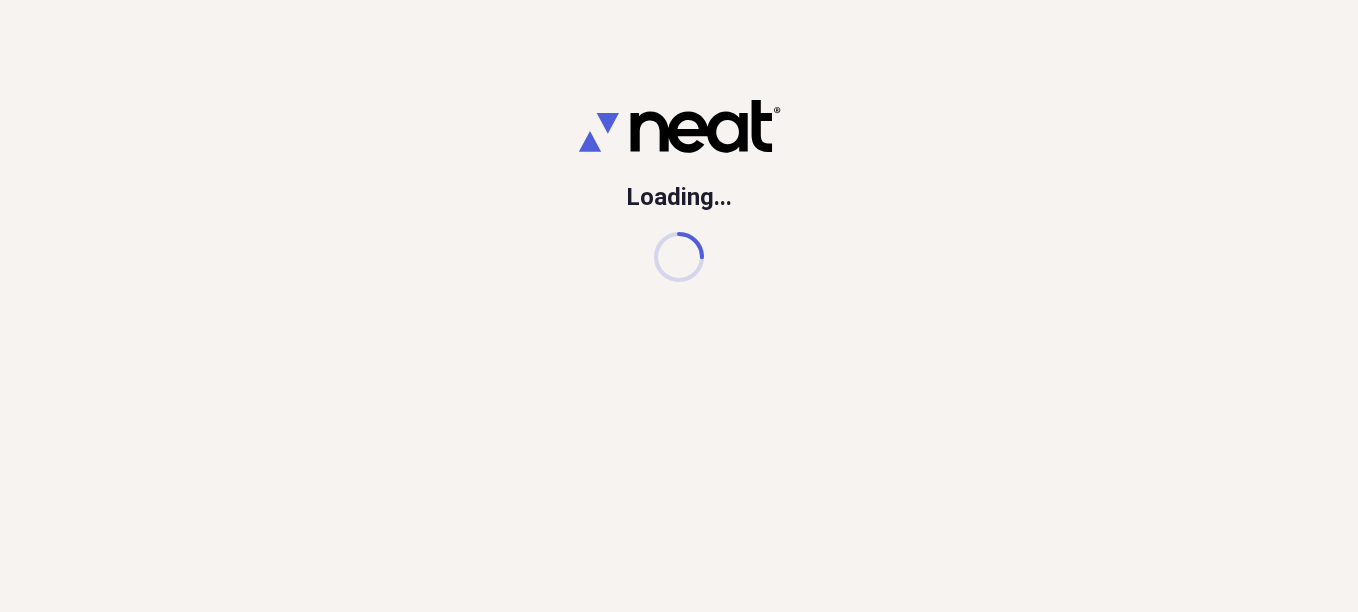 scroll, scrollTop: 0, scrollLeft: 0, axis: both 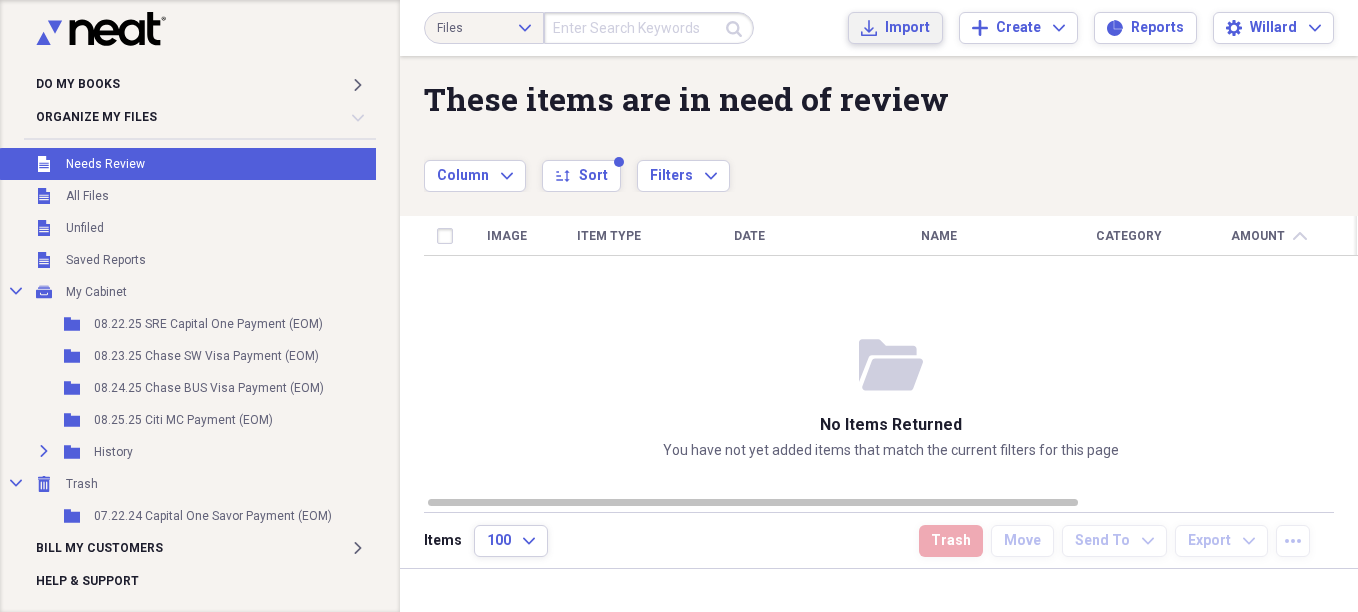 click on "Import" at bounding box center (907, 28) 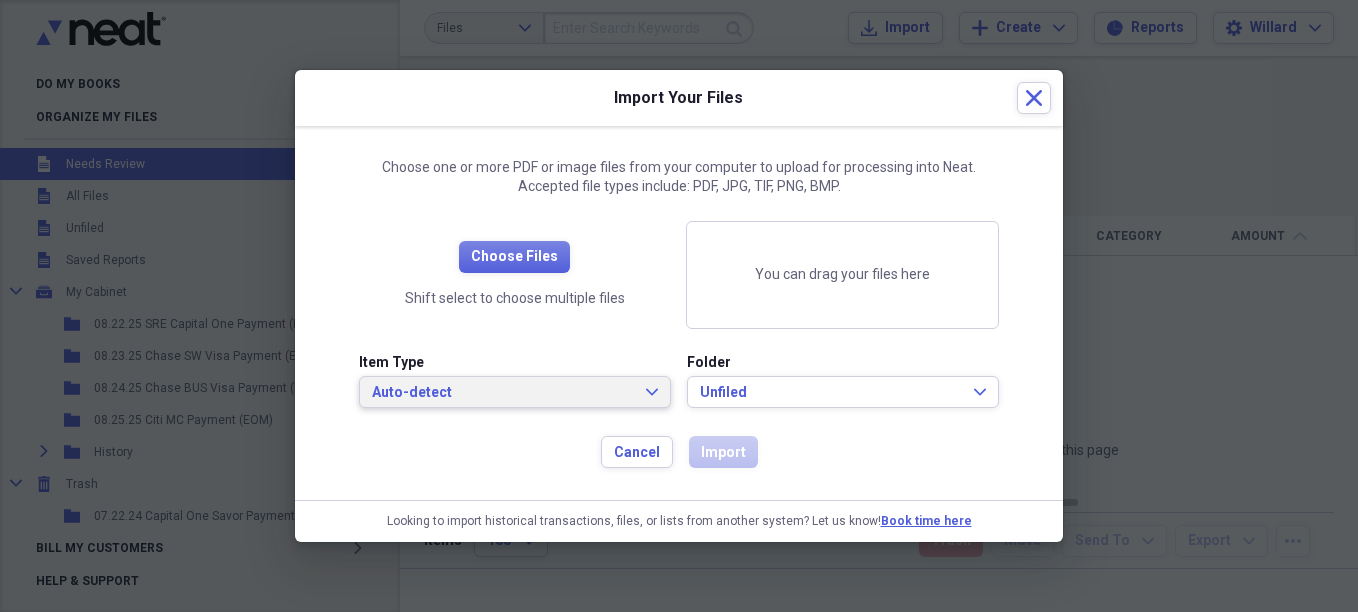 drag, startPoint x: 655, startPoint y: 394, endPoint x: 595, endPoint y: 351, distance: 73.817345 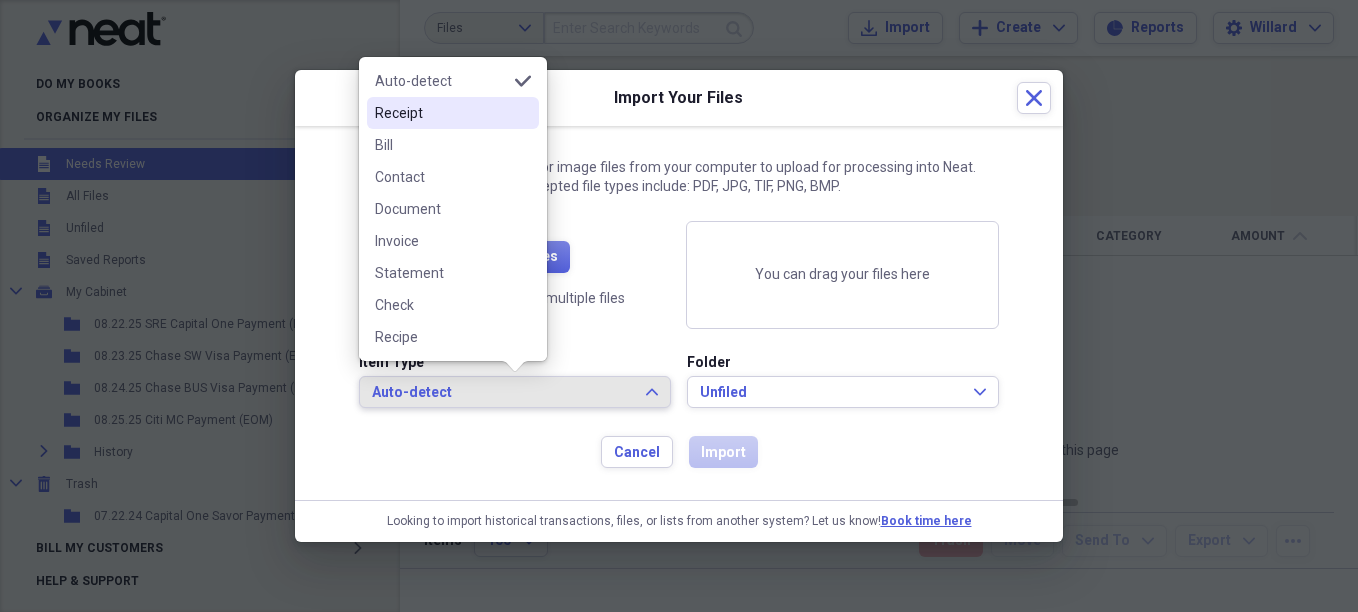 click on "Receipt" at bounding box center [441, 113] 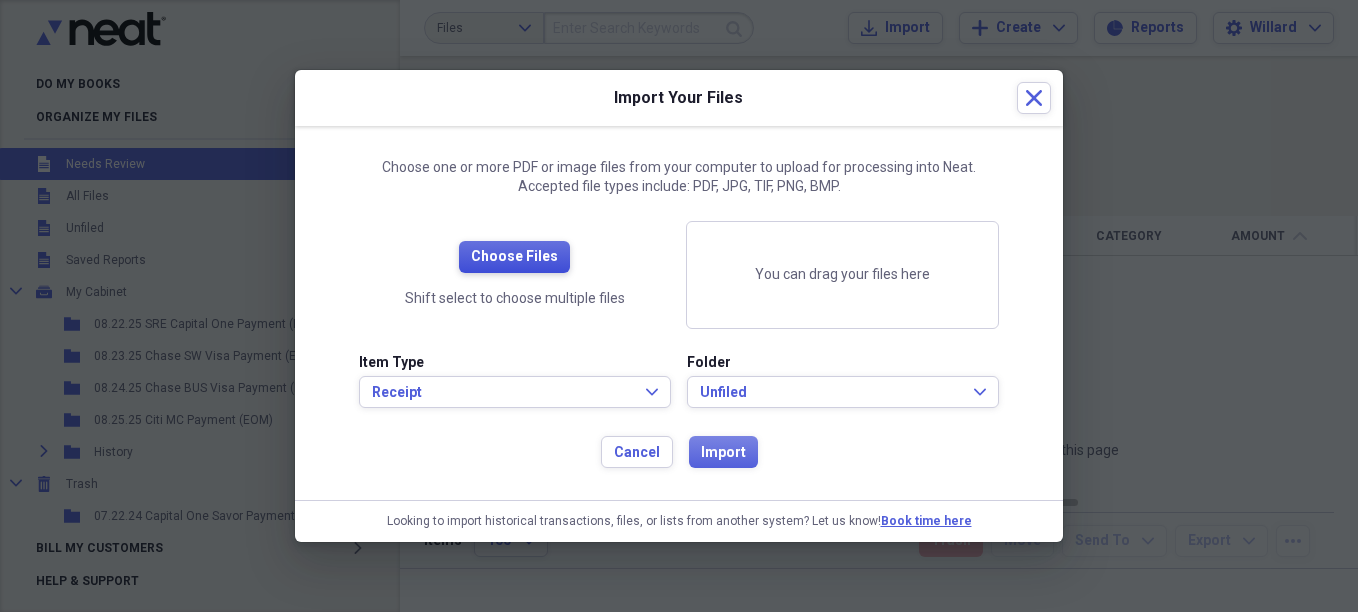 click on "Choose Files" at bounding box center (514, 257) 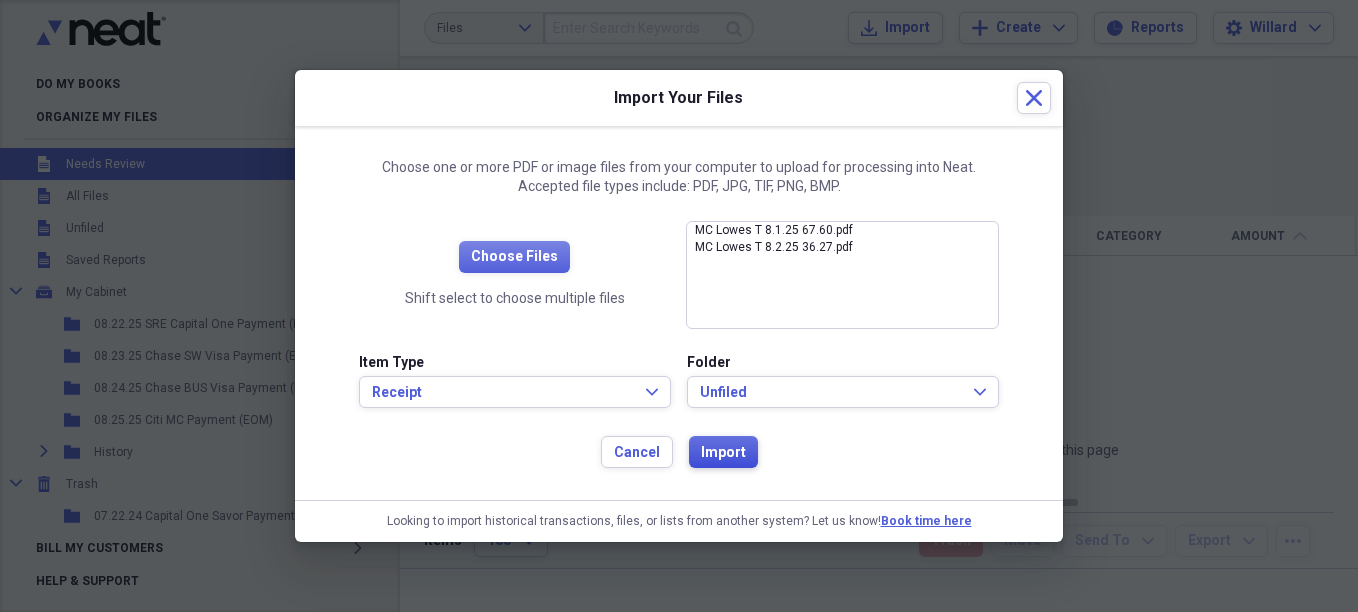 click on "Import" at bounding box center (723, 453) 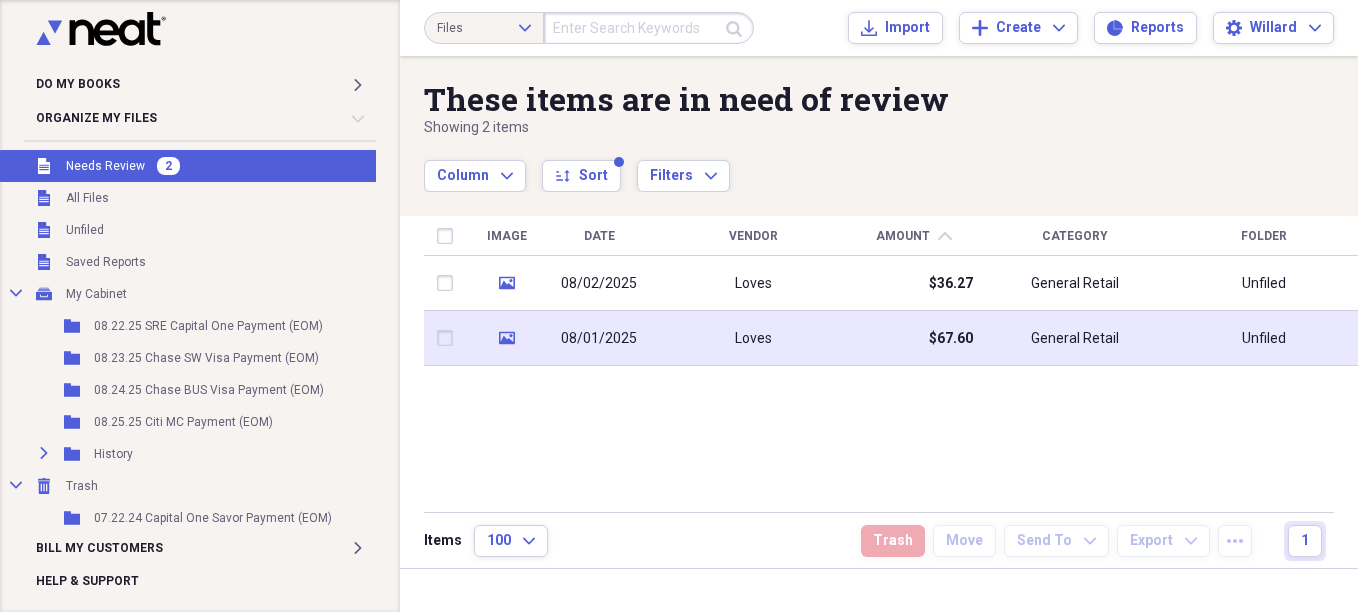 click on "Loves" at bounding box center (753, 339) 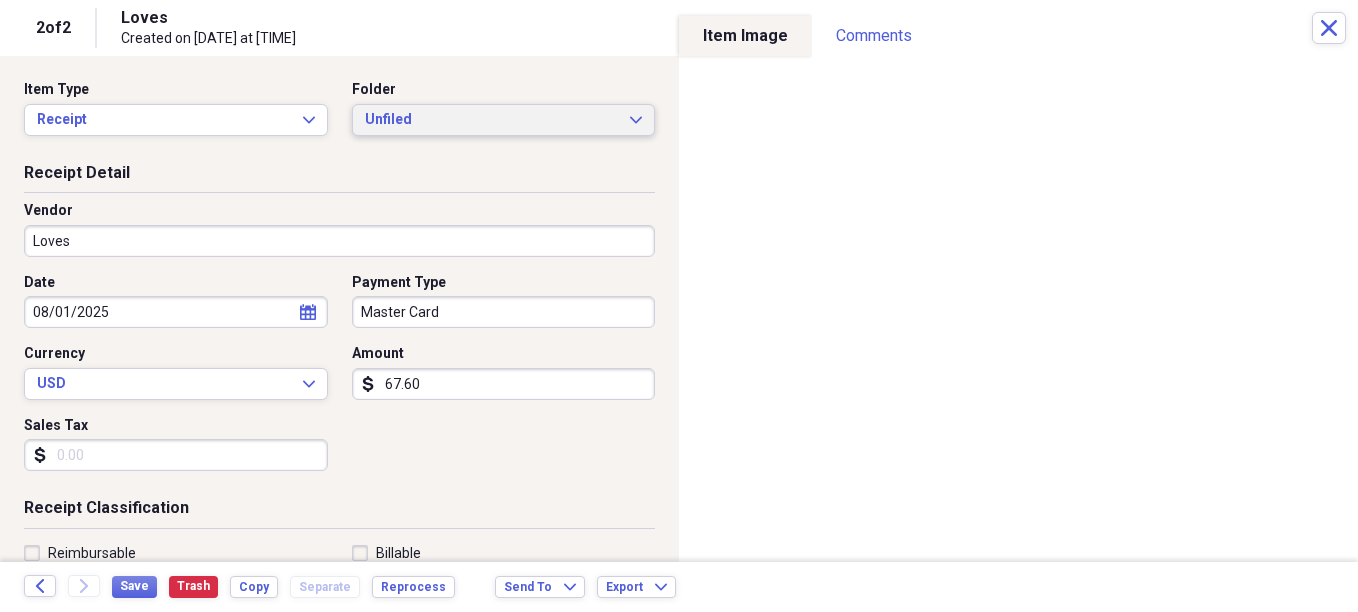 click on "Unfiled" at bounding box center (492, 120) 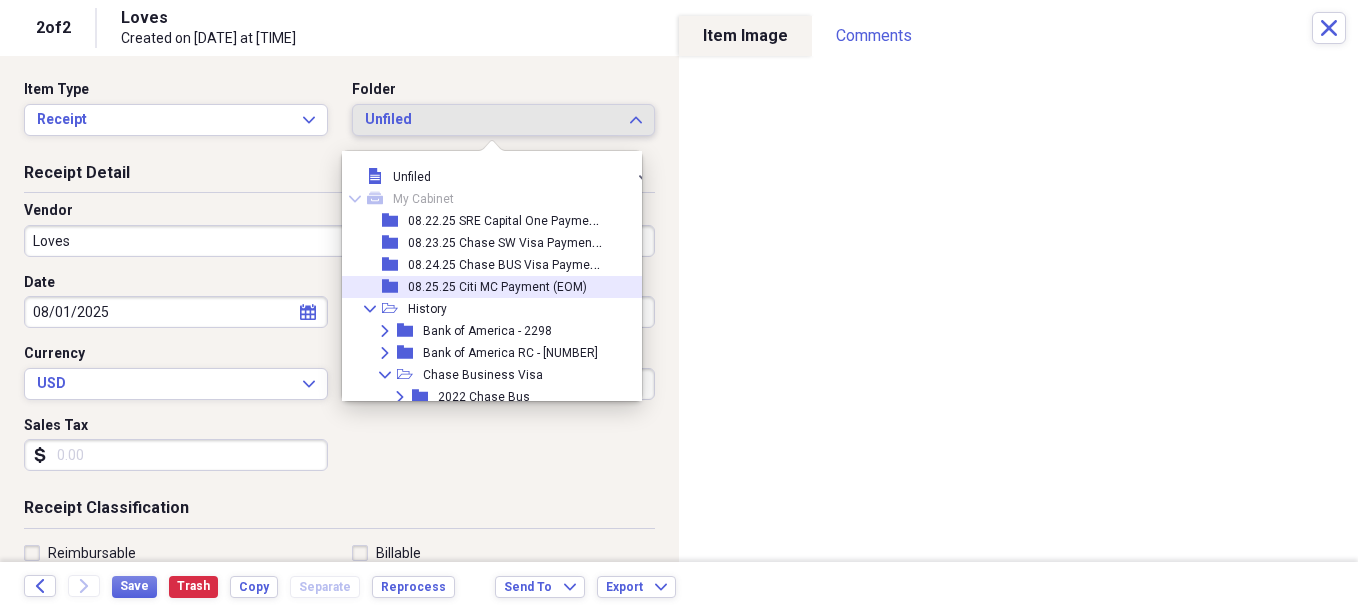 click on "08.25.25 Citi MC Payment (EOM)" at bounding box center (497, 287) 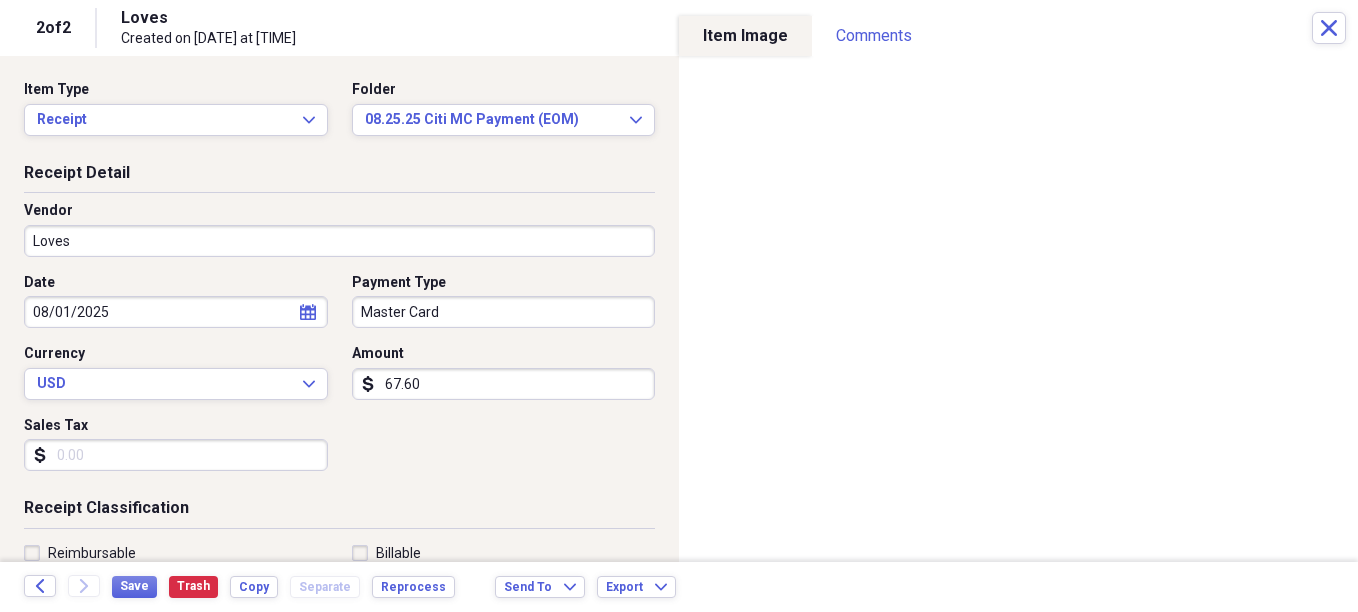 click on "Loves" at bounding box center [339, 241] 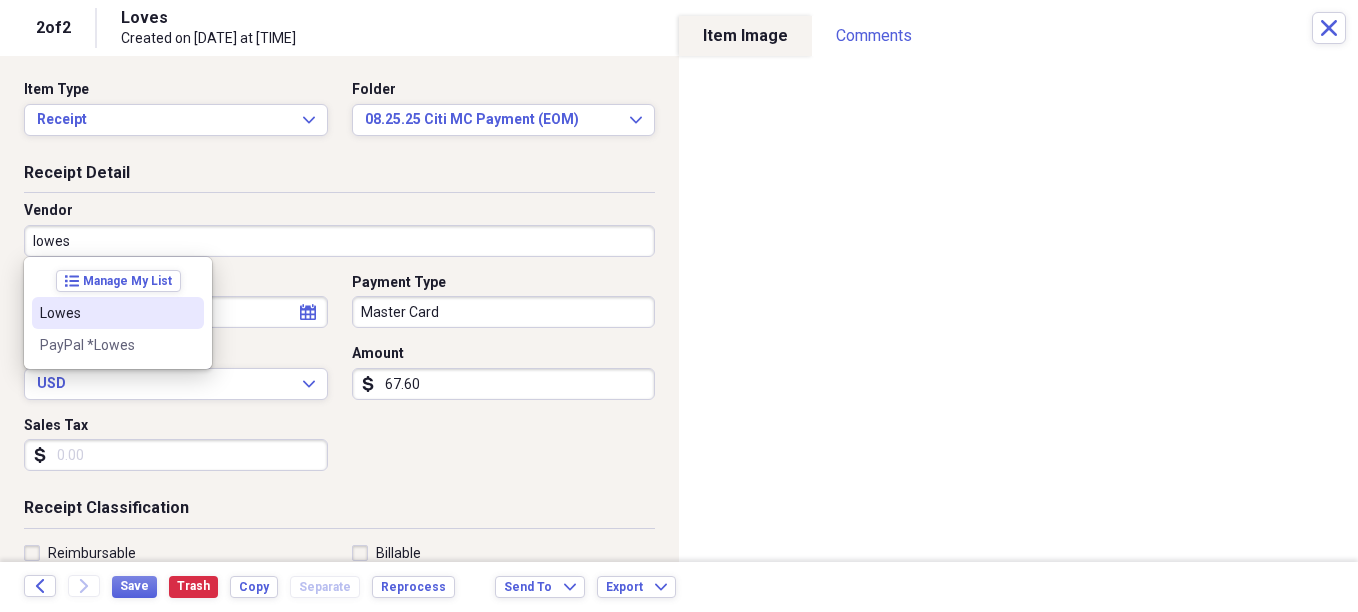 click on "Lowes" at bounding box center [106, 313] 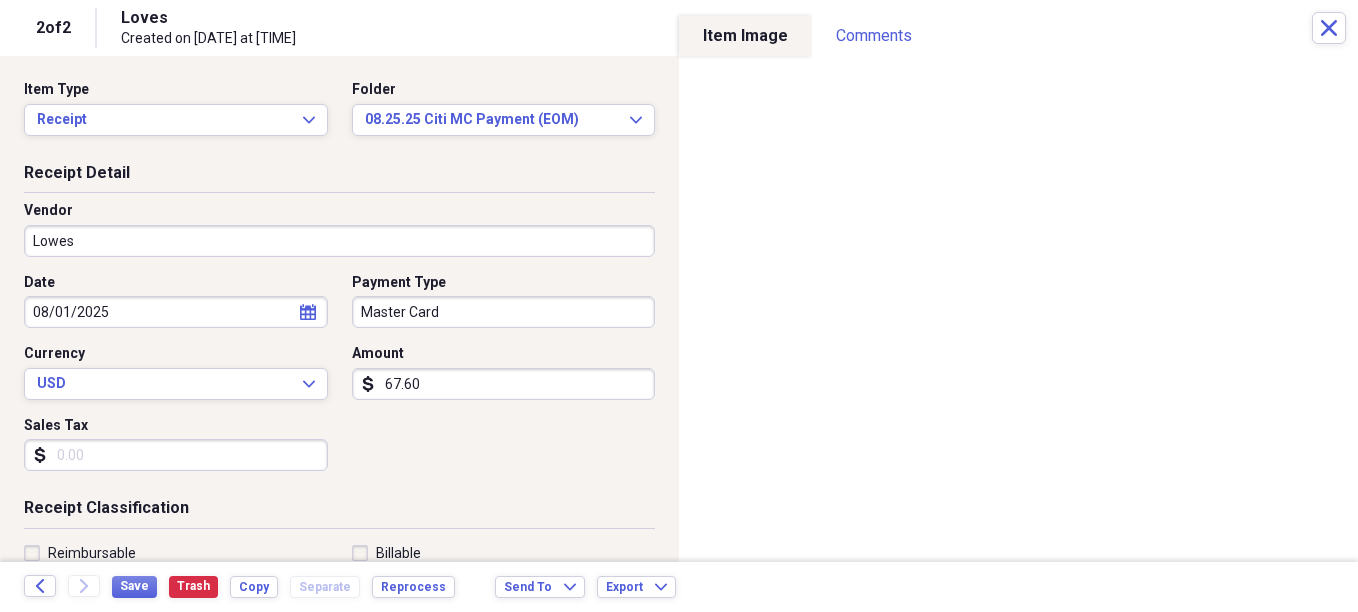 type on "SAMI - M&R - 172 Lake Street (7208)" 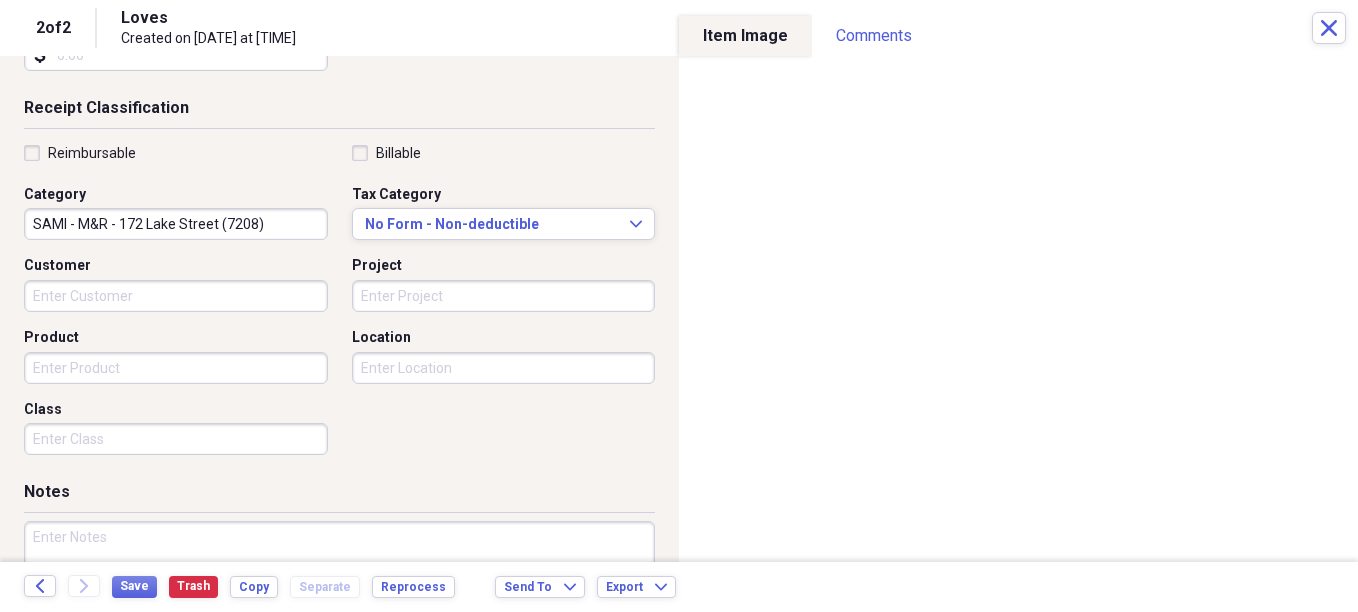 scroll, scrollTop: 515, scrollLeft: 0, axis: vertical 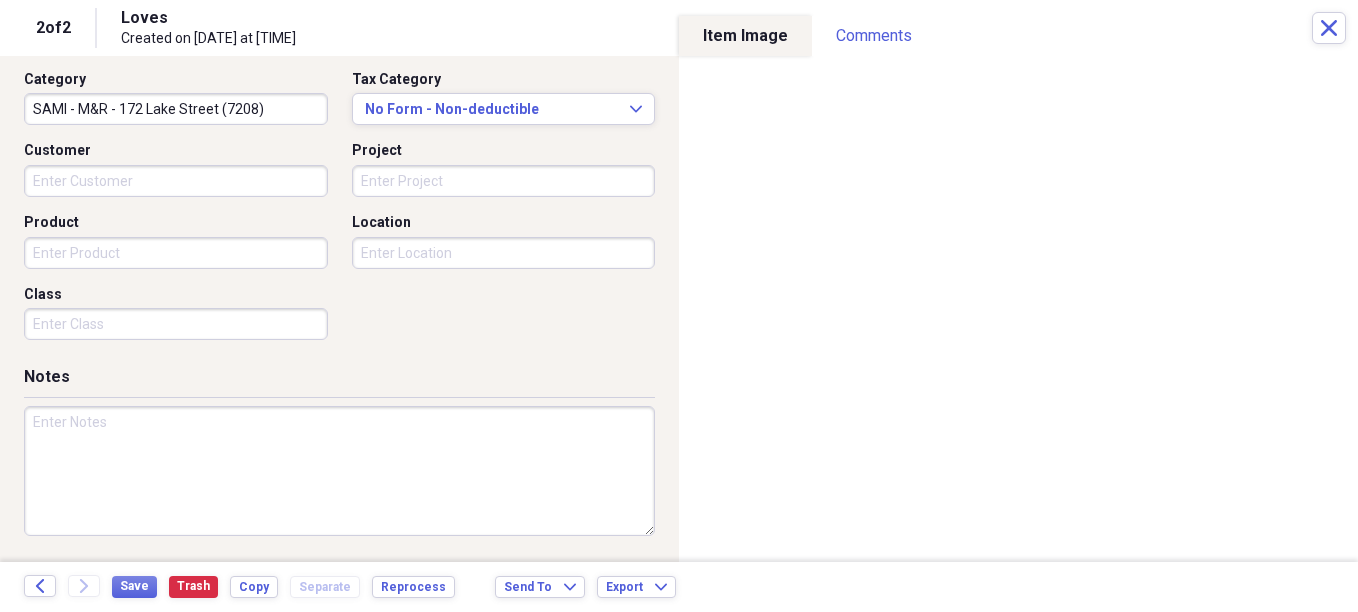 click on "Class" at bounding box center (176, 324) 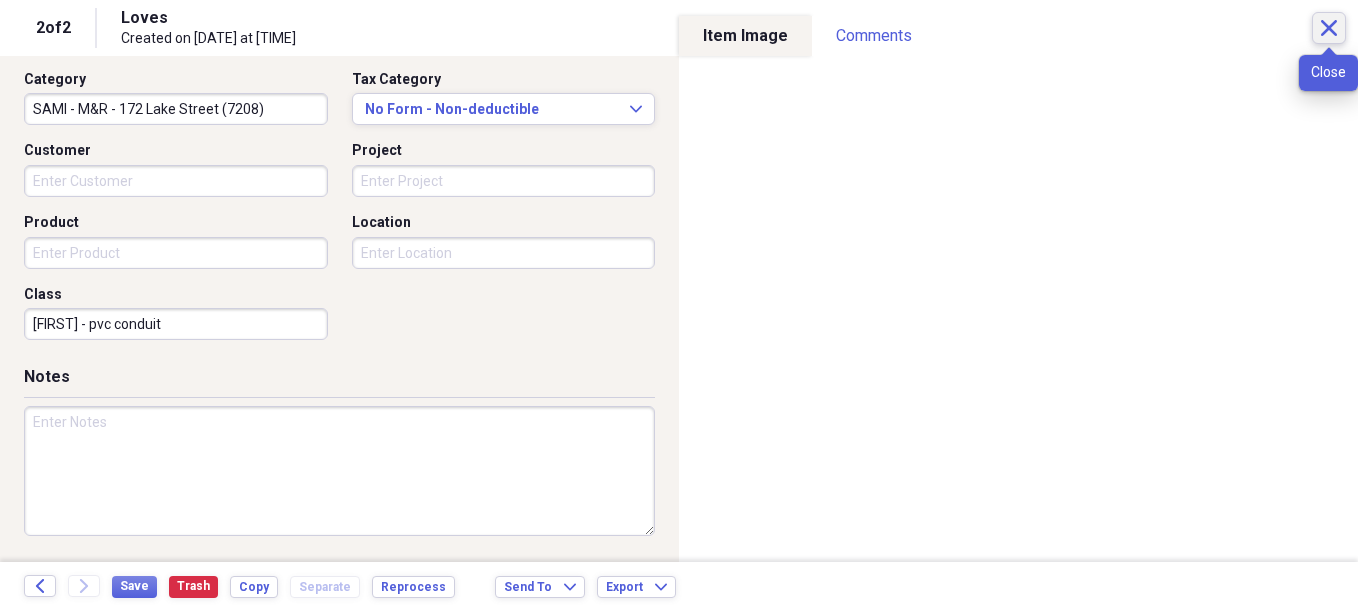 type on "[FIRST] - pvc conduit" 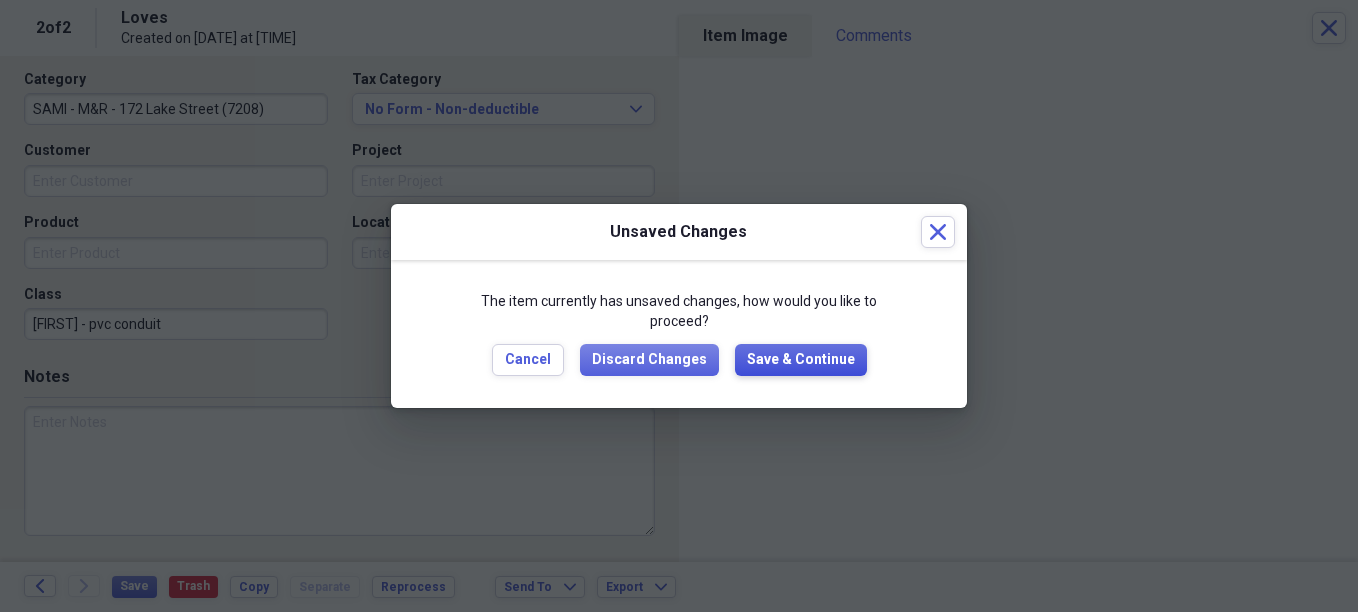 click on "Save & Continue" at bounding box center (801, 360) 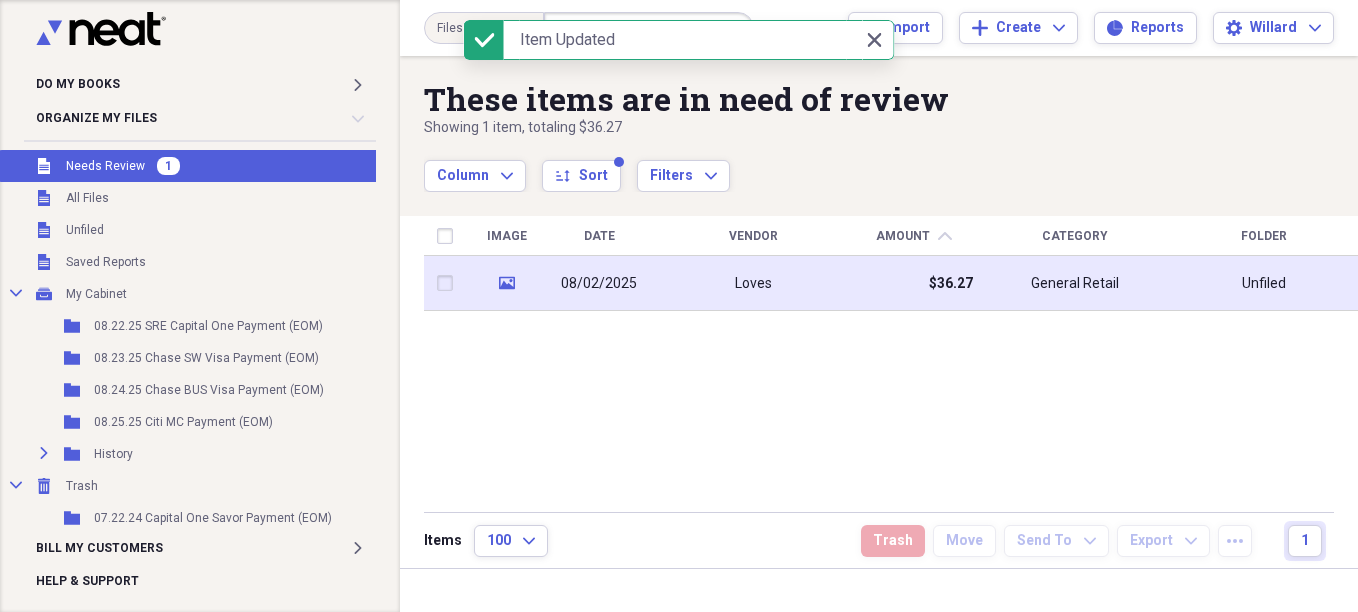 click on "08/02/2025" at bounding box center (599, 284) 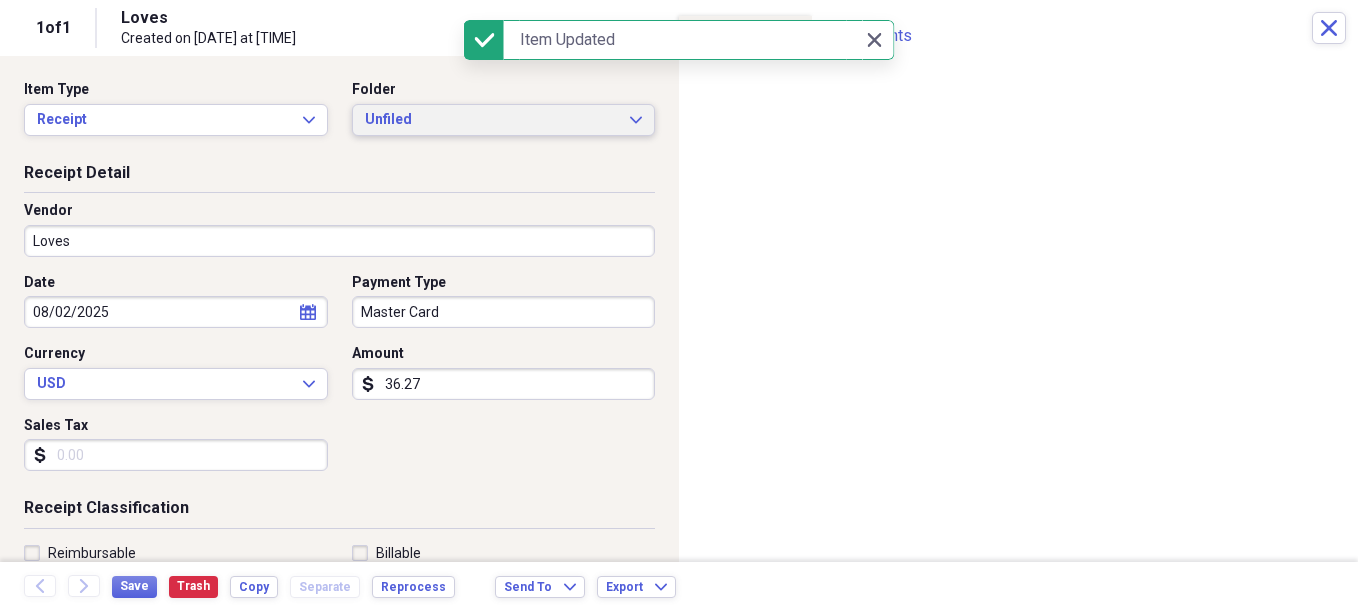 click on "Unfiled" at bounding box center (492, 120) 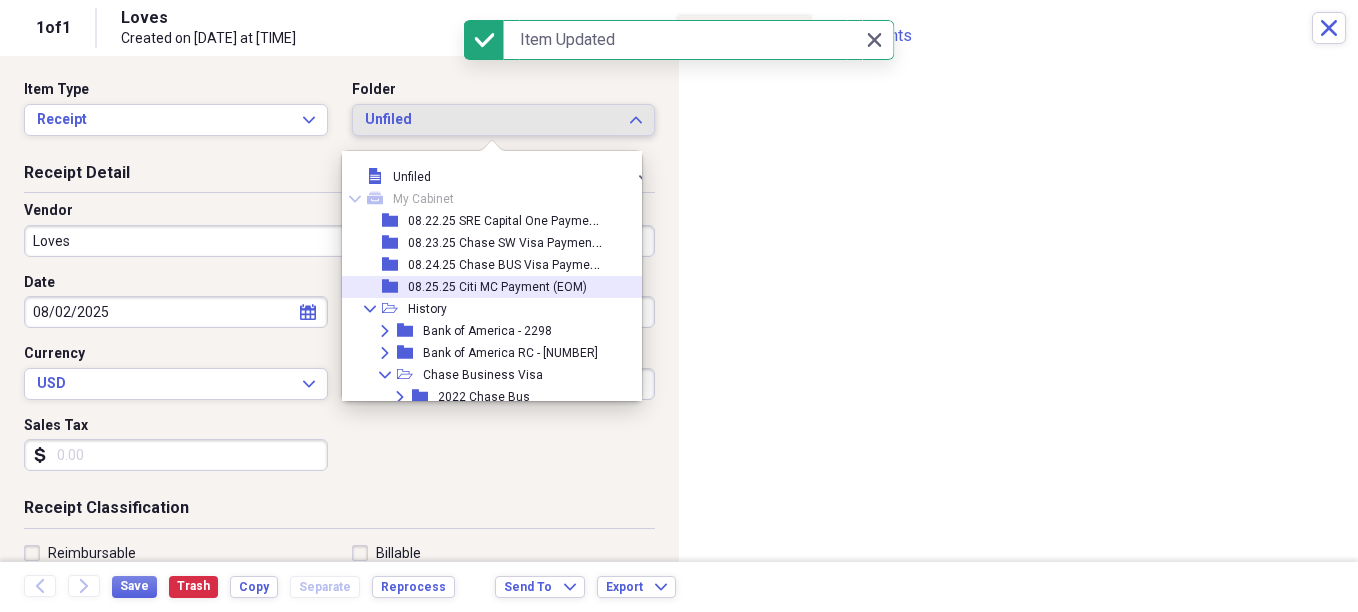 drag, startPoint x: 496, startPoint y: 283, endPoint x: 485, endPoint y: 282, distance: 11.045361 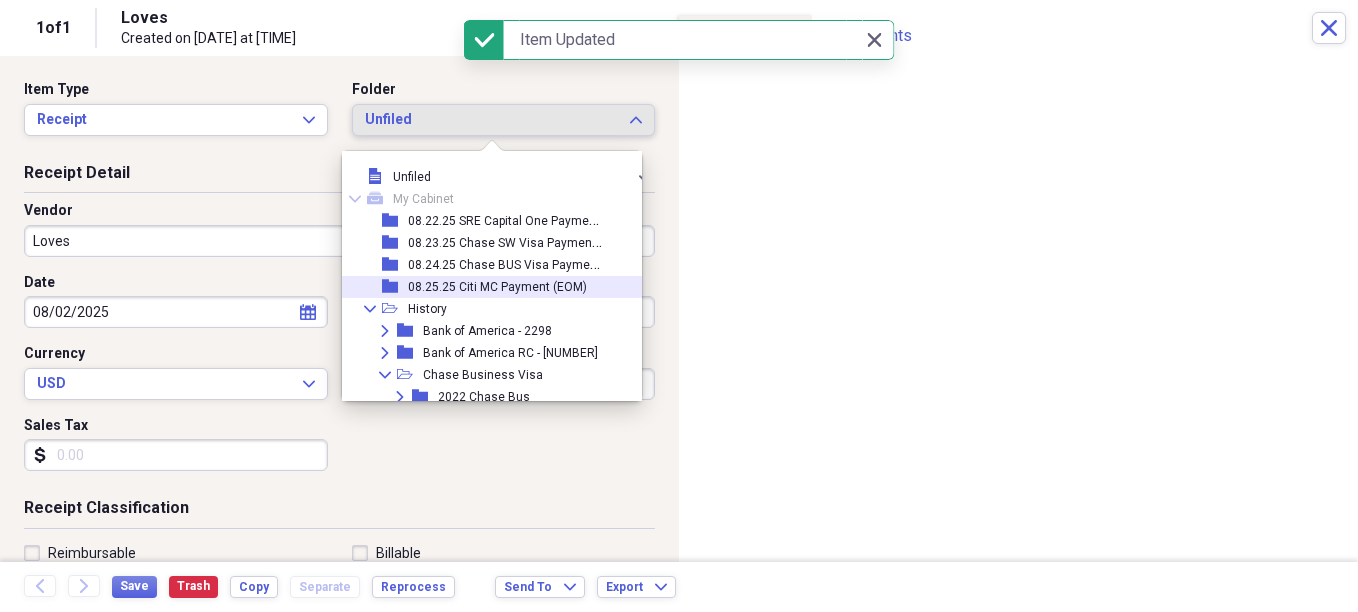 click on "08.25.25 Citi MC Payment (EOM)" at bounding box center (497, 287) 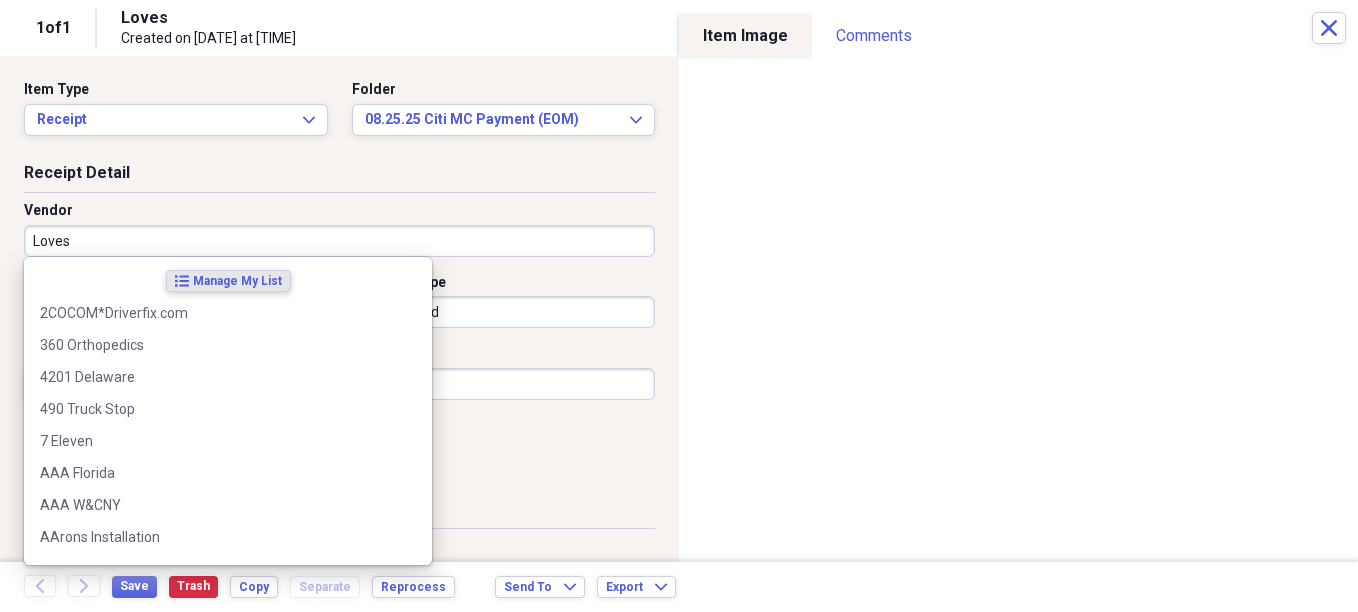 click on "Loves" at bounding box center (339, 241) 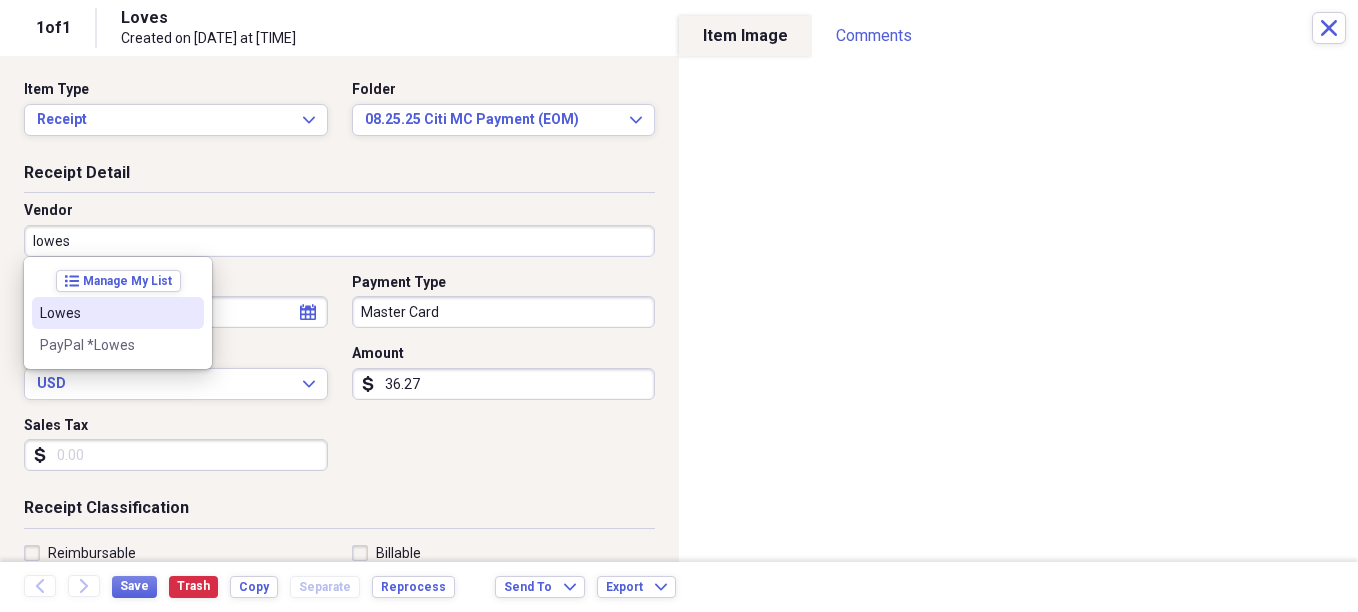 click on "Lowes" at bounding box center (106, 313) 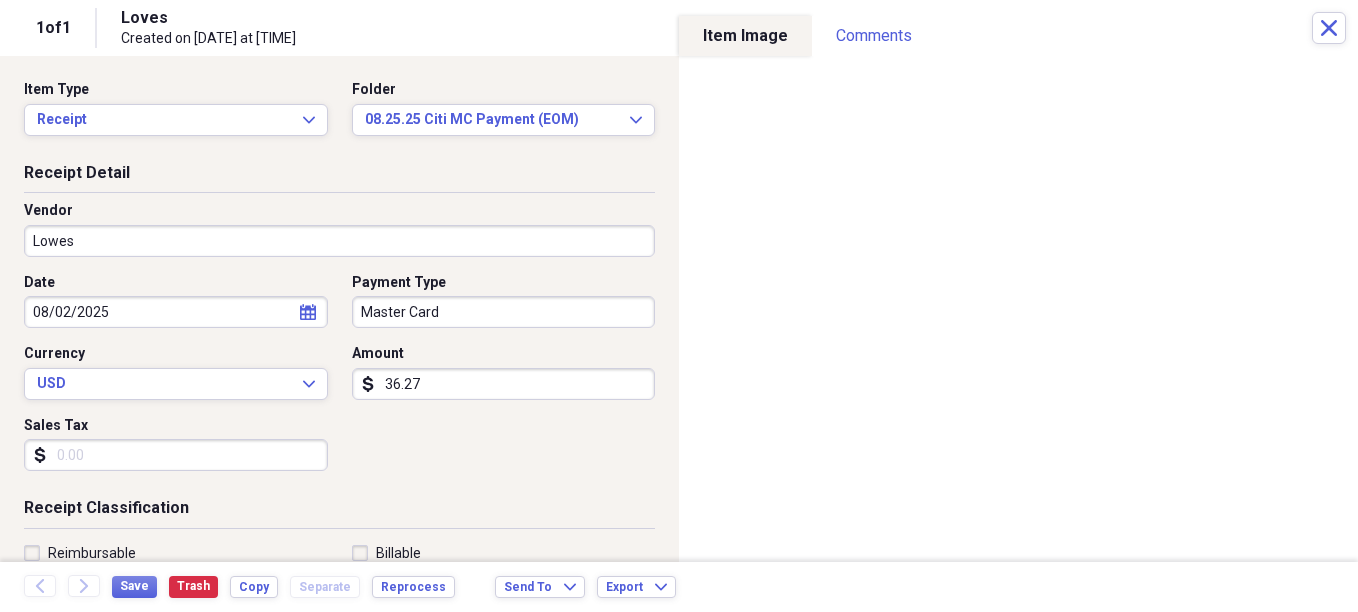 type on "SAMI - M&R - 172 Lake Street (7208)" 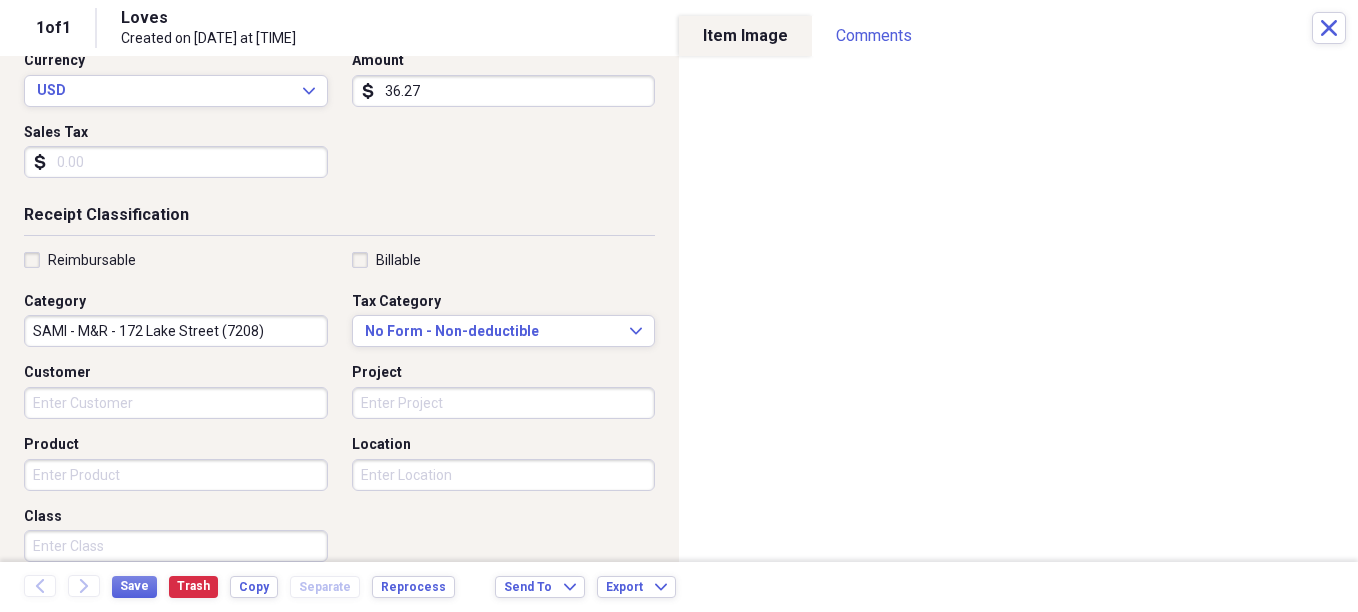 scroll, scrollTop: 300, scrollLeft: 0, axis: vertical 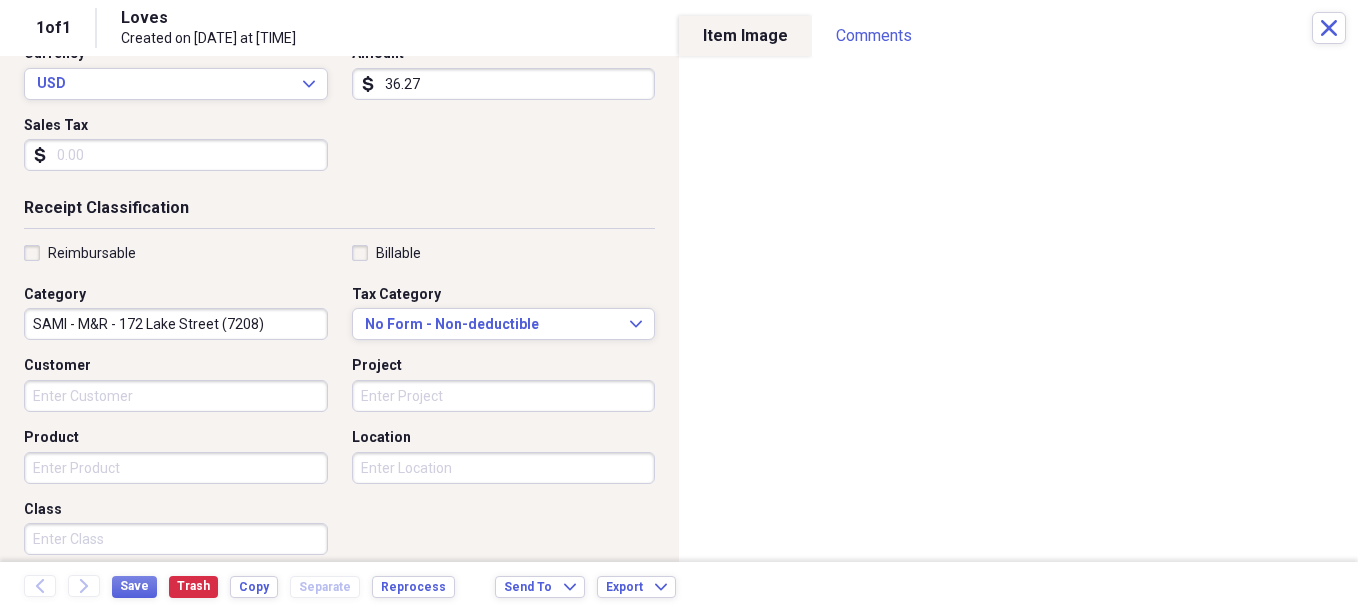 click on "Class" at bounding box center [176, 539] 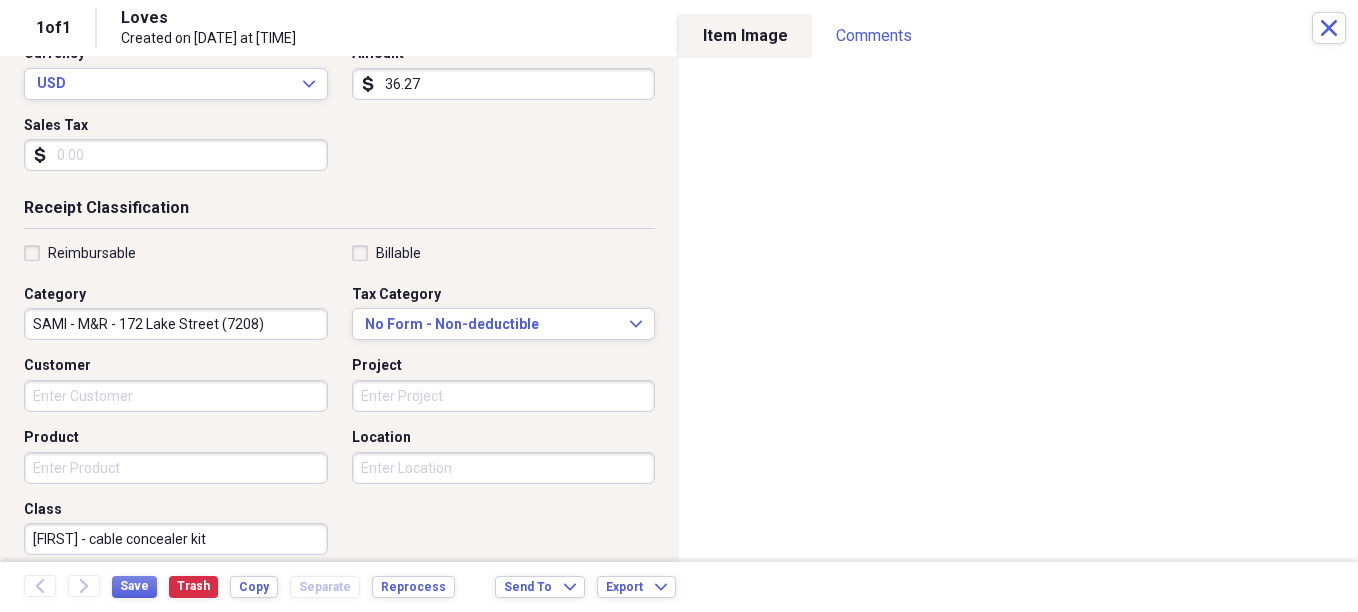 click on "[FIRST] - cable concealer kit" at bounding box center [176, 539] 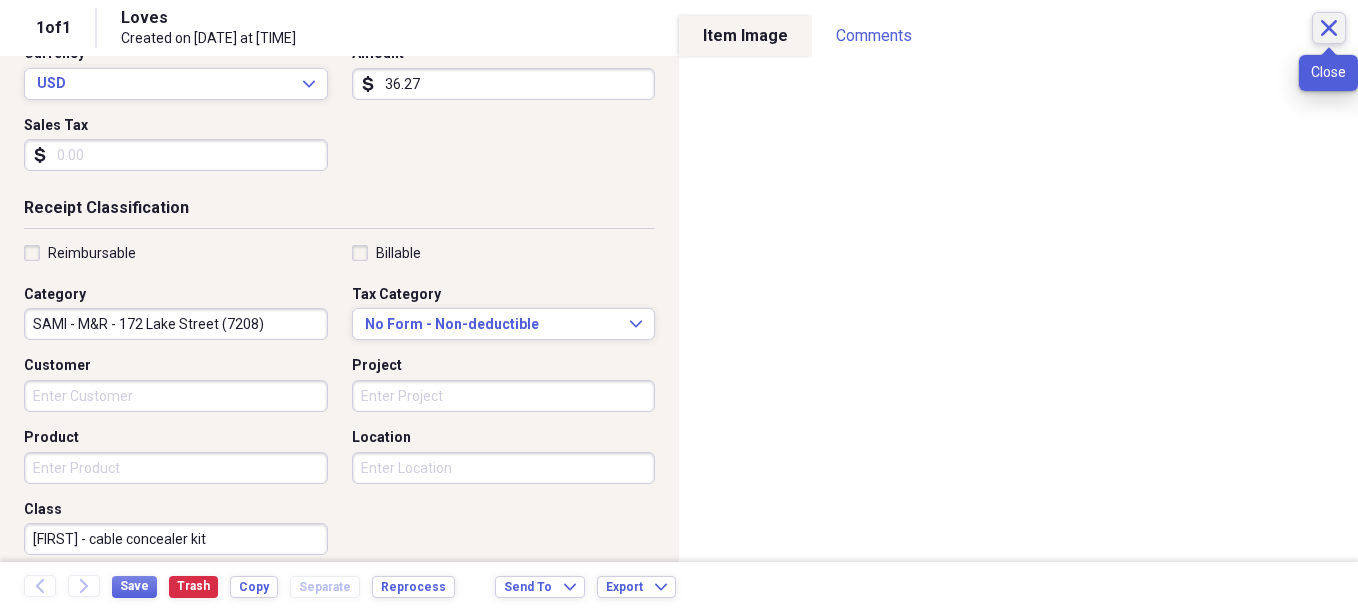 type on "[FIRST] - cable concealer kit" 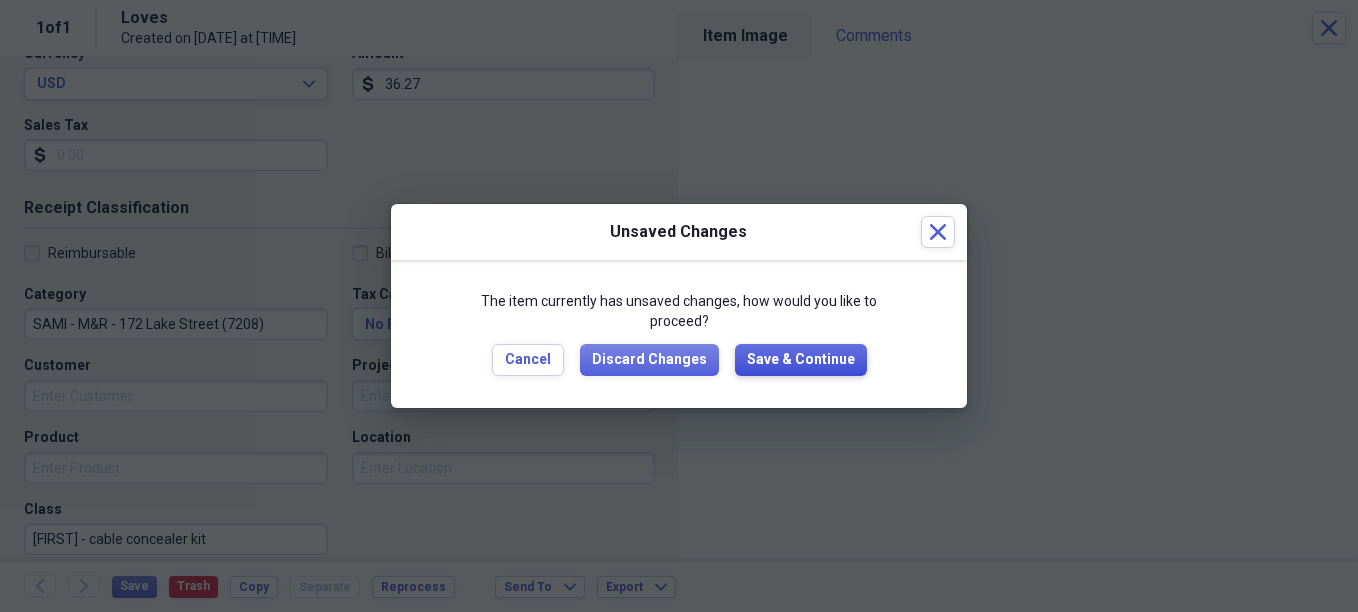click on "Save & Continue" at bounding box center (801, 360) 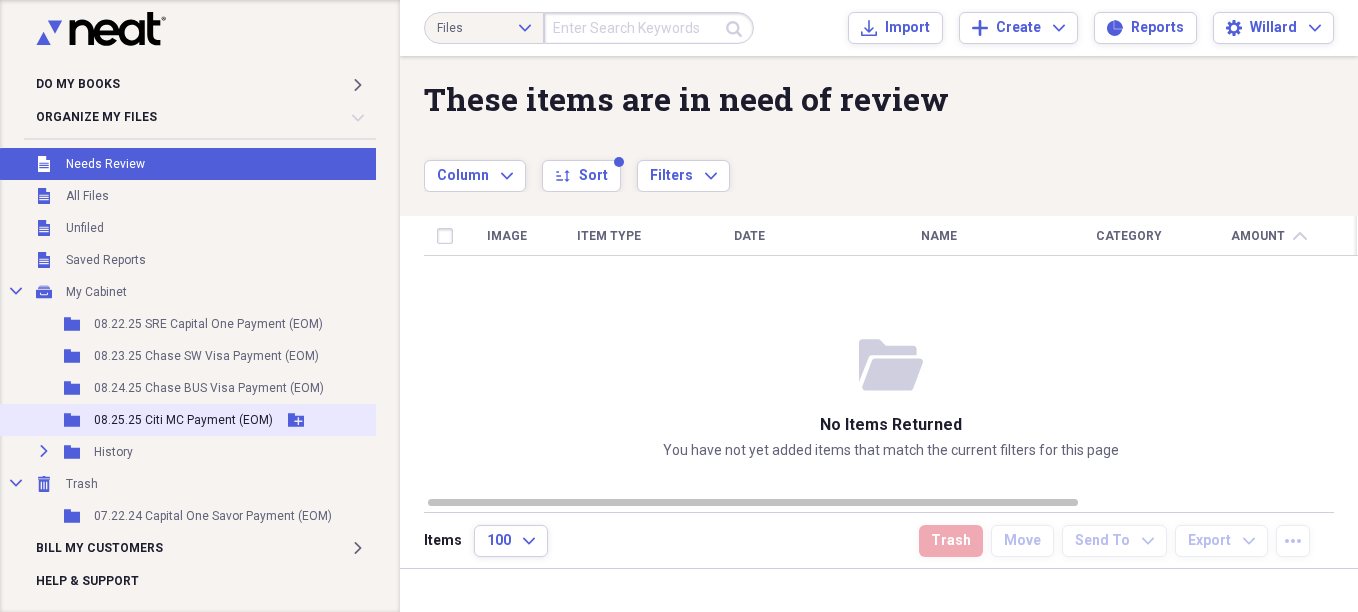 click on "08.25.25 Citi MC Payment (EOM)" at bounding box center [183, 420] 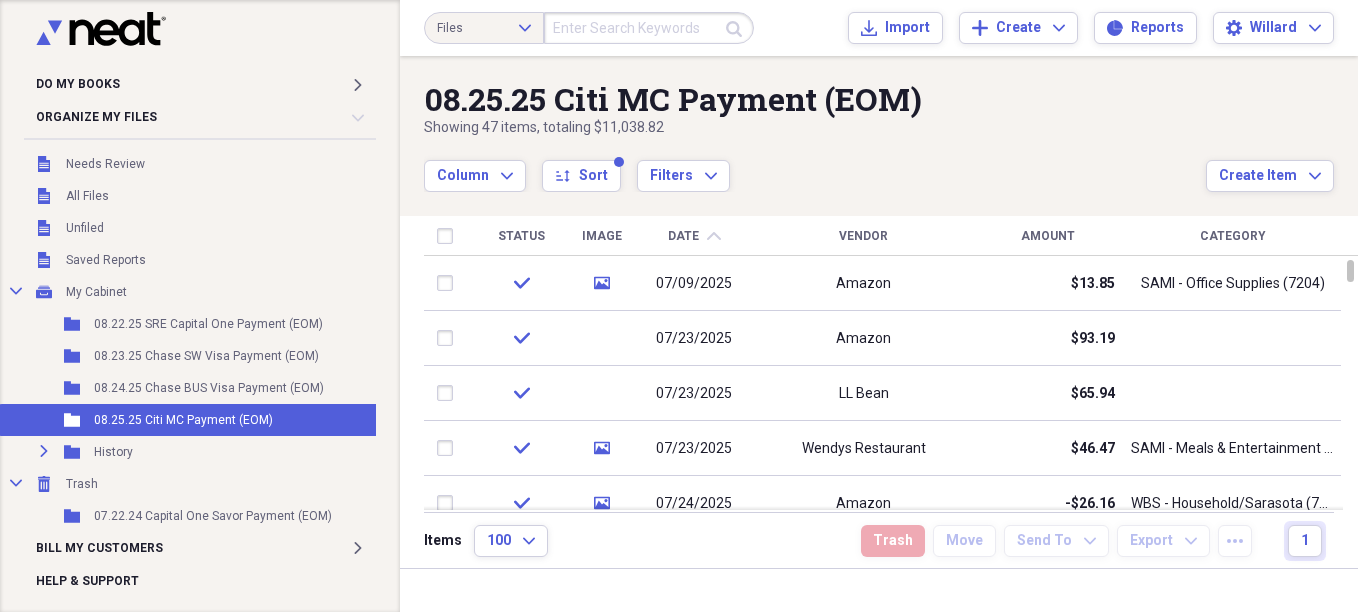 click on "Amount" at bounding box center [1048, 236] 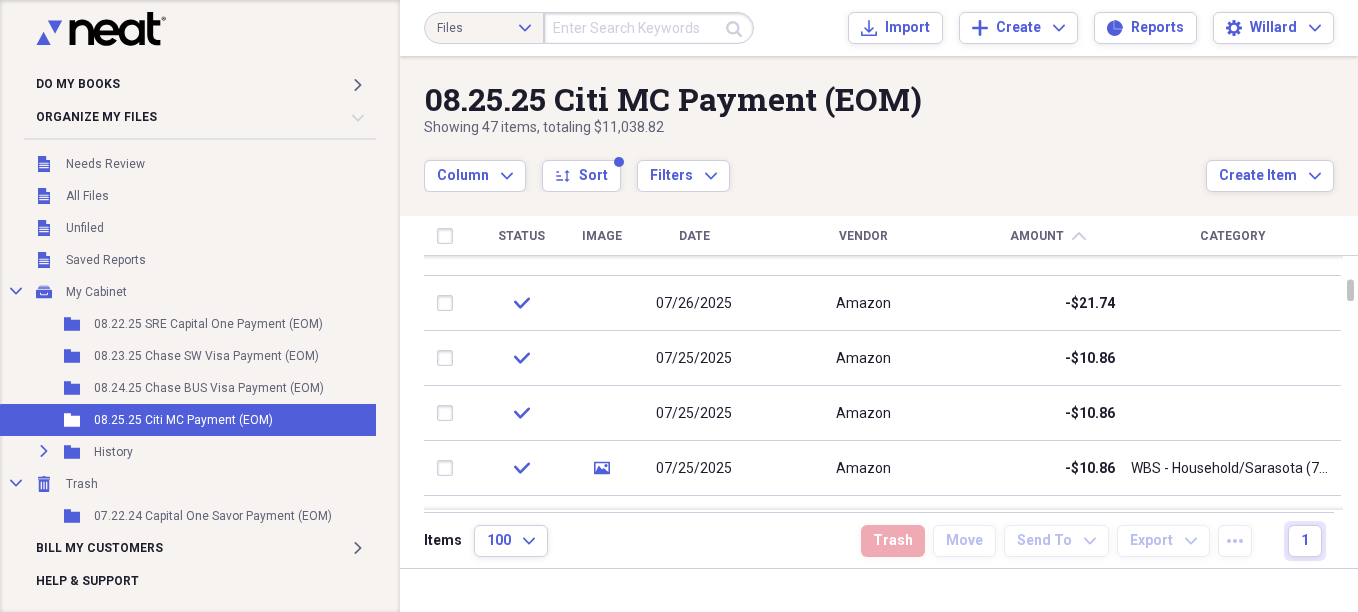 click on "Vendor" at bounding box center (863, 236) 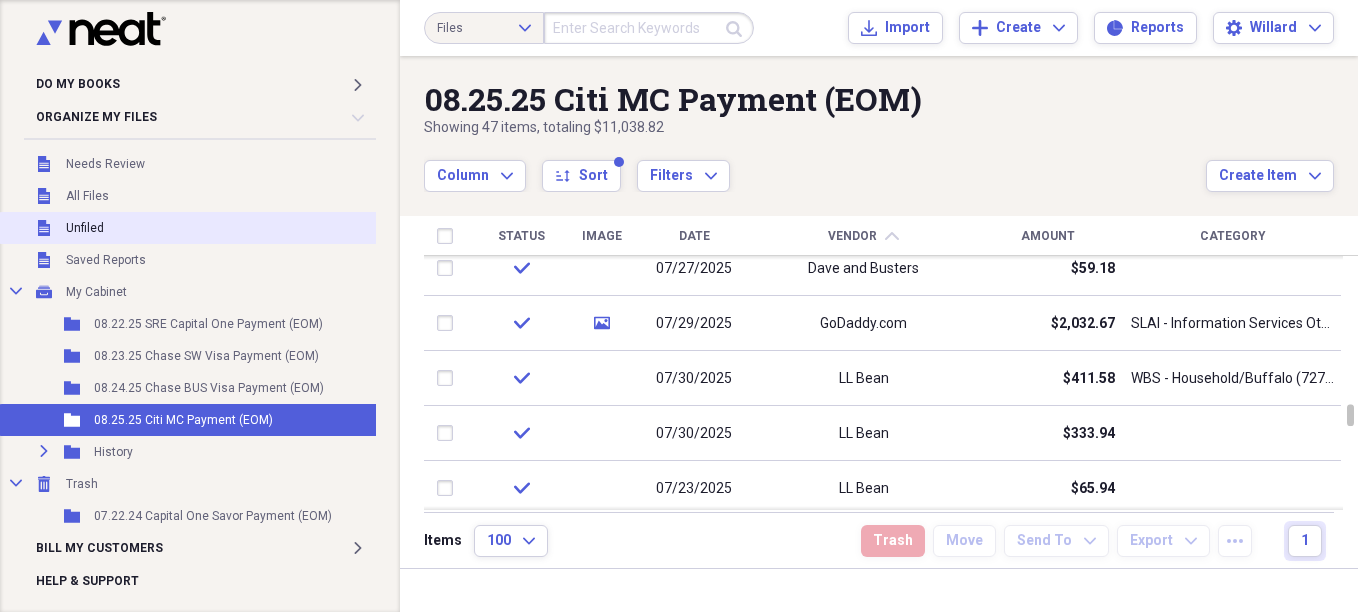 click on "Unfiled" at bounding box center [85, 228] 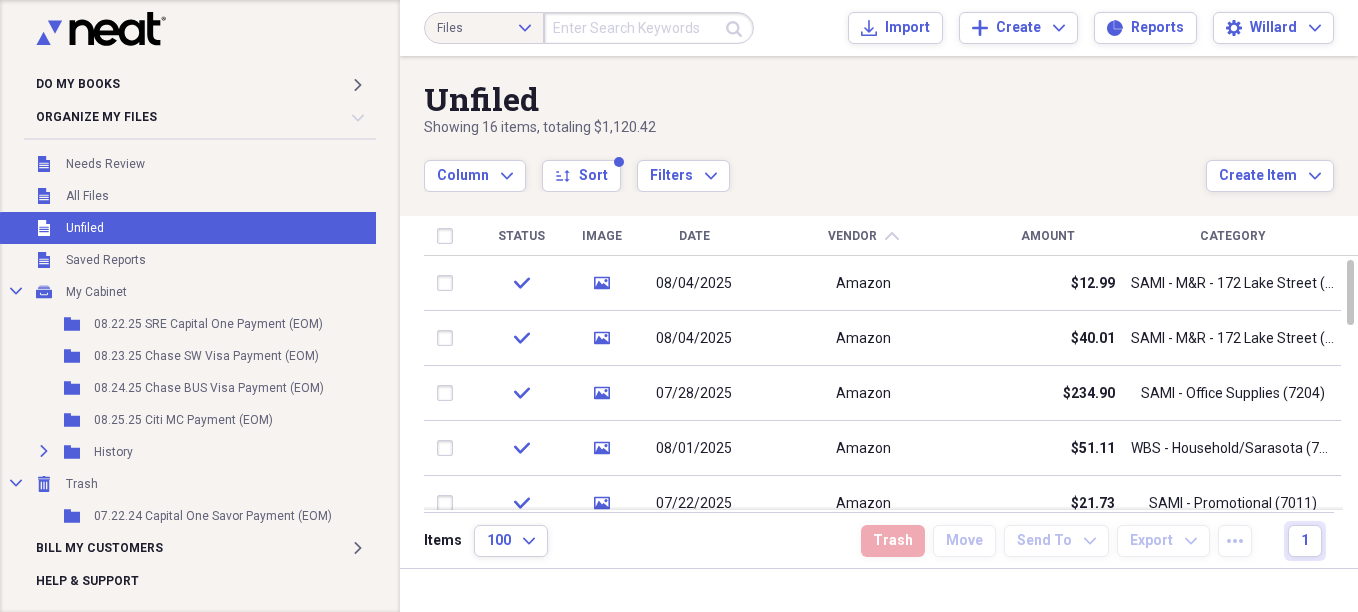 click on "Unfiled" at bounding box center (85, 228) 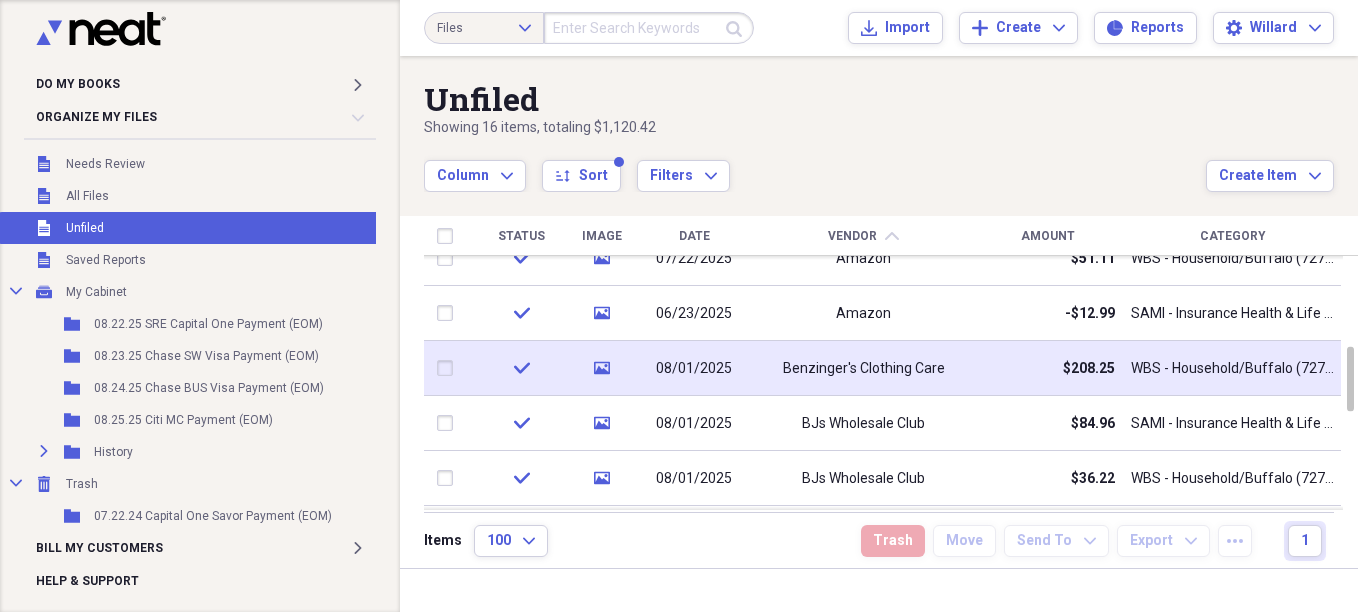 click at bounding box center [449, 368] 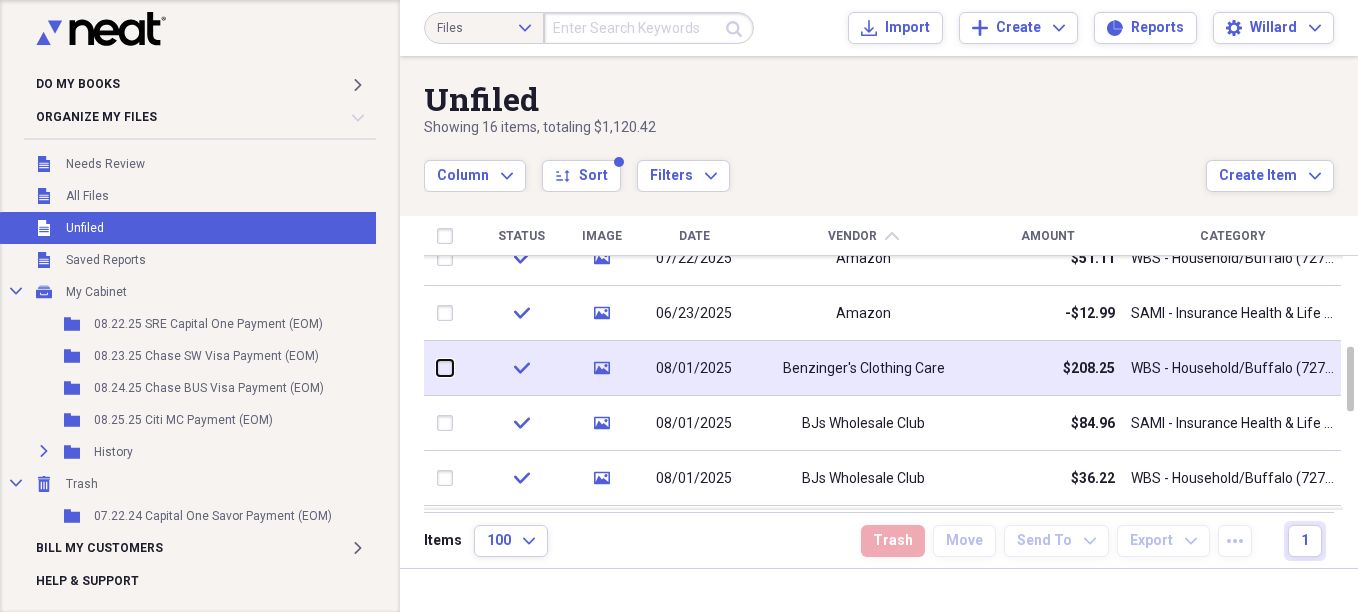 click at bounding box center (437, 368) 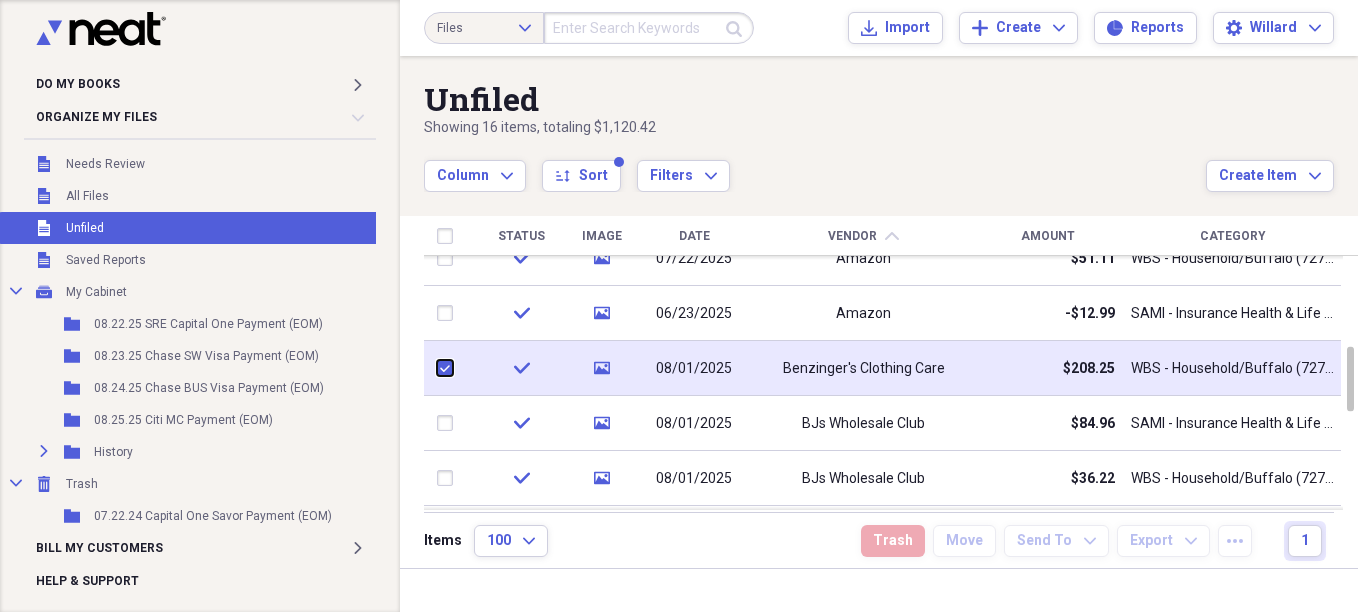 checkbox on "true" 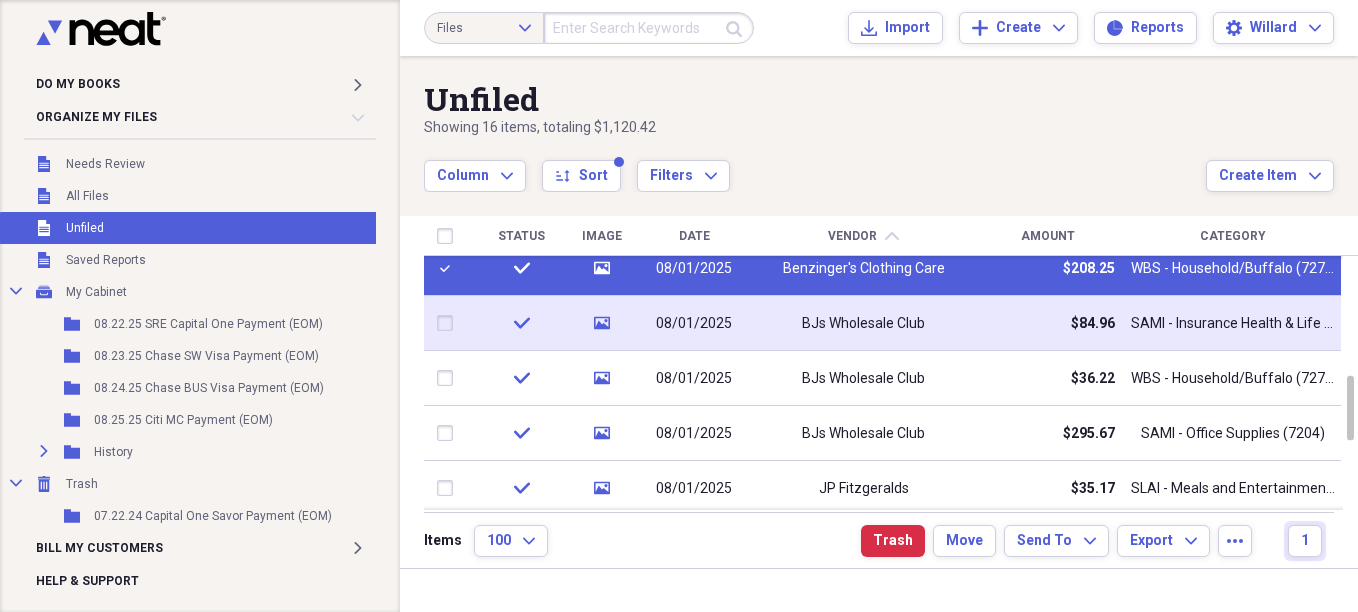 click at bounding box center (449, 323) 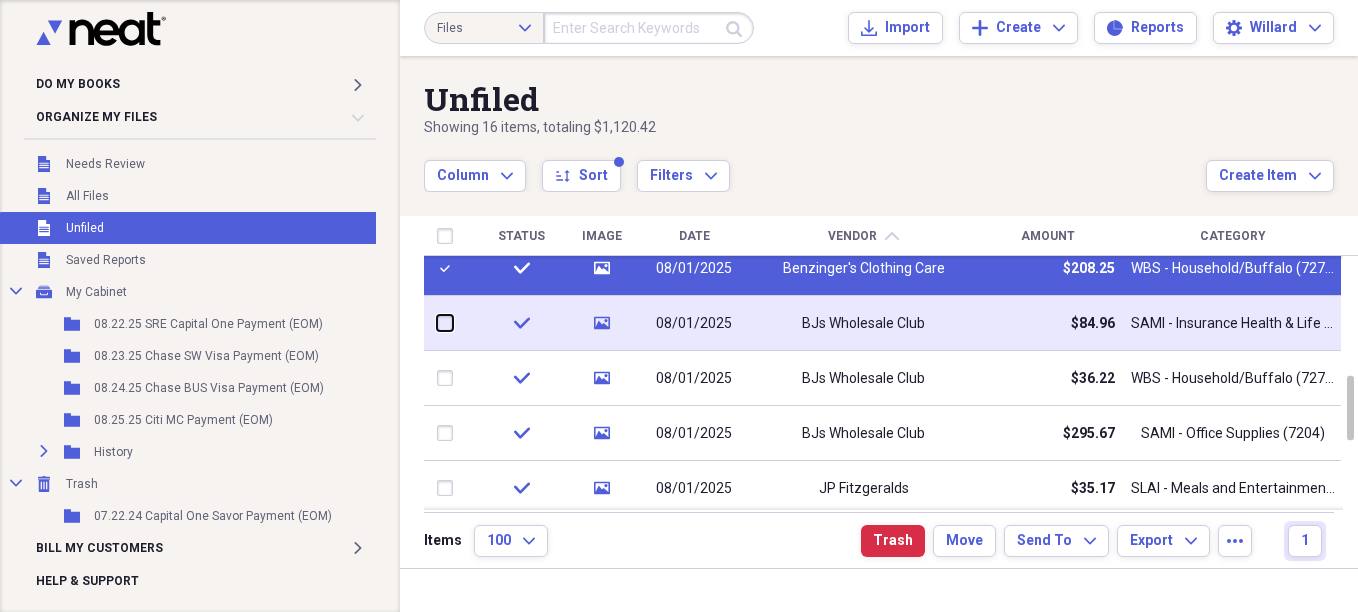 click at bounding box center (437, 323) 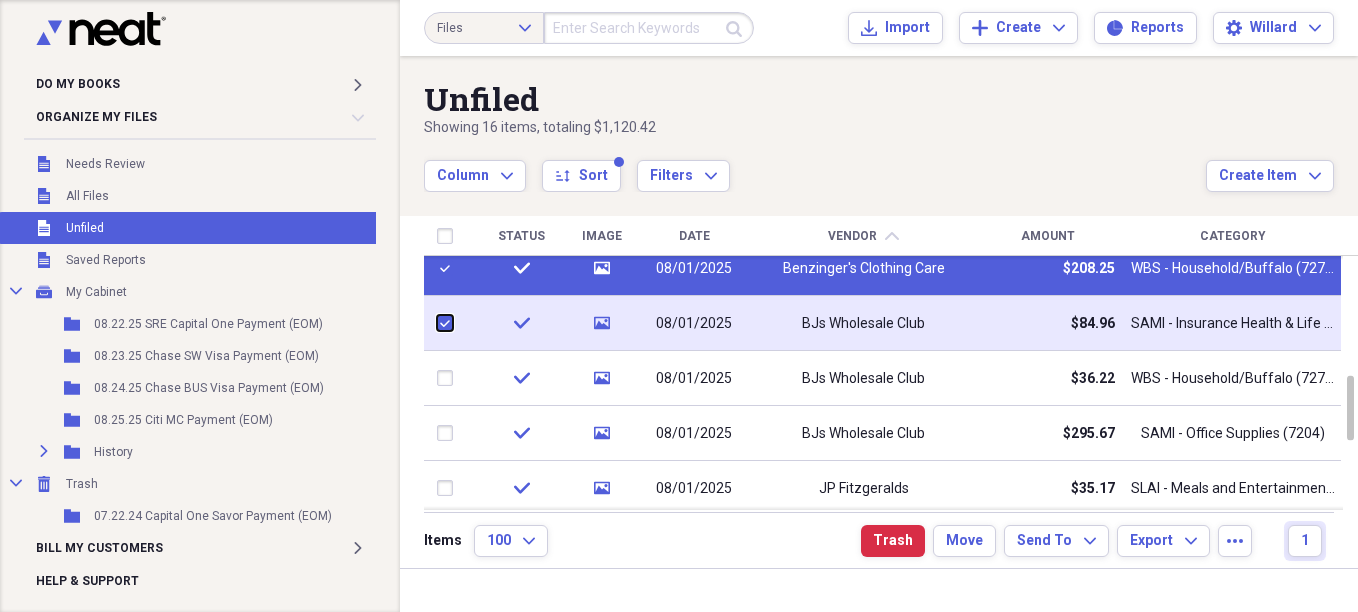 checkbox on "true" 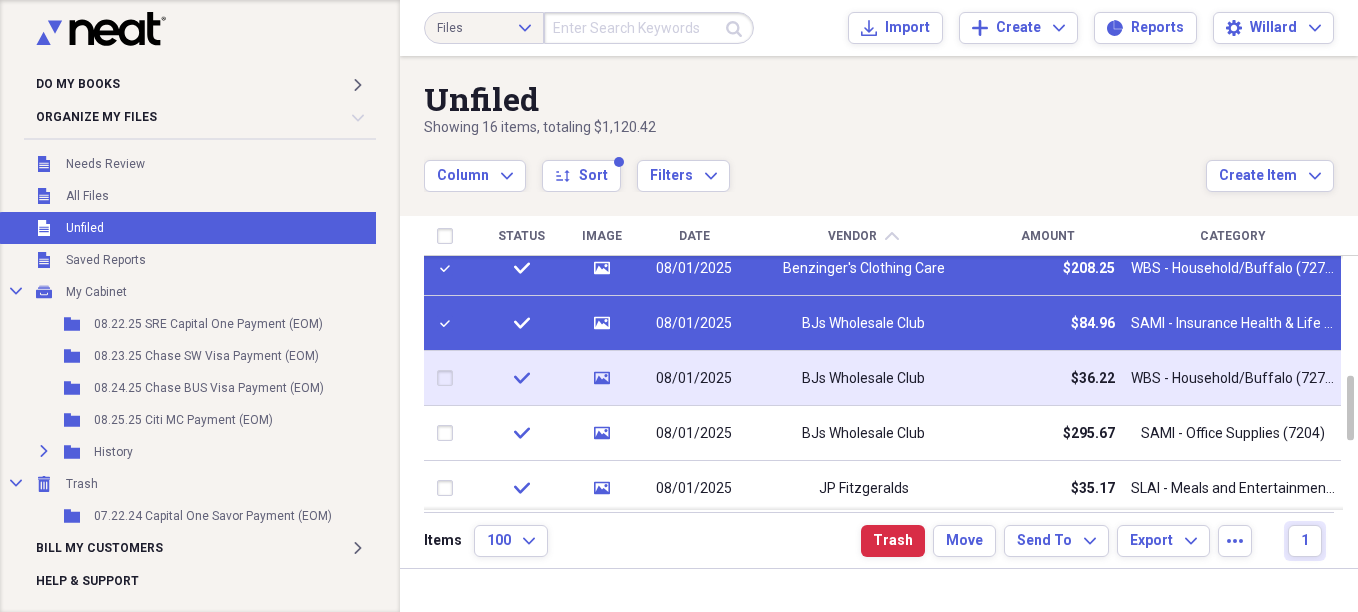 drag, startPoint x: 442, startPoint y: 367, endPoint x: 444, endPoint y: 387, distance: 20.09975 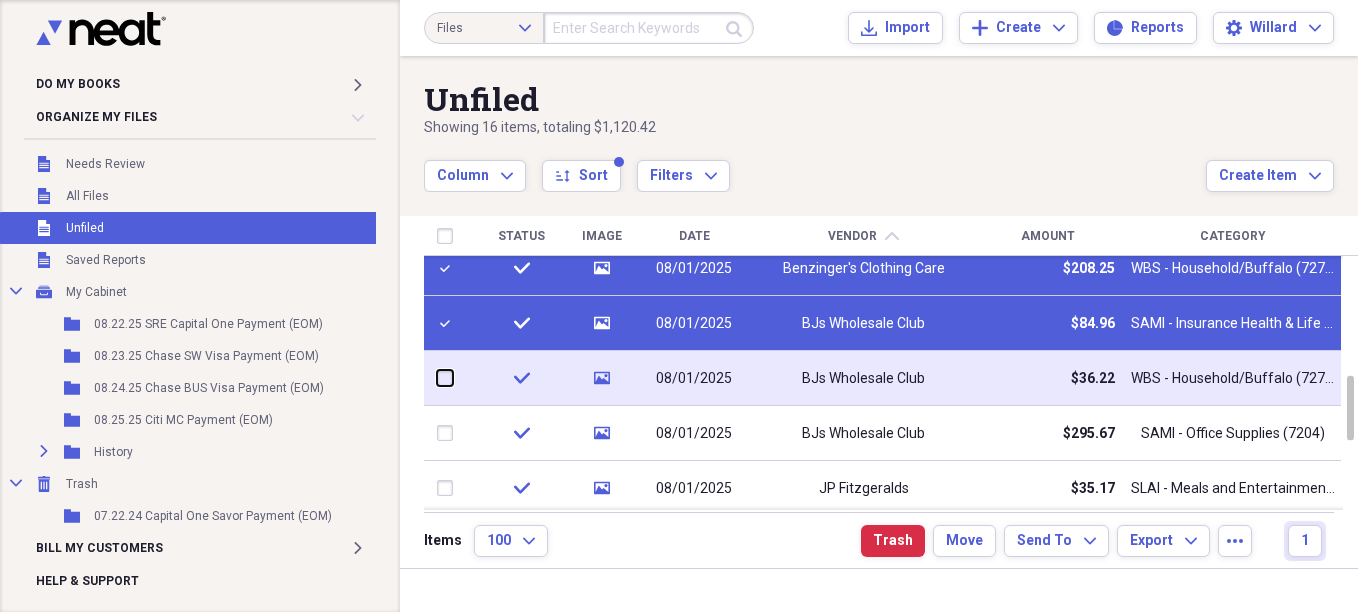 click at bounding box center (437, 378) 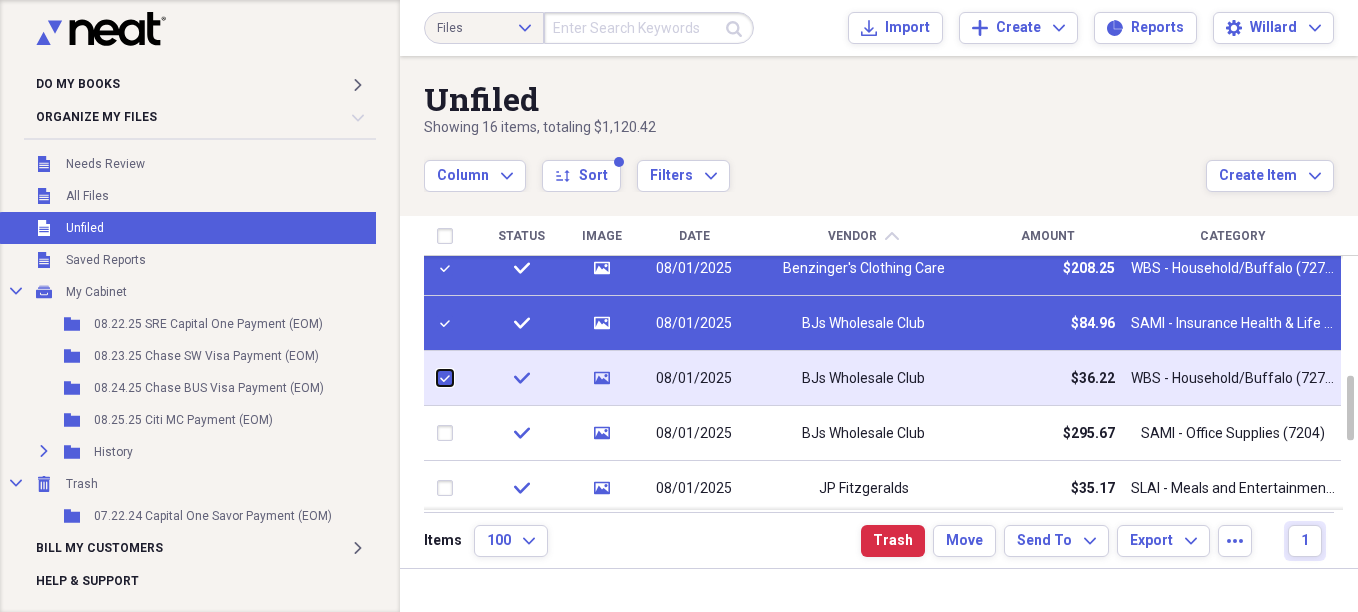 checkbox on "true" 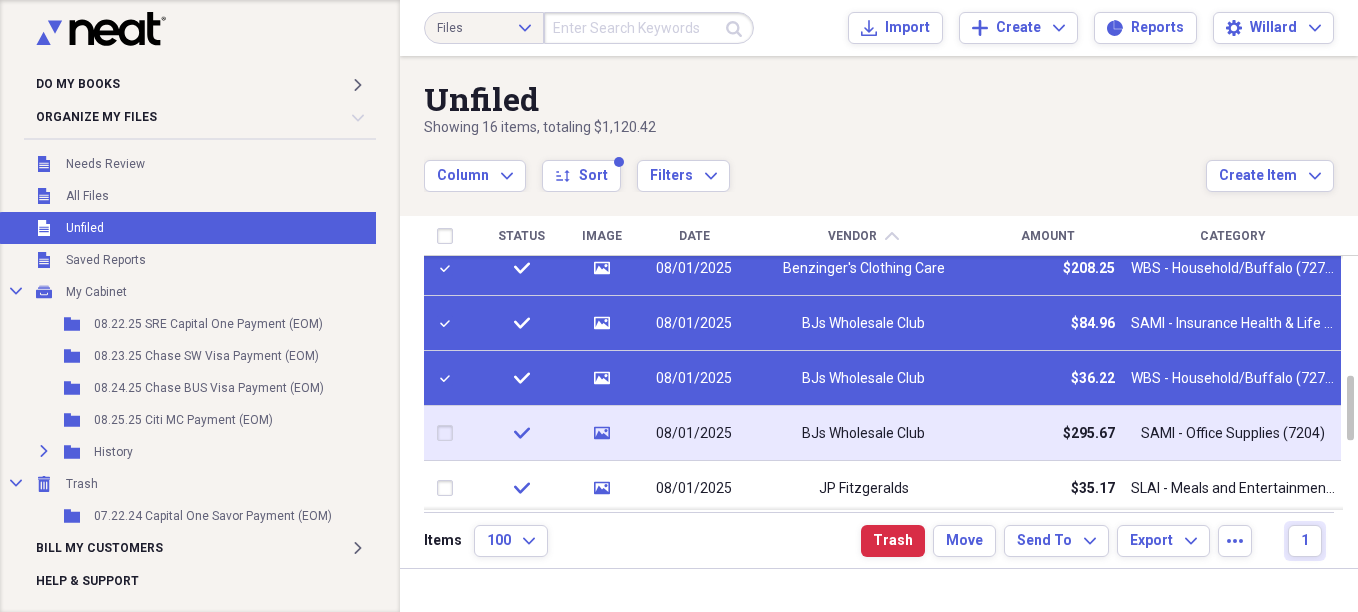 click at bounding box center [449, 433] 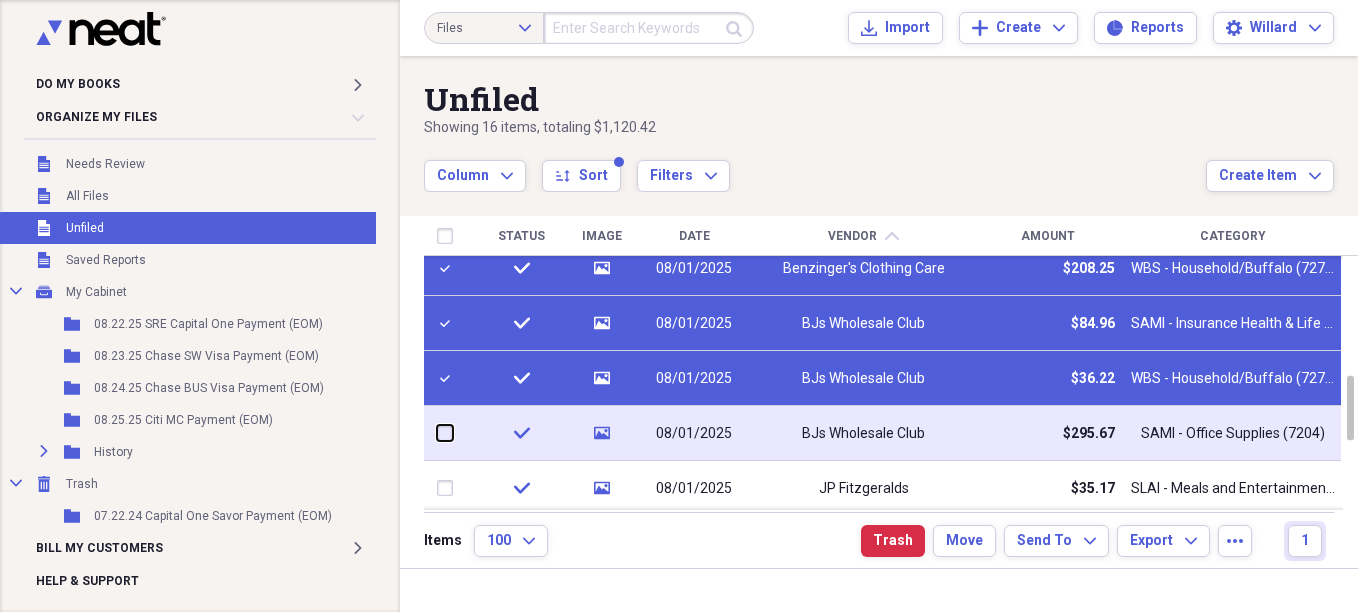 click at bounding box center (437, 433) 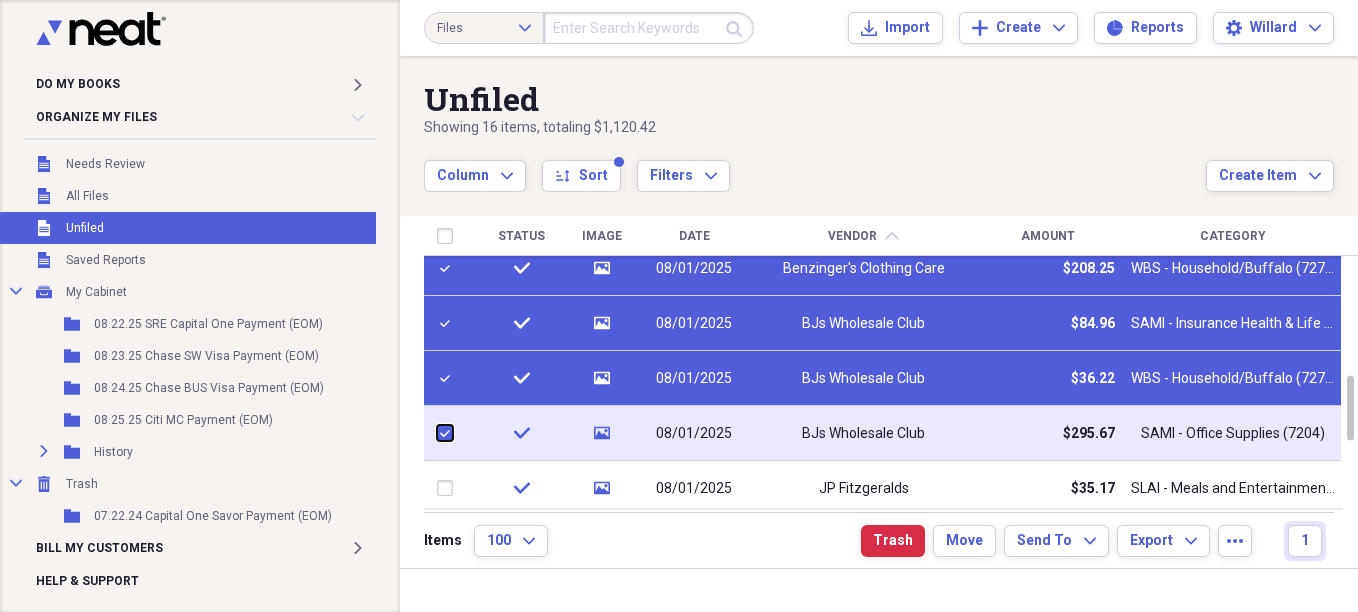 checkbox on "true" 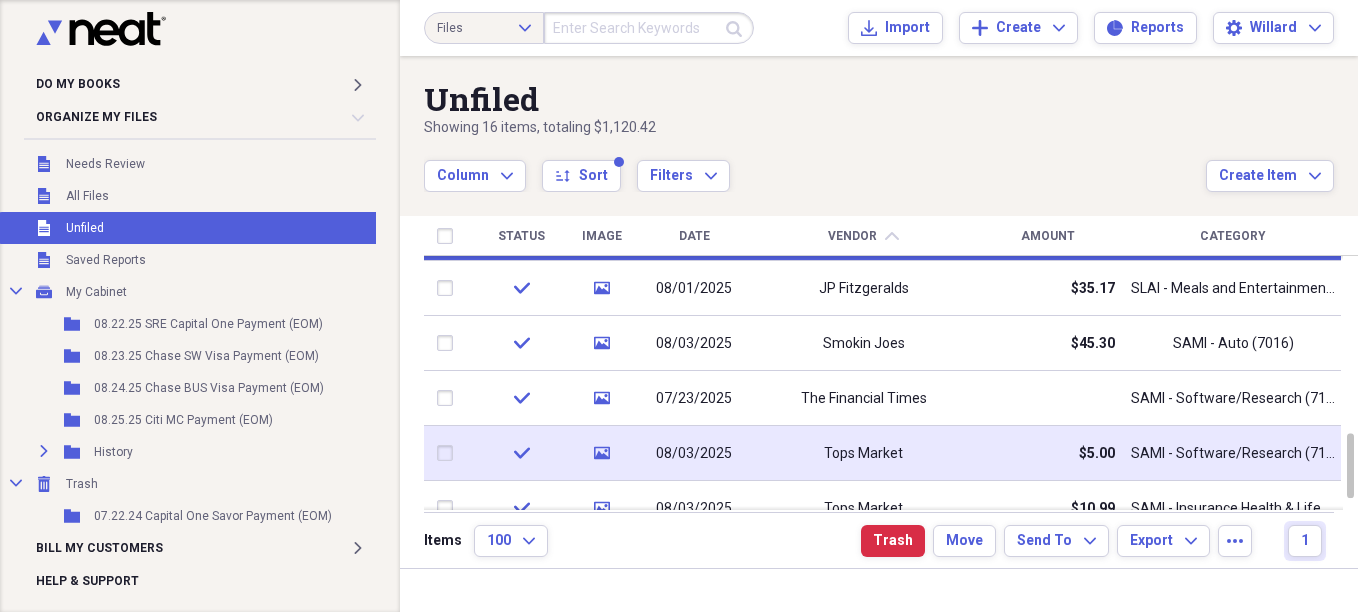 click at bounding box center [449, 453] 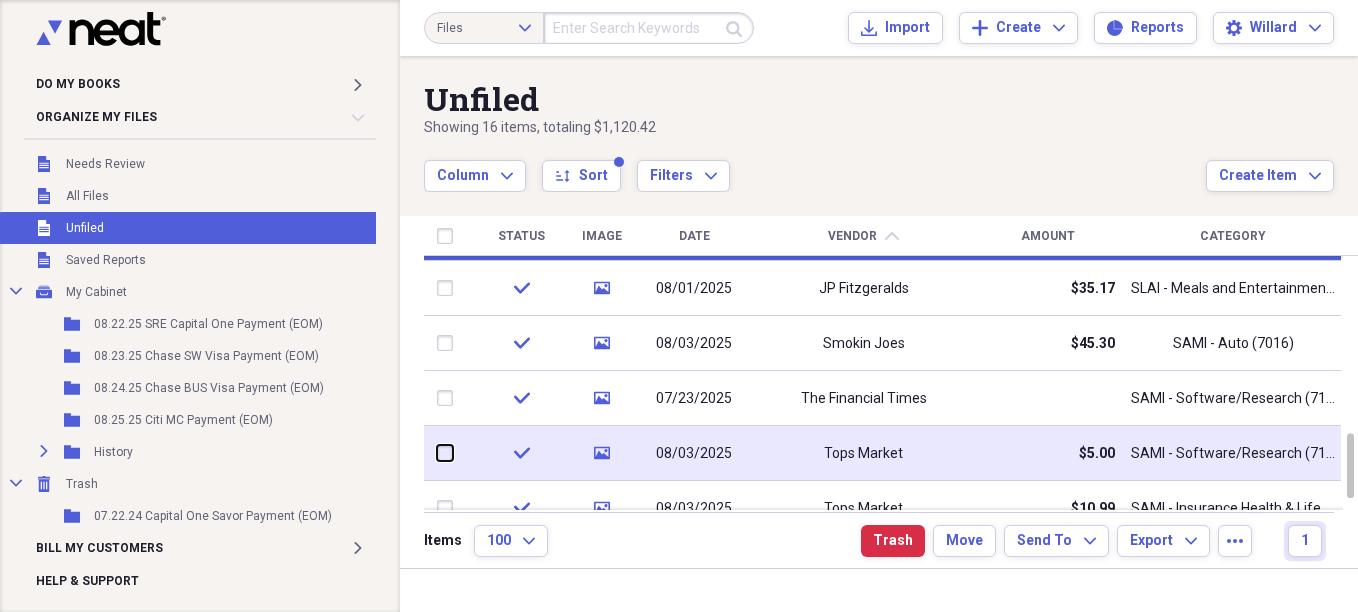 click at bounding box center (437, 453) 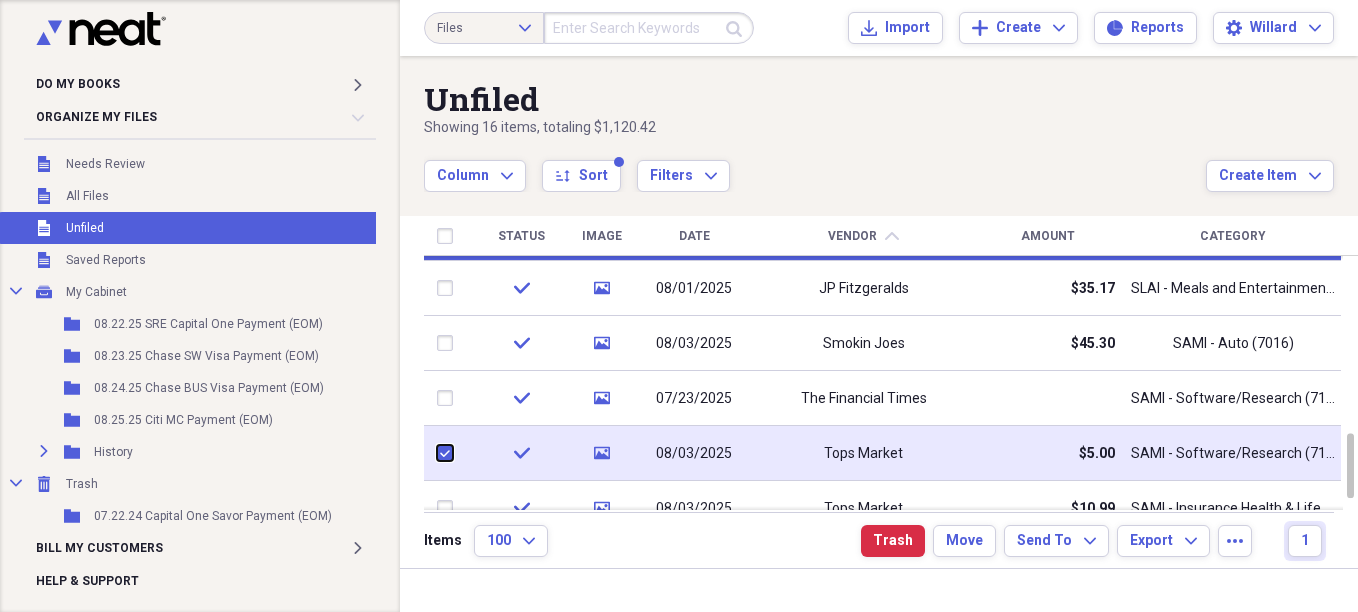 checkbox on "true" 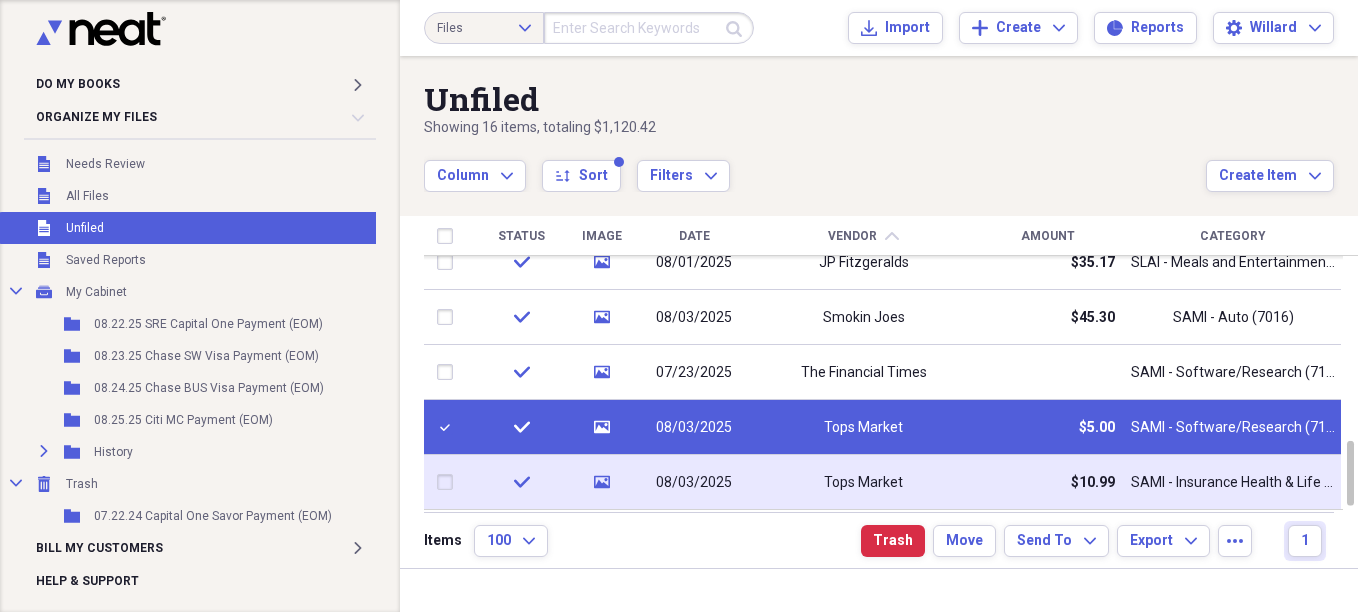 click at bounding box center [449, 482] 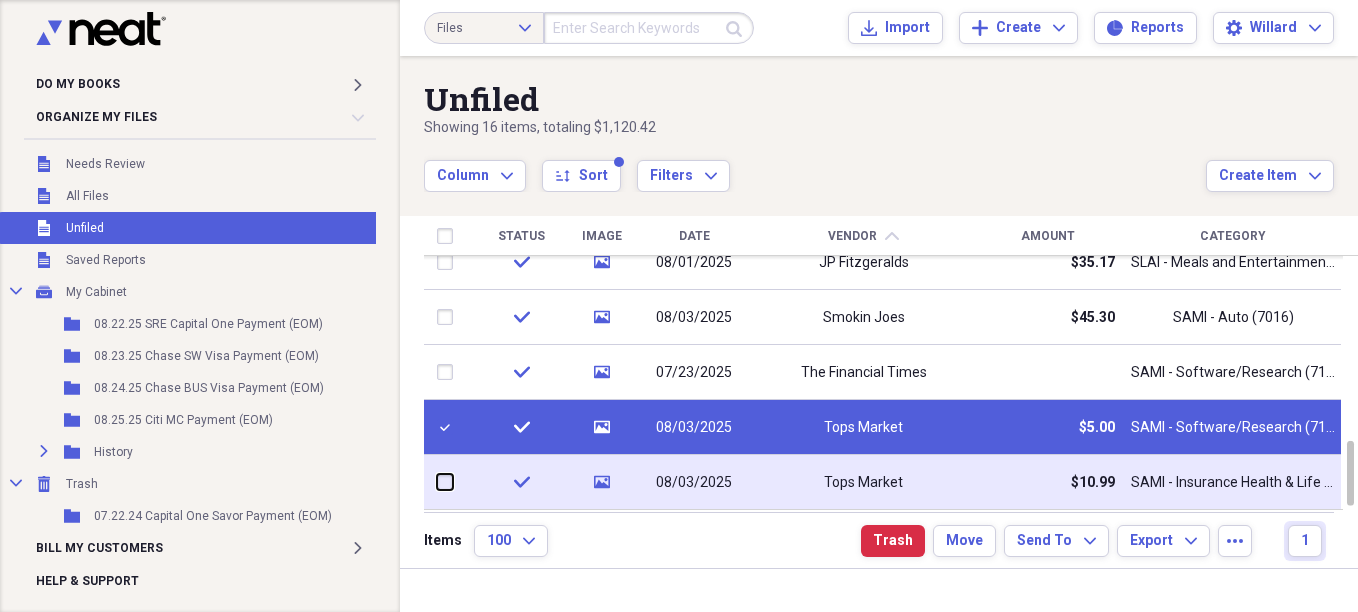 click at bounding box center [437, 482] 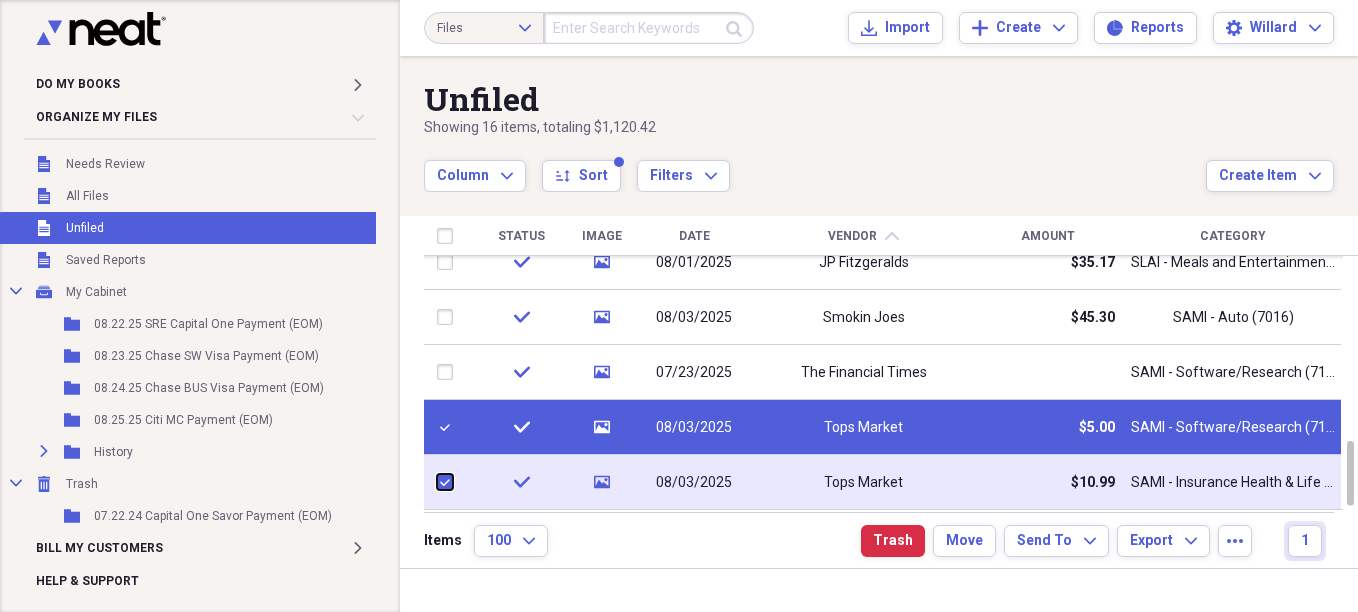 checkbox on "true" 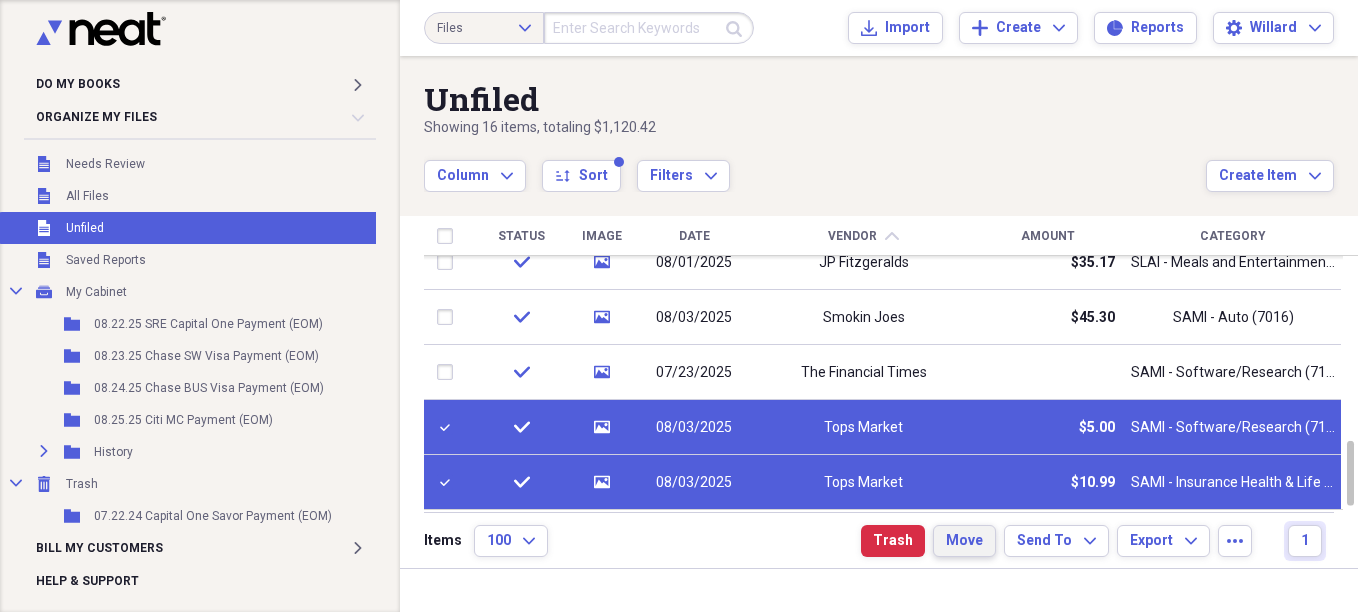 click on "Move" at bounding box center (964, 541) 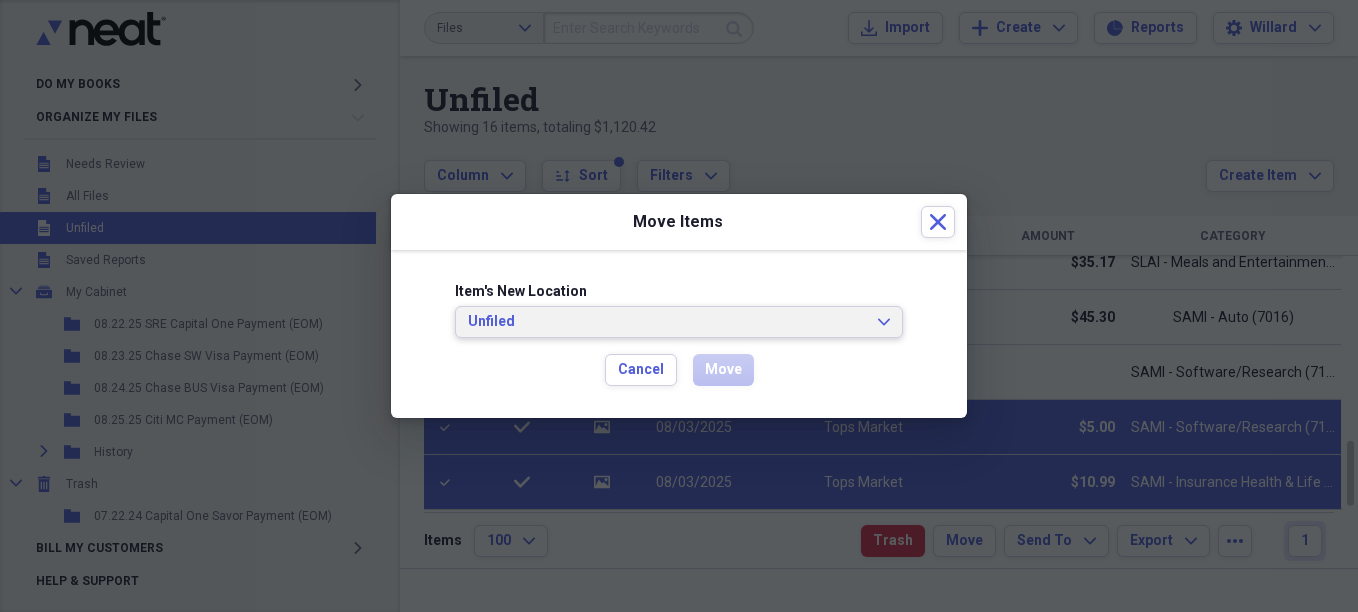 click on "Unfiled" at bounding box center (667, 322) 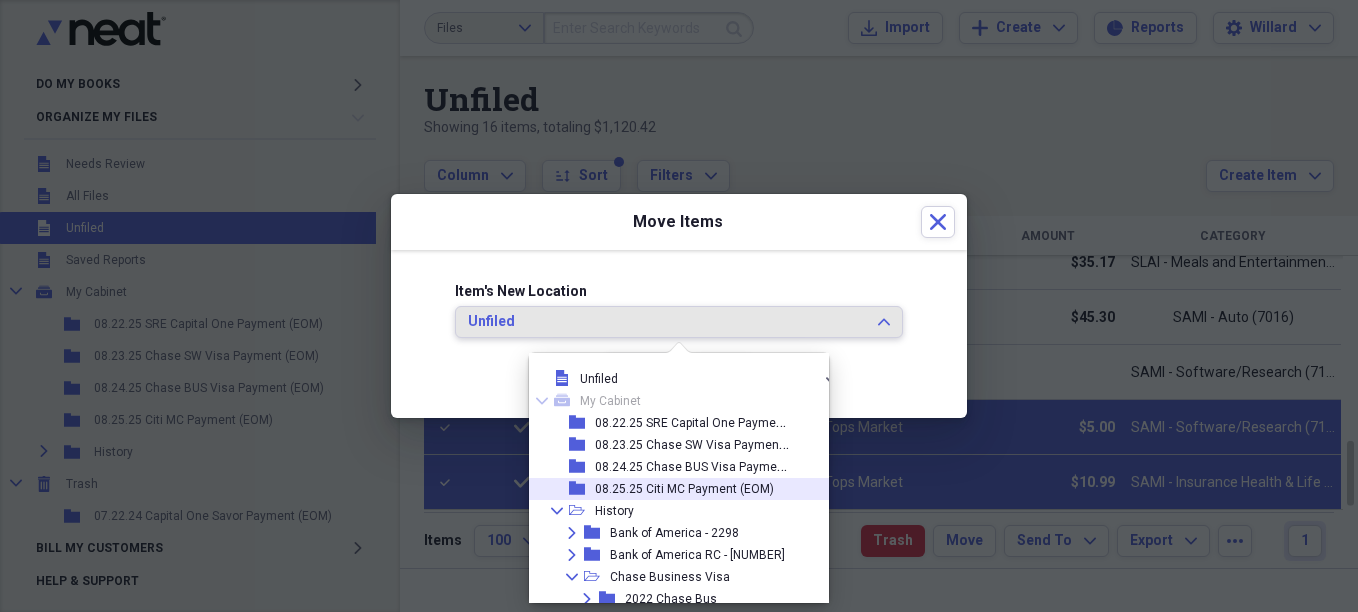 click on "08.25.25 Citi MC Payment (EOM)" at bounding box center [684, 489] 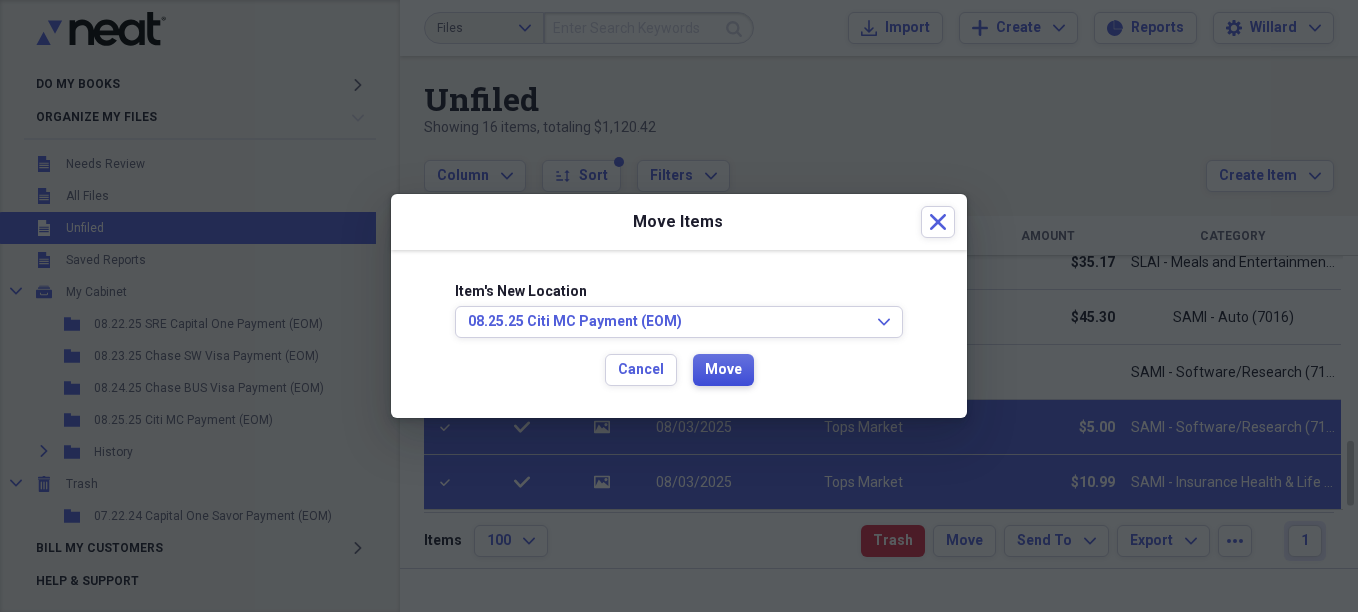 click on "Move" at bounding box center [723, 370] 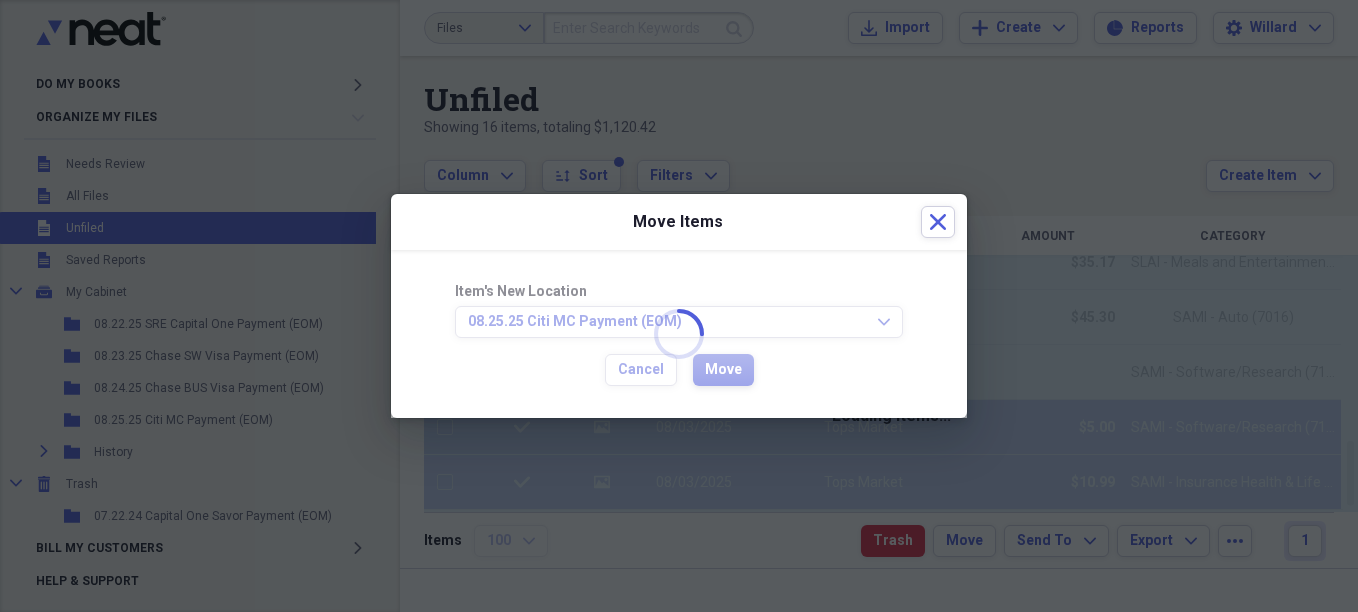 checkbox on "false" 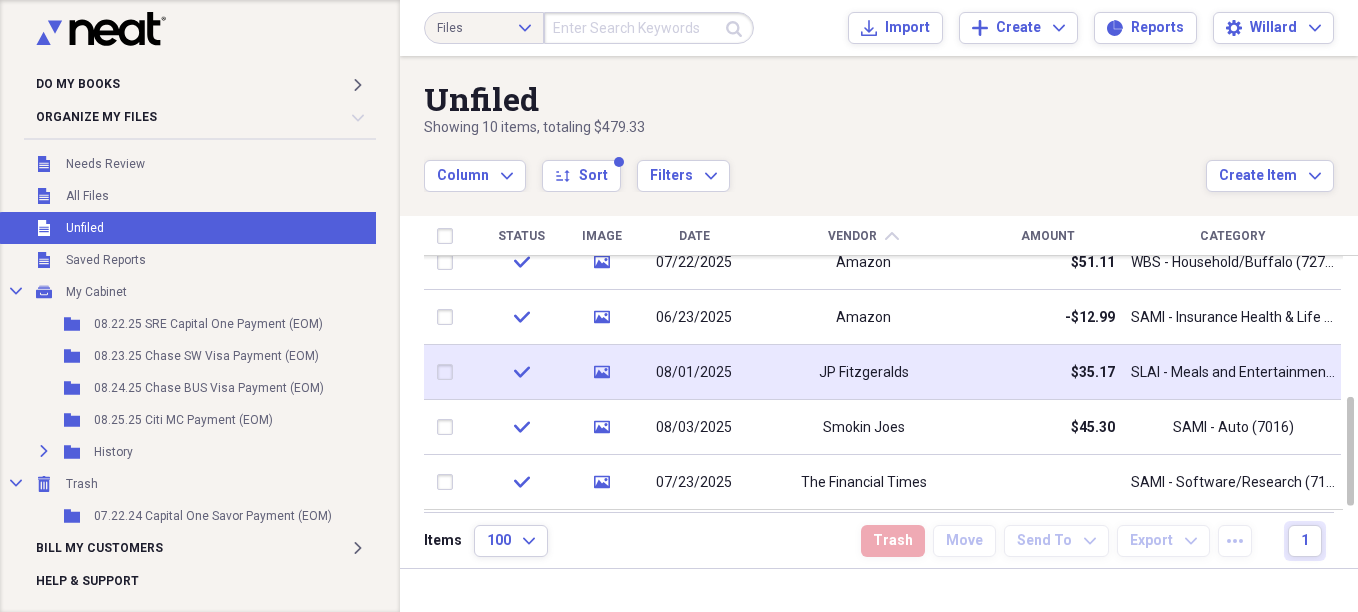 click on "08/01/2025" at bounding box center (694, 373) 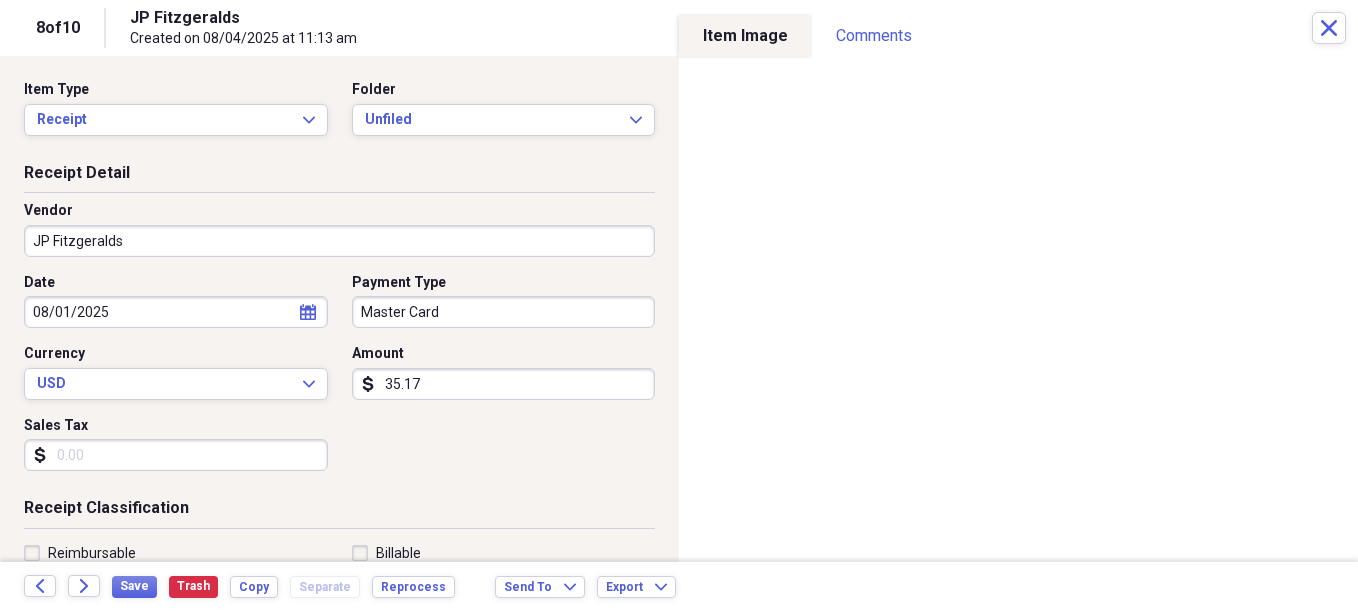 click on "35.17" at bounding box center (504, 384) 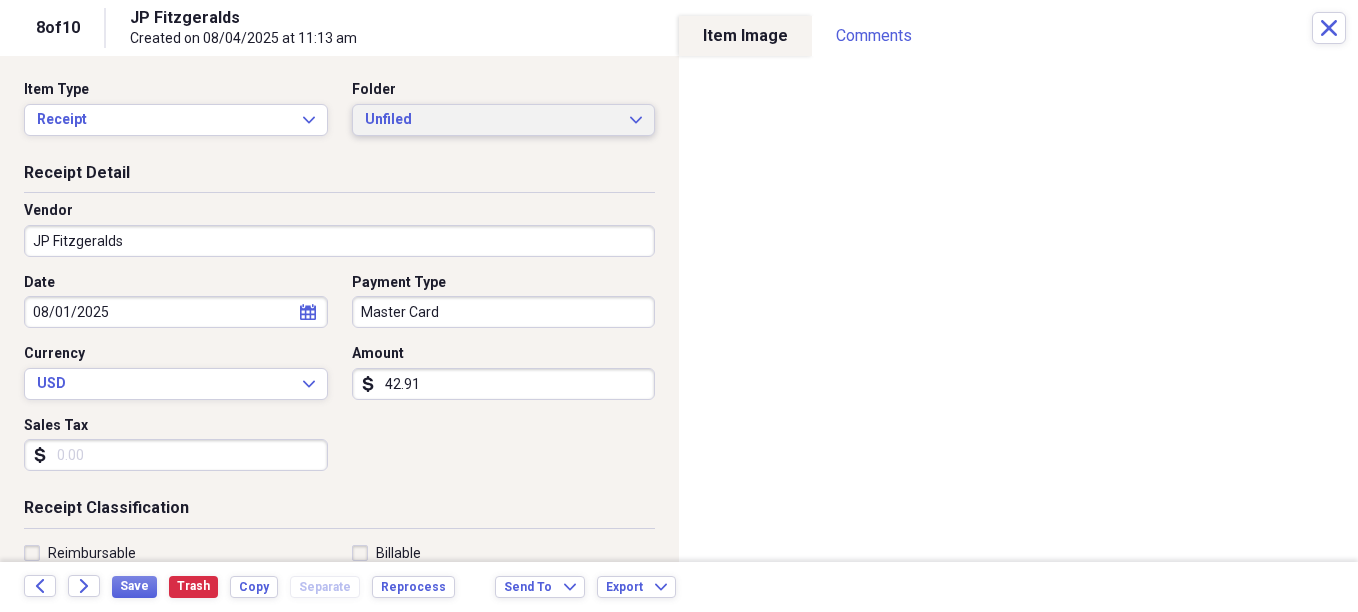 type on "42.91" 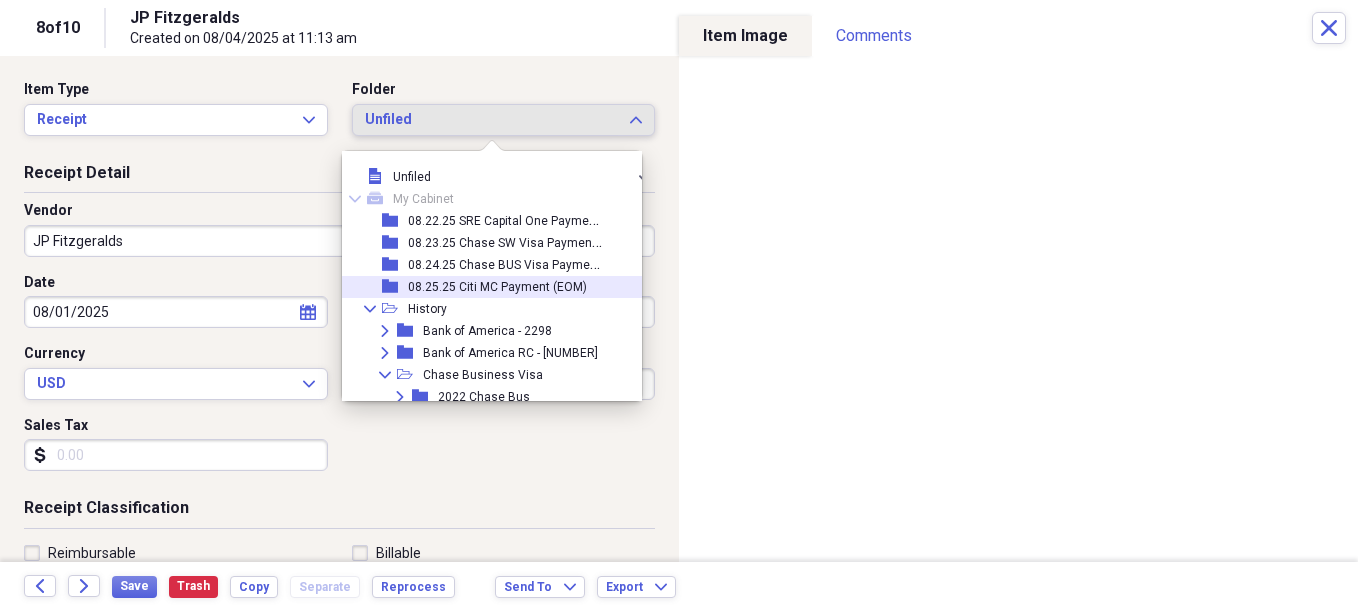 drag, startPoint x: 503, startPoint y: 290, endPoint x: 598, endPoint y: 250, distance: 103.077644 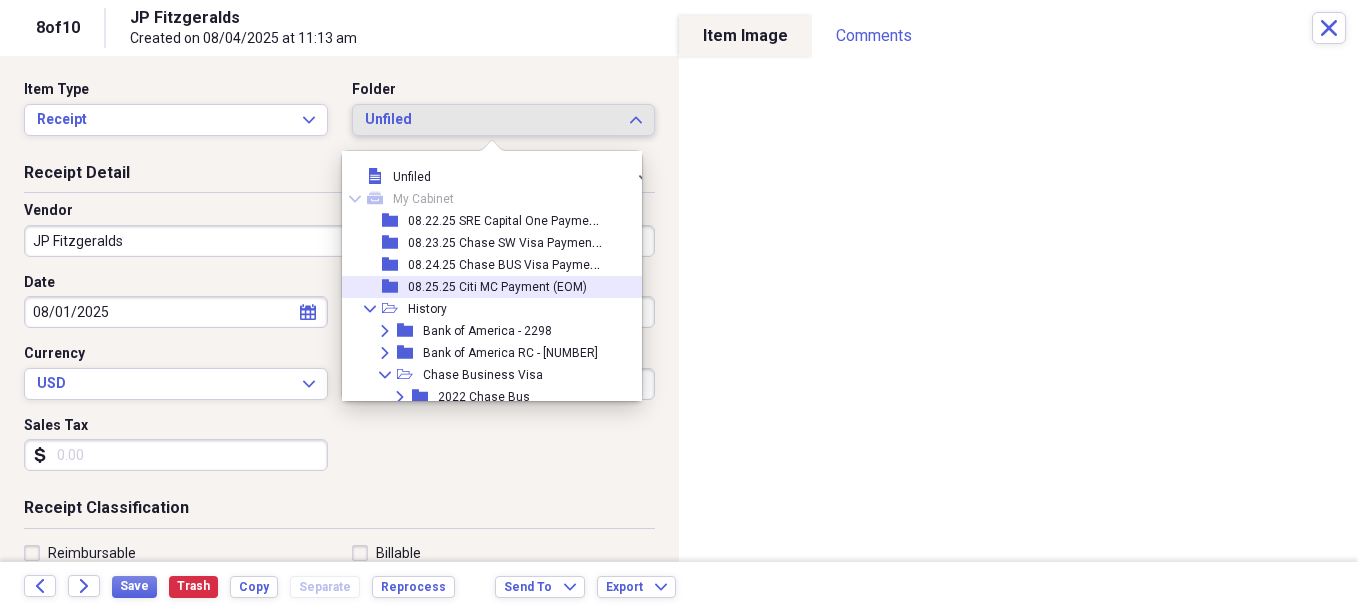 click on "08.25.25 Citi MC Payment (EOM)" at bounding box center (497, 287) 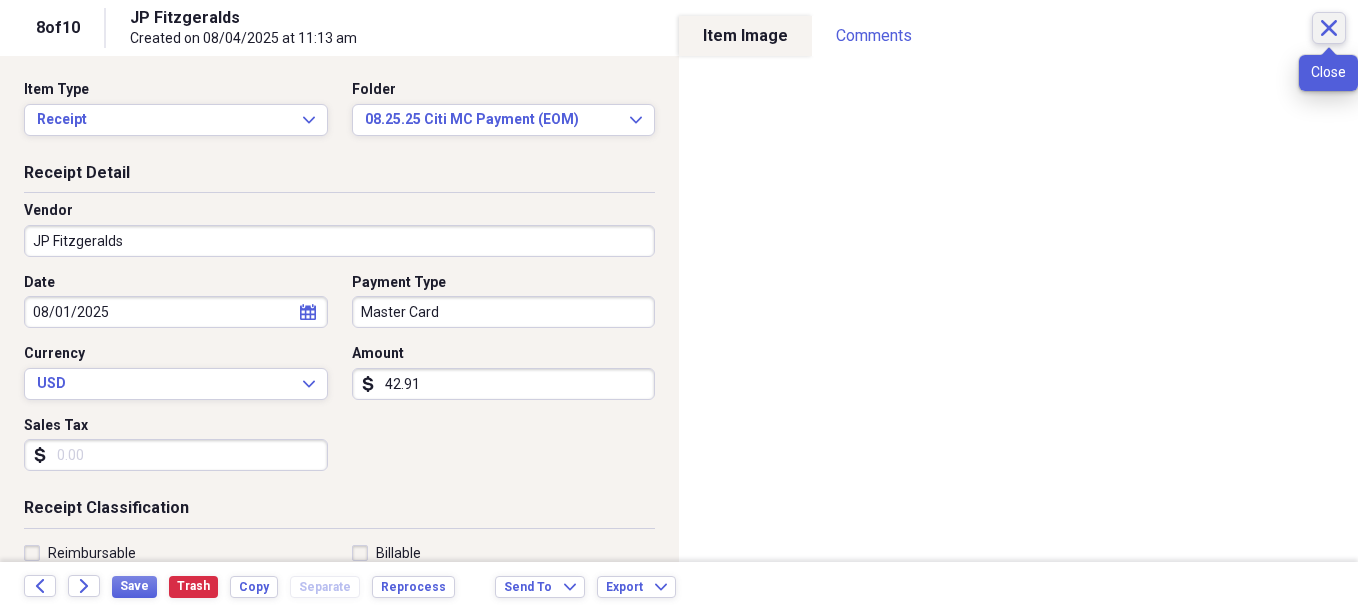 click on "Close" at bounding box center [1329, 28] 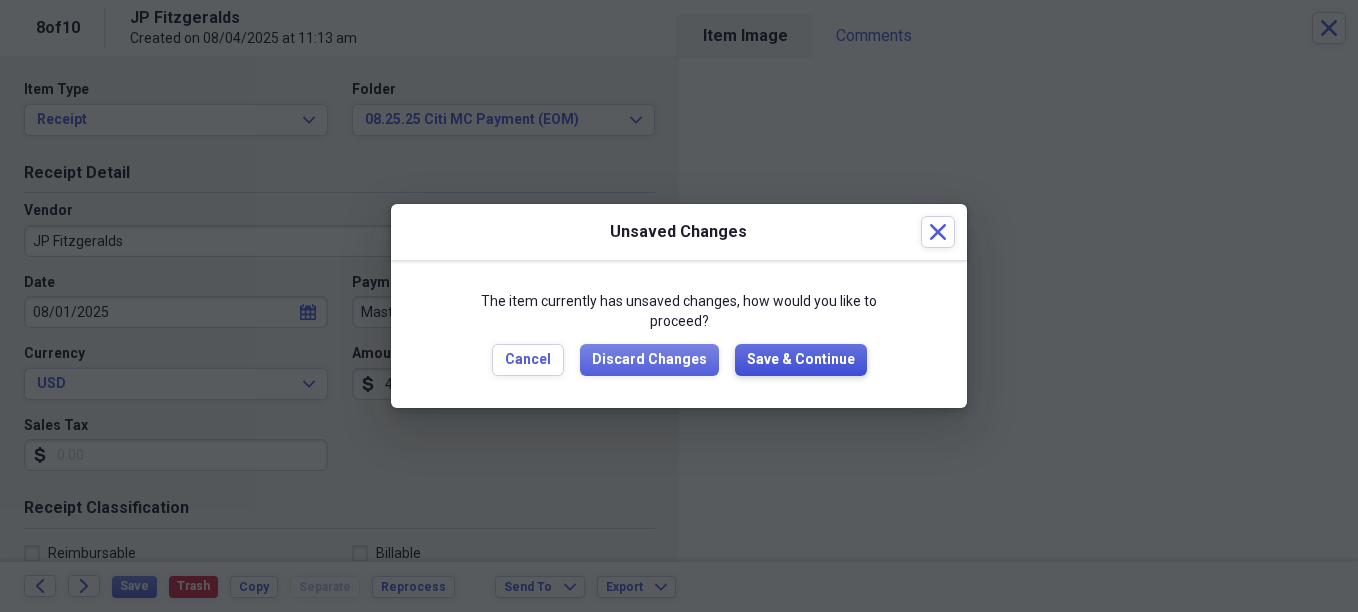 click on "Save & Continue" at bounding box center [801, 360] 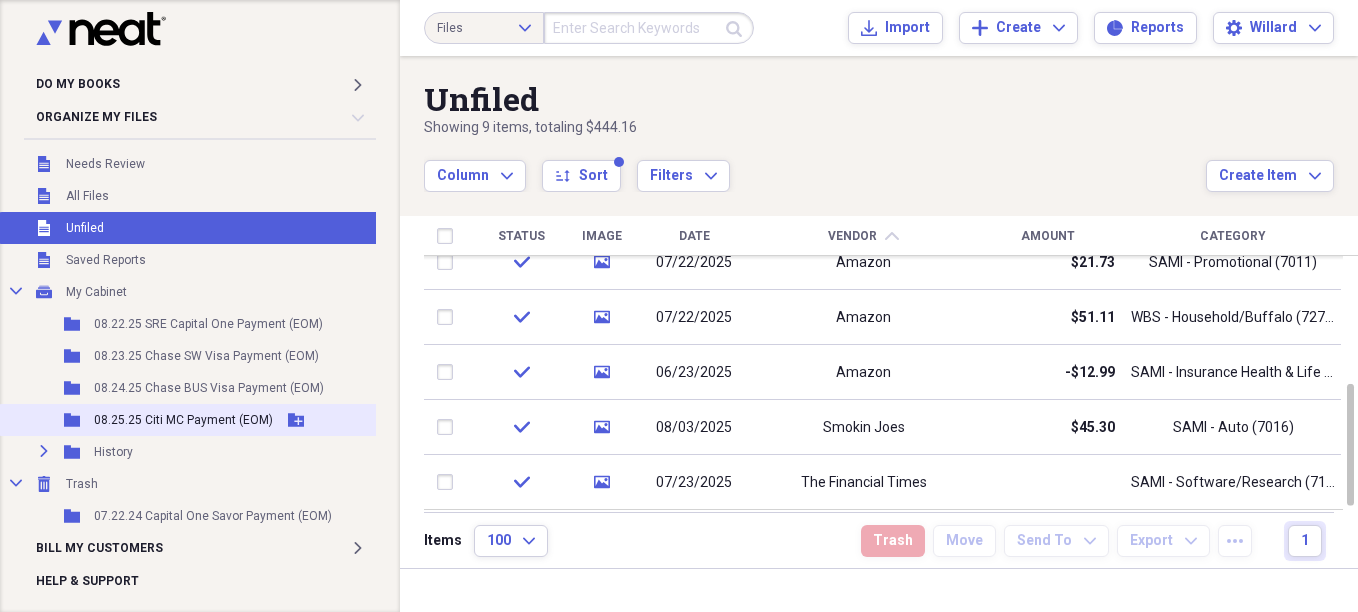 click on "Folder 08.25.25 Citi MC Payment (EOM) Add Folder" at bounding box center (192, 420) 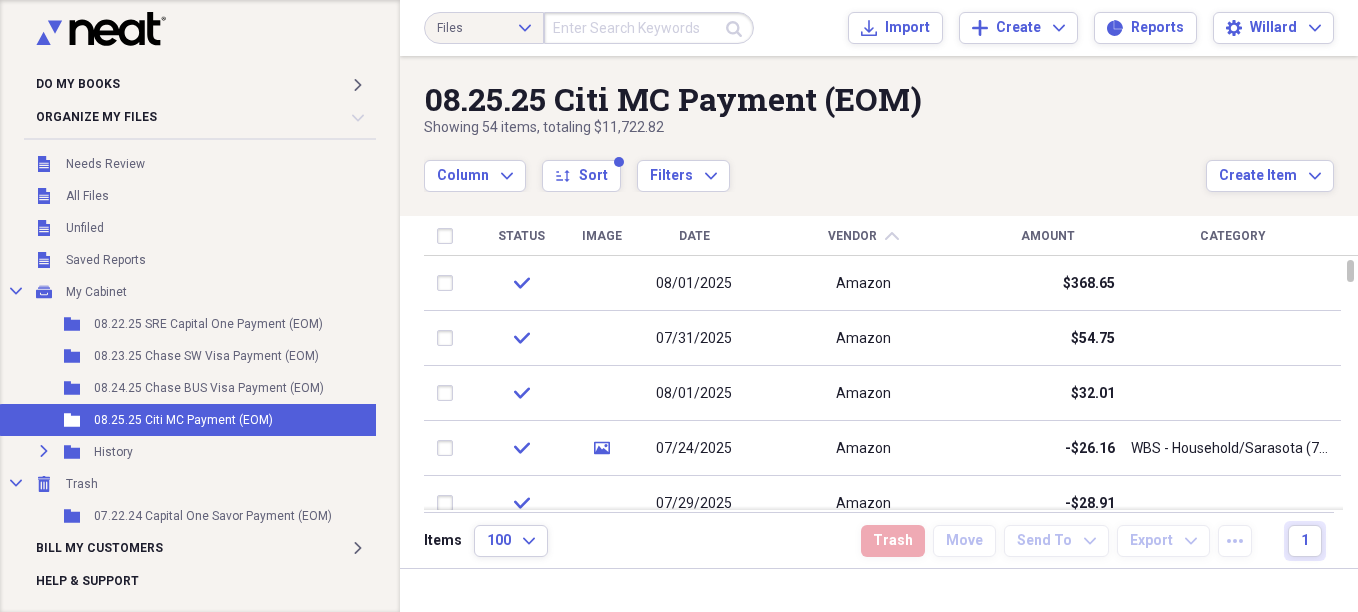 click on "Amount" at bounding box center (1048, 236) 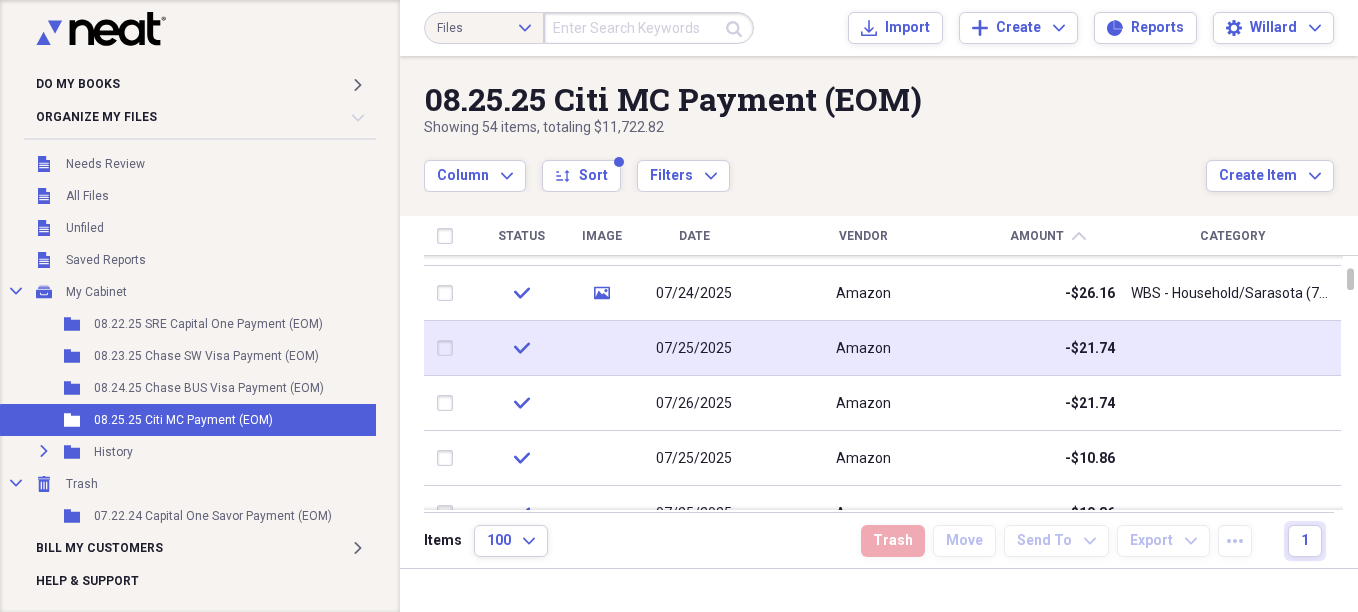 click on "Amazon" at bounding box center (863, 349) 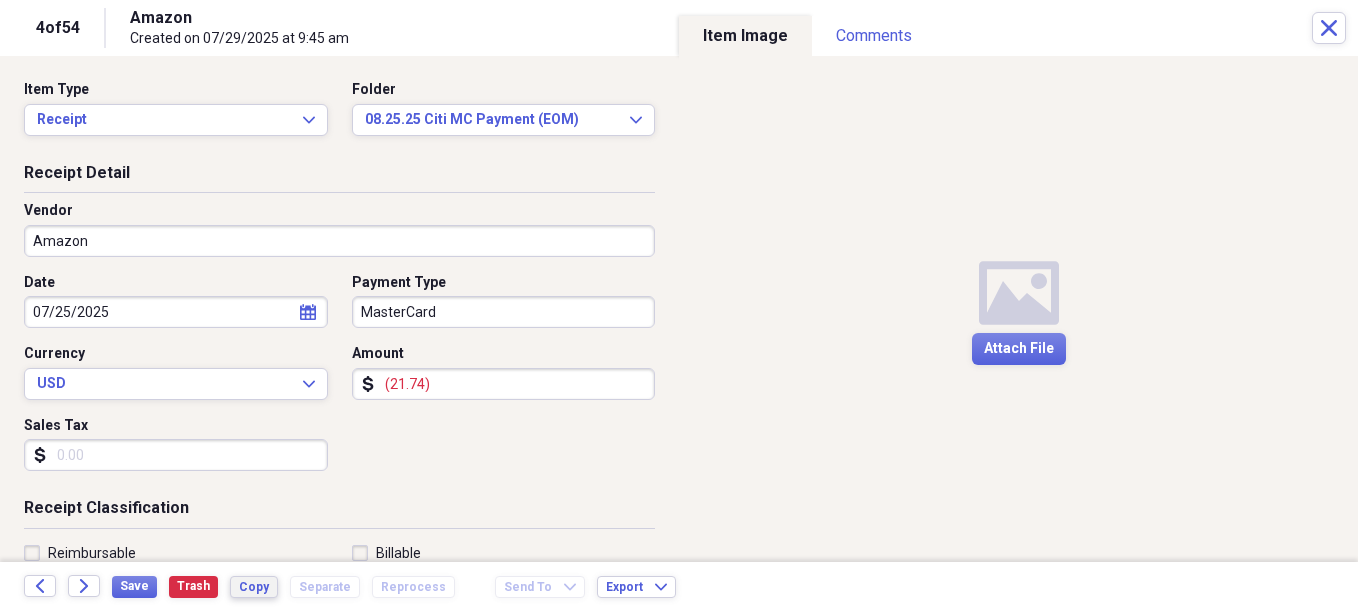 click on "Copy" at bounding box center [254, 587] 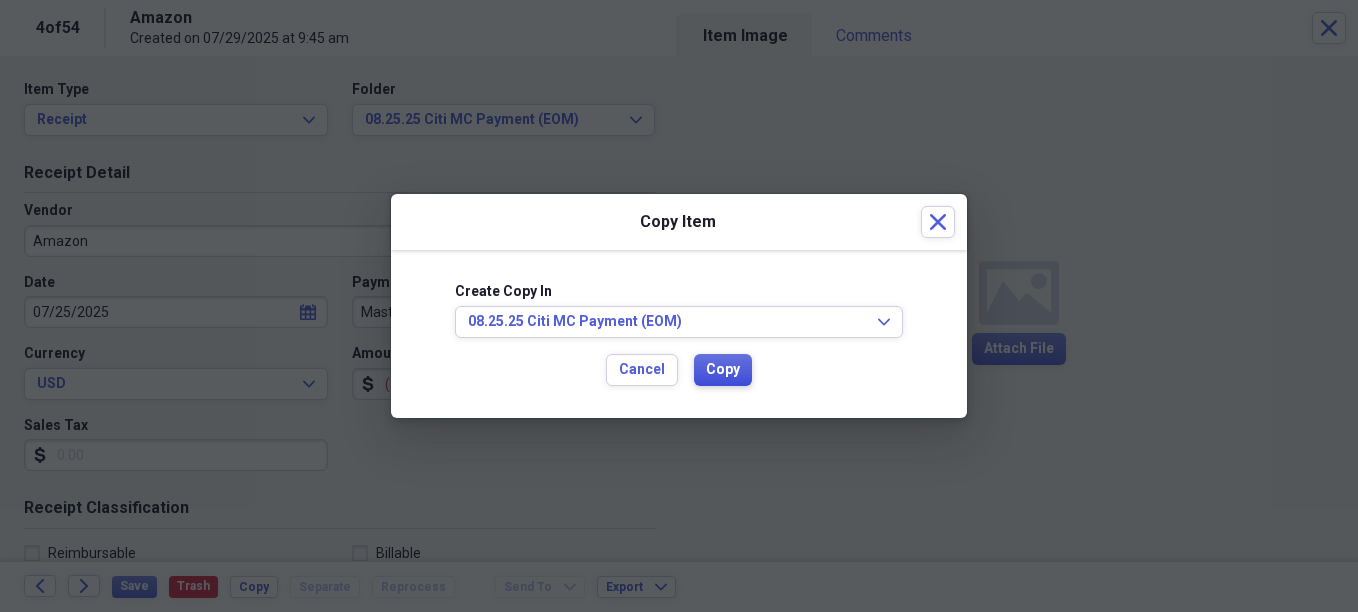 click on "Copy" at bounding box center (723, 370) 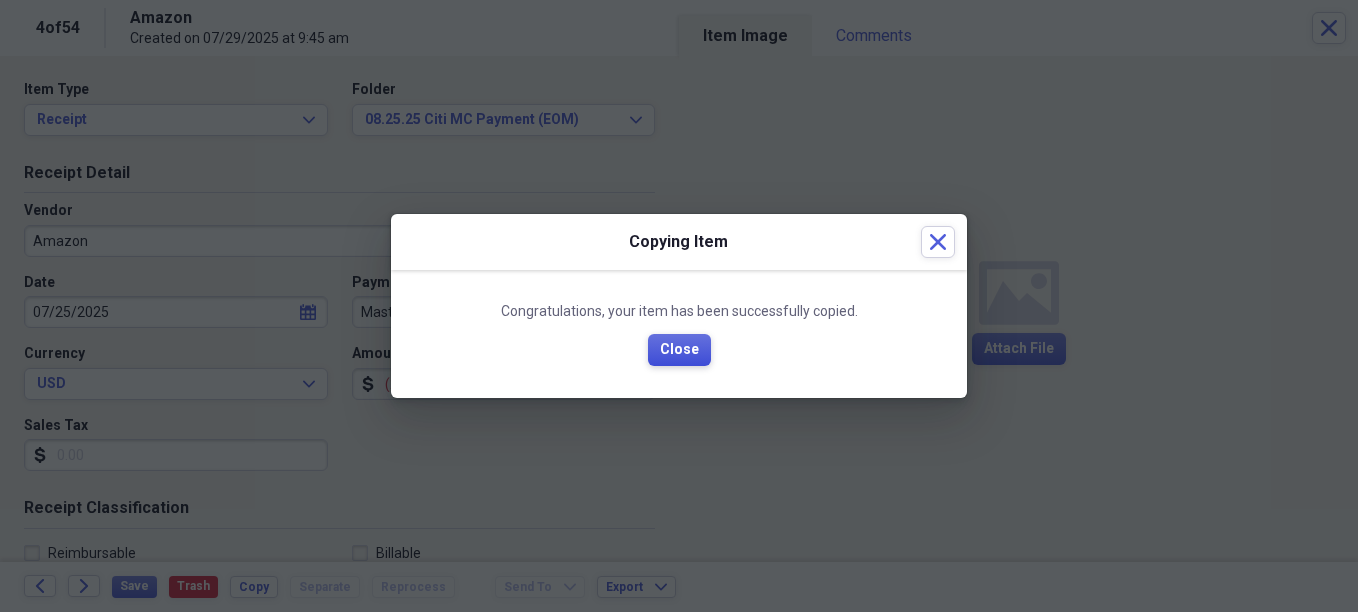 click on "Close" at bounding box center [679, 350] 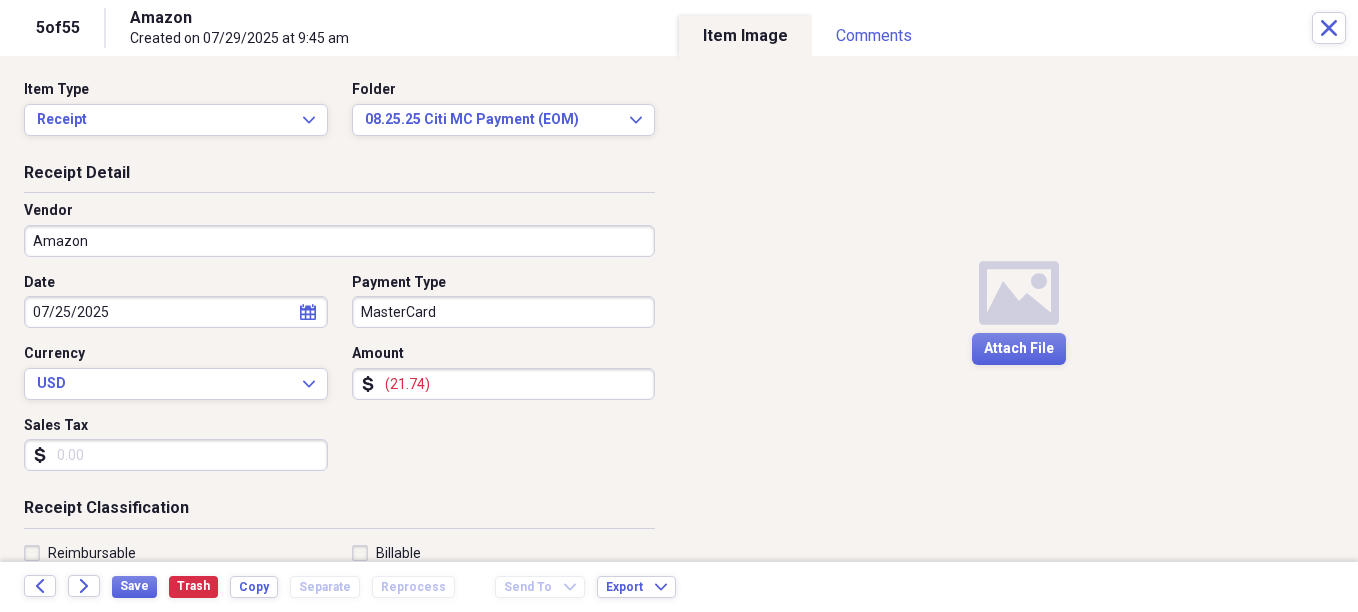 select on "6" 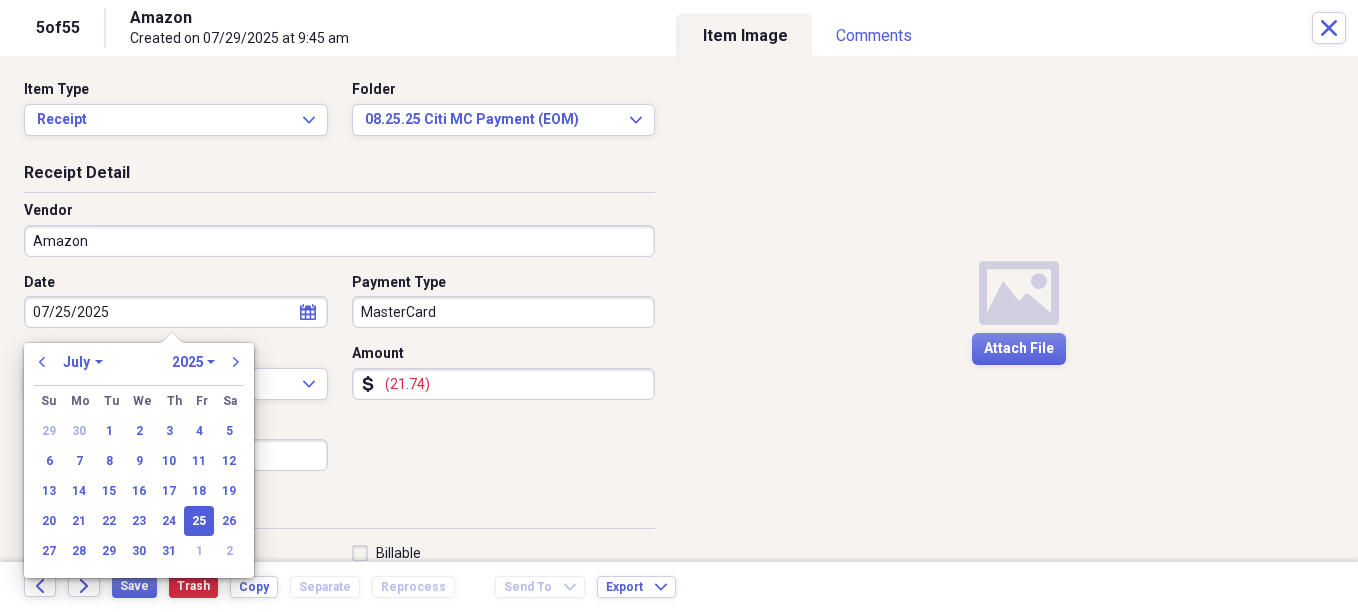 click on "07/25/2025" at bounding box center (176, 312) 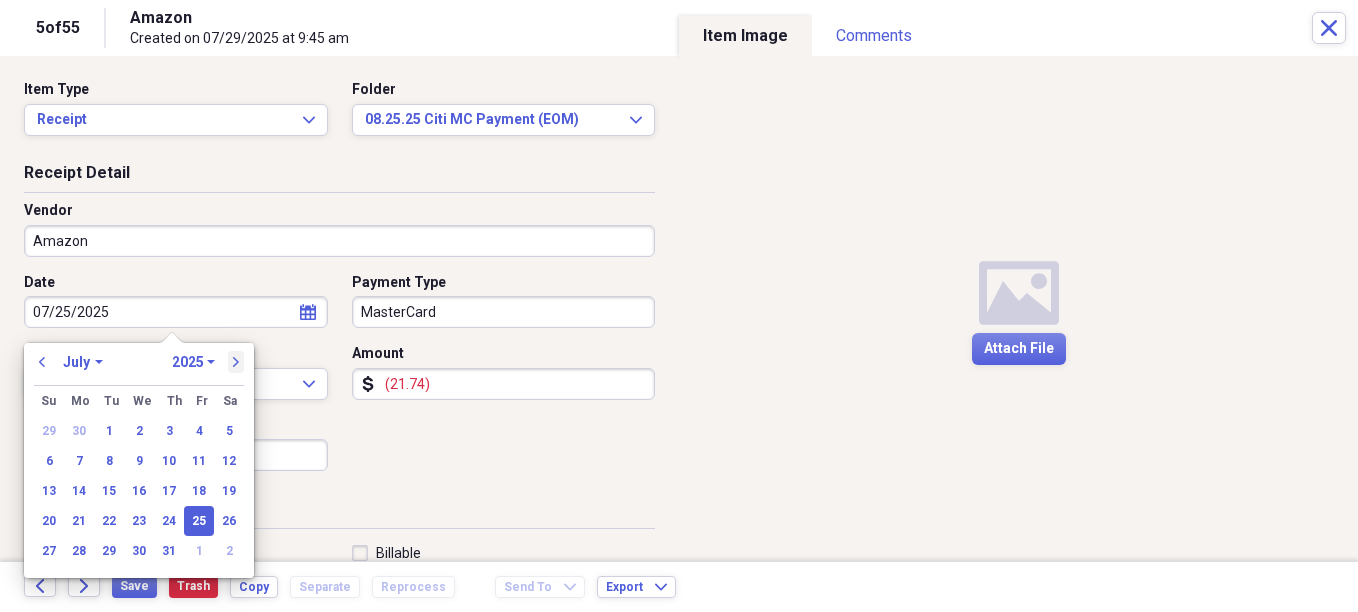click on "next" at bounding box center [236, 362] 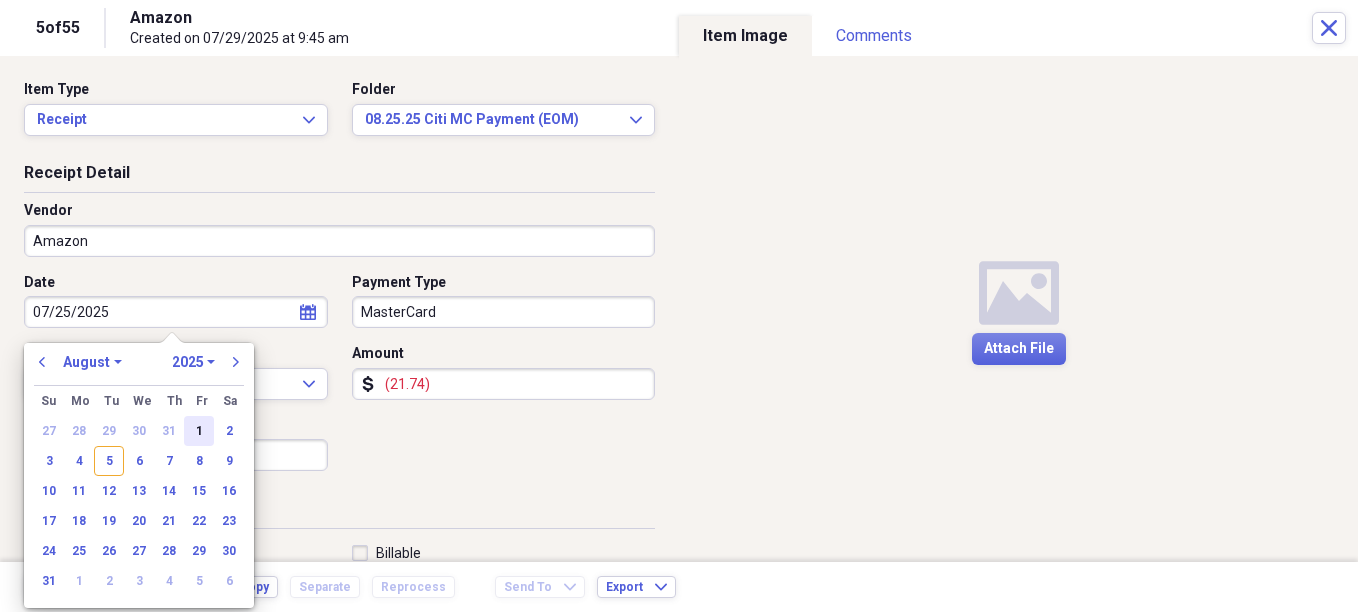 click on "1" at bounding box center [199, 431] 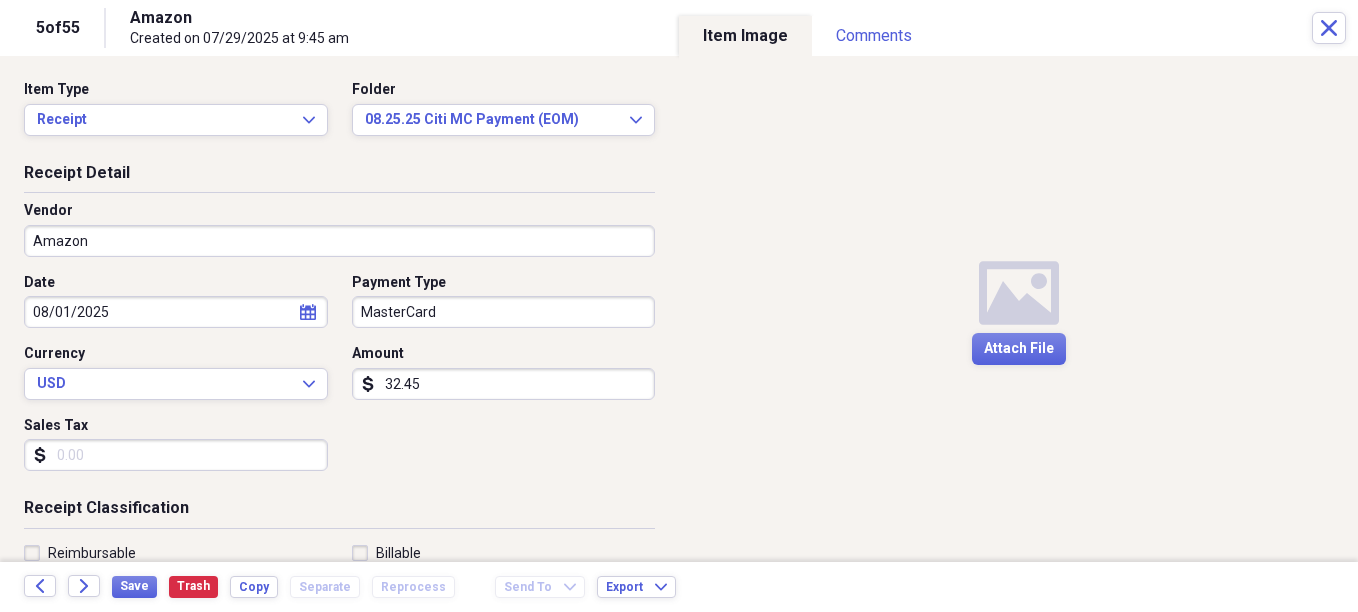 click on "32.45" at bounding box center [504, 384] 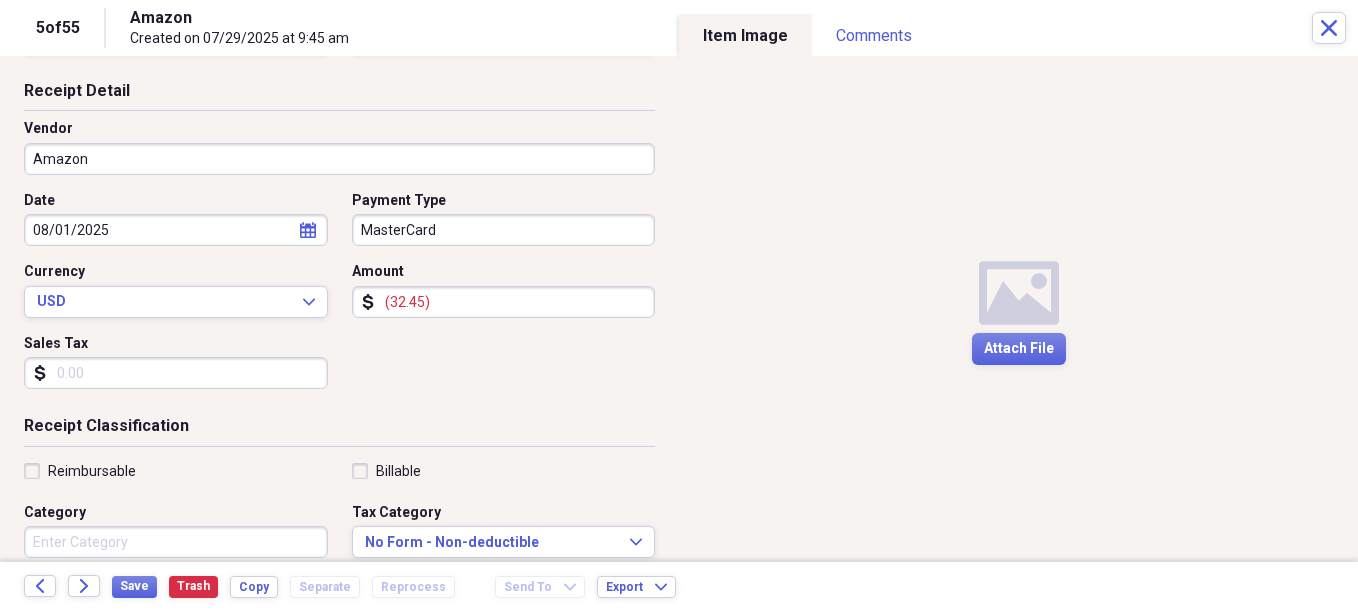 scroll, scrollTop: 200, scrollLeft: 0, axis: vertical 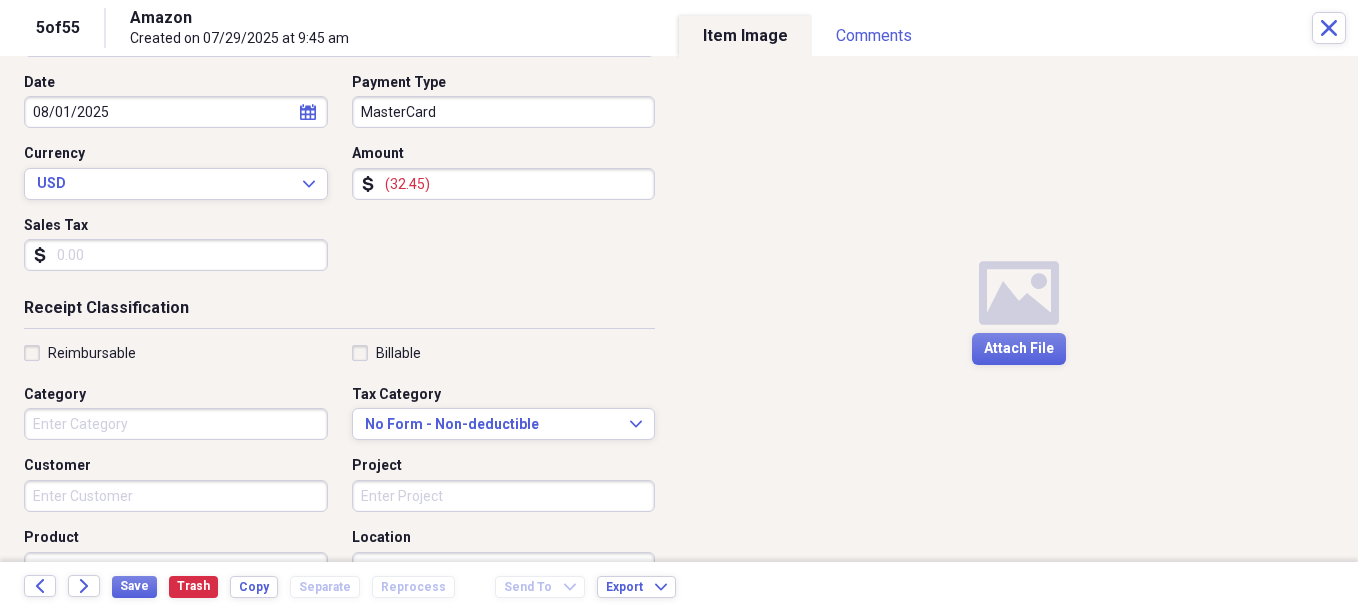 type on "(32.45)" 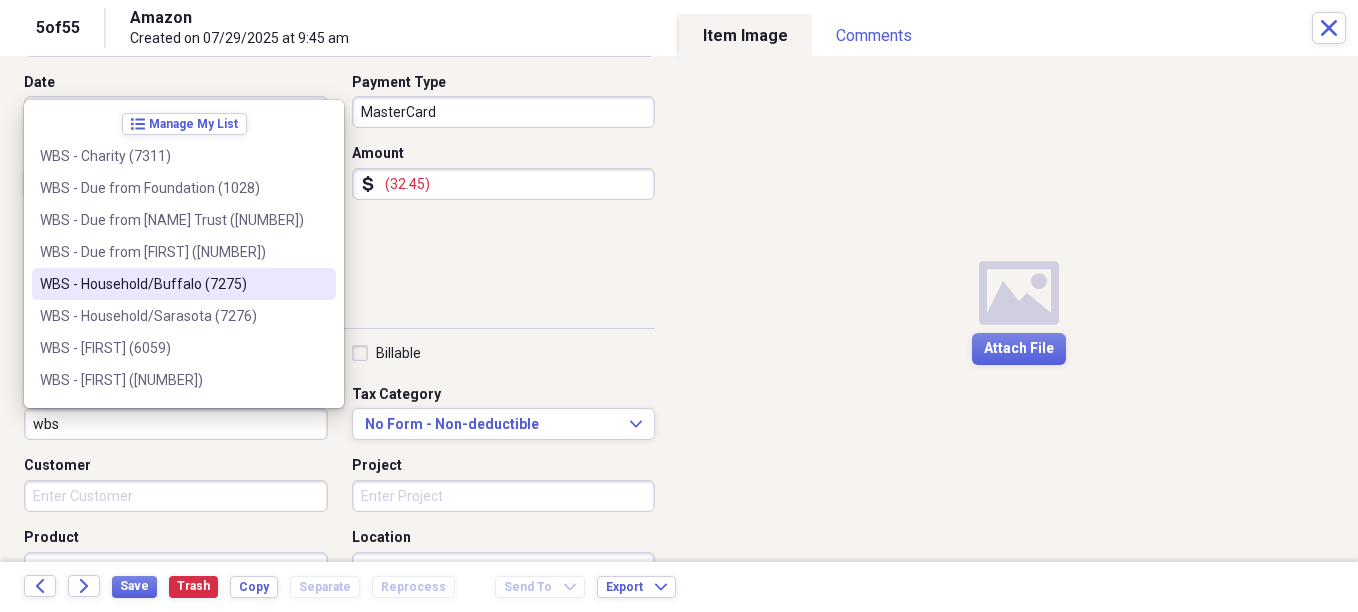 click on "WBS - Household/Buffalo (7275)" at bounding box center (172, 284) 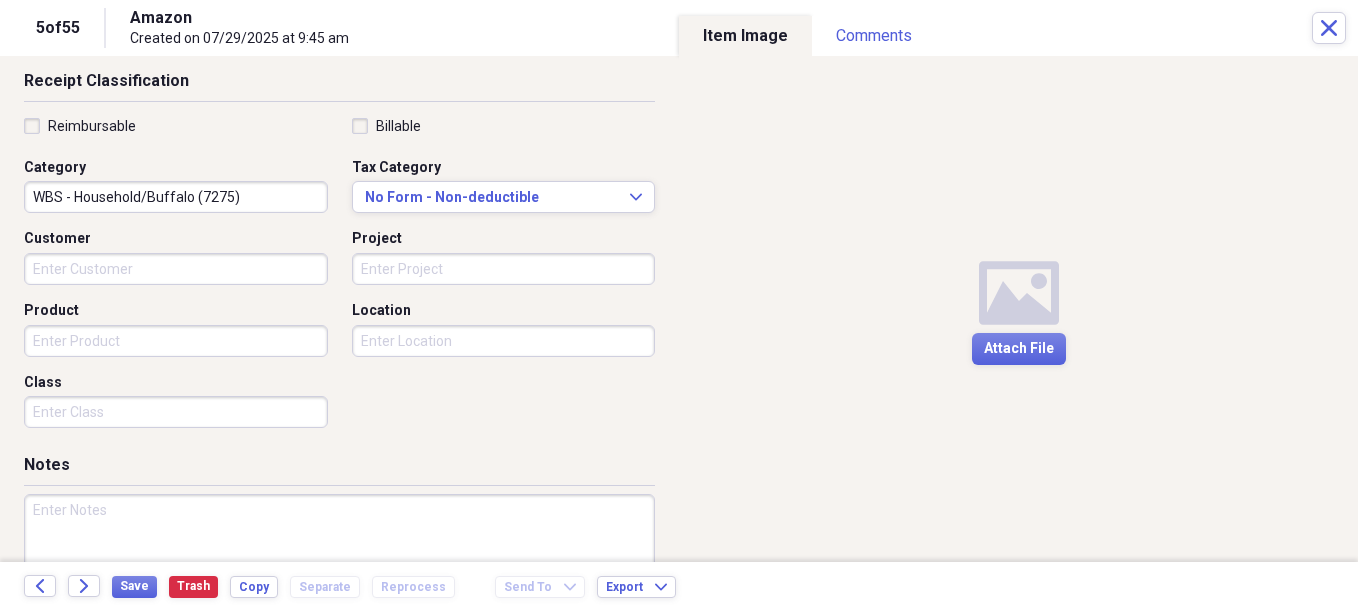 scroll, scrollTop: 500, scrollLeft: 0, axis: vertical 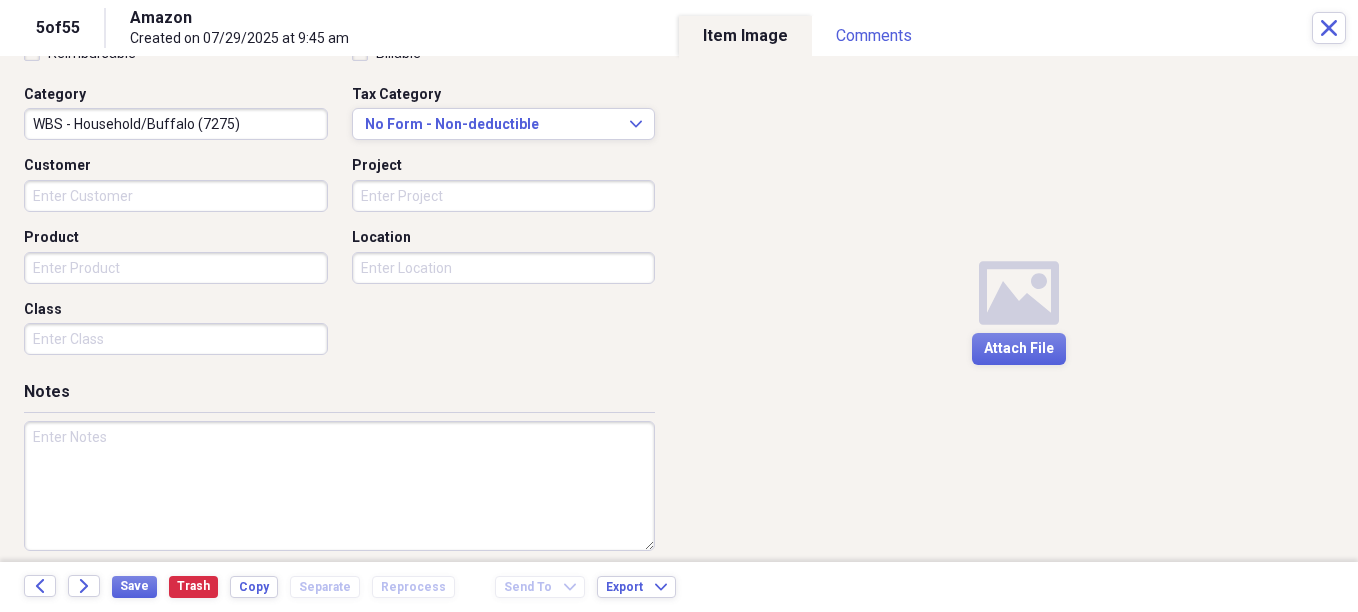 click on "Class" at bounding box center [176, 339] 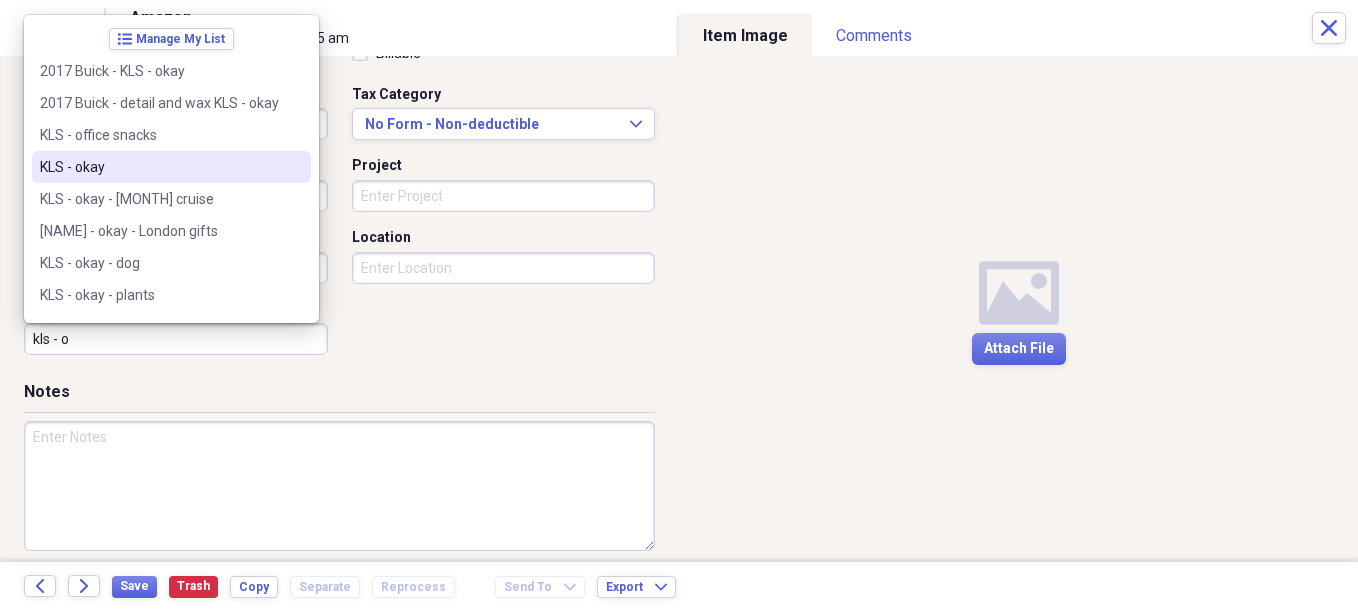 click on "KLS - okay" at bounding box center [159, 167] 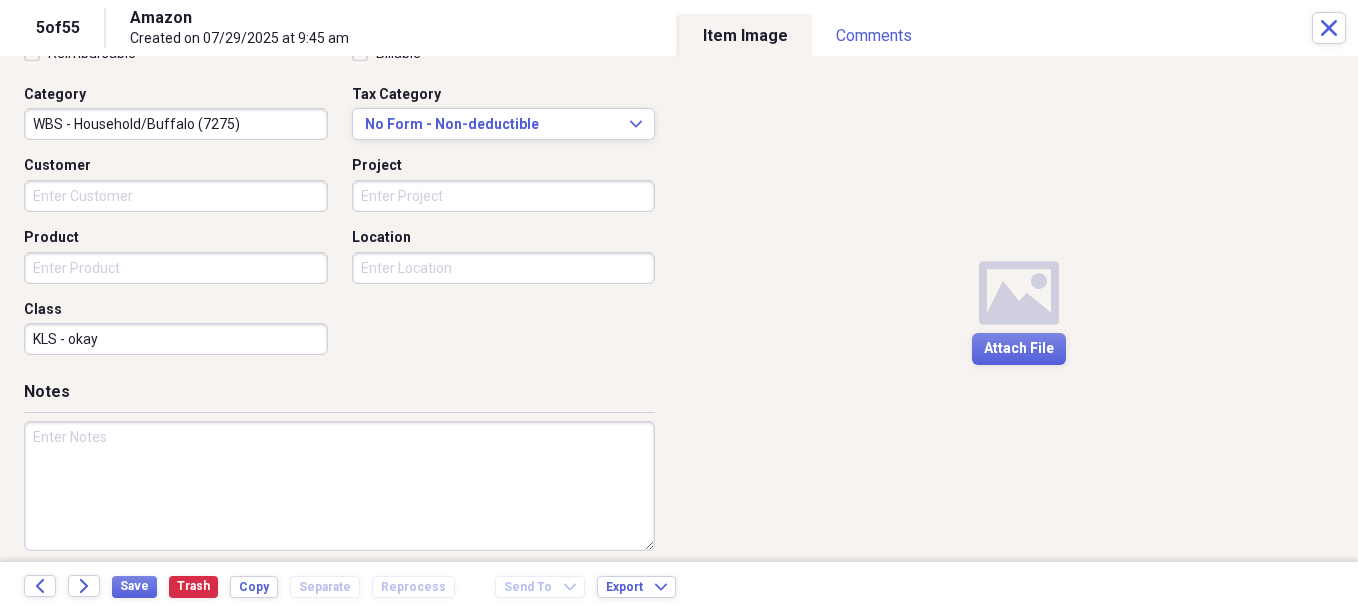 drag, startPoint x: 129, startPoint y: 336, endPoint x: 27, endPoint y: 333, distance: 102.044106 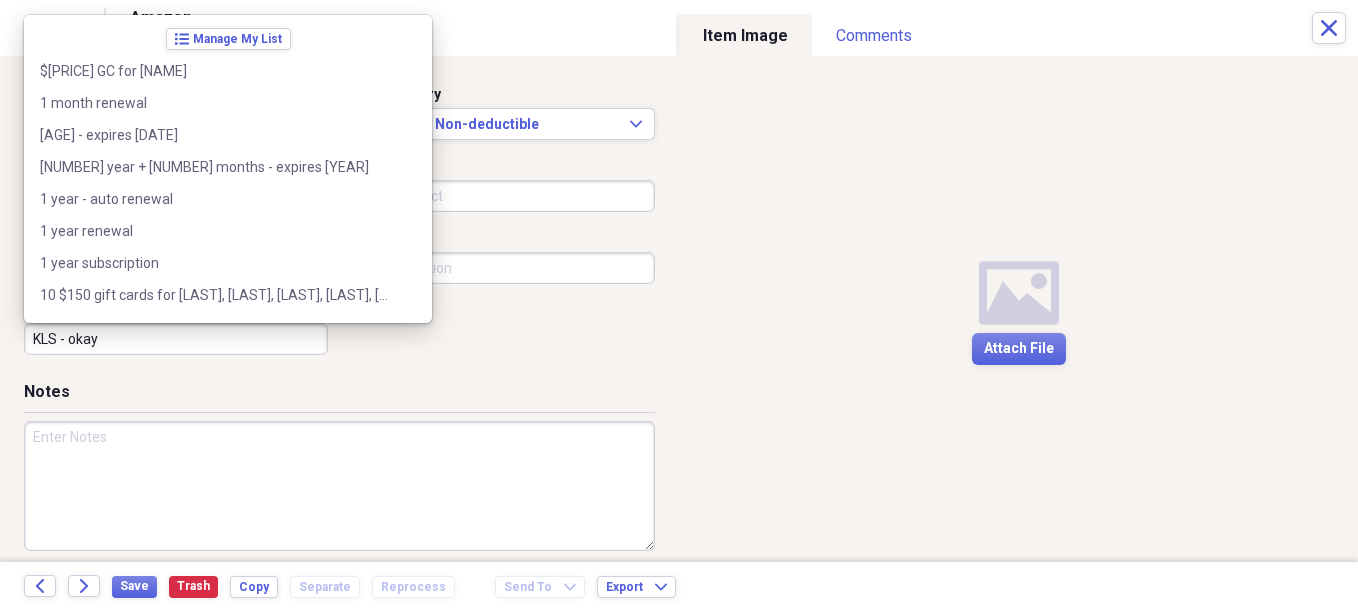 scroll, scrollTop: 10716, scrollLeft: 0, axis: vertical 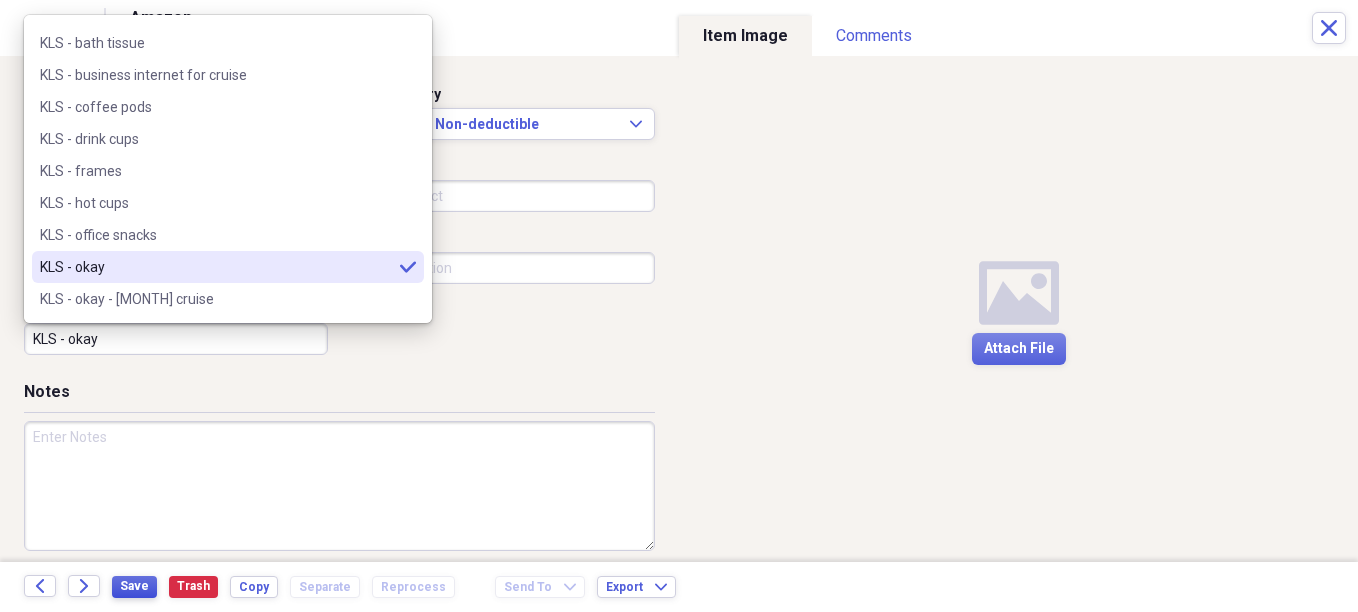 click on "Save" at bounding box center [134, 586] 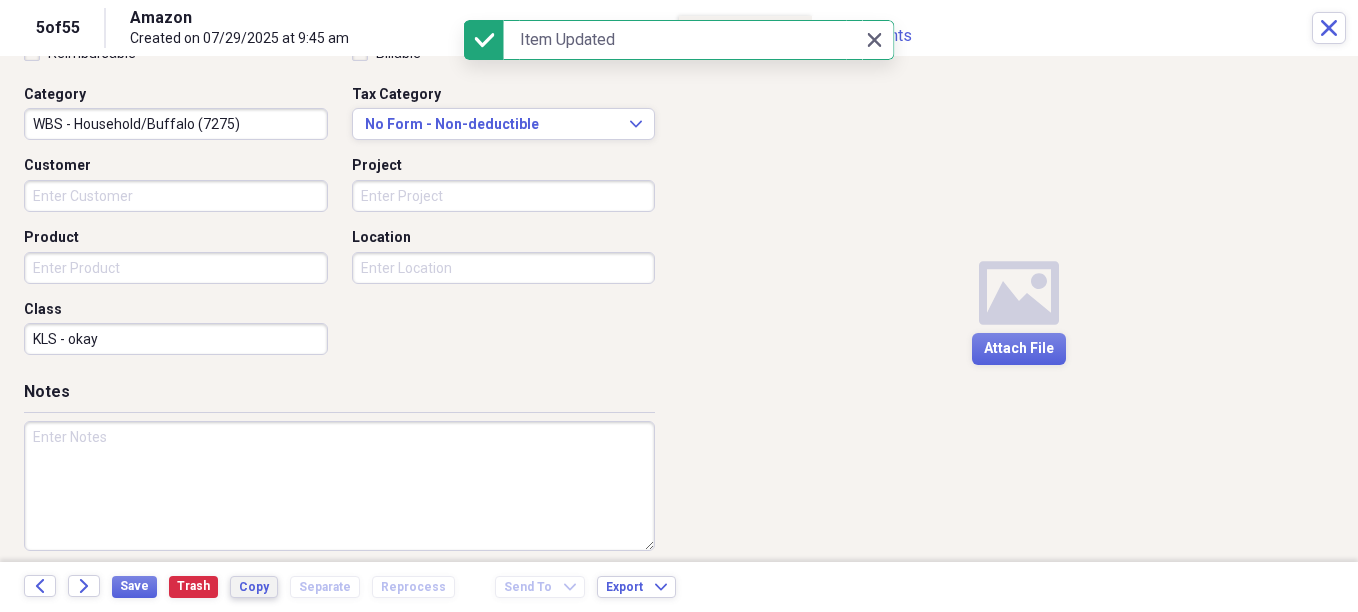 click on "Copy" at bounding box center [254, 587] 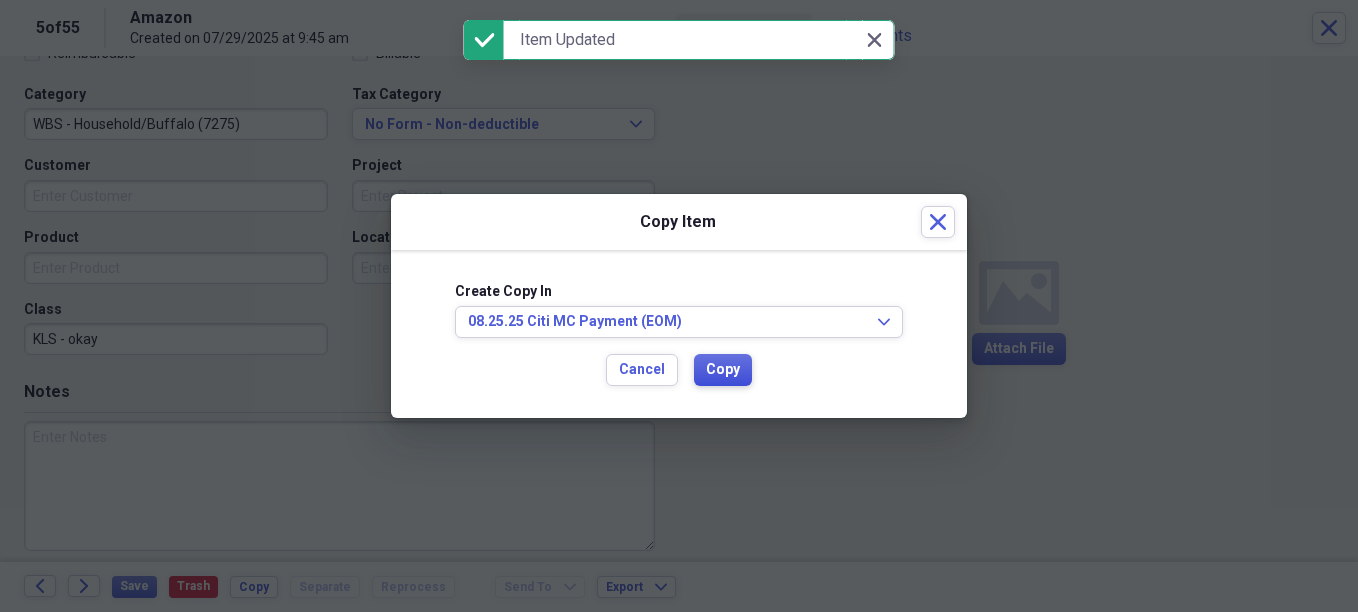 click on "Copy" at bounding box center [723, 370] 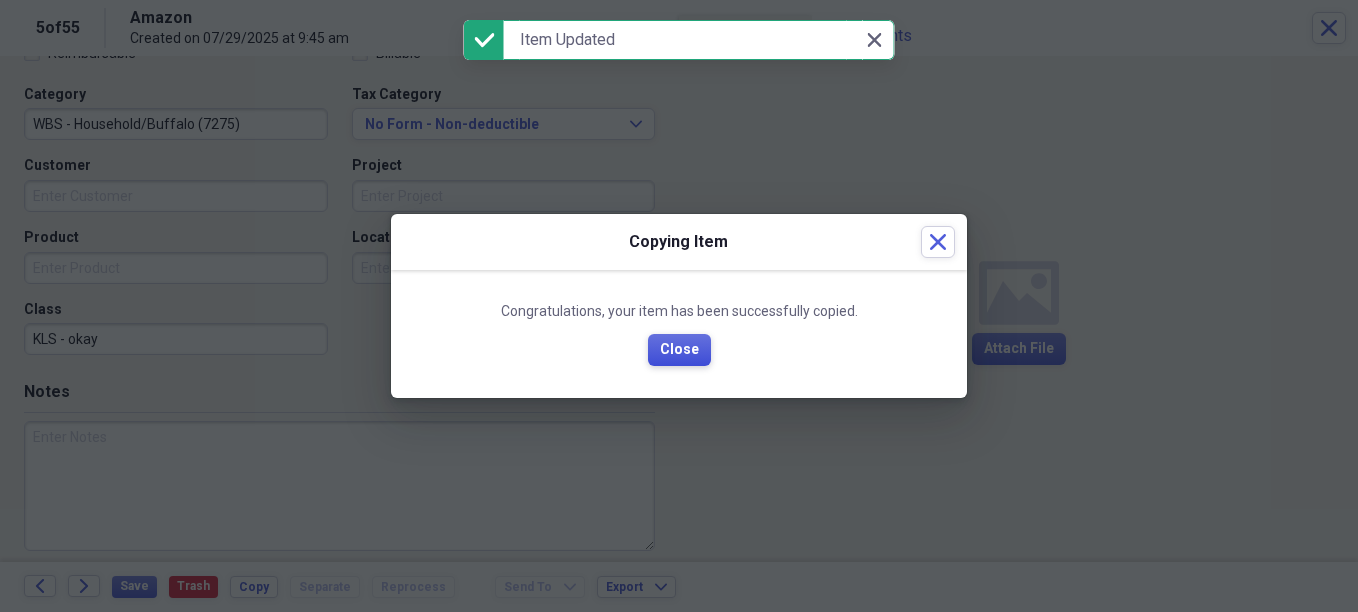 click on "Close" at bounding box center [679, 350] 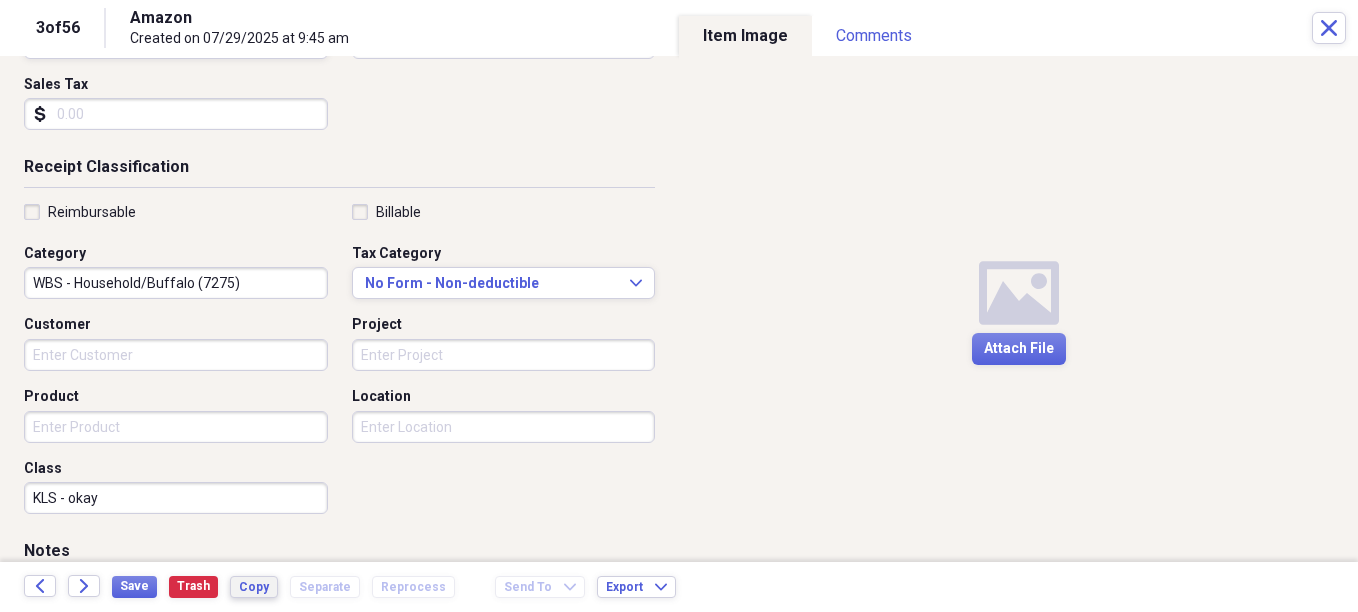 scroll, scrollTop: 200, scrollLeft: 0, axis: vertical 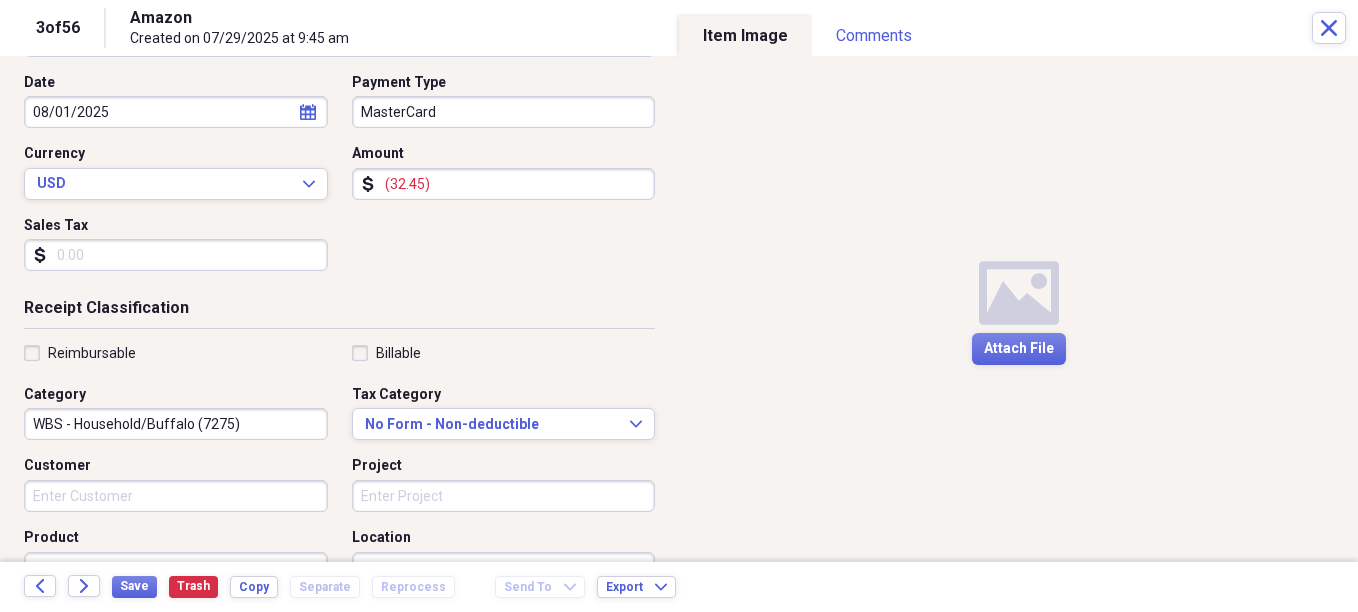click on "(32.45)" at bounding box center (504, 184) 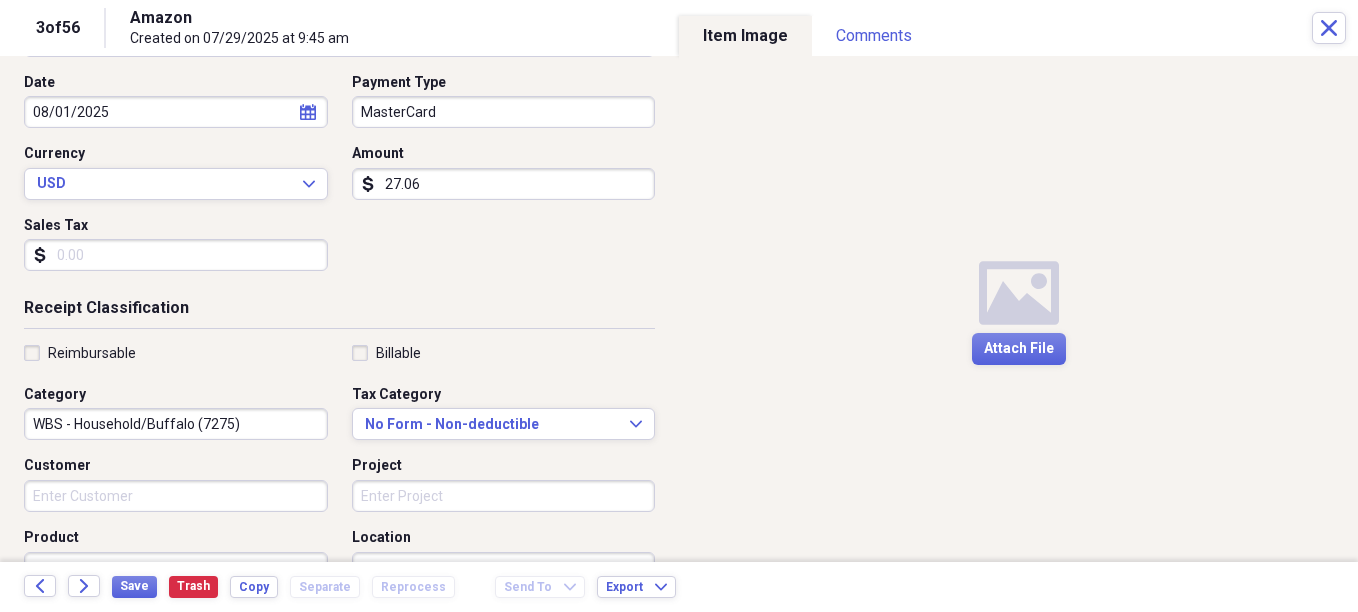click on "27.06" at bounding box center (504, 184) 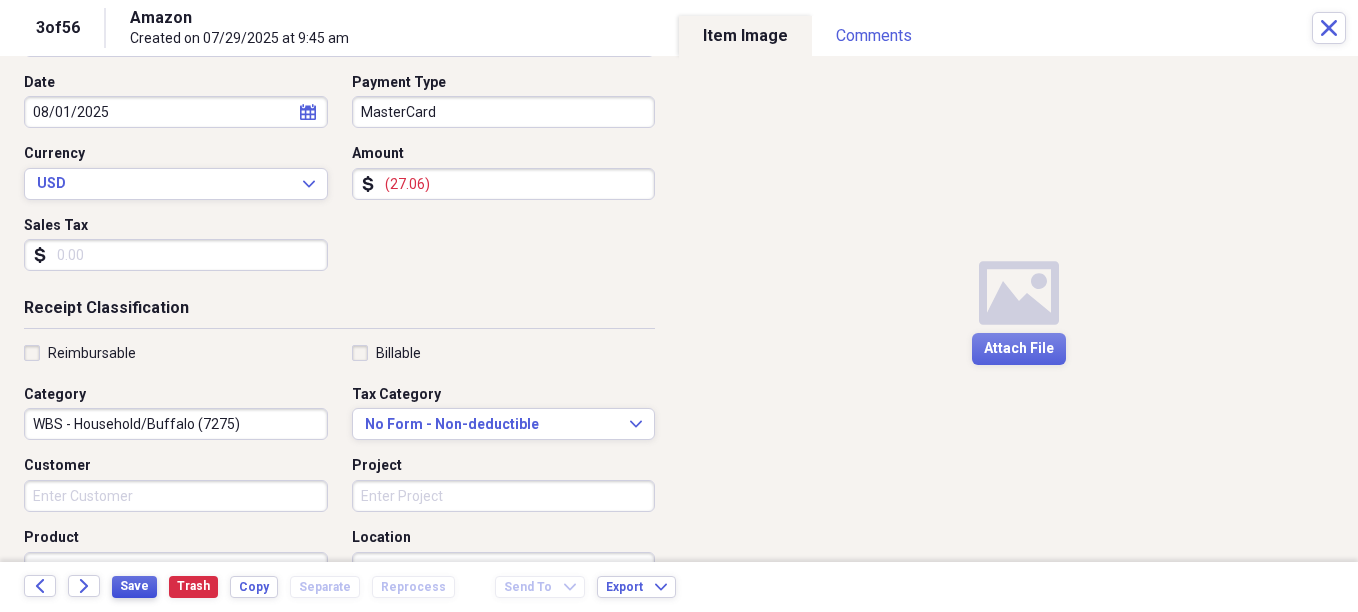 click on "Save" at bounding box center [134, 586] 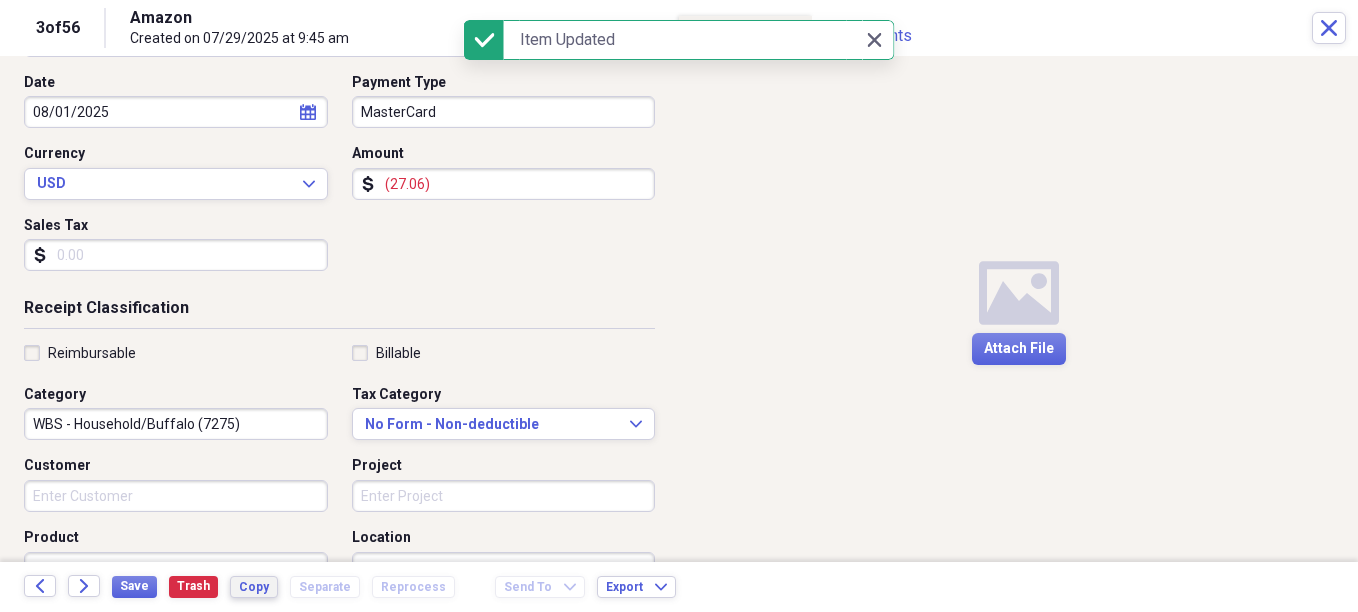 click on "Copy" at bounding box center [254, 587] 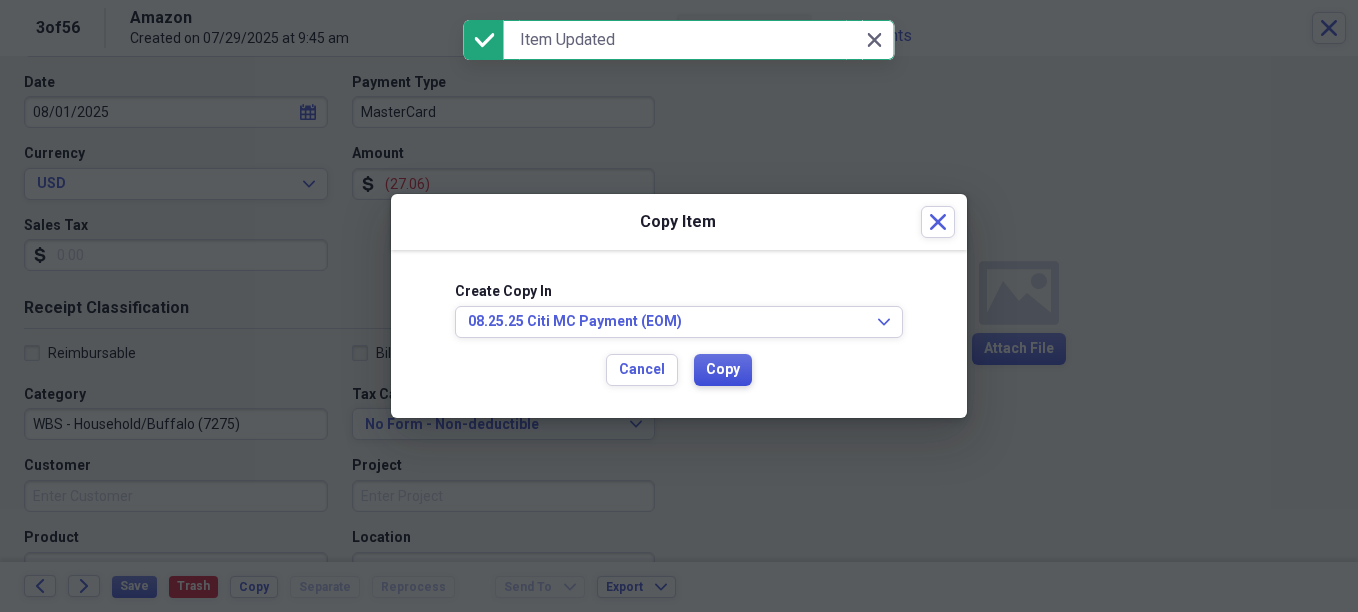 click on "Copy" at bounding box center [723, 370] 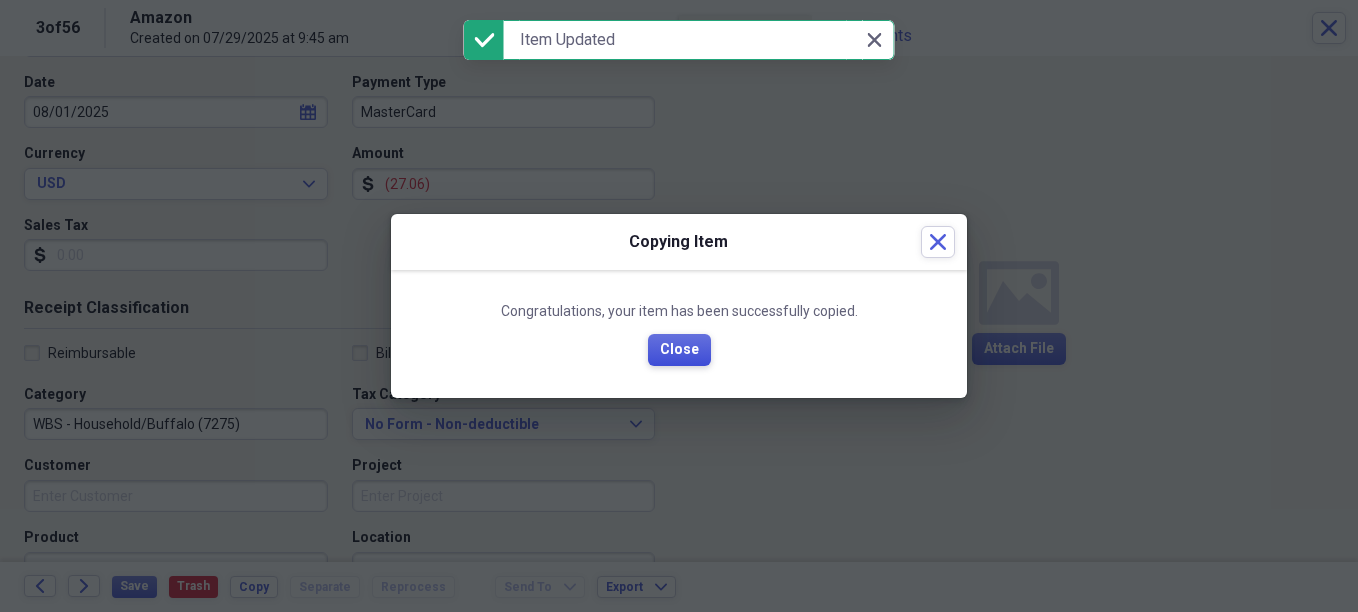 click on "Close" at bounding box center (679, 350) 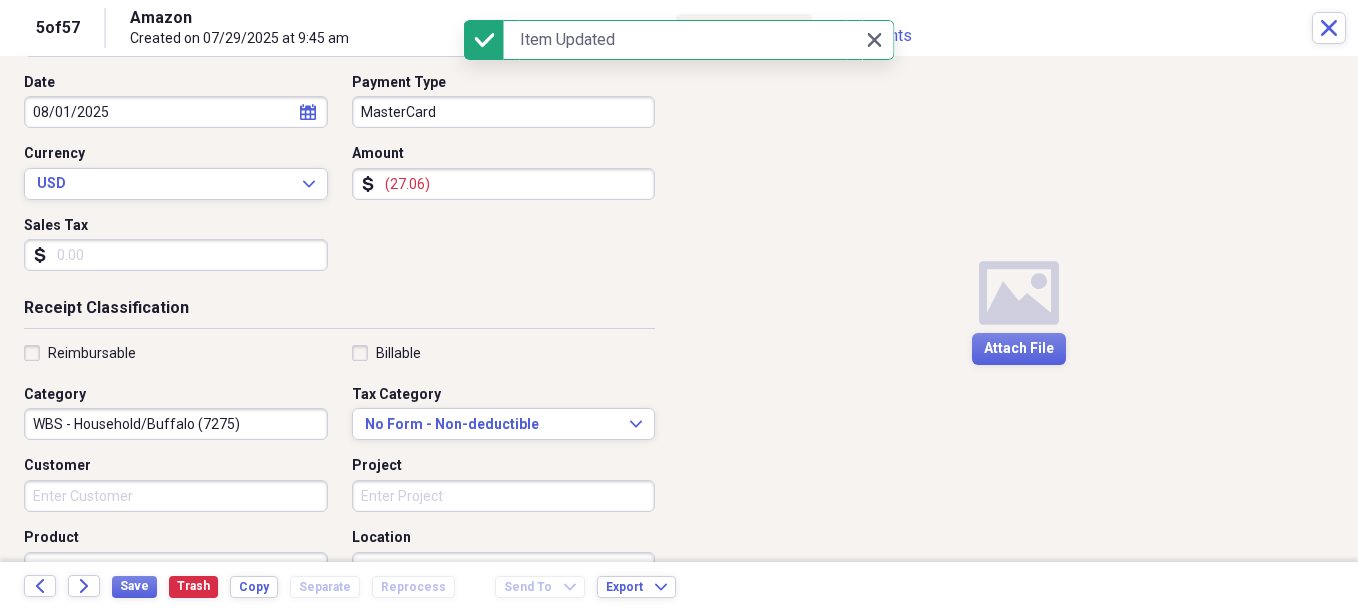 click on "(27.06)" at bounding box center [504, 184] 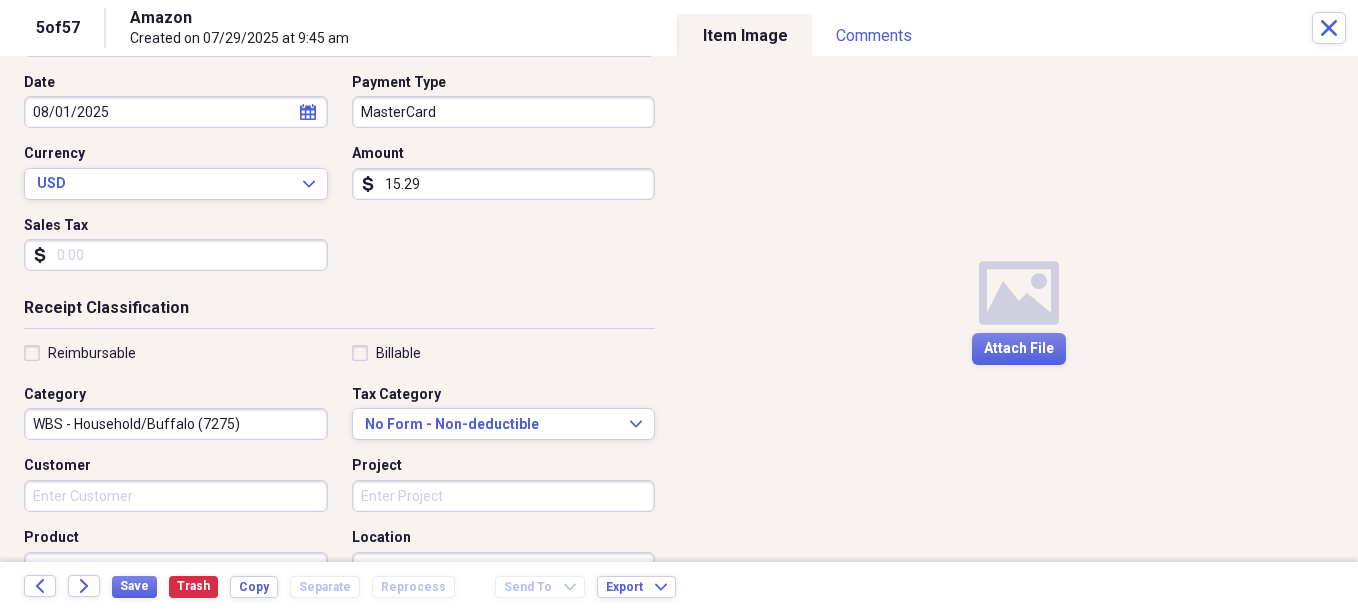 click on "15.29" at bounding box center [504, 184] 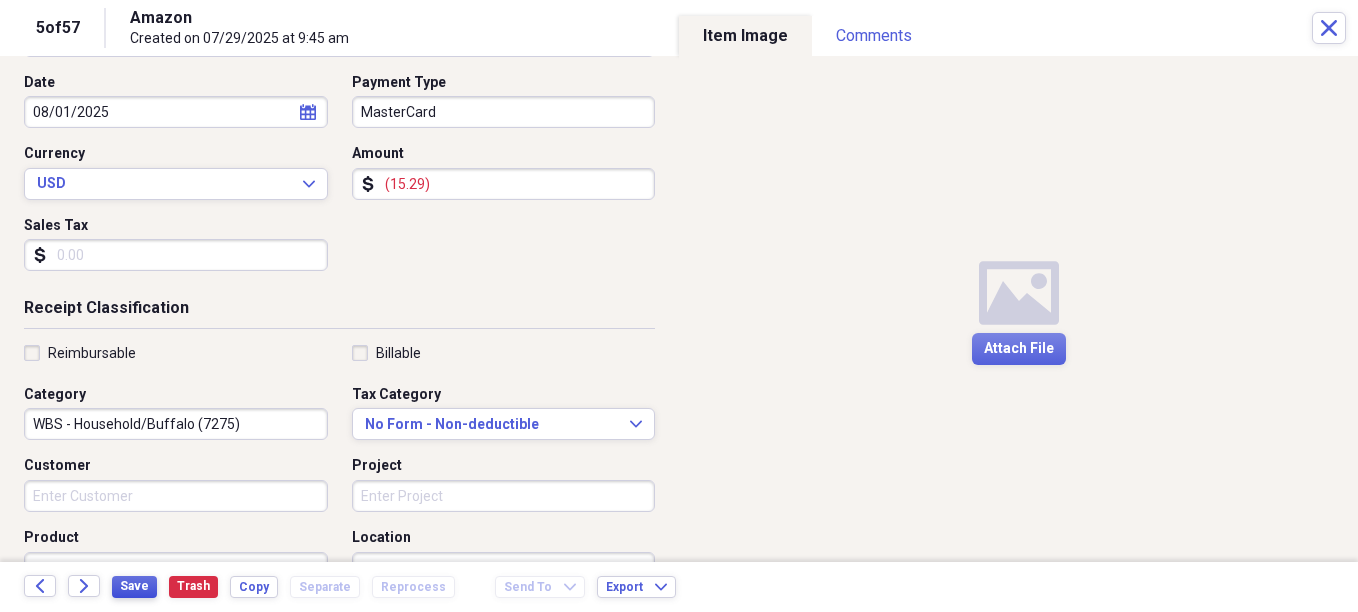 click on "Save" at bounding box center (134, 586) 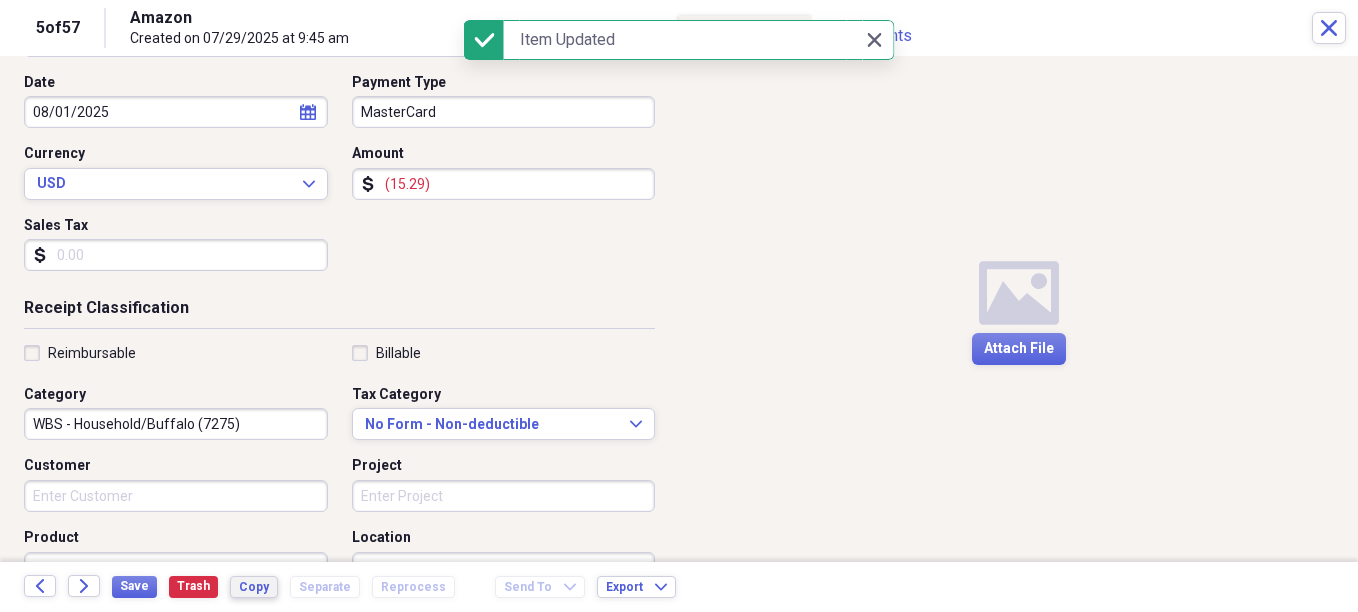 click on "Copy" at bounding box center (254, 587) 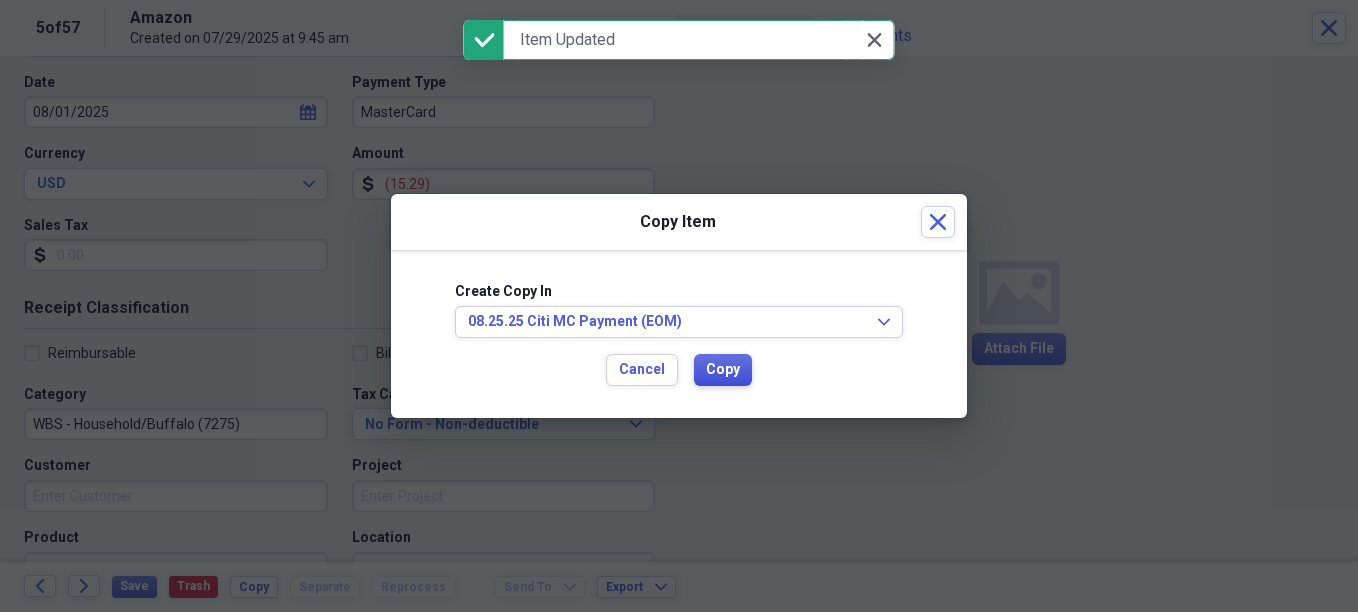 click on "Copy" at bounding box center [723, 370] 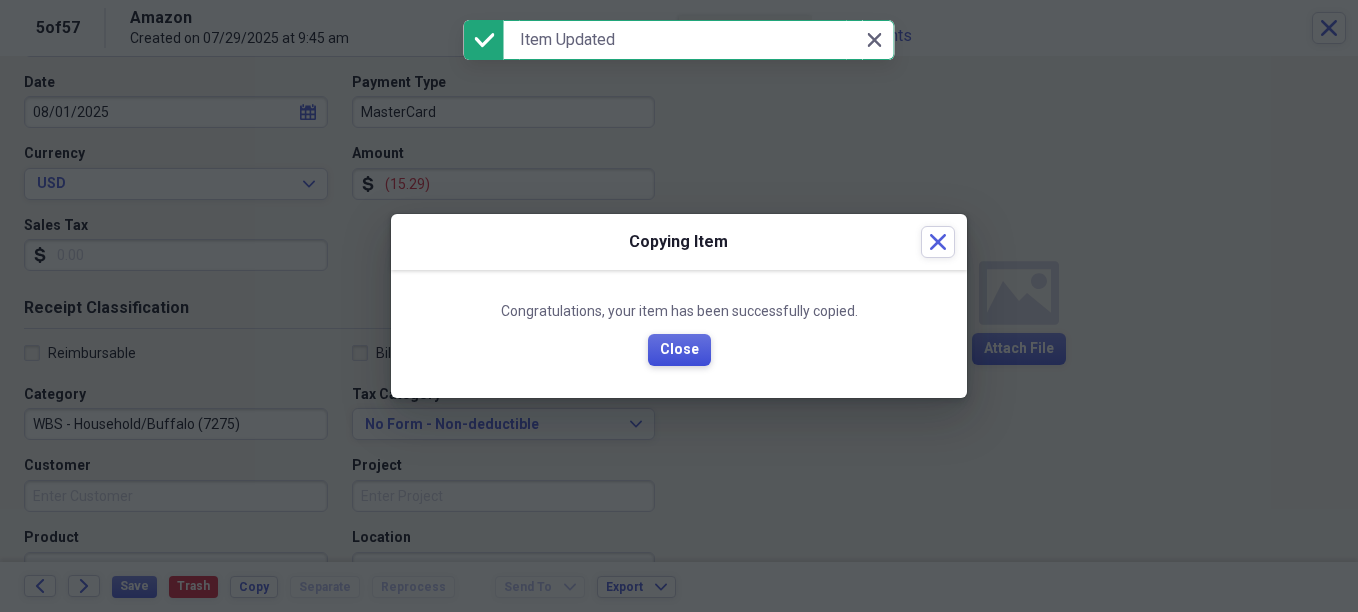 click on "Close" at bounding box center [679, 350] 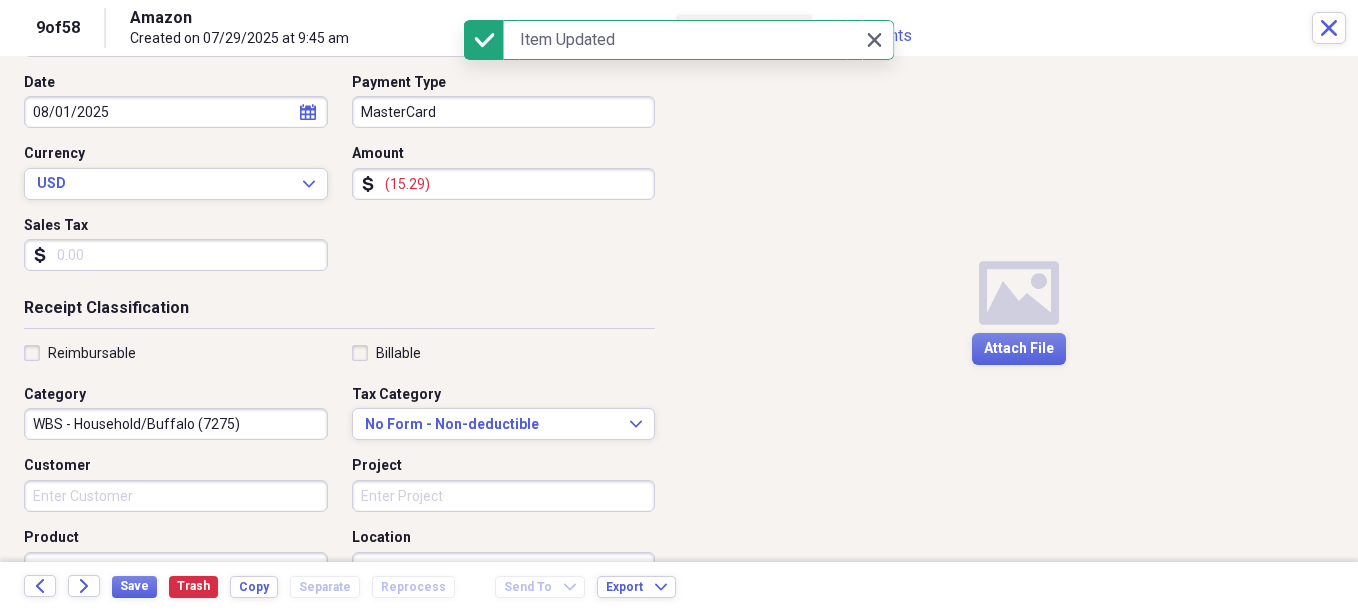 click on "(15.29)" at bounding box center [504, 184] 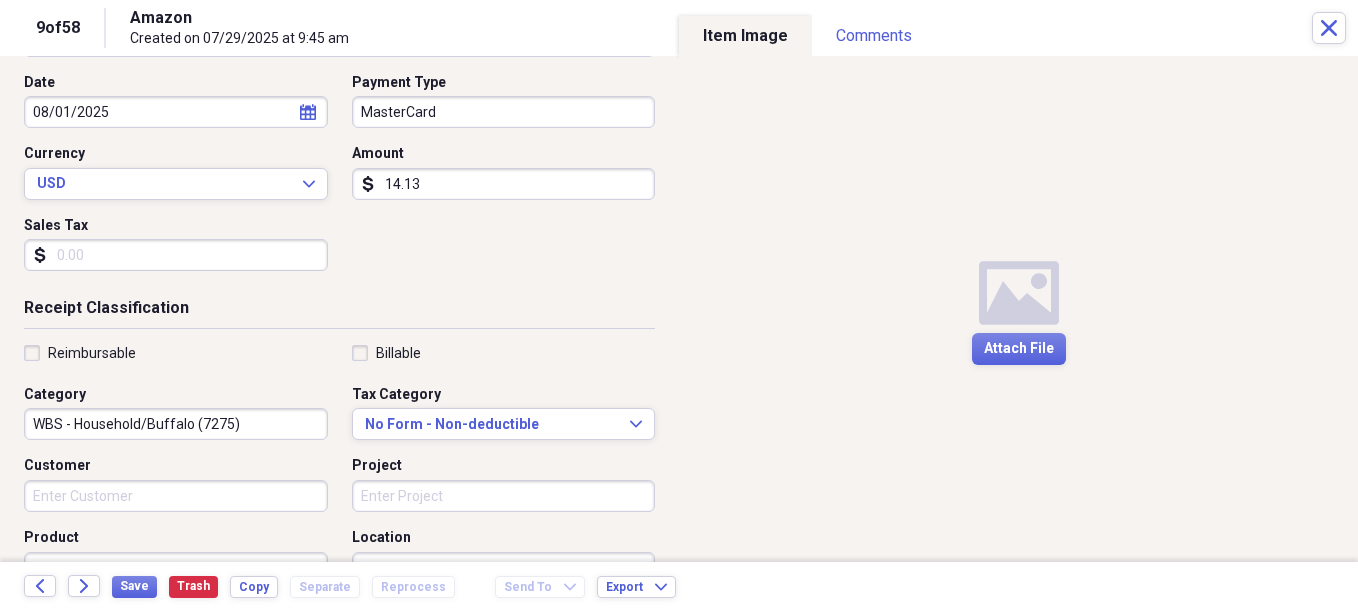click on "14.13" at bounding box center (504, 184) 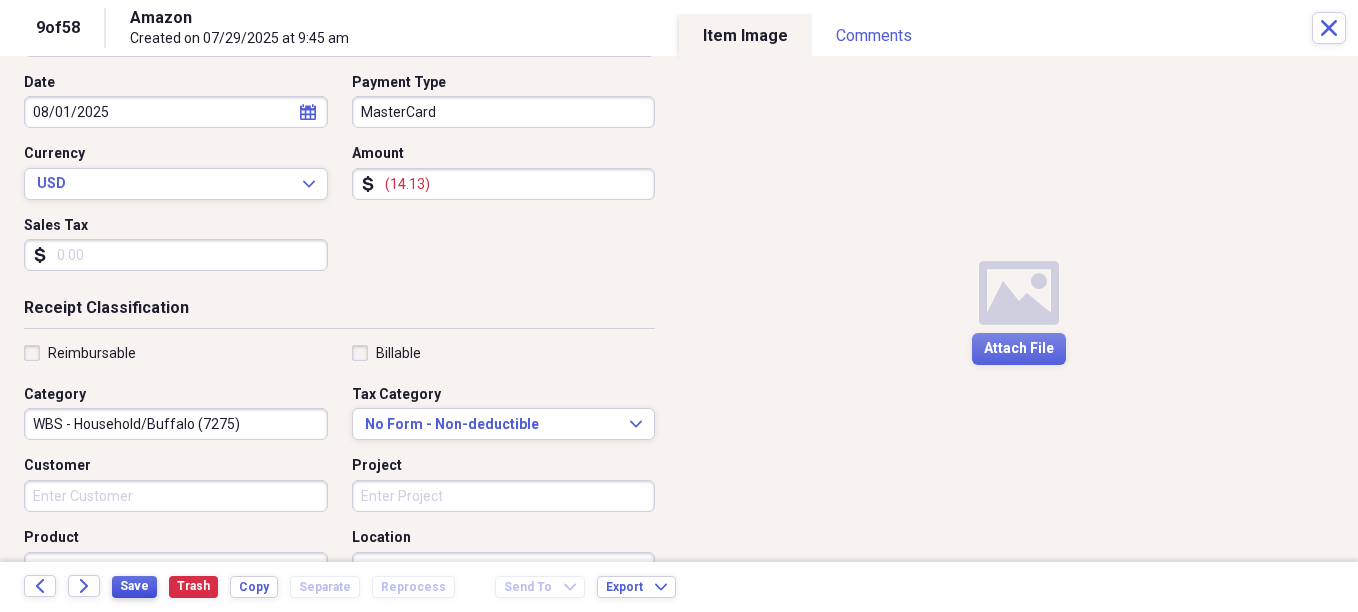 type on "(14.13)" 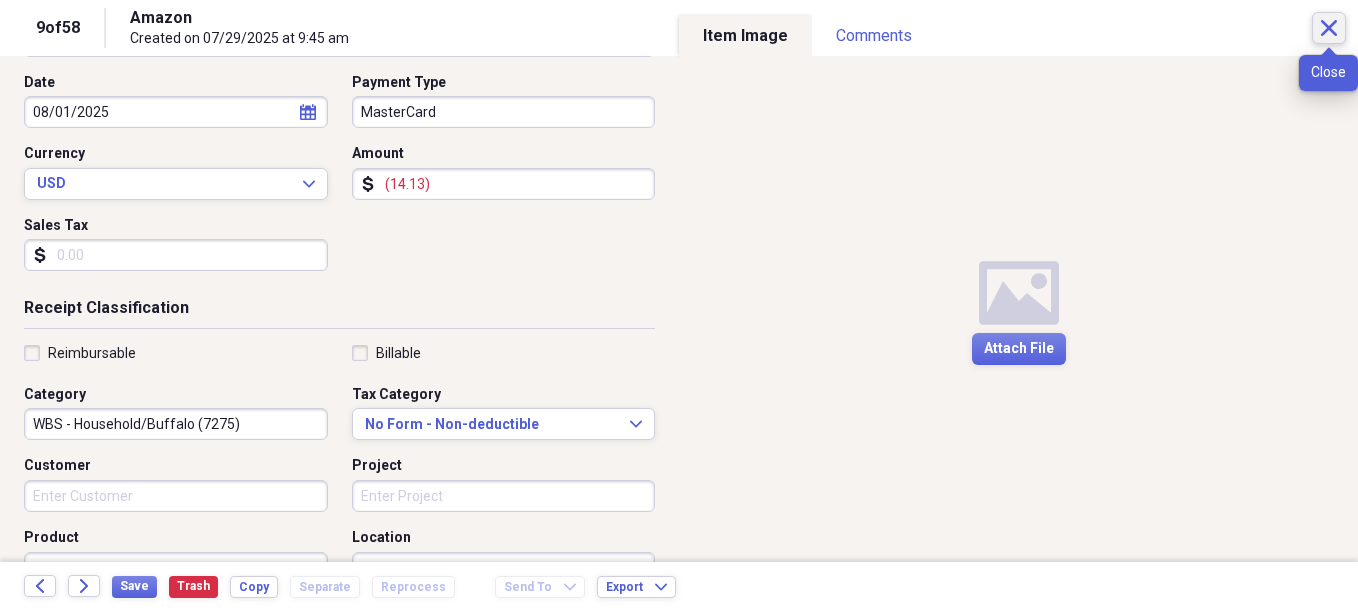 click on "Close" 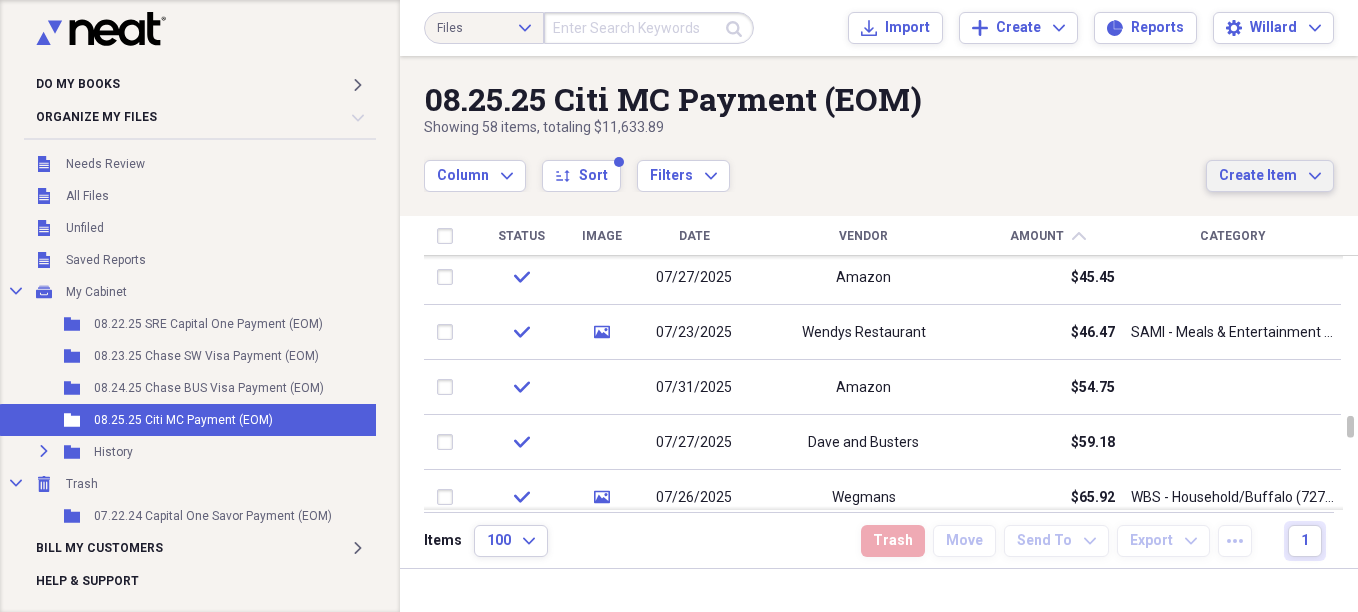 click on "Expand" 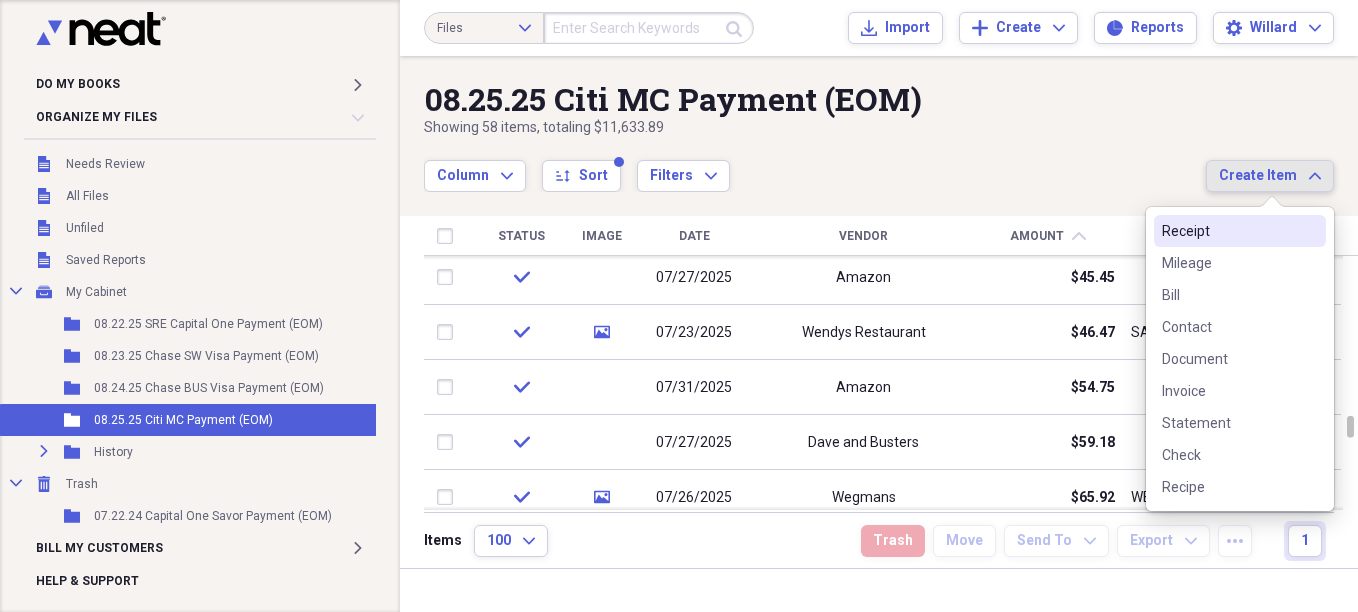 click on "Receipt" at bounding box center [1240, 231] 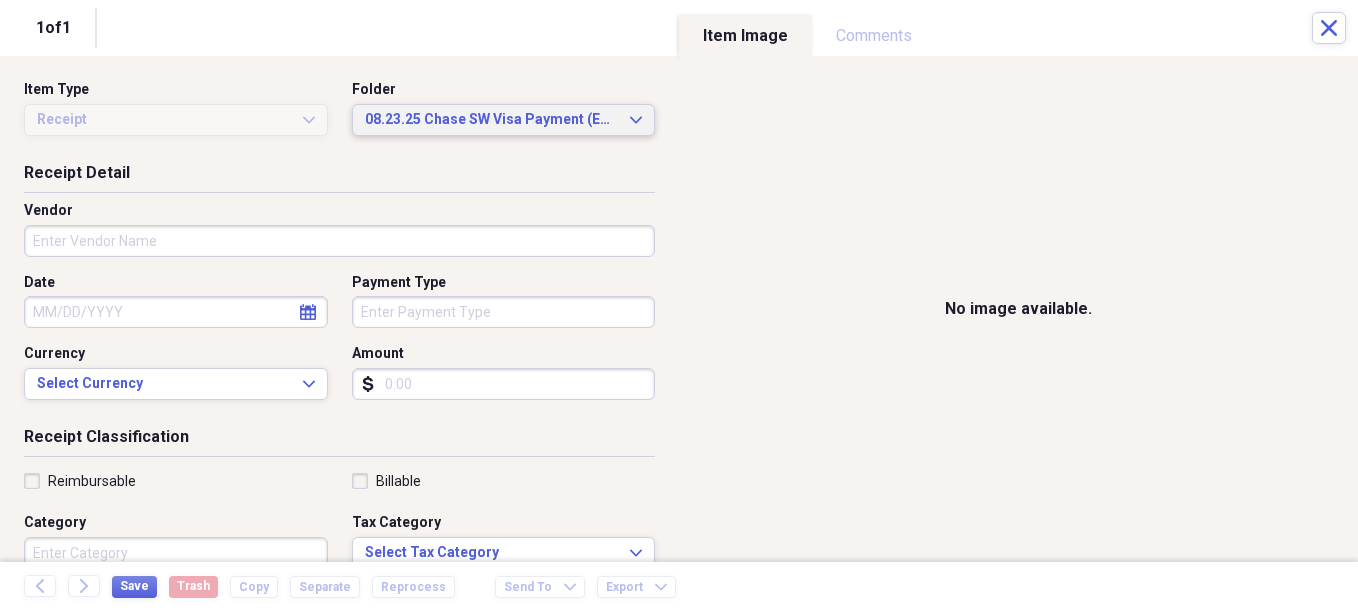 click on "08.23.25 Chase SW Visa Payment (EOM)" at bounding box center (492, 120) 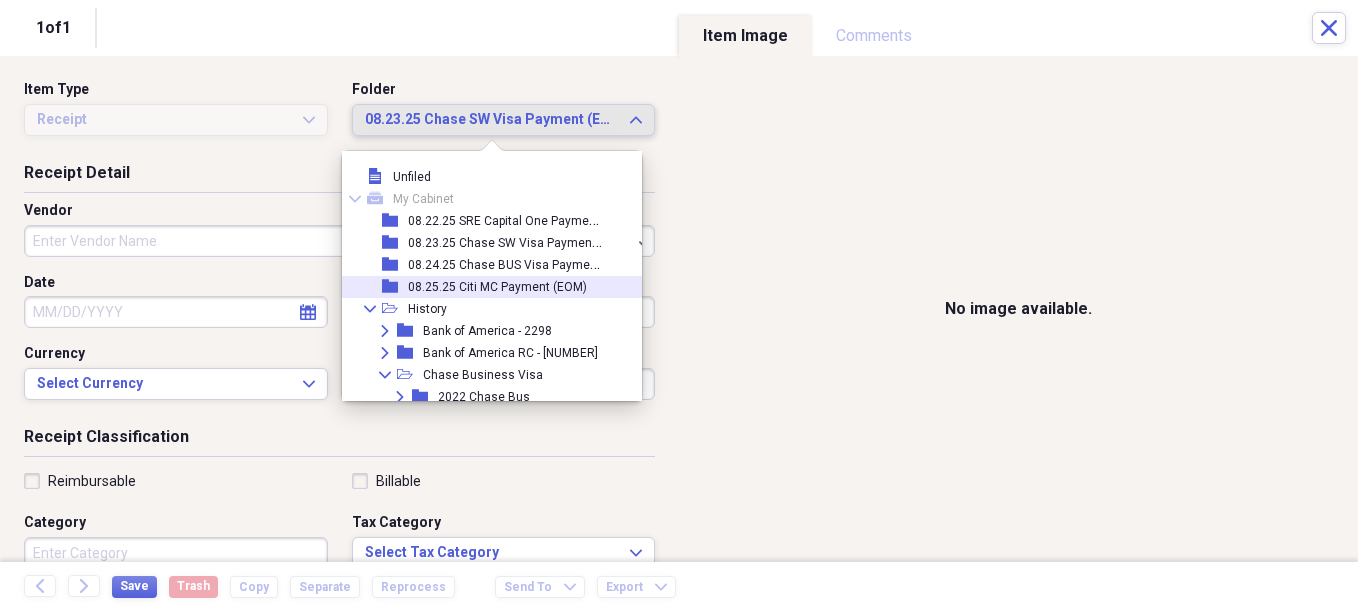 click on "08.25.25 Citi MC Payment (EOM)" at bounding box center [497, 287] 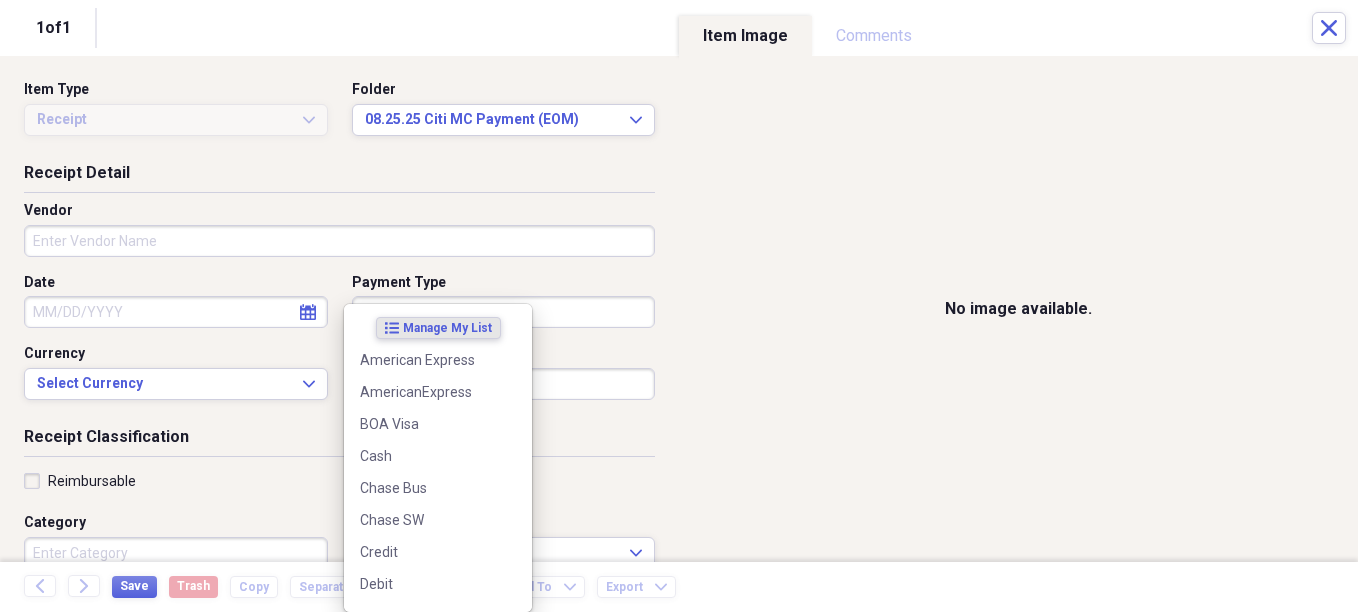 click on "Do My Books Expand Organize My Files Collapse Unfiled Needs Review Unfiled All Files Unfiled Unfiled Unfiled Saved Reports Collapse My Cabinet My Cabinet Add Folder Folder [DATE] SRE Capital One Payment (EOM) Add Folder Folder [DATE] Chase SW Visa Payment (EOM) Add Folder Folder [DATE] Chase BUS Visa Payment (EOM) Add Folder Folder [DATE] Citi MC Payment (EOM) Add Folder Expand Folder History Add Folder Collapse Trash Trash Folder [DATE] Capital One Savor Payment (EOM) Bill My Customers Expand Help & Support Files Expand Submit Import Import Add Create Expand Reports Reports Settings [FIRST] Expand [DATE] Citi MC Payment (EOM) Showing 58 items , totaling $11,633.89 Column Expand sort Sort Filters Expand Create Item Expand Status Image Date Vendor Amount chevron-up Category check media [DATE] Red Top Hot Dogs $37.99 SAMI - Meals & Entertainment (7014) check media [DATE] JP Fitzgeralds $42.91 SLAI - Meals and Entertainment (6241) check media [DATE] WNYUA -- Orchard Park $45.00 check 100" at bounding box center (679, 306) 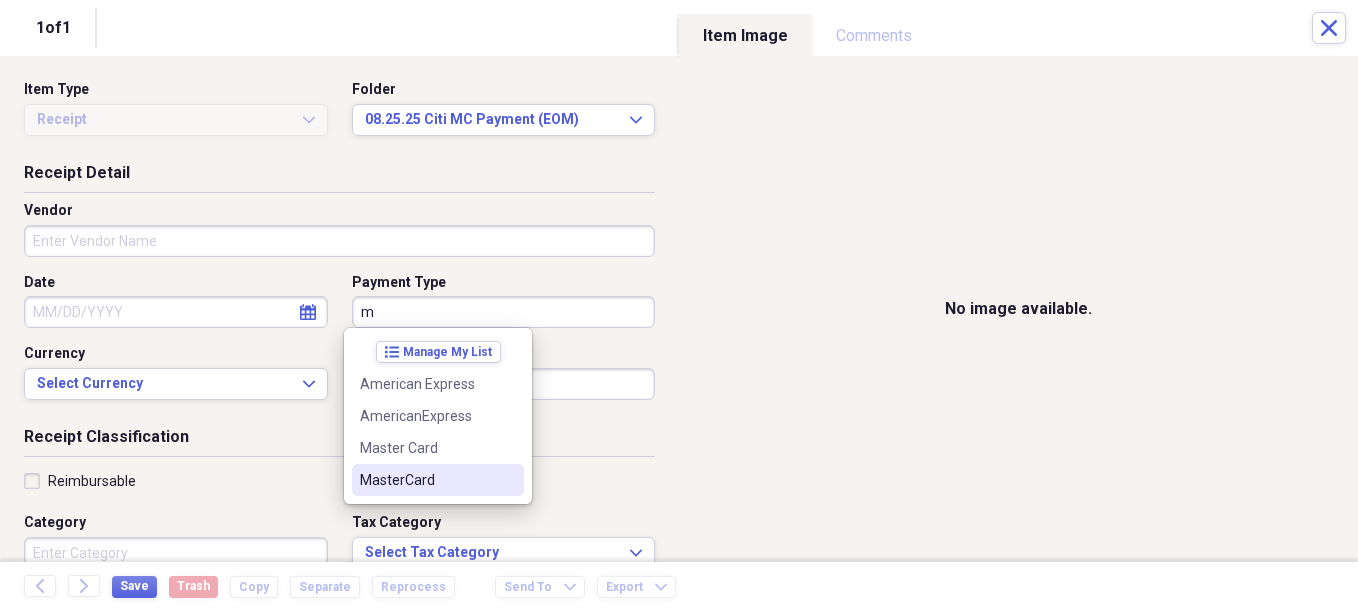 click on "MasterCard" at bounding box center [426, 480] 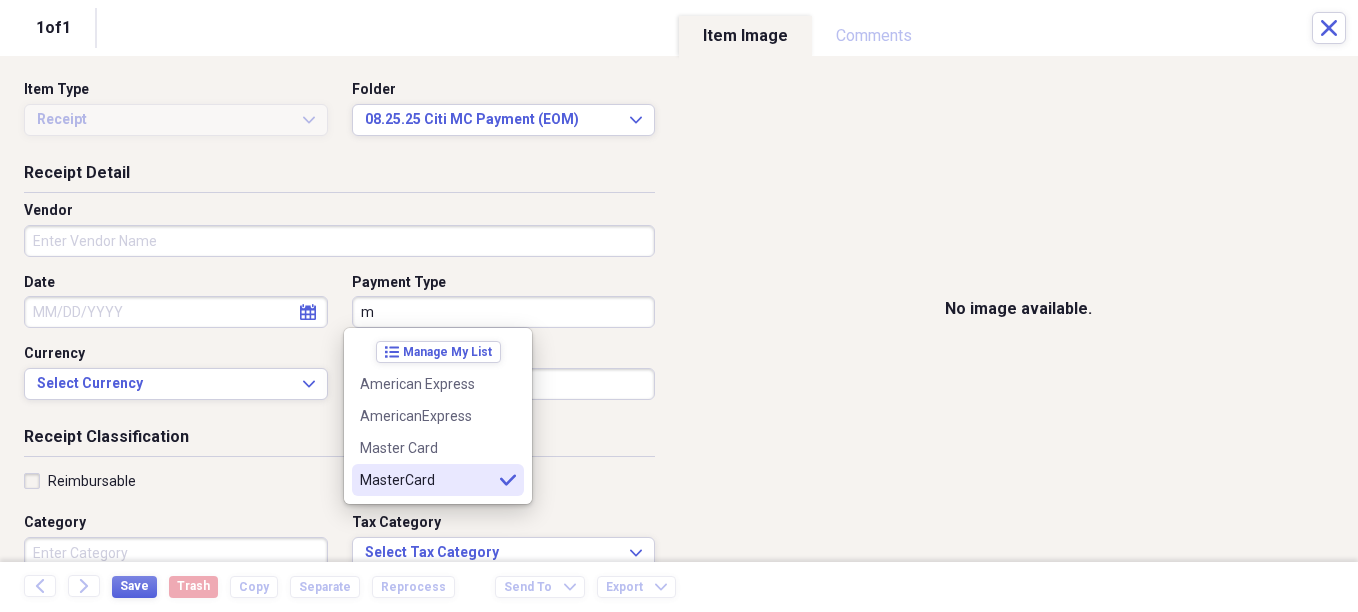 type on "MasterCard" 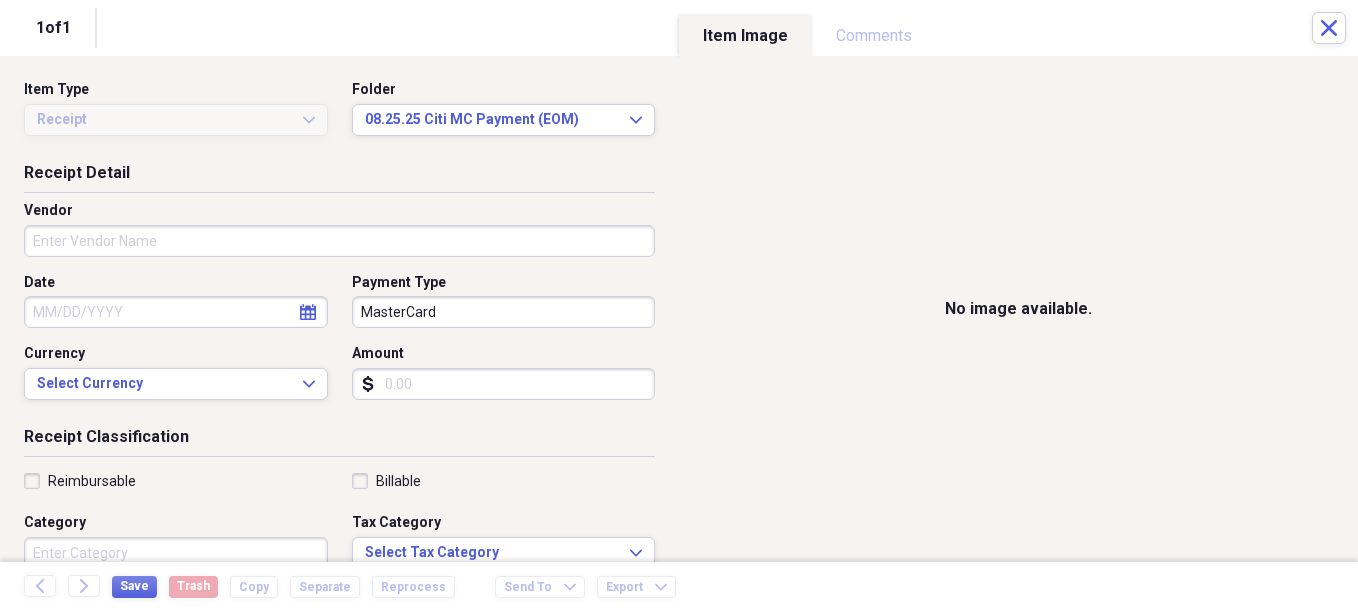 click on "Amount" at bounding box center (504, 384) 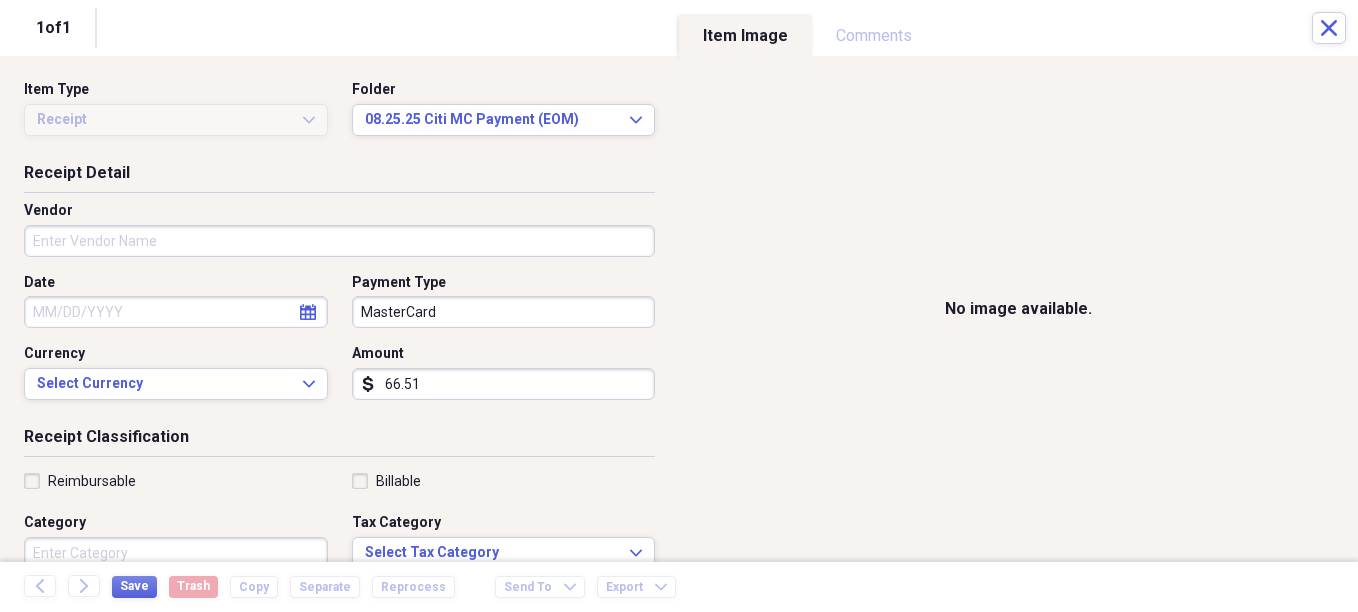 type on "66.51" 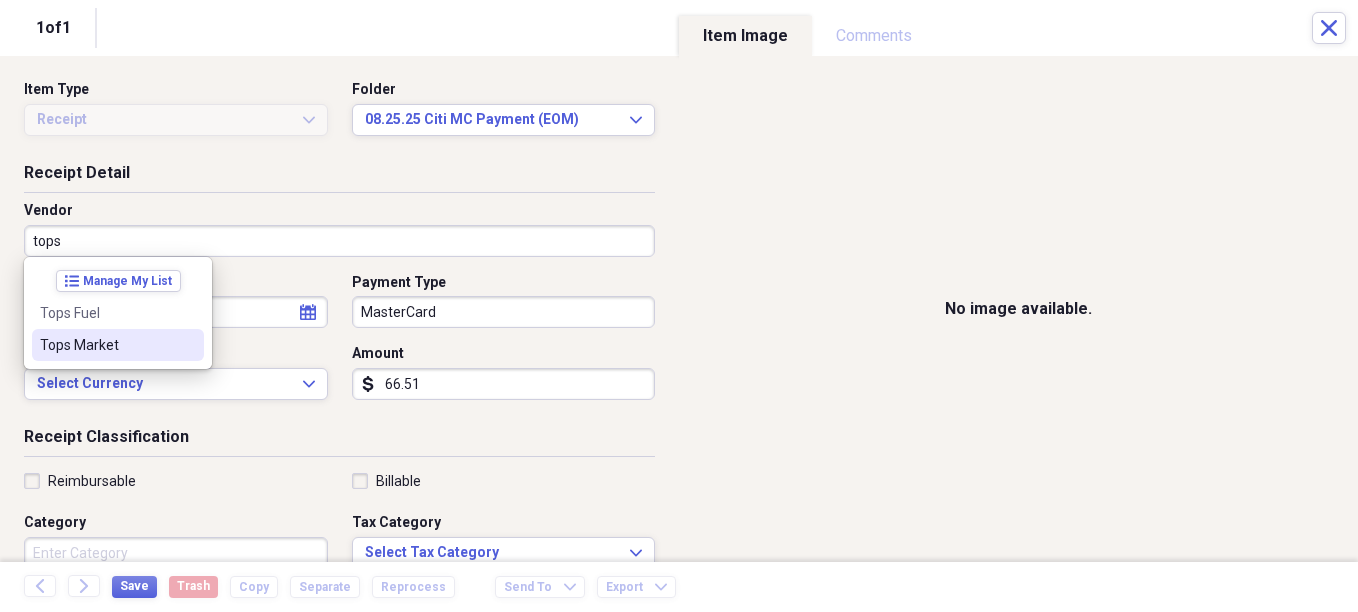 click on "Tops Market" at bounding box center (106, 345) 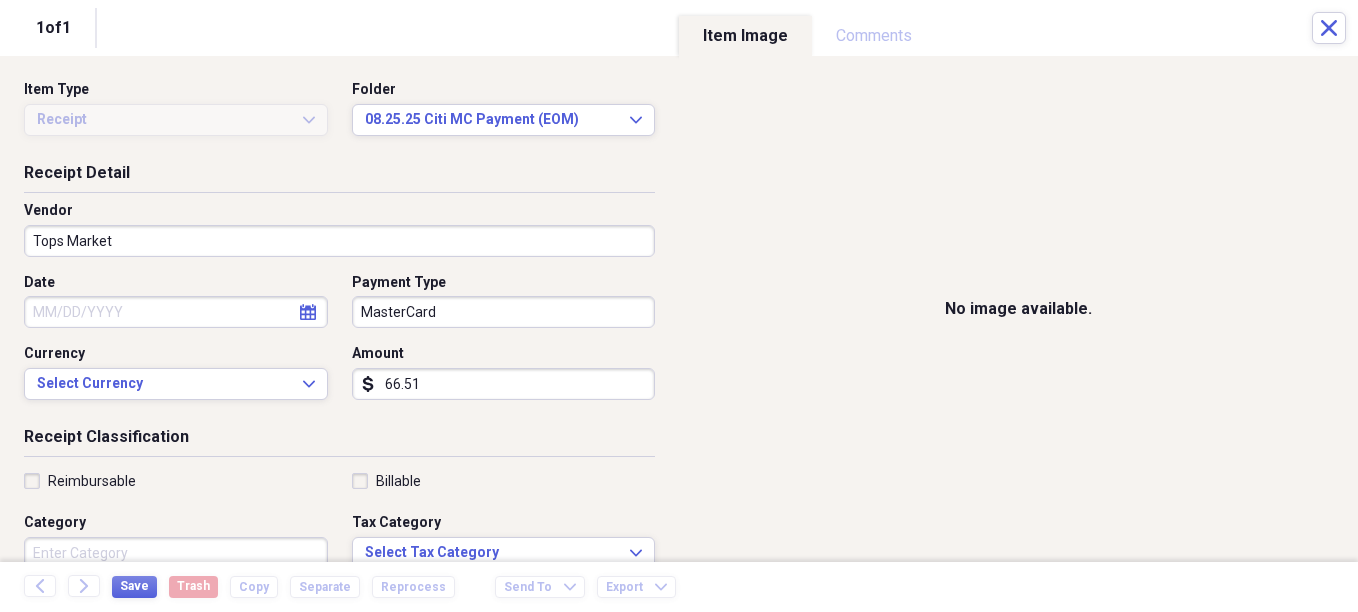 click on "Date" at bounding box center [176, 312] 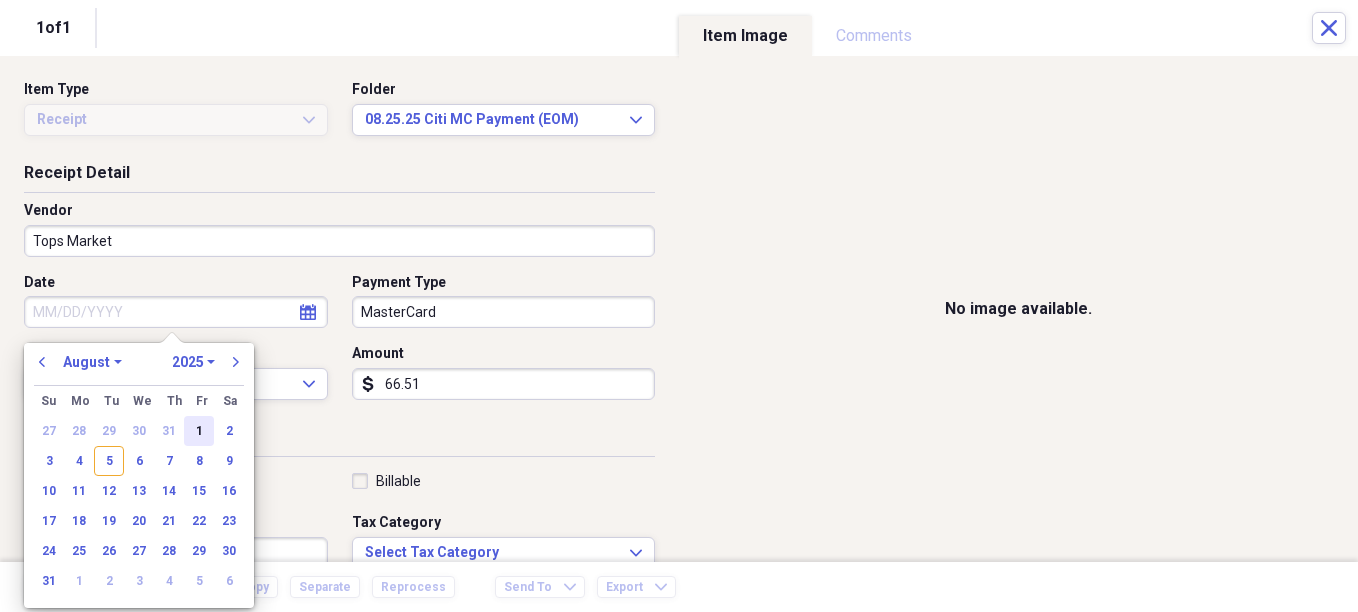 click on "1" at bounding box center [199, 431] 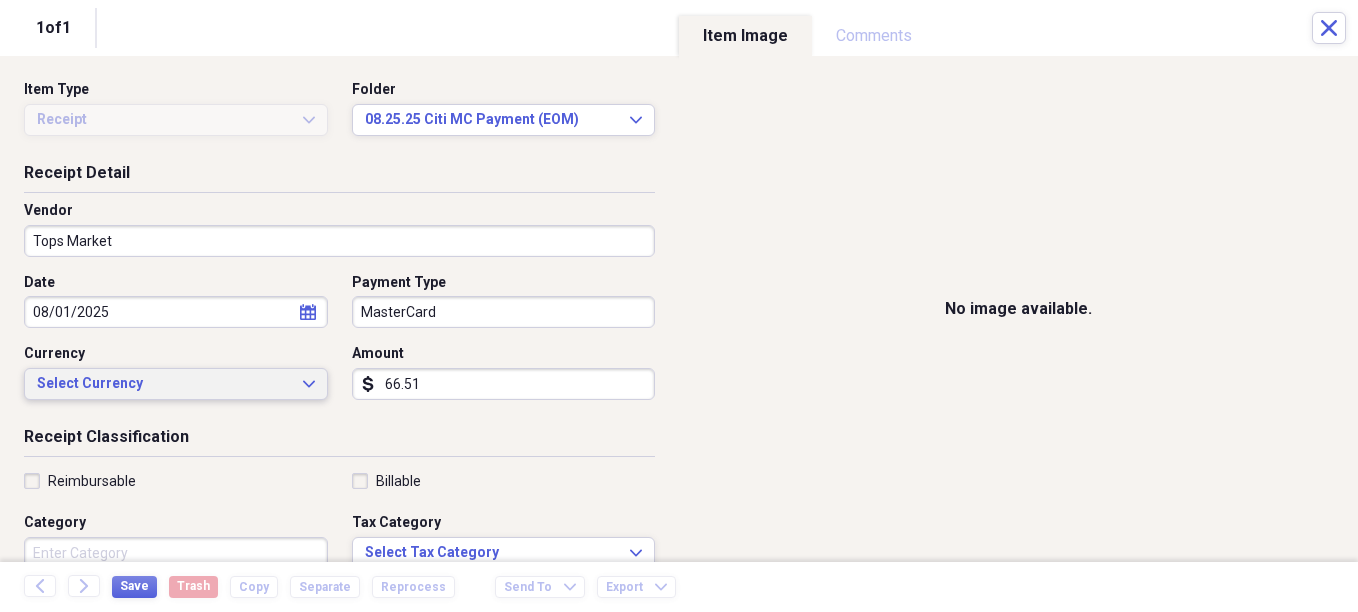 click on "Select Currency" at bounding box center (164, 384) 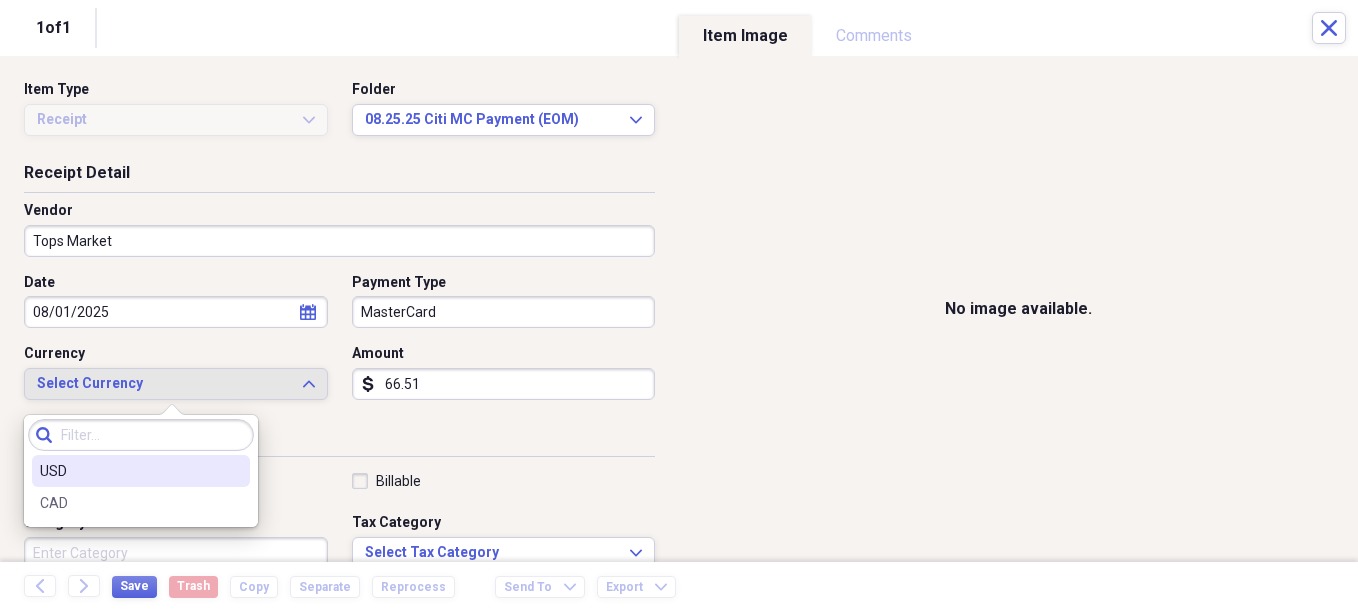 click on "USD" at bounding box center [129, 471] 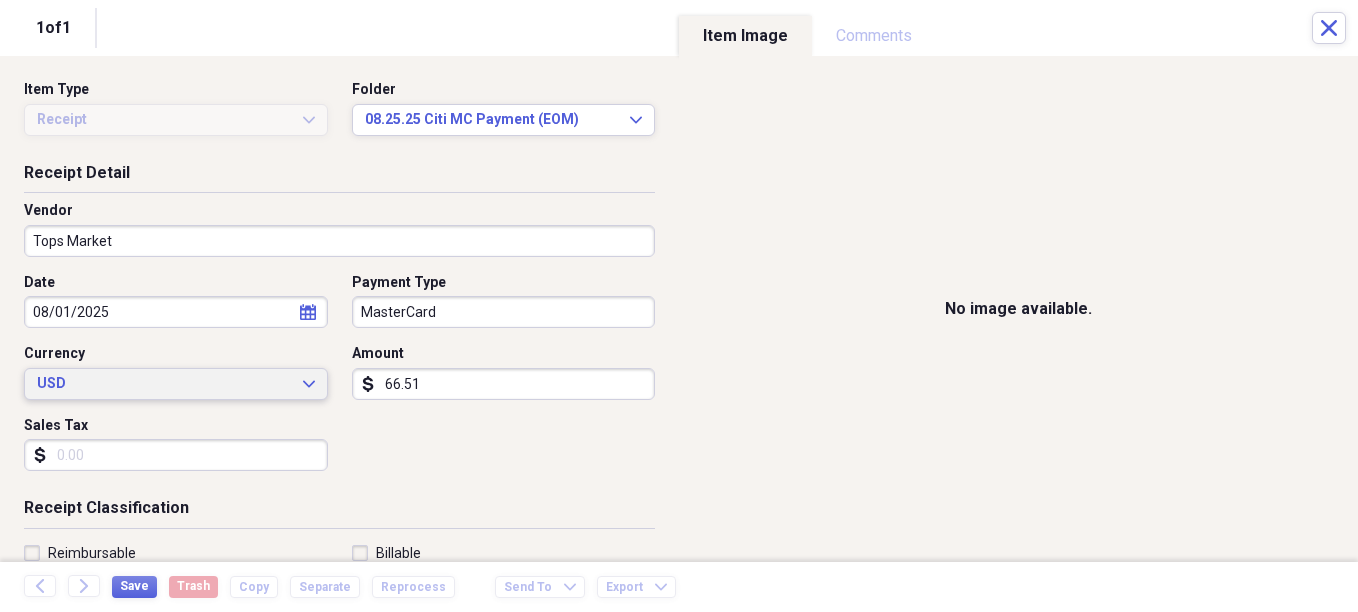 scroll, scrollTop: 100, scrollLeft: 0, axis: vertical 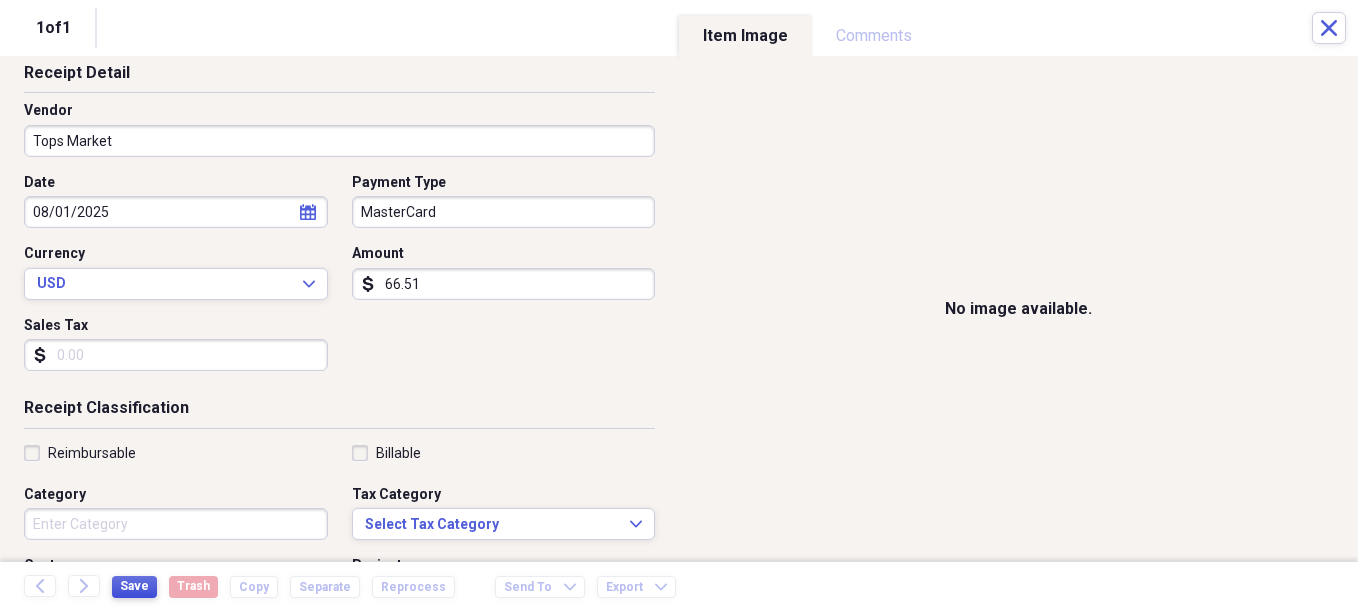 click on "Save" at bounding box center [134, 586] 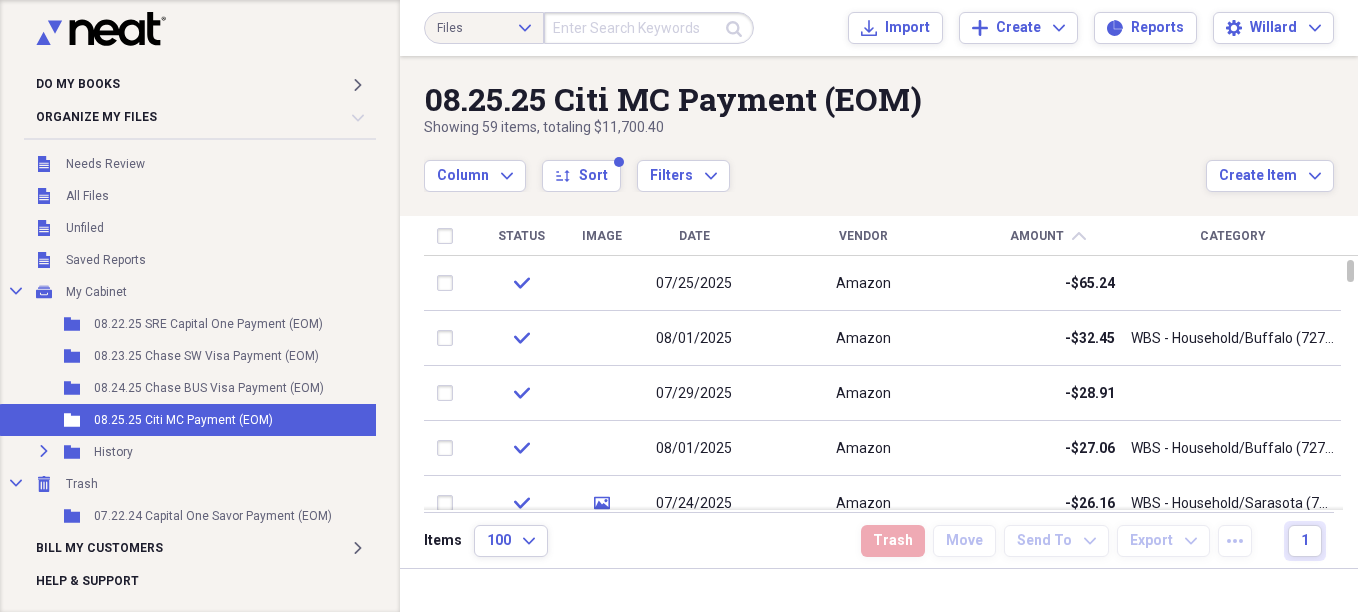 click on "[DATE] Citi MC Payment (EOM) Showing [NUMBER] items , totaling $[PRICE] Column Expand sort Sort Filters Expand Create Item Expand" at bounding box center [879, 124] 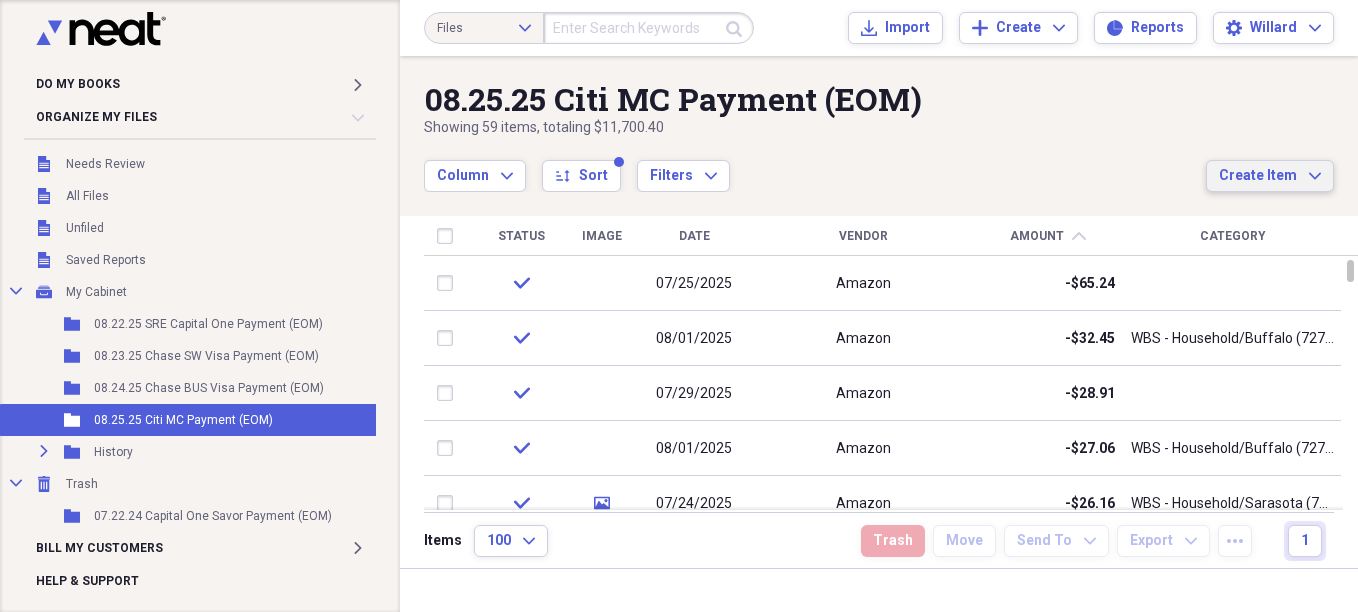 click on "Create Item Expand" at bounding box center (1270, 176) 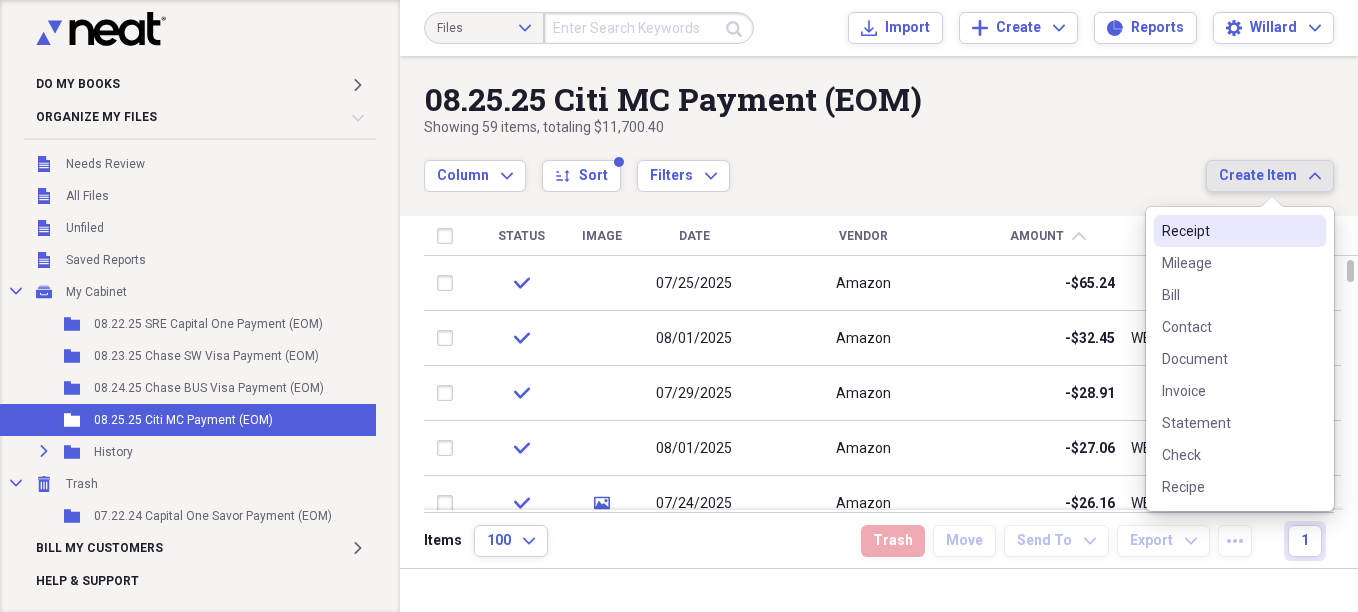 click on "Receipt" at bounding box center (1228, 231) 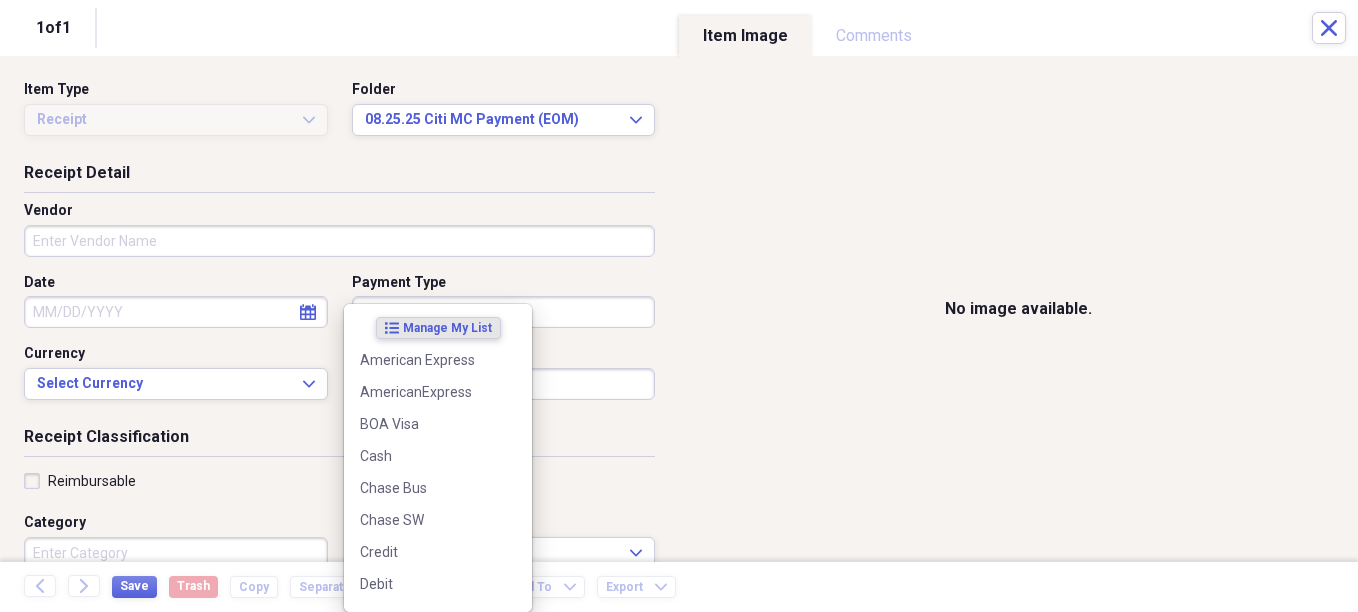 click on "Do My Books Expand Organize My Files Collapse Unfiled Needs Review Unfiled All Files Unfiled Unfiled Unfiled Saved Reports Collapse My Cabinet My Cabinet Add Folder Folder [DATE] SRE Capital One Payment (EOM) Add Folder Folder [DATE] Chase SW Visa Payment (EOM) Add Folder Folder [DATE] Chase BUS Visa Payment (EOM) Add Folder Folder [DATE] Citi MC Payment (EOM) Add Folder Expand Folder History Add Folder Collapse Trash Trash Folder [DATE] Capital One Savor Payment (EOM) Bill My Customers Expand Help & Support Files Expand Submit Import Import Add Create Expand Reports Reports Settings Willard Expand [DATE] Citi MC Payment (EOM) Showing 59 items , totaling $11,700.40 Column Expand sort Sort Filters Expand Create Item Expand Status Image Date Vendor Amount chevron-up Category check [DATE] Amazon -$65.24 check [DATE] Amazon -$32.45 WBS - Household/Buffalo ([NUMBER]) check [DATE] Amazon -$28.91 check [DATE] Amazon -$27.06 WBS - Household/Buffalo ([NUMBER]) check media [DATE] Amazon -$26.16" at bounding box center [679, 306] 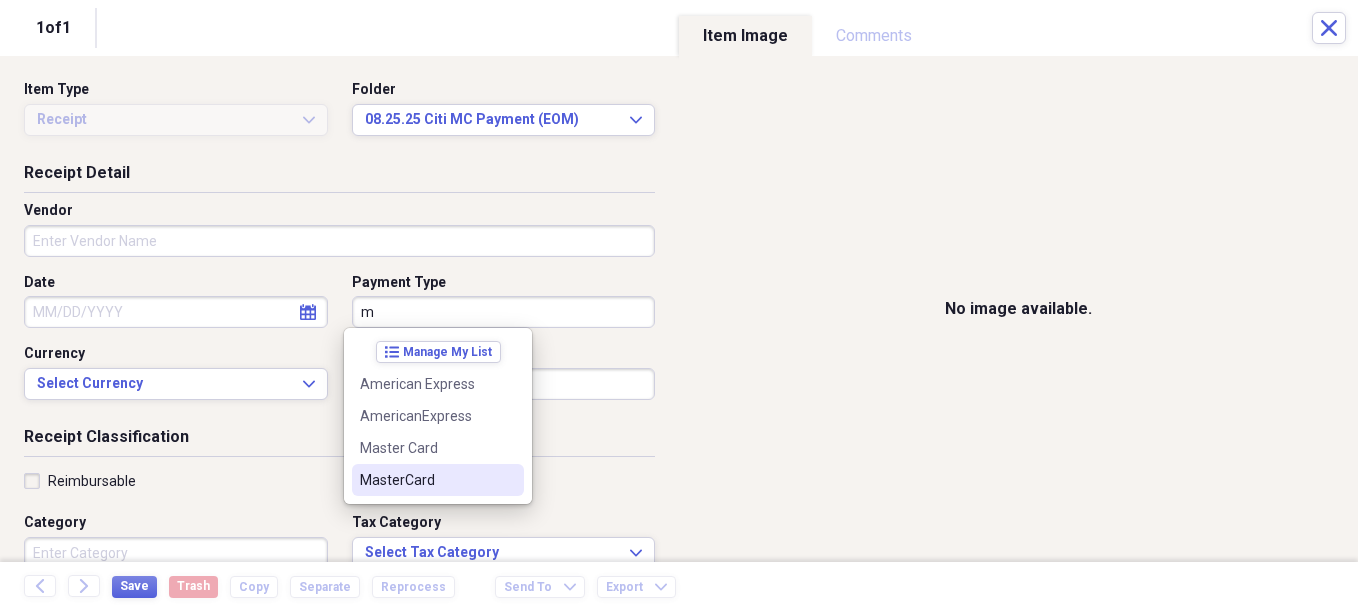 click on "MasterCard" at bounding box center (426, 480) 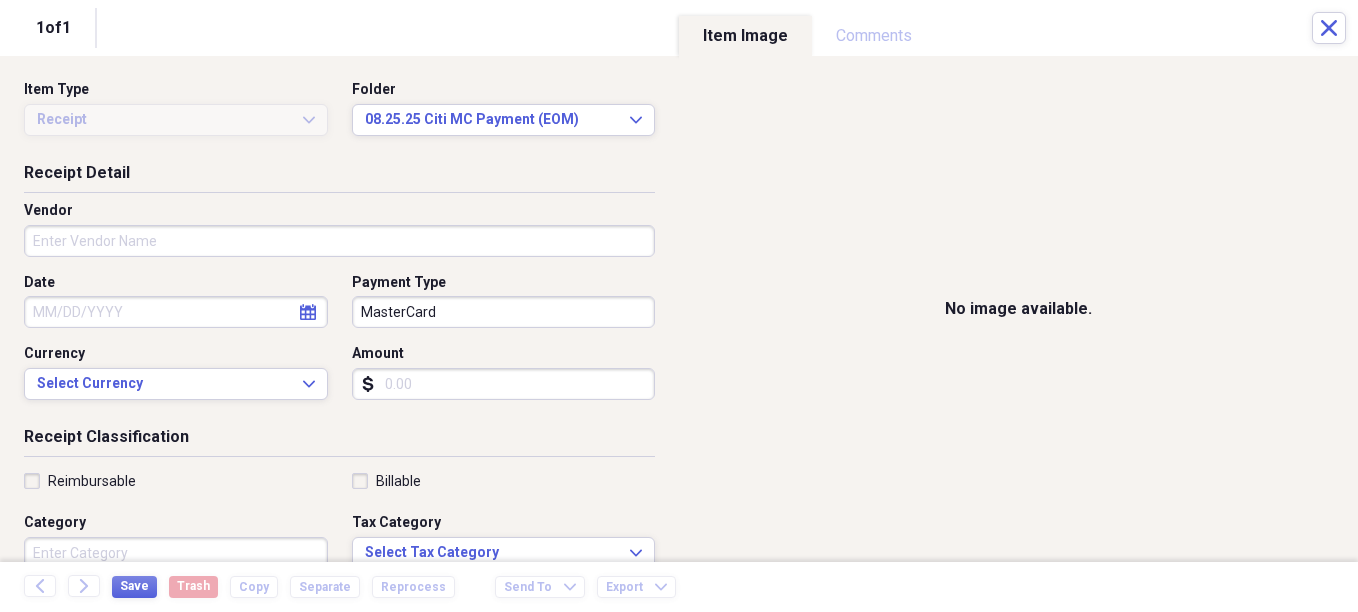 click on "Amount" at bounding box center [504, 384] 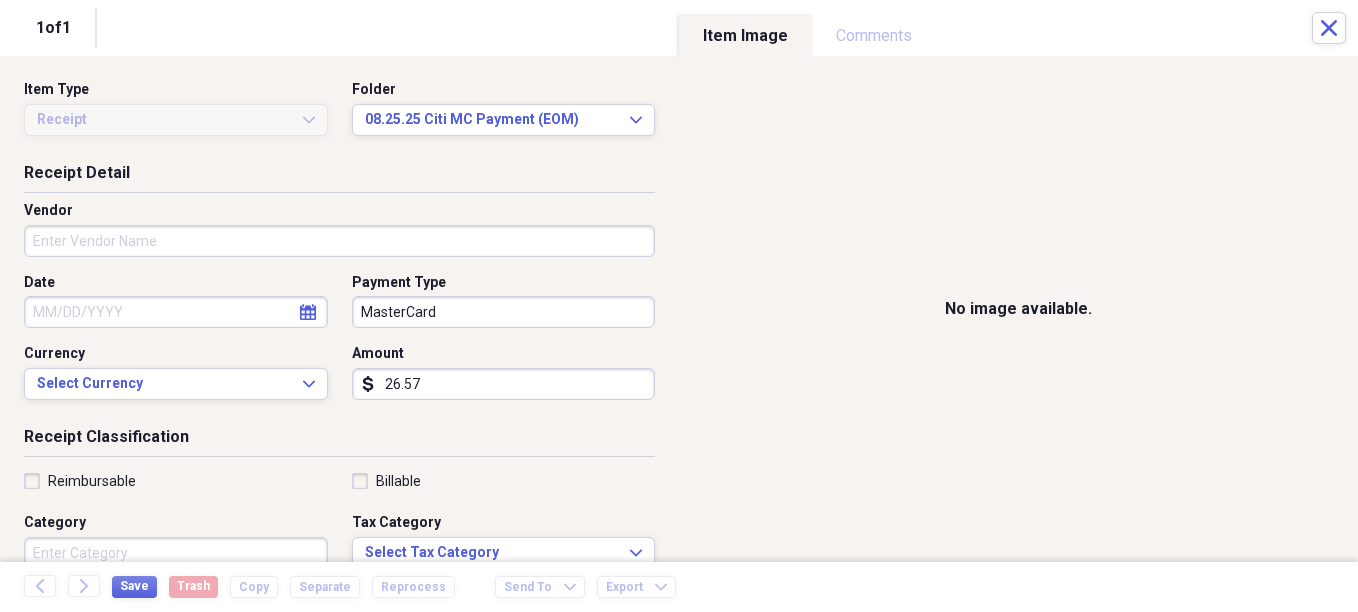 type on "26.57" 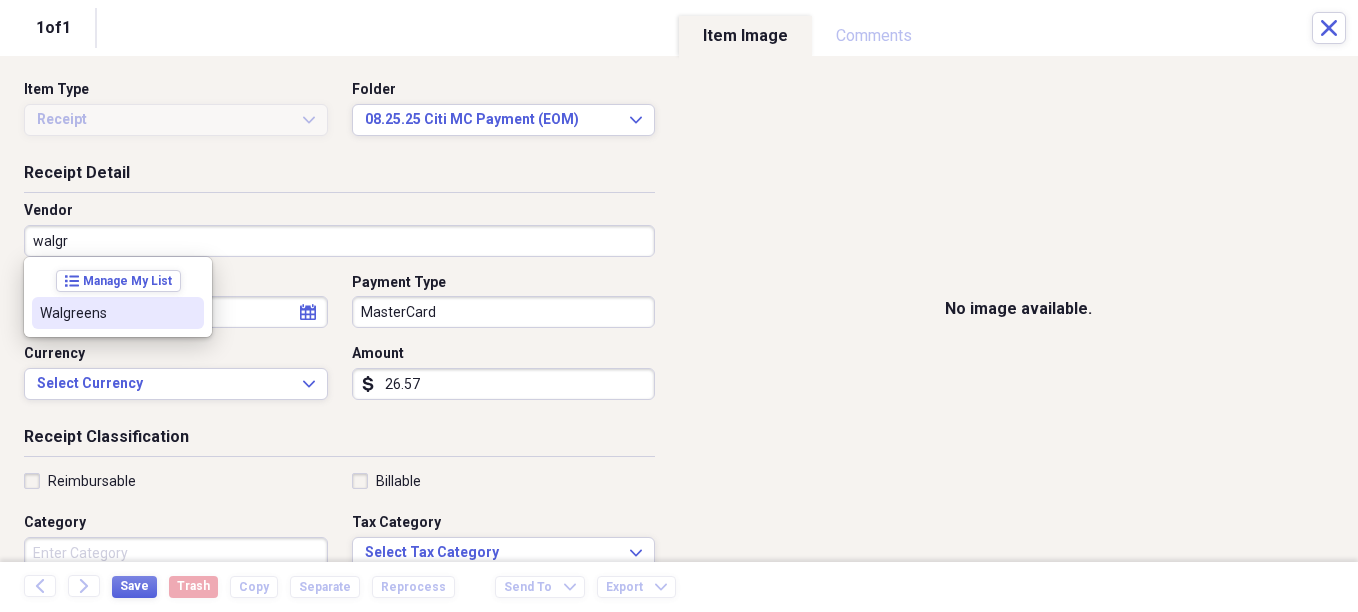 click on "Walgreens" at bounding box center [106, 313] 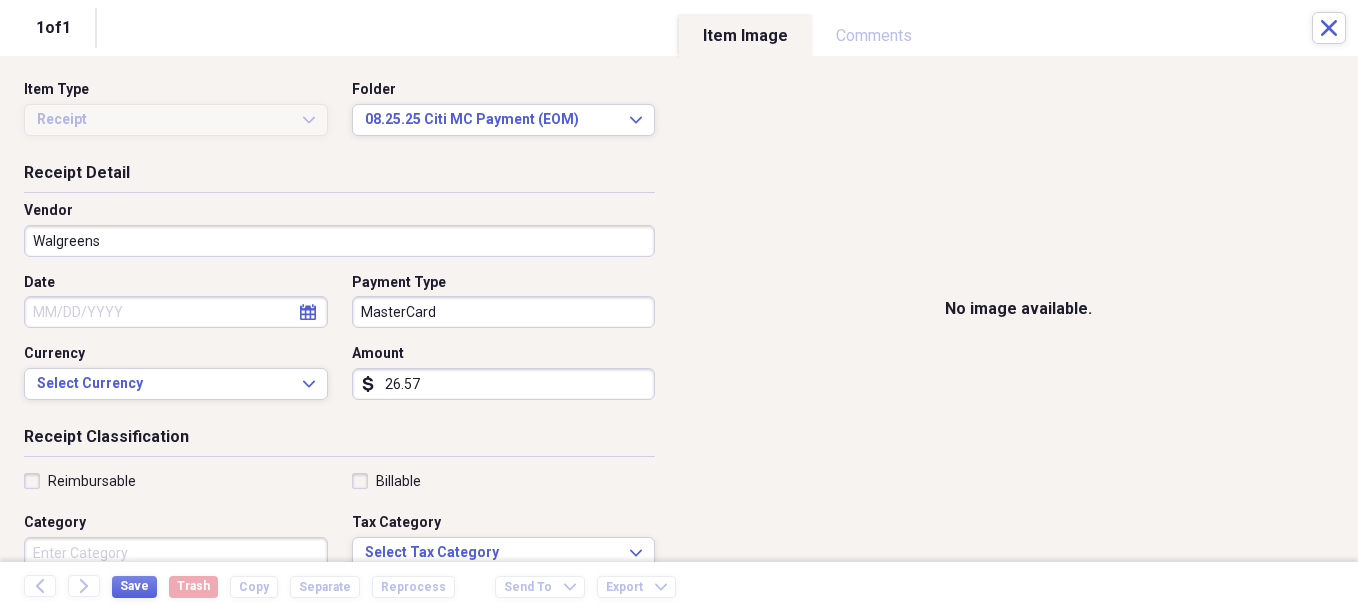 select on "7" 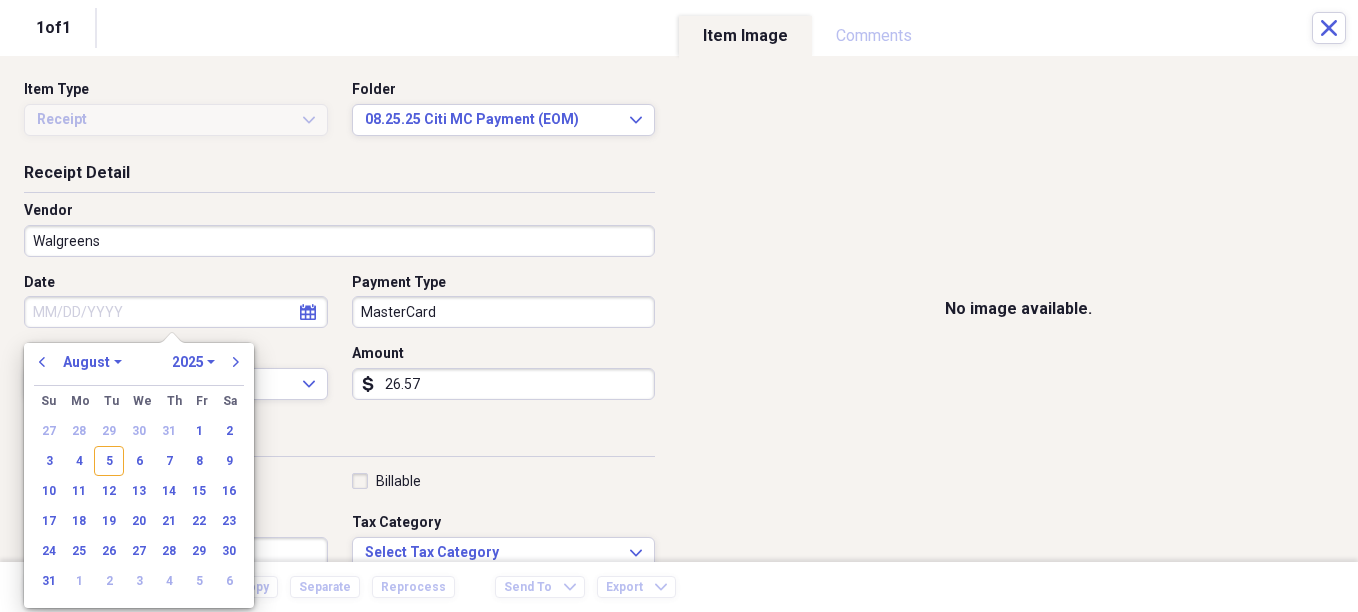 click on "Date" at bounding box center [176, 312] 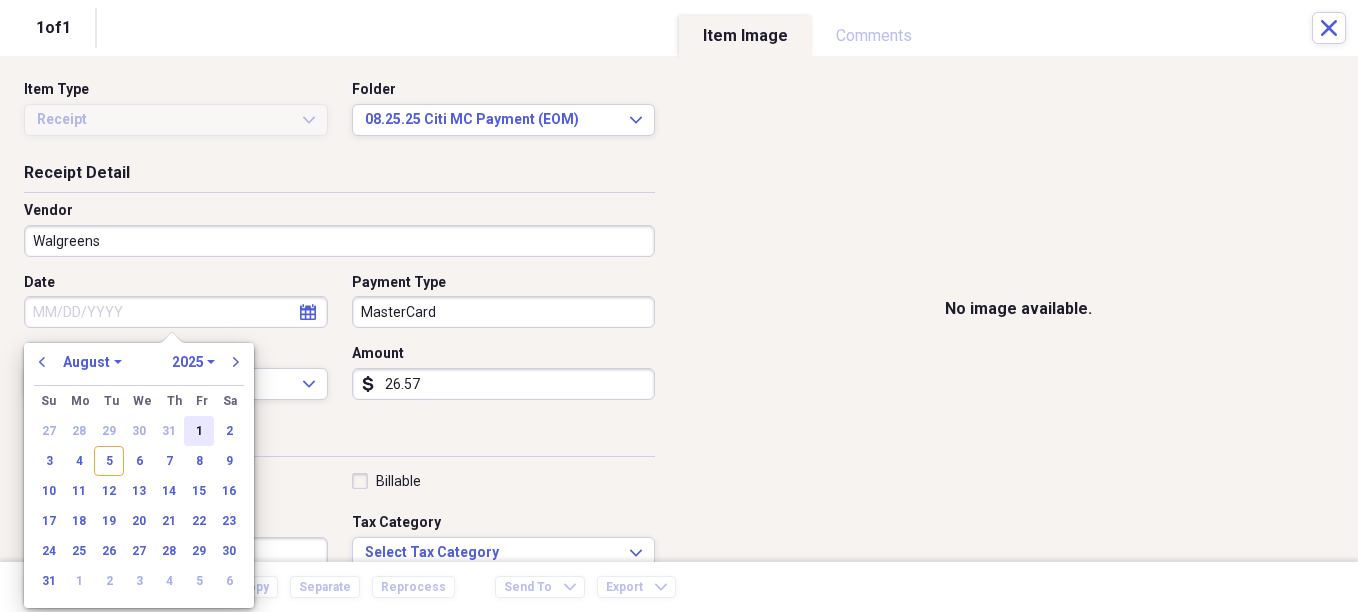 click on "1" at bounding box center [199, 431] 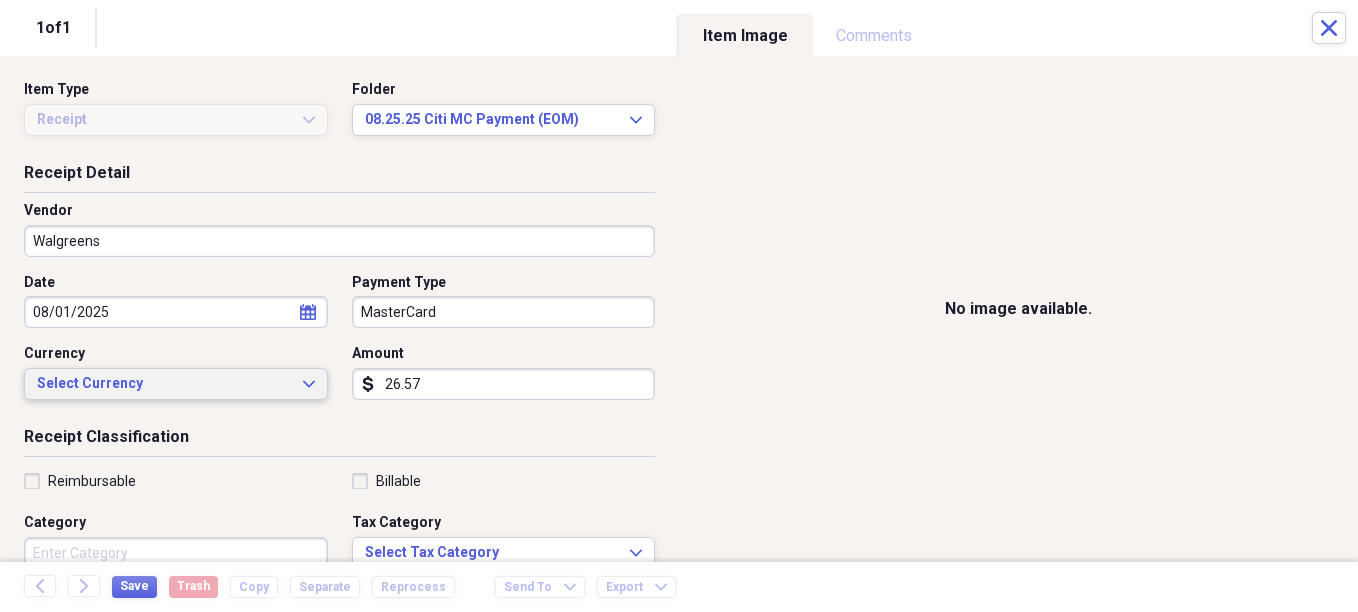 click on "Select Currency" at bounding box center [164, 384] 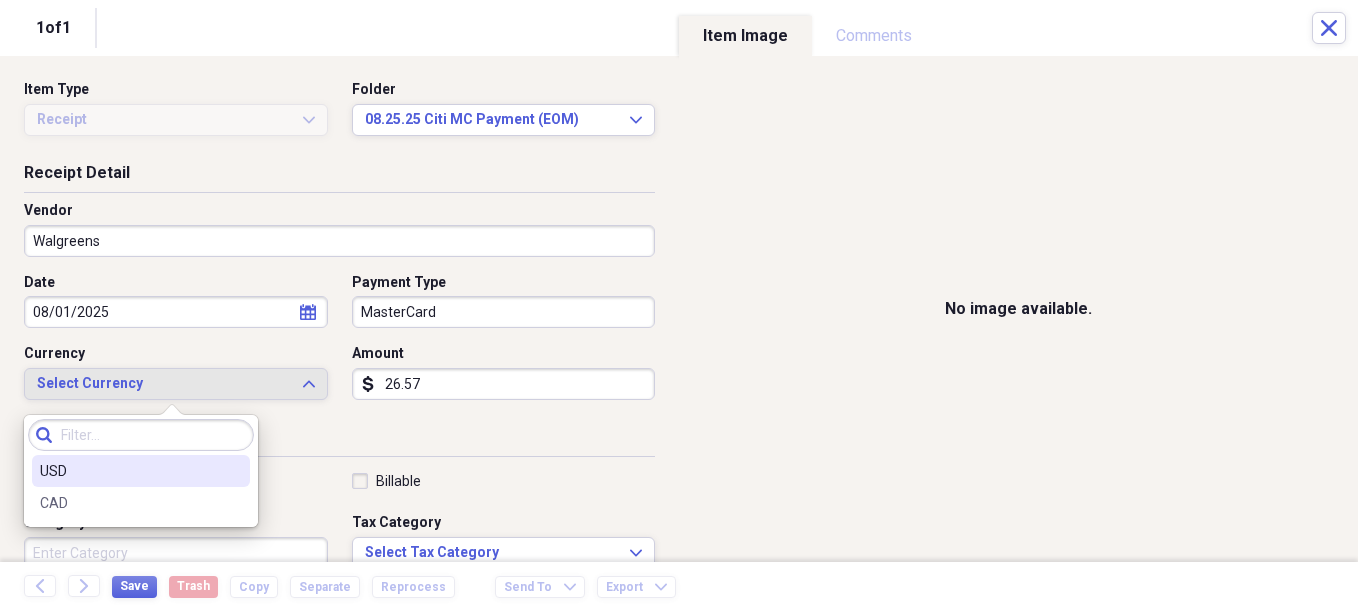 click on "USD" at bounding box center (141, 471) 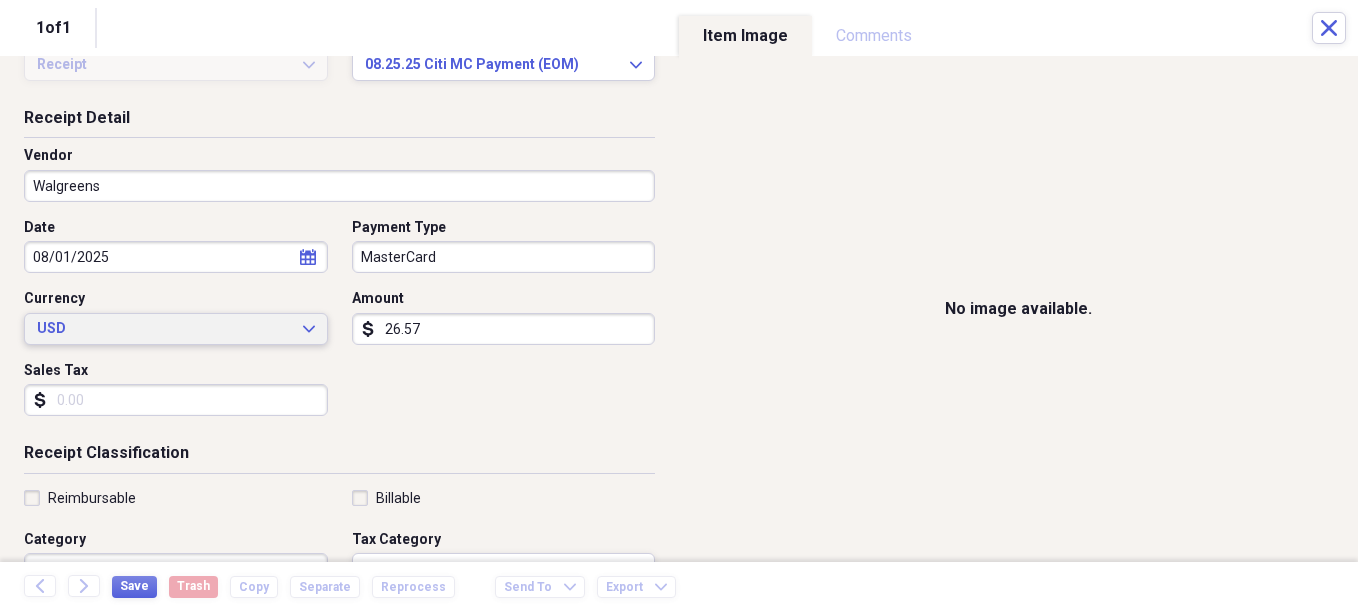 scroll, scrollTop: 100, scrollLeft: 0, axis: vertical 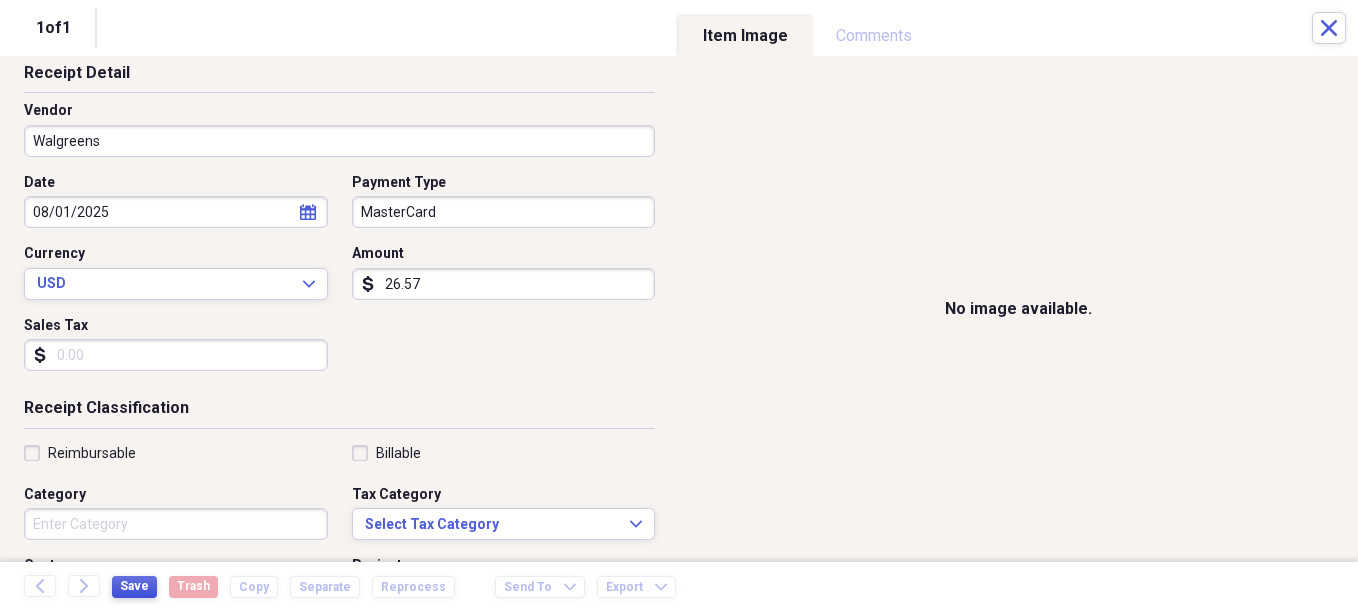 click on "Save" at bounding box center (134, 586) 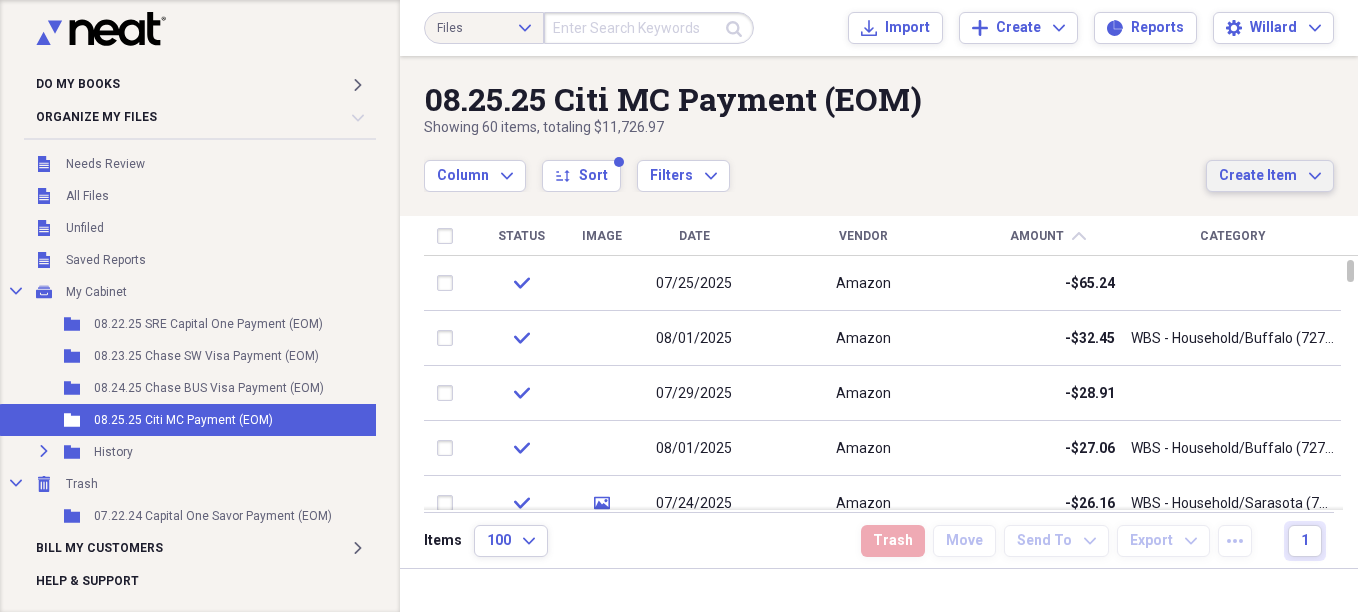 click on "Create Item Expand" at bounding box center [1270, 176] 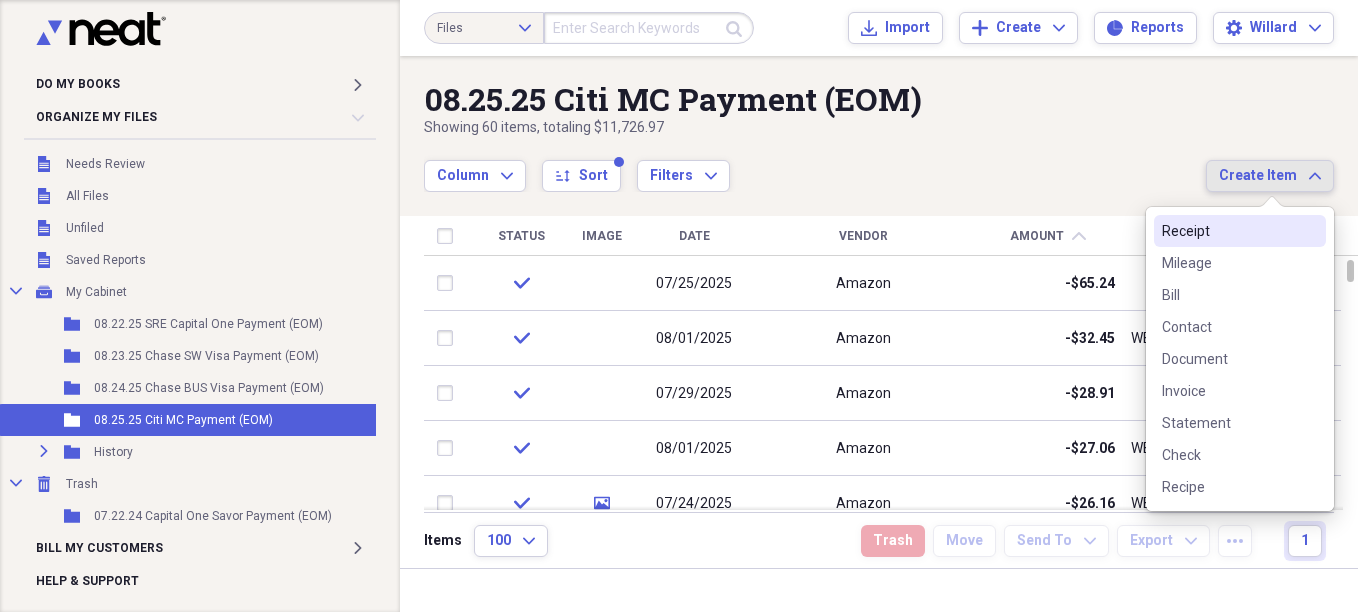 click on "Receipt" at bounding box center (1228, 231) 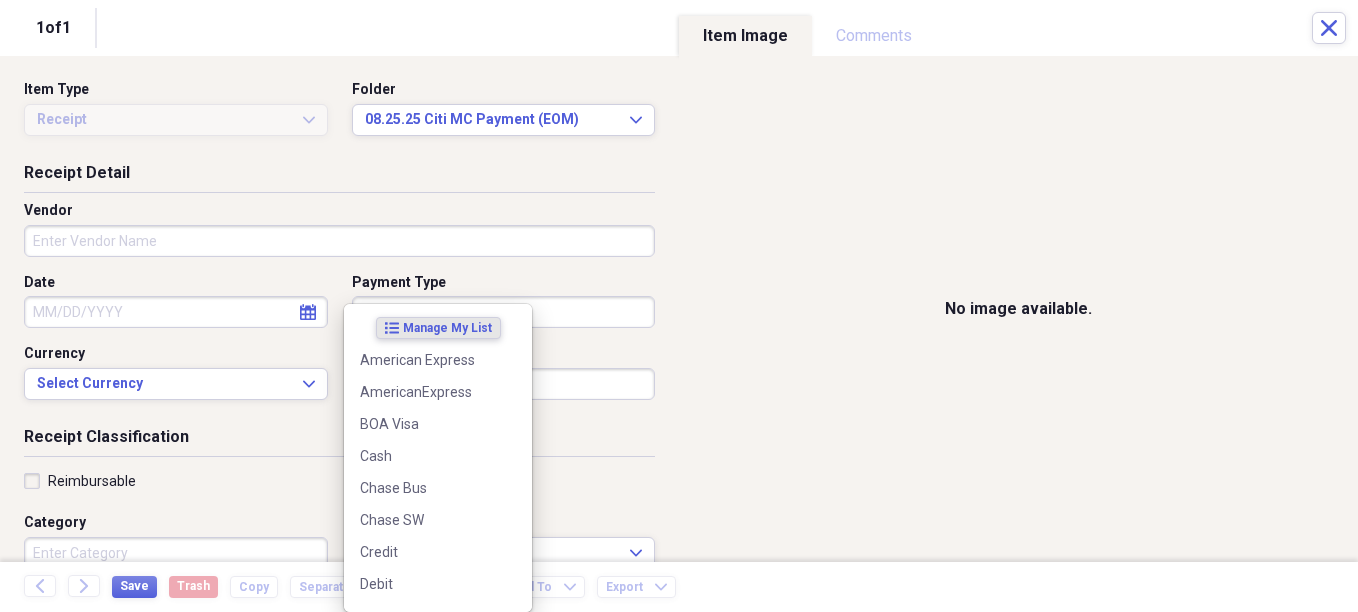 click on "Payment Type" at bounding box center [504, 312] 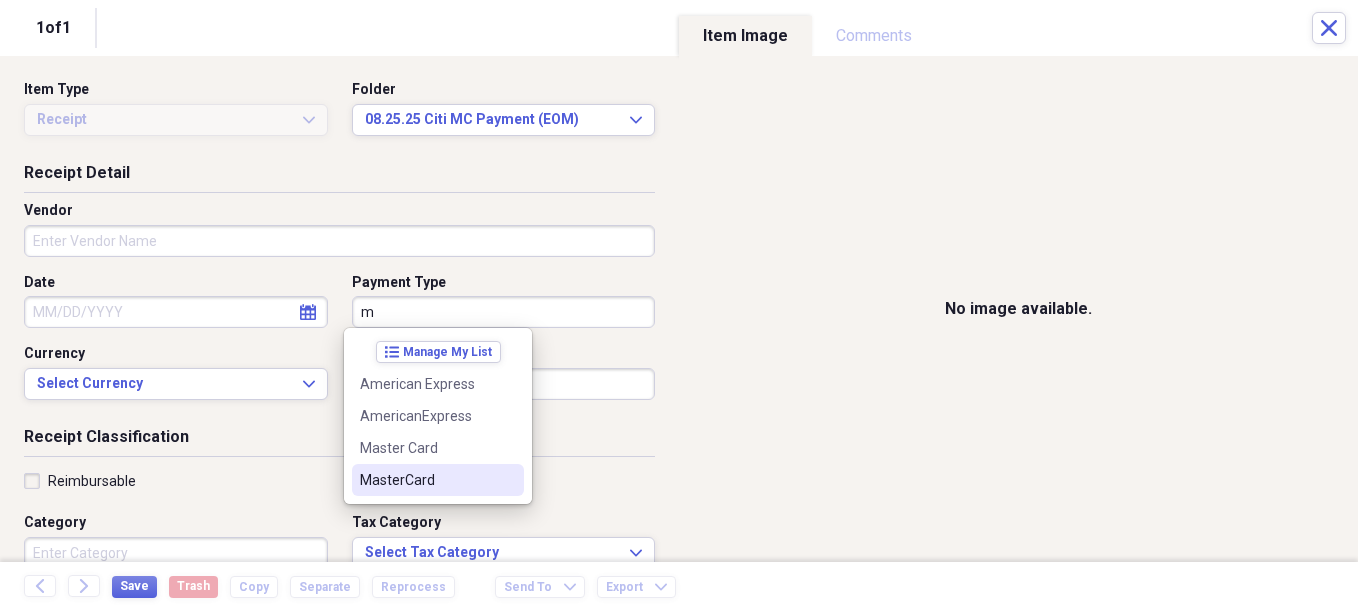 drag, startPoint x: 410, startPoint y: 474, endPoint x: 414, endPoint y: 455, distance: 19.416489 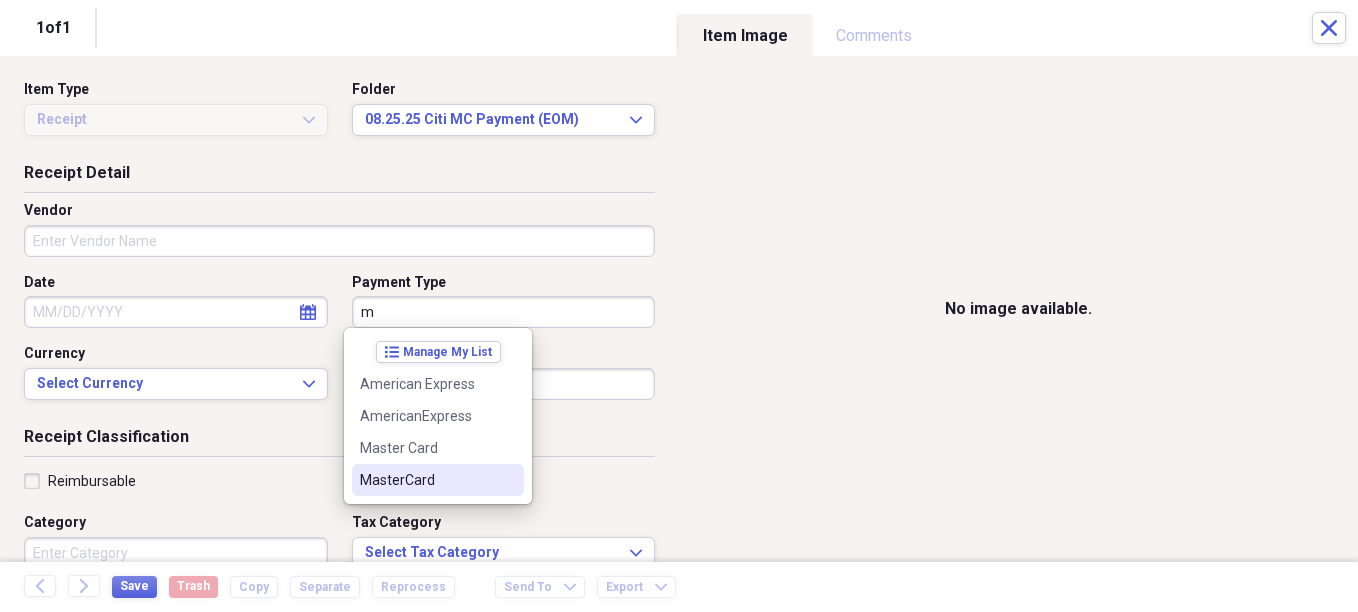 click on "MasterCard" at bounding box center (426, 480) 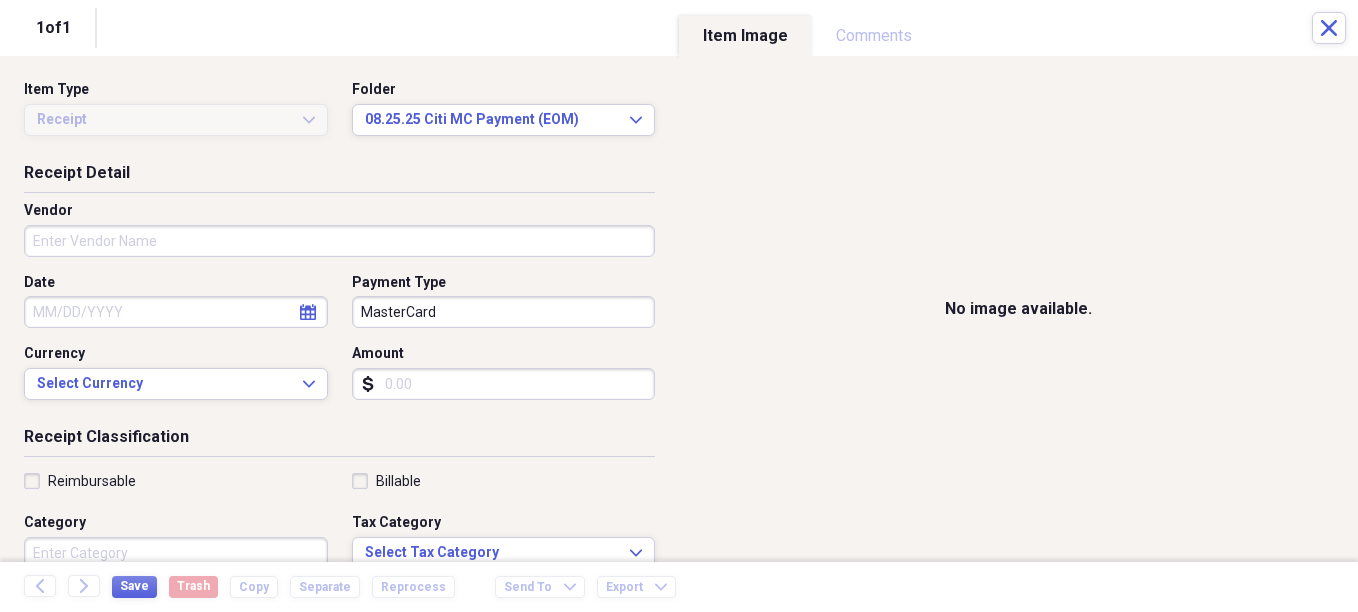 click on "Amount" at bounding box center (504, 384) 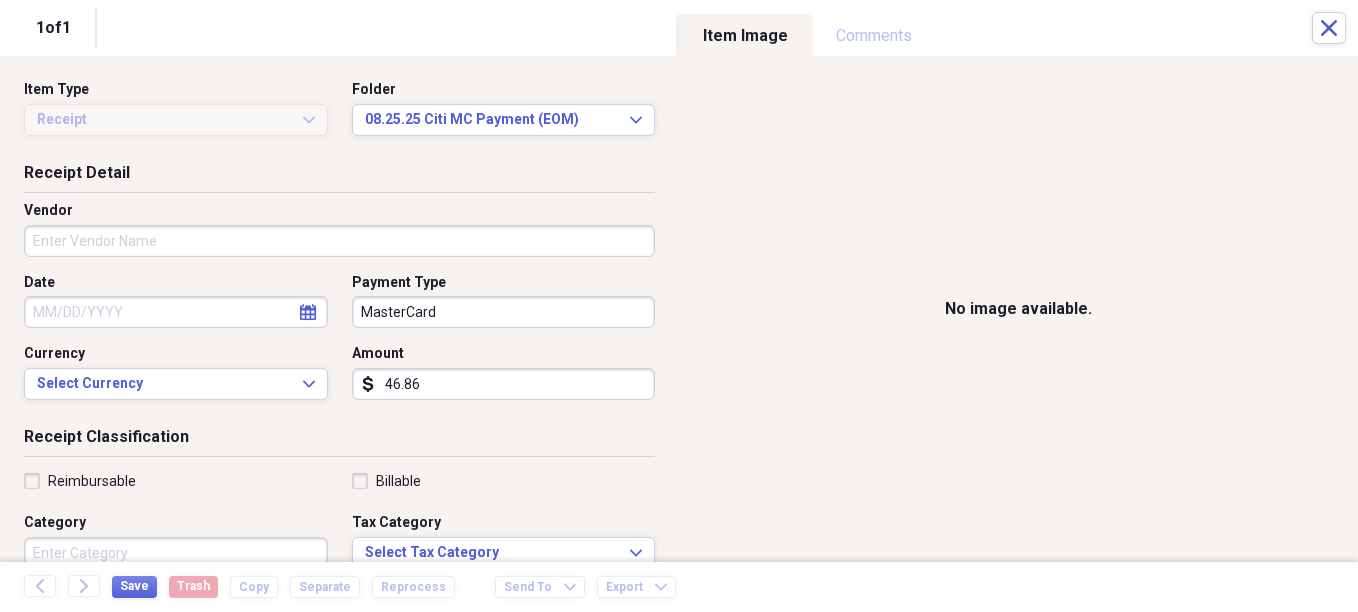 type on "46.86" 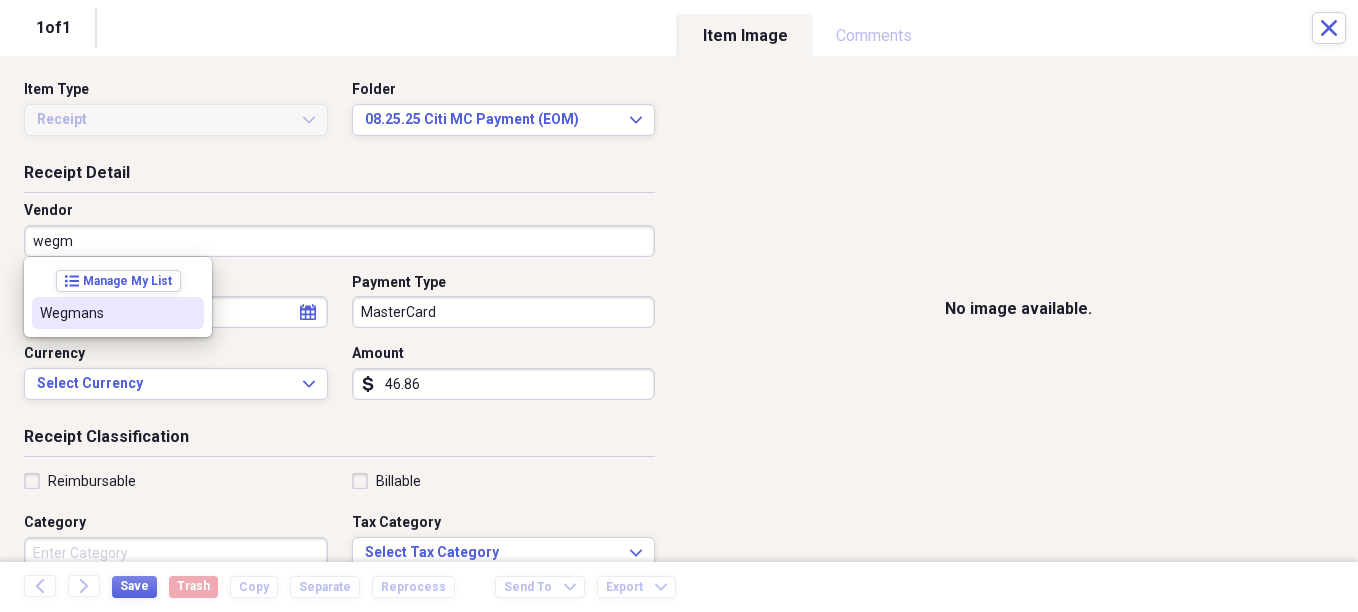 click on "Wegmans" at bounding box center [106, 313] 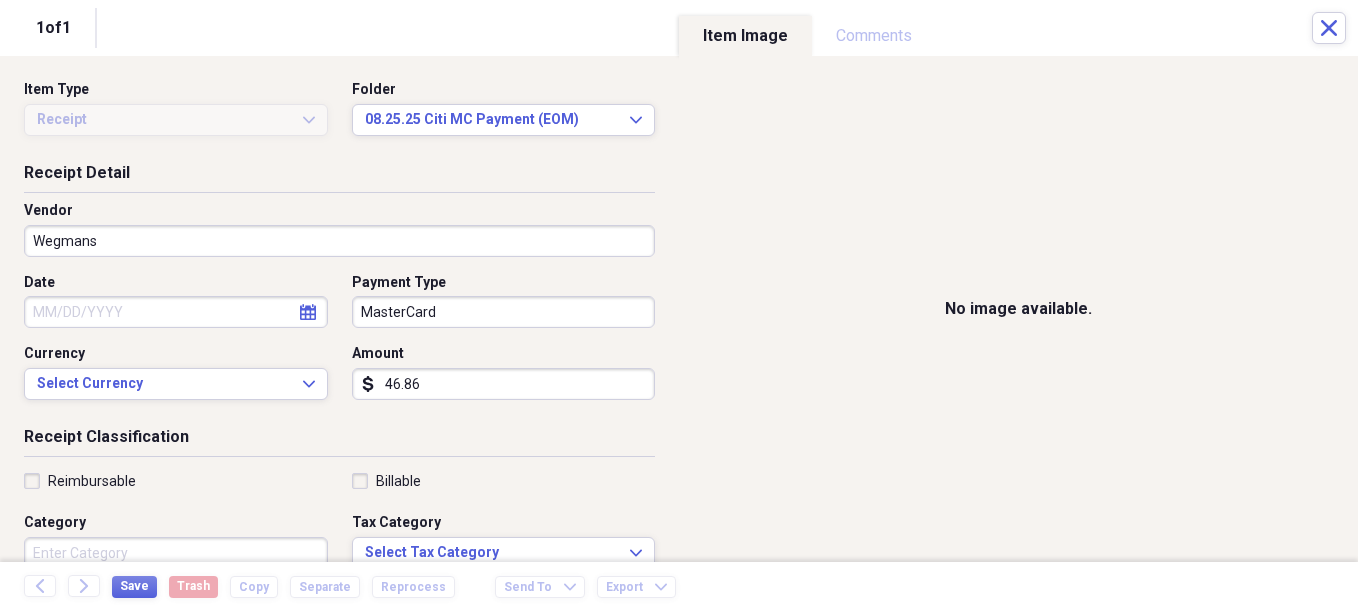 select on "7" 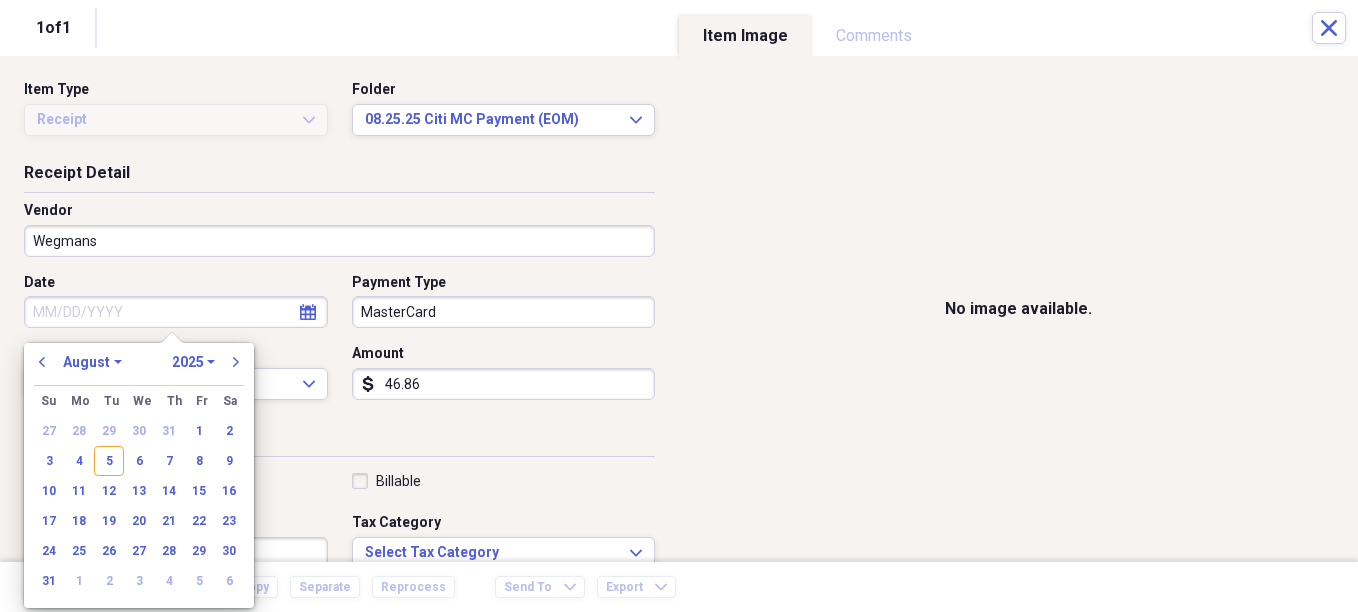click on "Date" at bounding box center [176, 312] 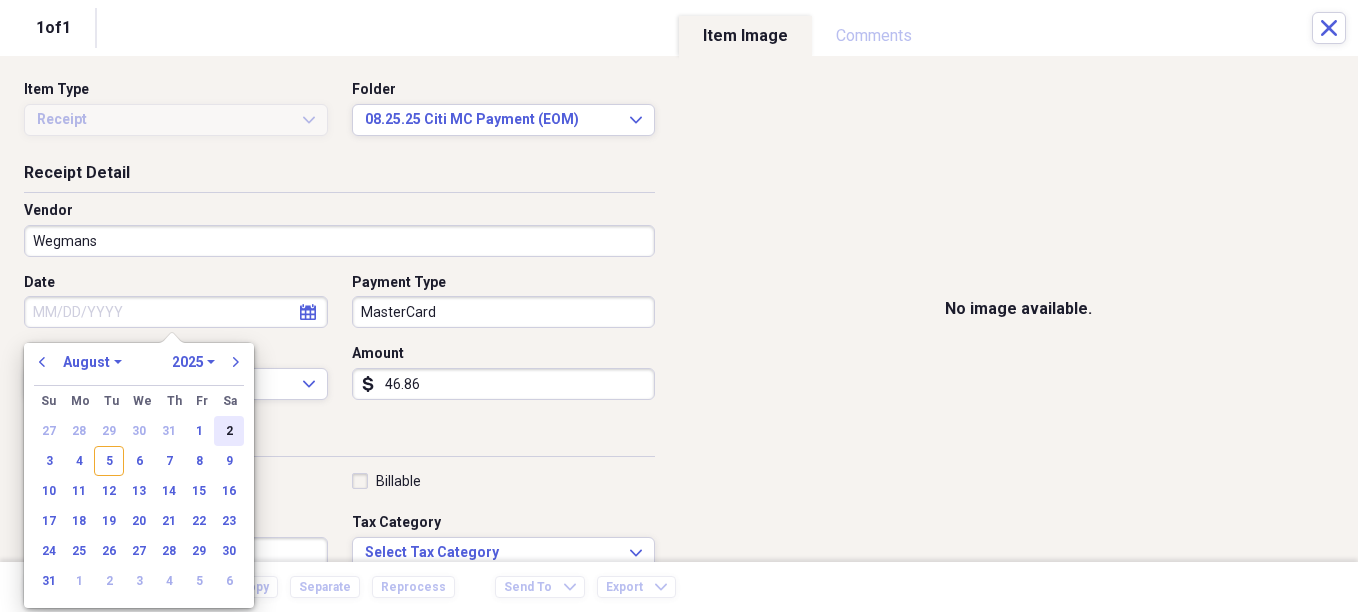 drag, startPoint x: 225, startPoint y: 428, endPoint x: 188, endPoint y: 411, distance: 40.718548 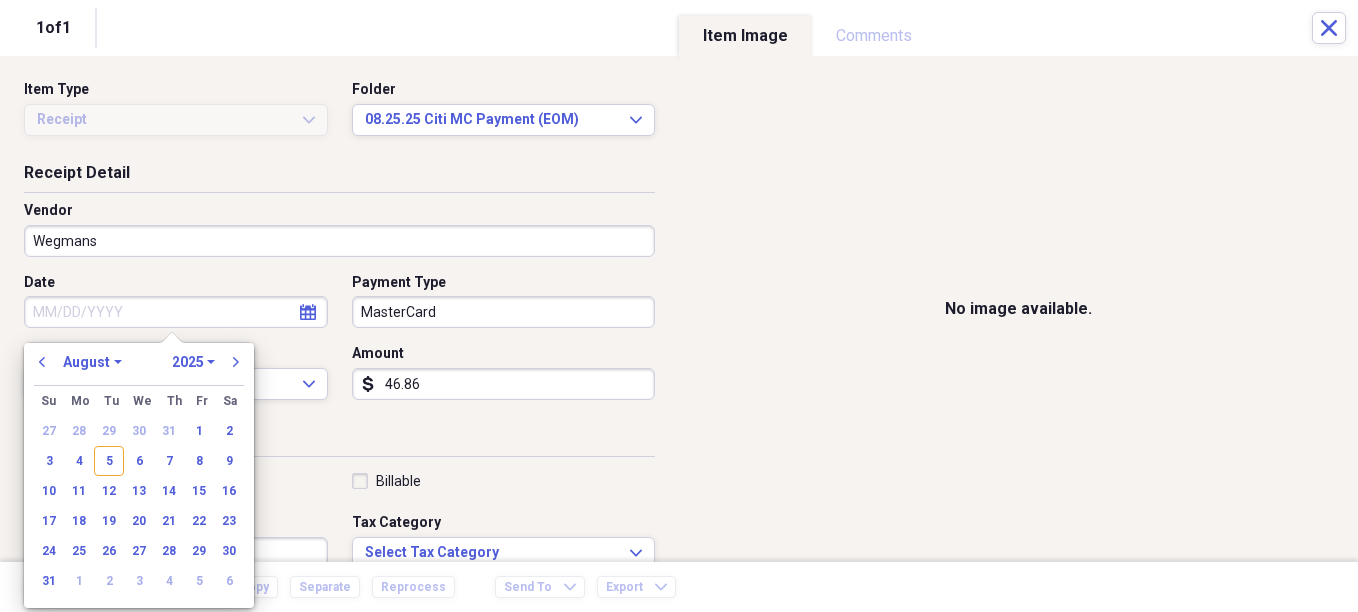 click on "2" at bounding box center (229, 431) 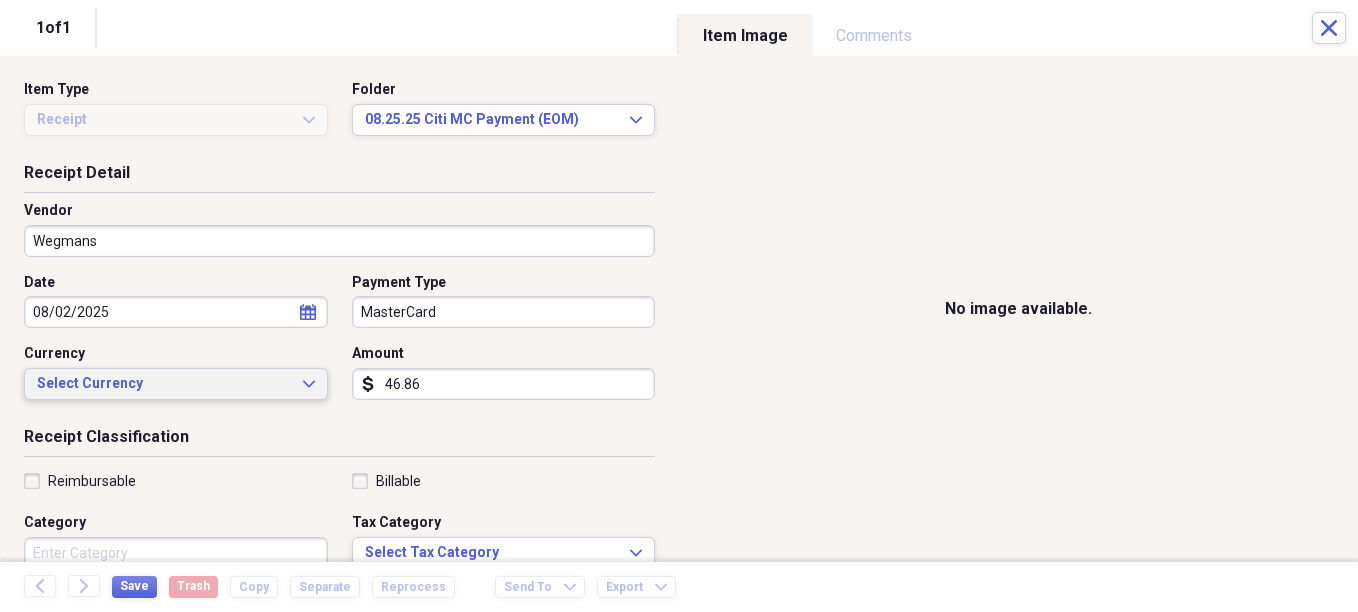 click on "Select Currency" at bounding box center (164, 384) 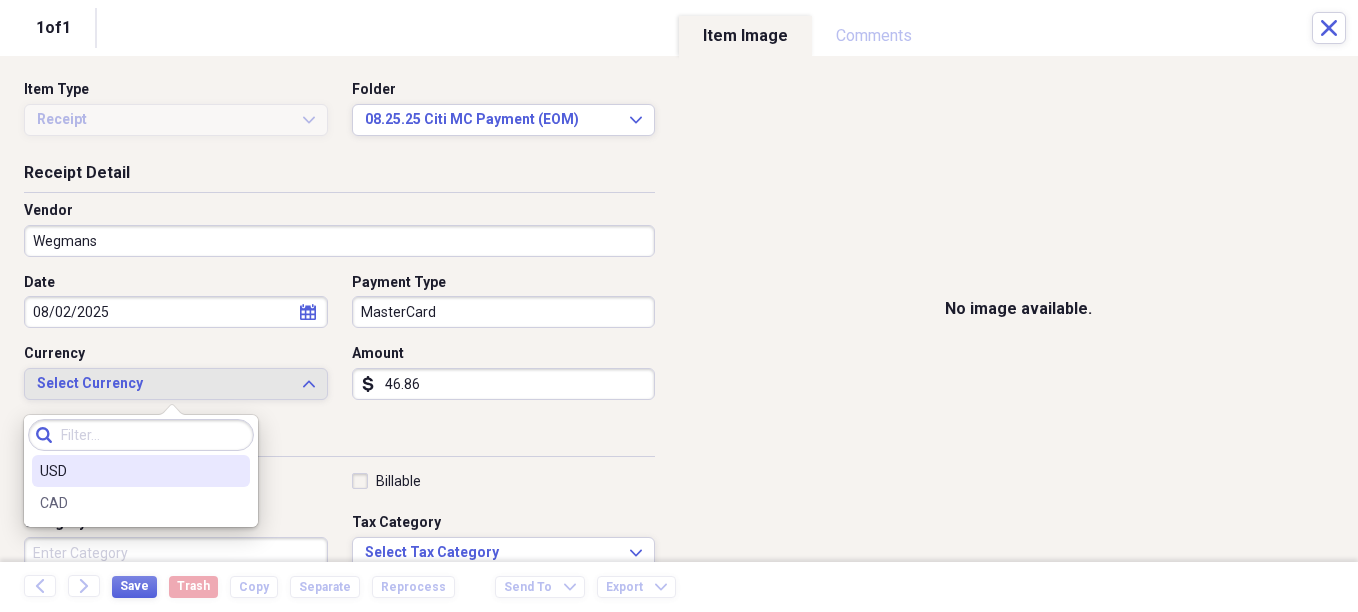 click on "USD" at bounding box center (129, 471) 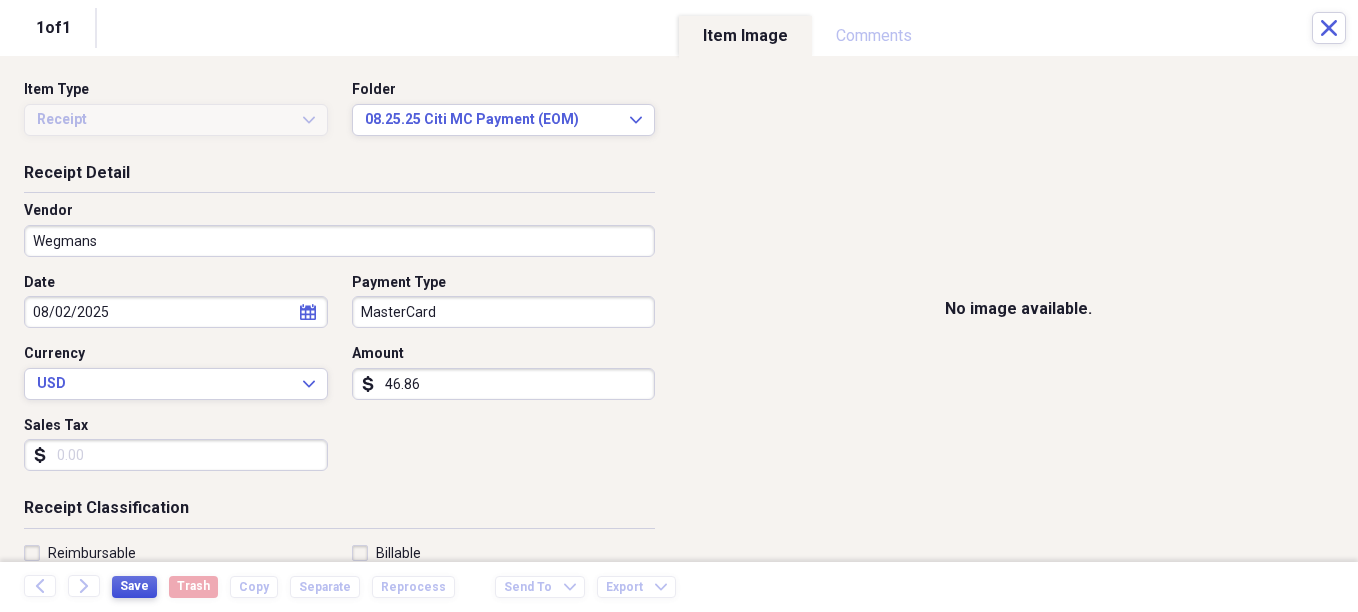 click on "Save" at bounding box center [134, 586] 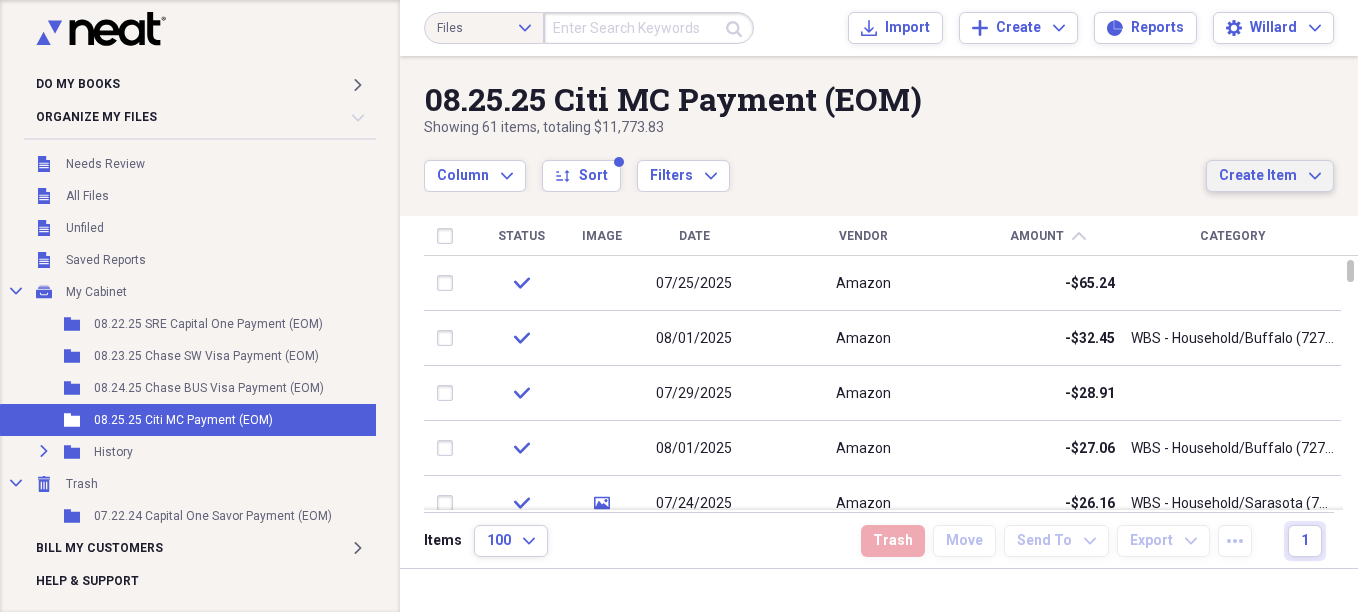 click on "Expand" 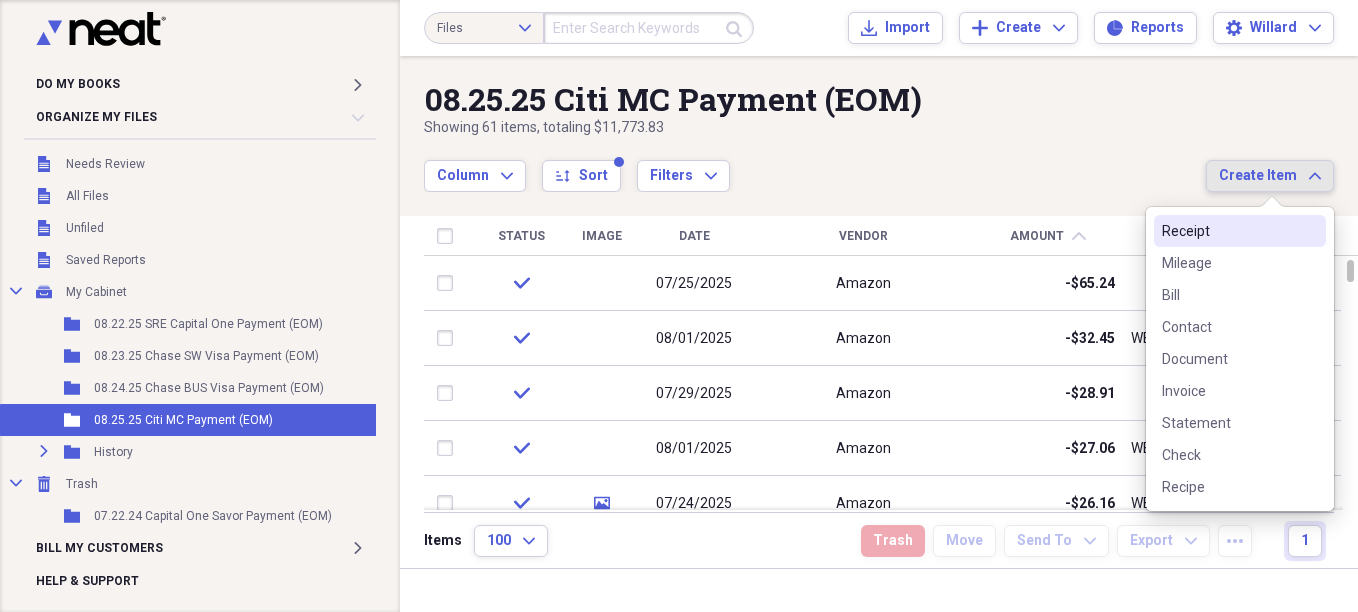click on "Receipt" at bounding box center [1228, 231] 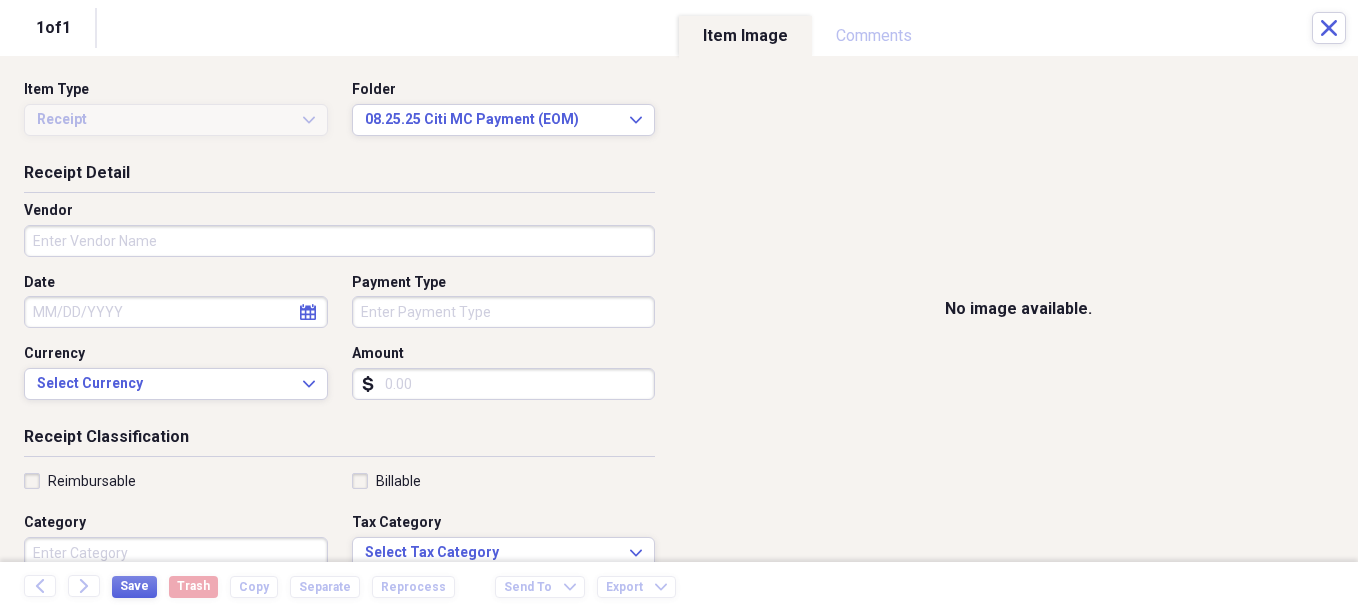 click on "Add Folder Folder [DATE] SRE Capital One Payment (EOM) Add Folder Folder [DATE] Chase SW Visa Payment (EOM) Add Folder Folder [DATE] Chase BUS Visa Payment (EOM) Add Folder Folder [DATE] Citi MC Payment (EOM) Add Folder Expand Folder History Add Folder Collapse Trash Trash Folder [DATE] Capital One Savor Payment (EOM) Bill My Customers Expand Help & Support Files Expand Submit Import Import Add Create Expand Reports Reports Settings Willard Expand [DATE] Citi MC Payment (EOM) Showing [NUMBER] items , totaling $[PRICE] Column Expand sort Sort Filters Expand Create Item Expand Status Image Date Vendor Amount chevron-up Category check [DATE] Amazon $[PRICE] check [DATE] Amazon $[PRICE] [NAME] - Household/Buffalo ([NUMBER]) check [DATE] Amazon $[PRICE] check [DATE] Amazon $[PRICE] [NAME] - Household/Buffalo ([NUMBER]) check media [DATE] Amazon $[PRICE]" at bounding box center (679, 306) 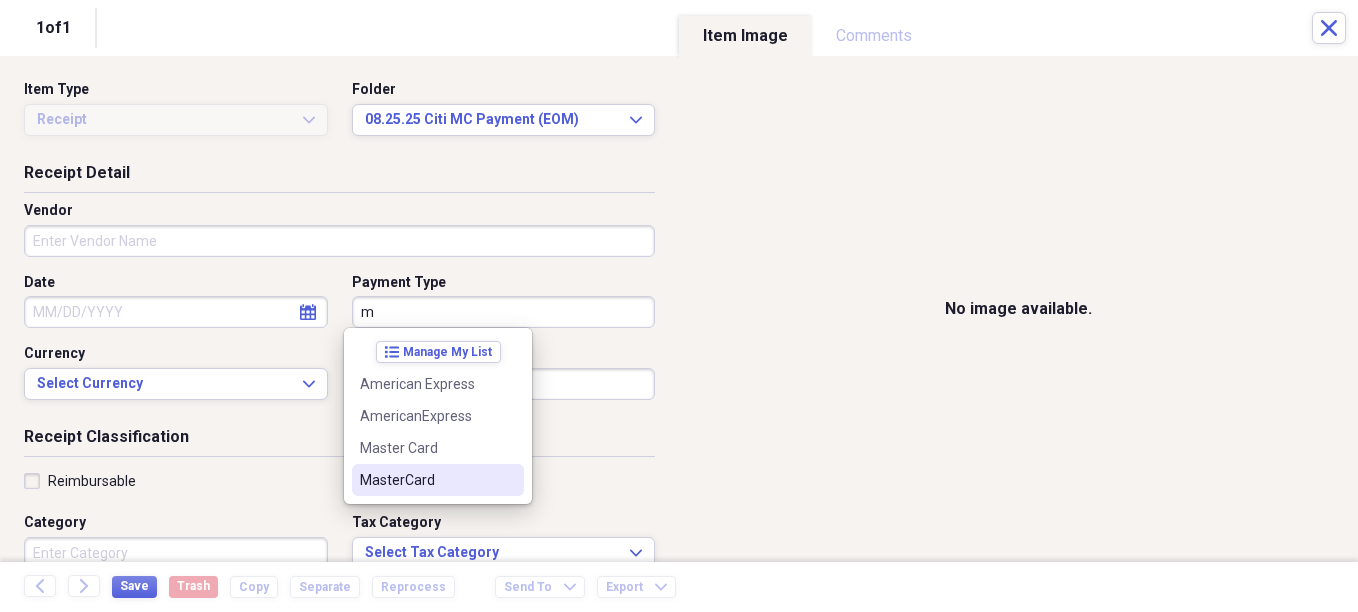click on "MasterCard" at bounding box center [426, 480] 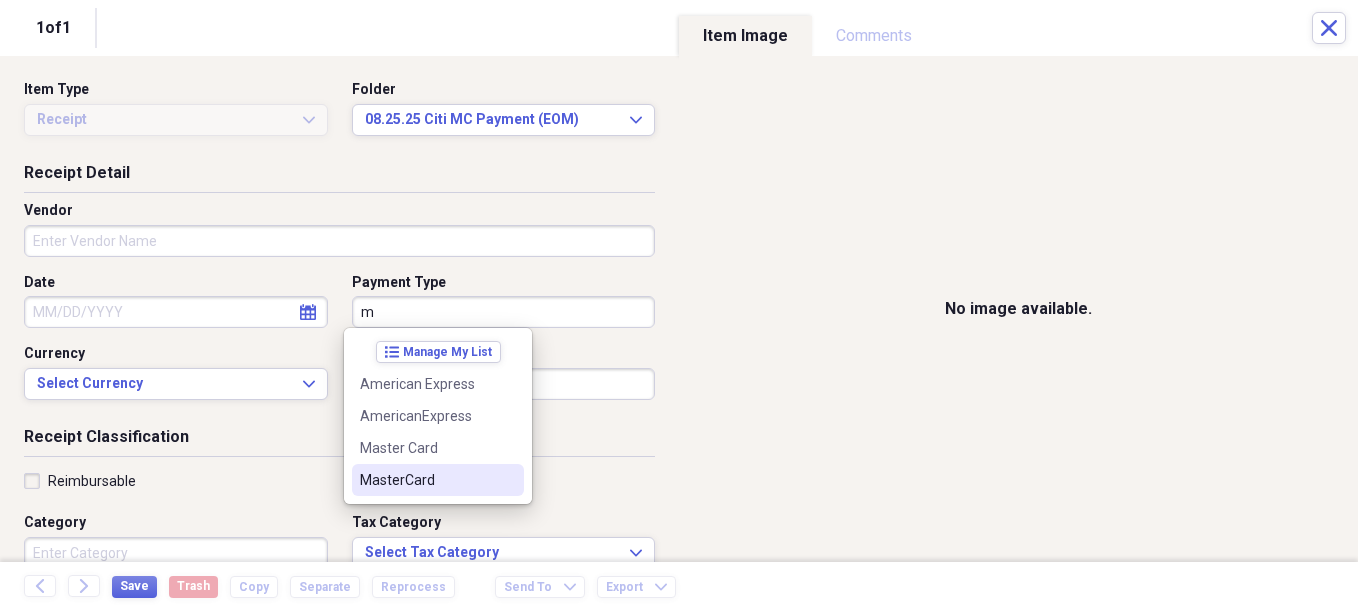 type on "MasterCard" 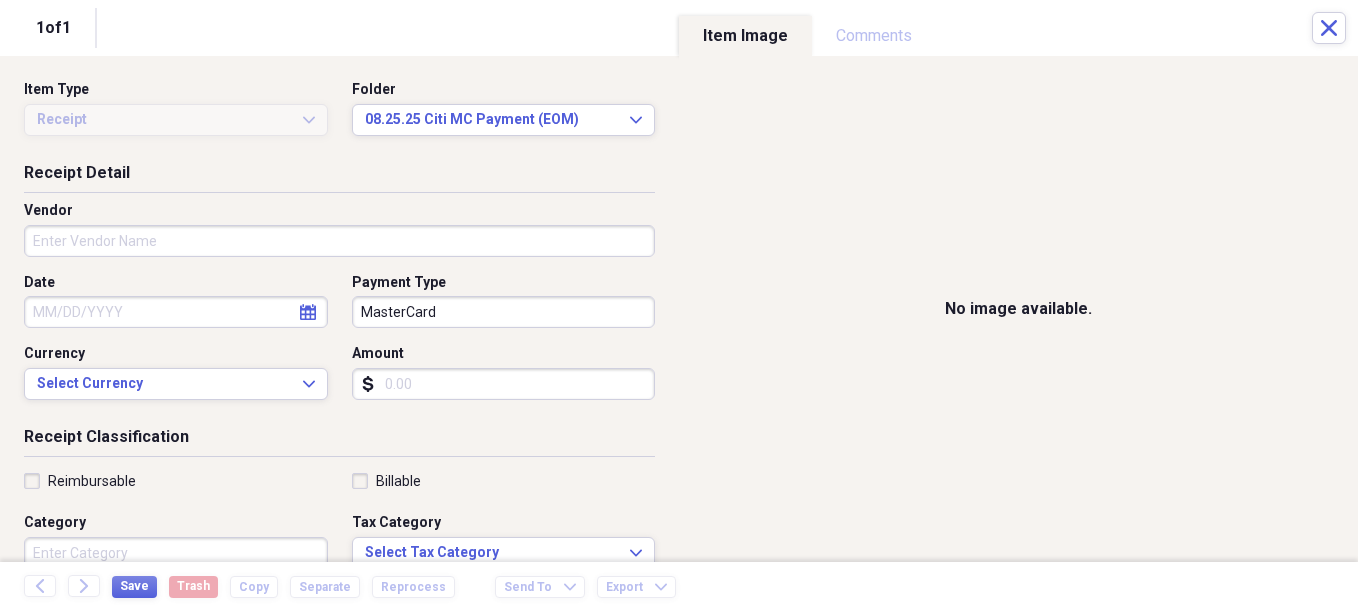 click on "Amount" at bounding box center [504, 384] 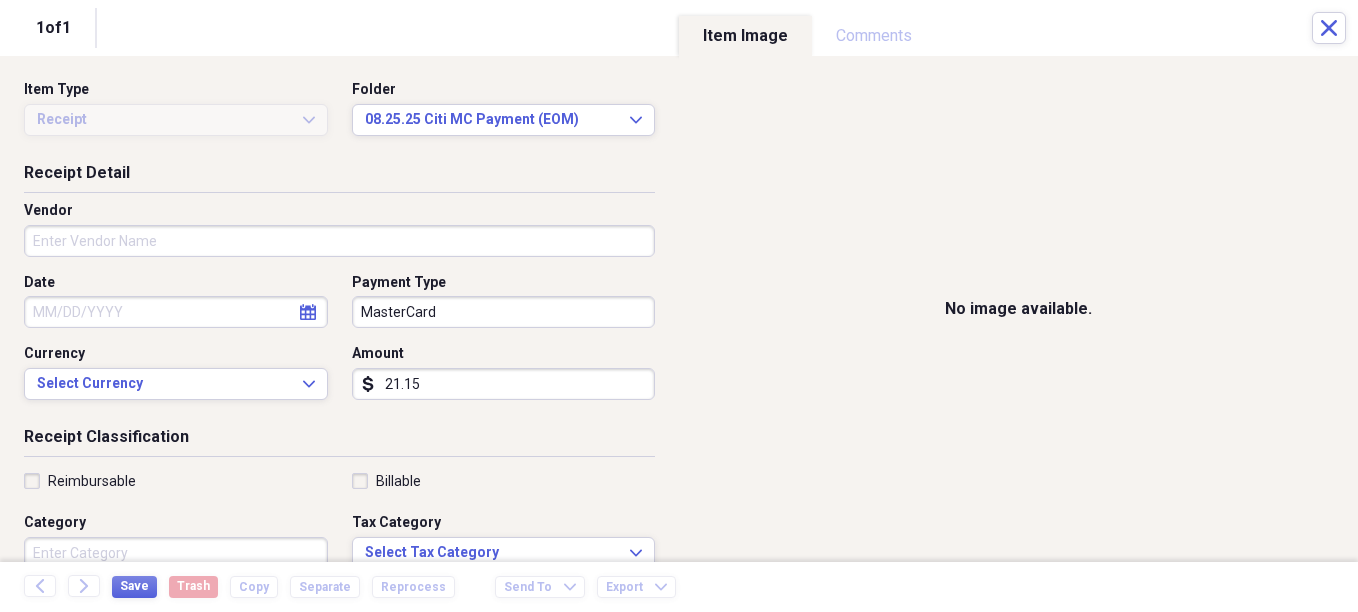 type on "21.15" 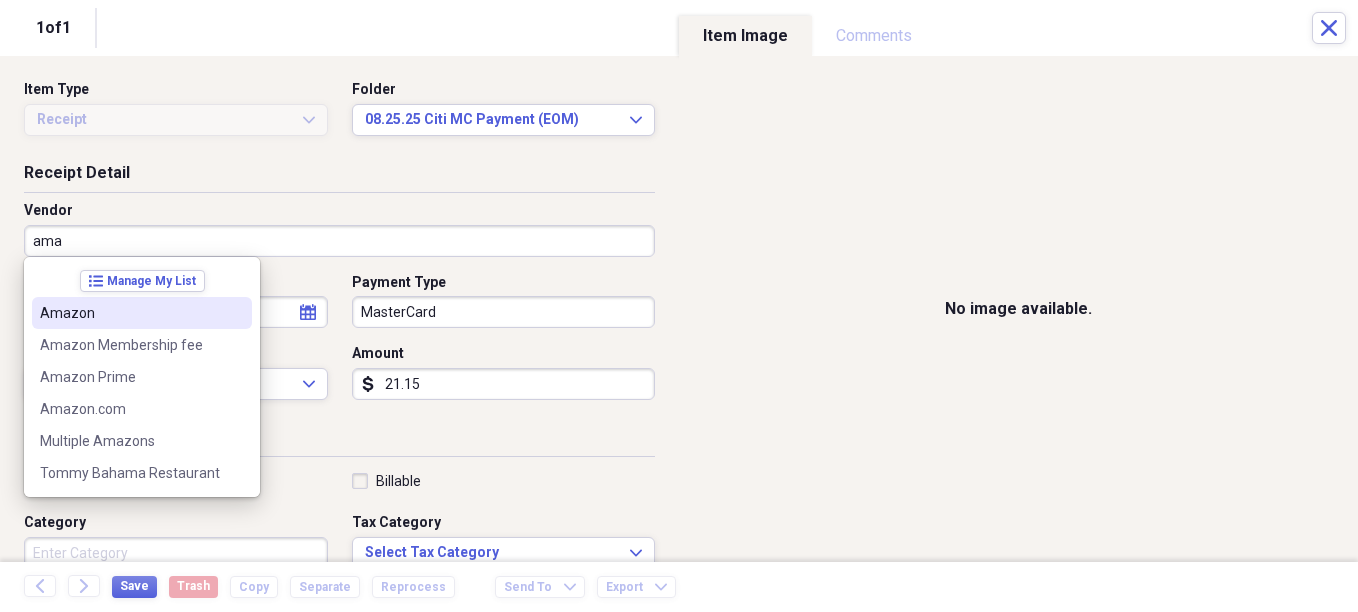 click on "Amazon" at bounding box center [130, 313] 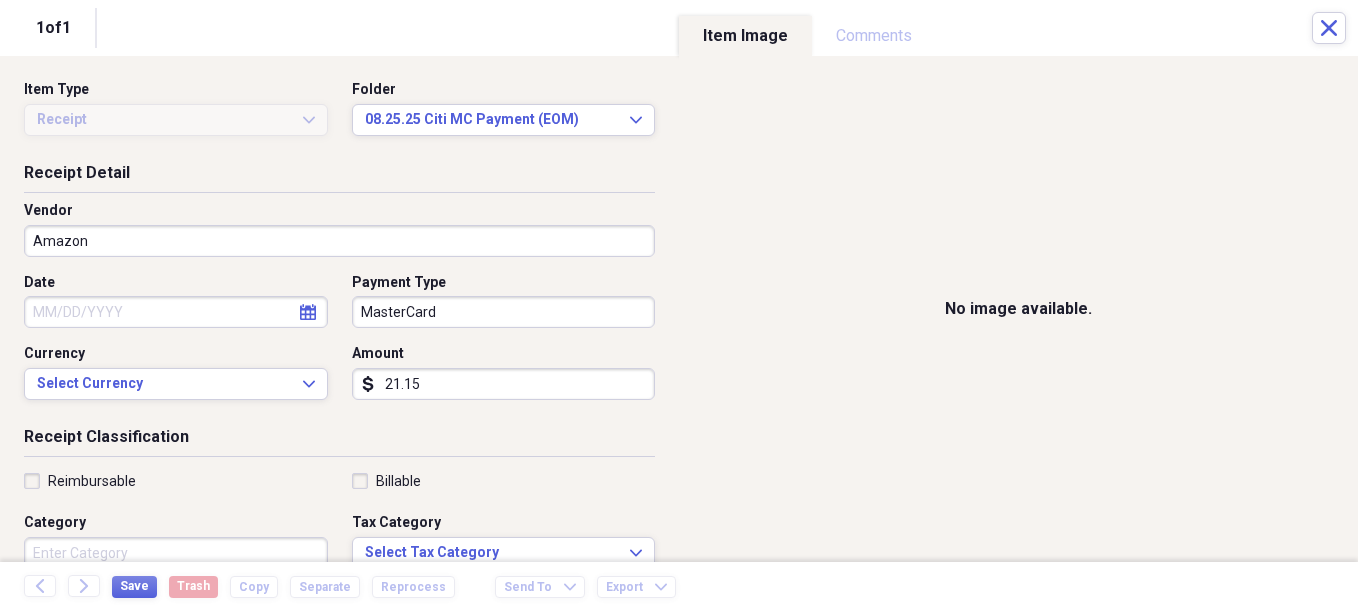 click on "Date" at bounding box center [176, 312] 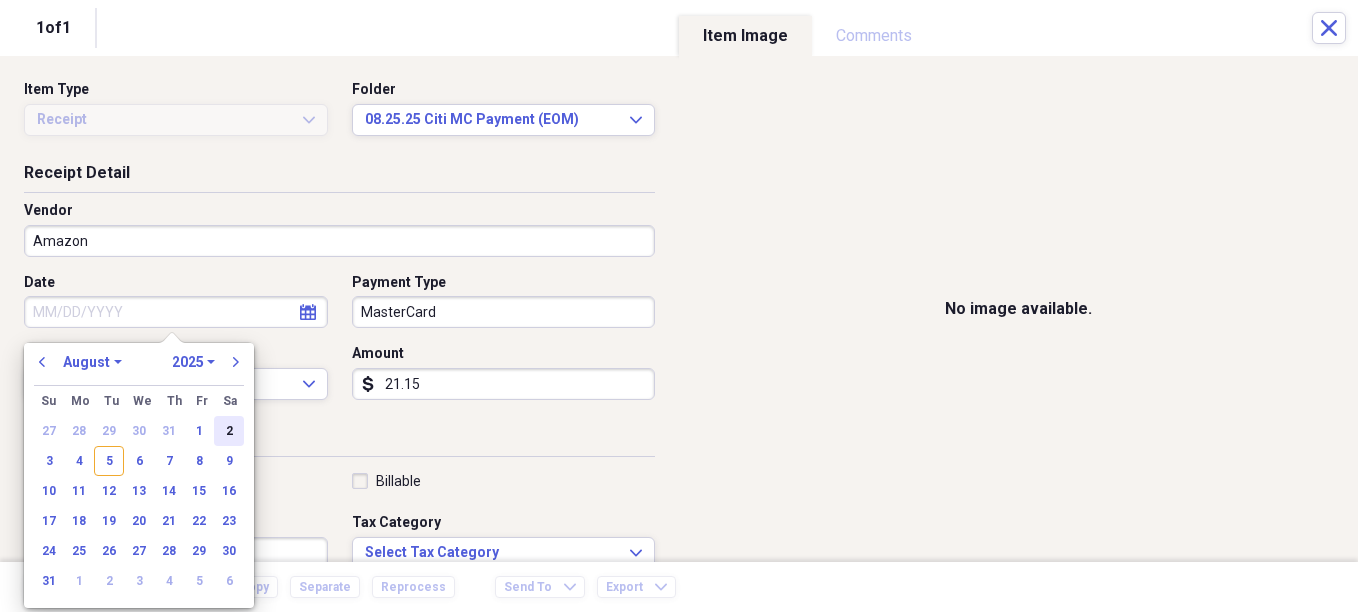 click on "2" at bounding box center [229, 431] 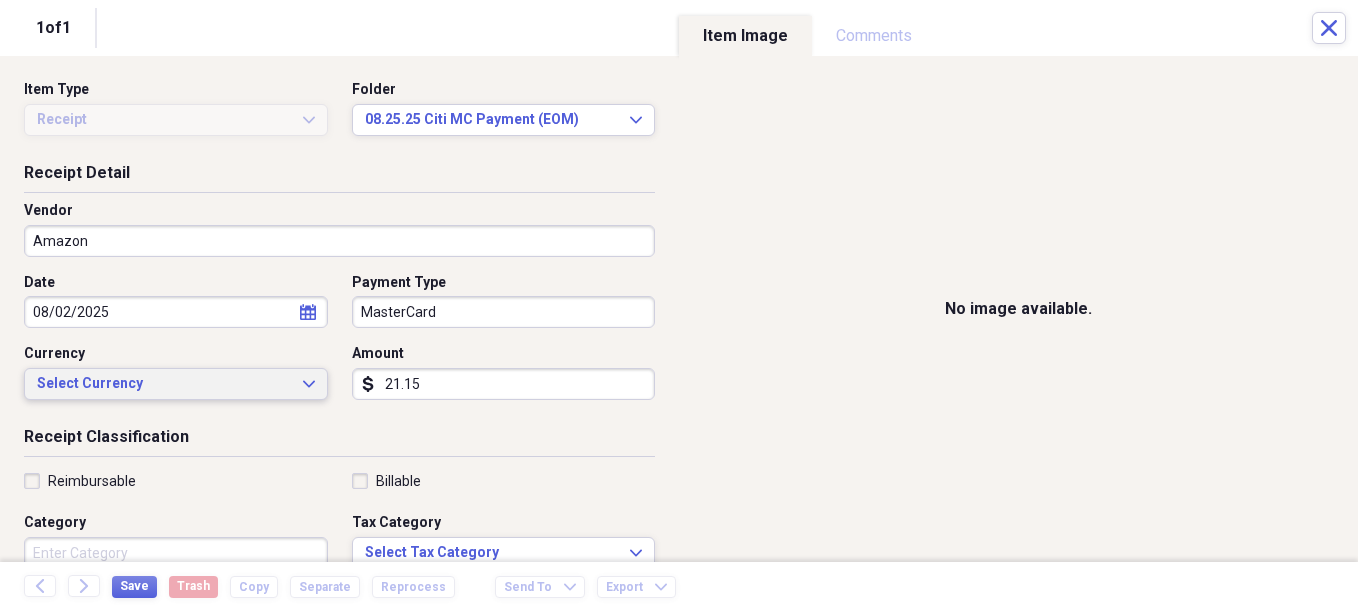 click on "Select Currency" at bounding box center [164, 384] 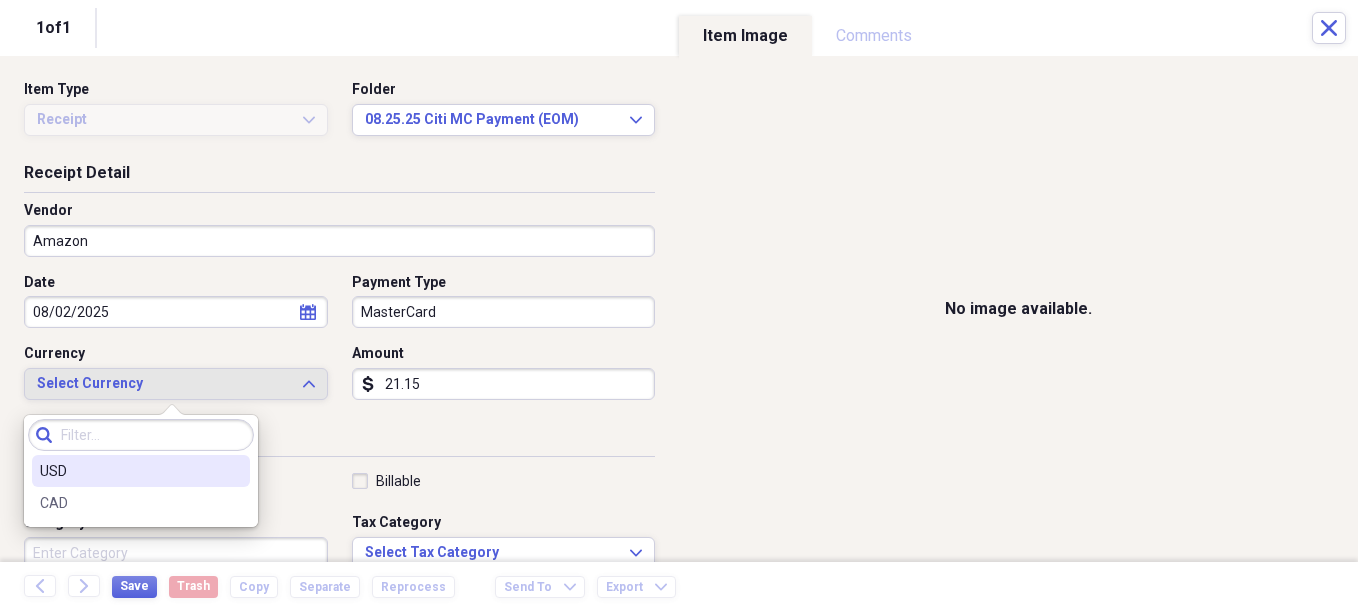 click on "USD" at bounding box center [129, 471] 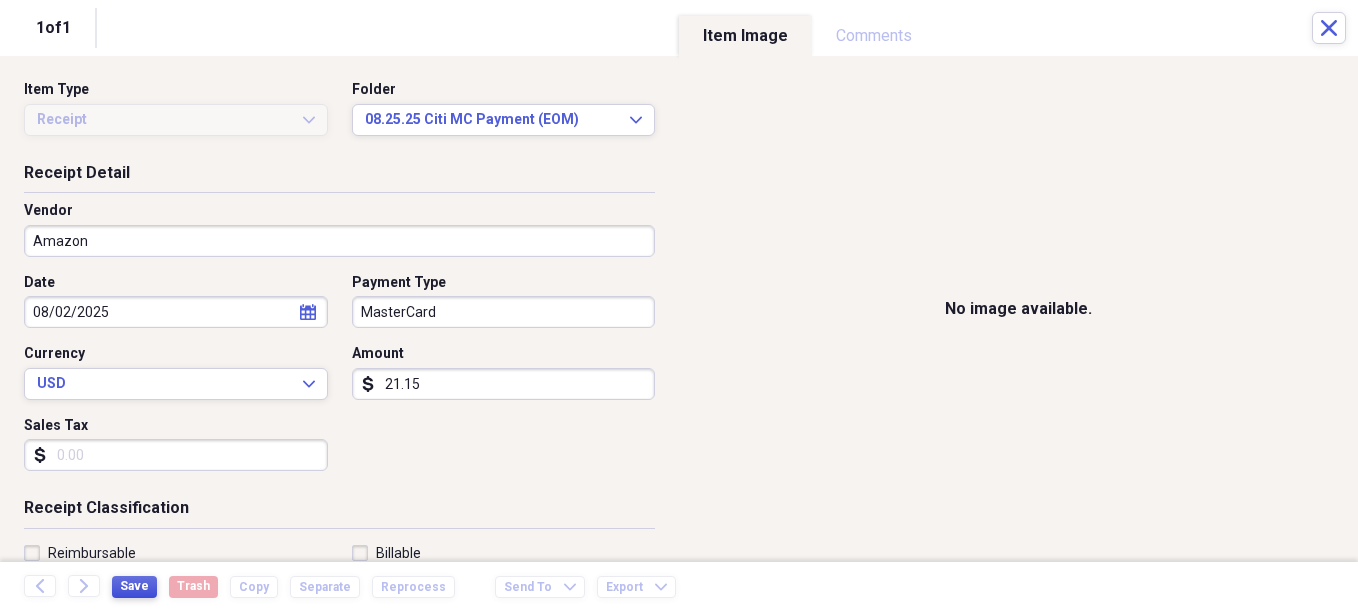 click on "Save" at bounding box center (134, 586) 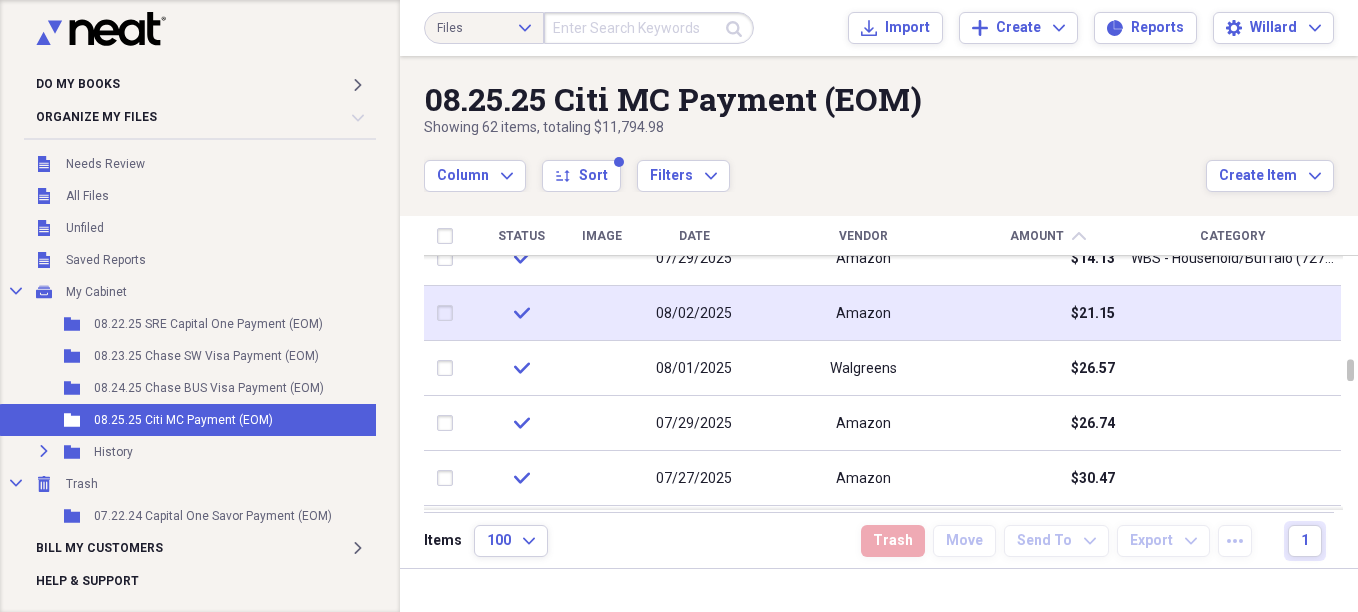 click on "Amazon" at bounding box center [863, 314] 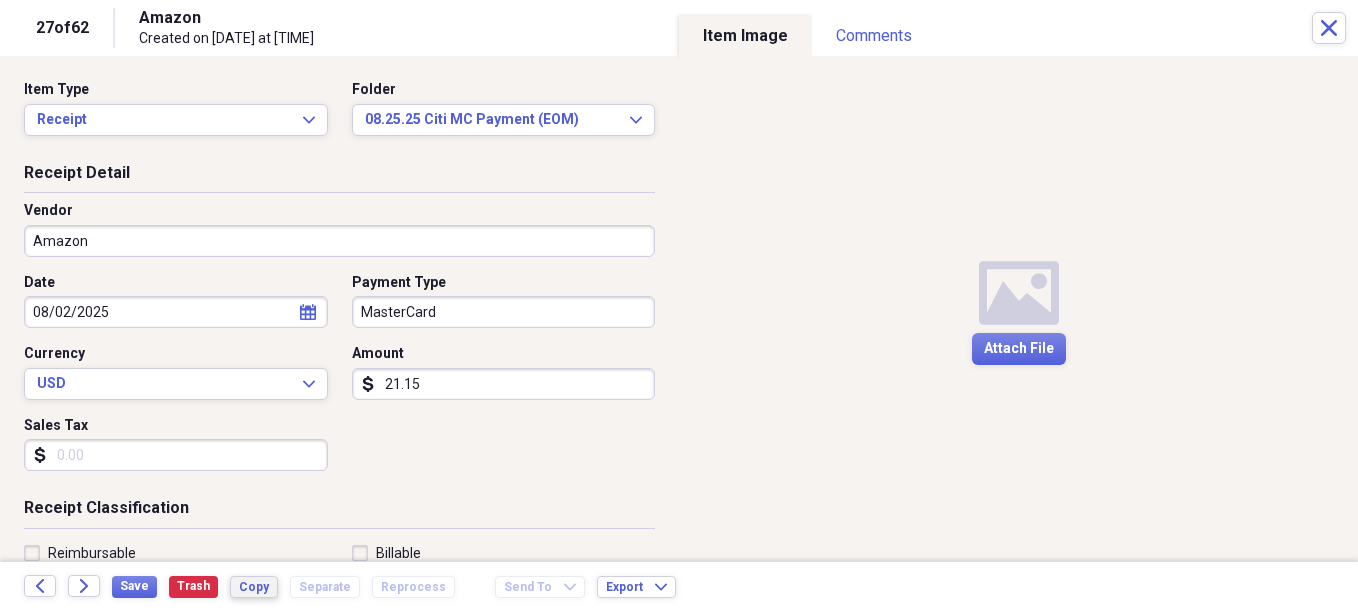 click on "Copy" at bounding box center [254, 587] 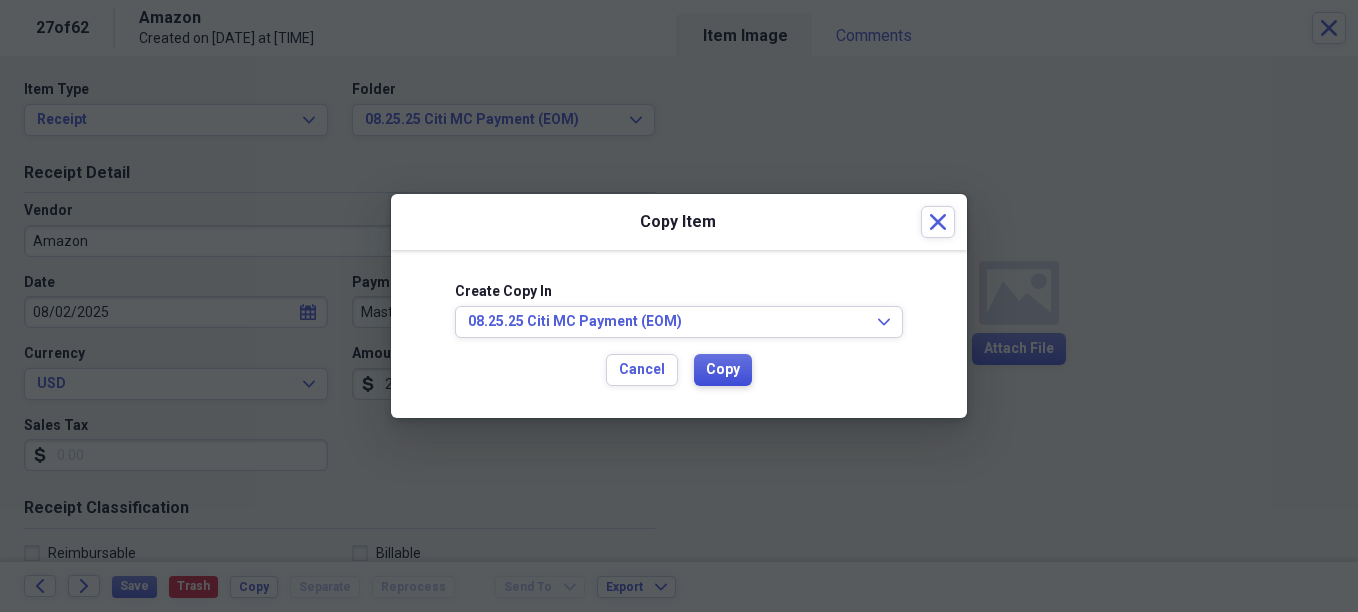 click on "Copy" at bounding box center [723, 370] 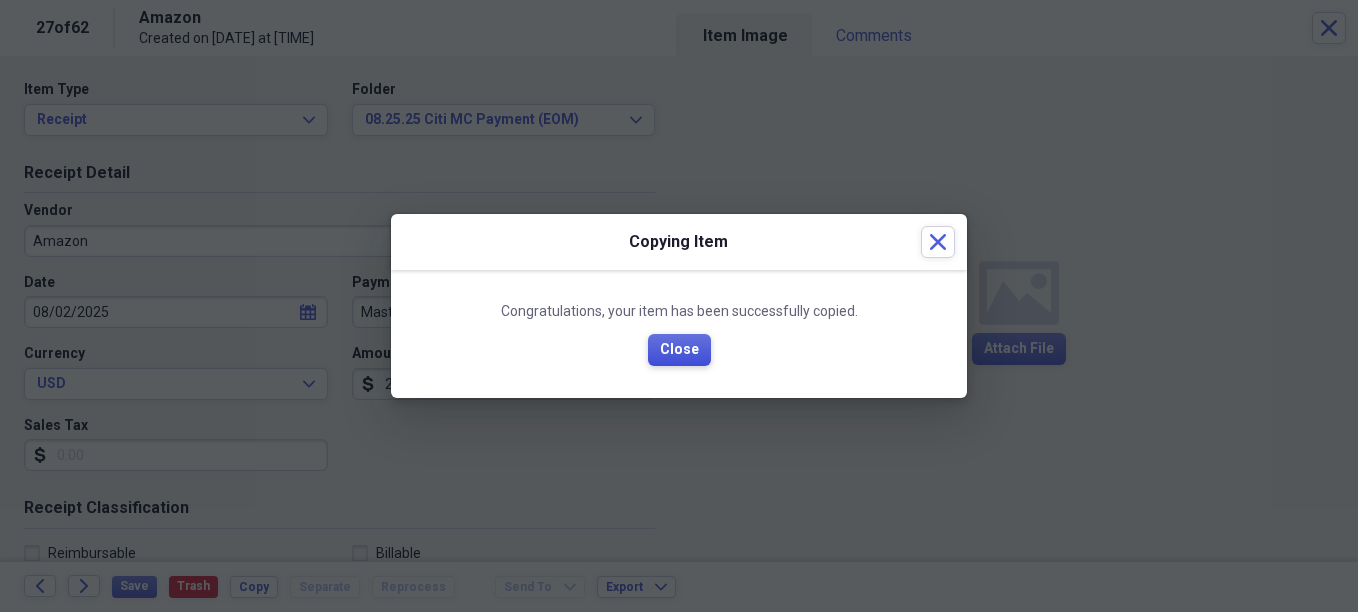 click on "Close" at bounding box center [679, 350] 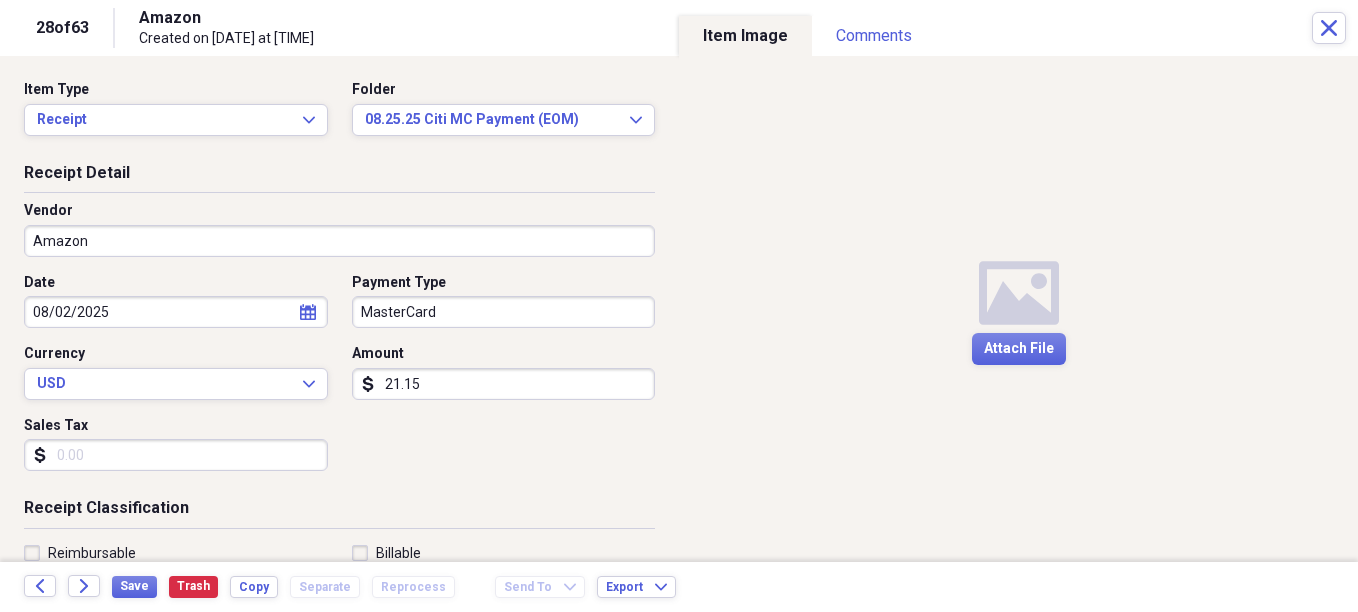 click on "21.15" at bounding box center (504, 384) 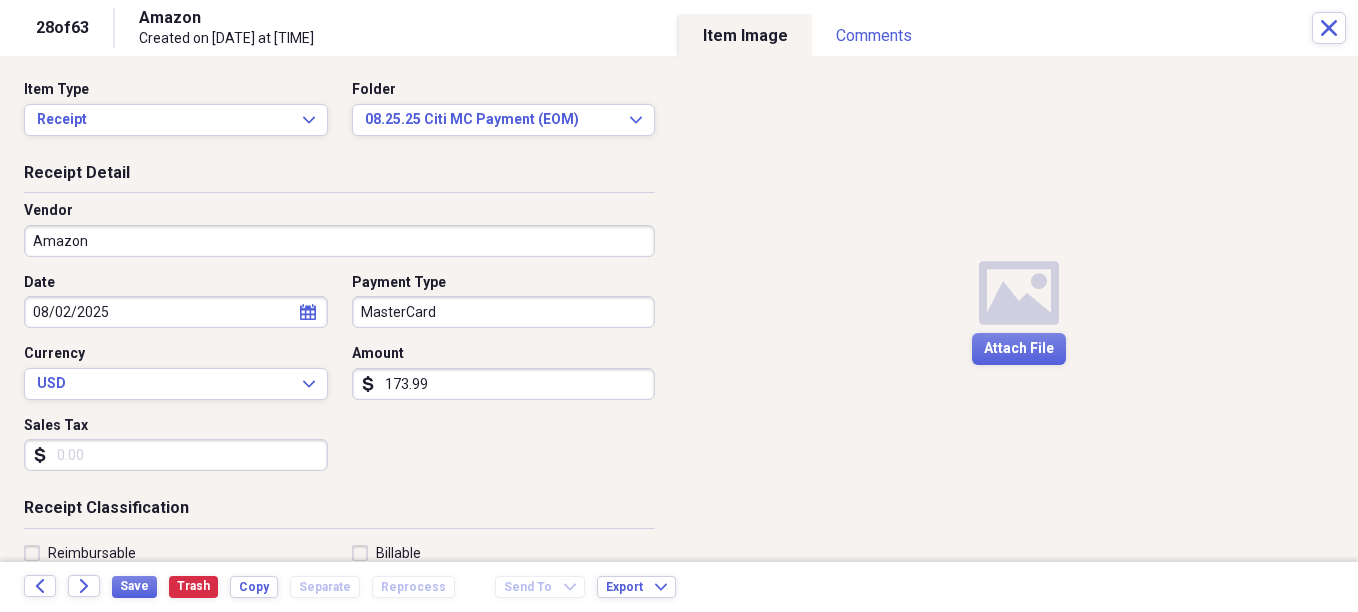 type on "173.99" 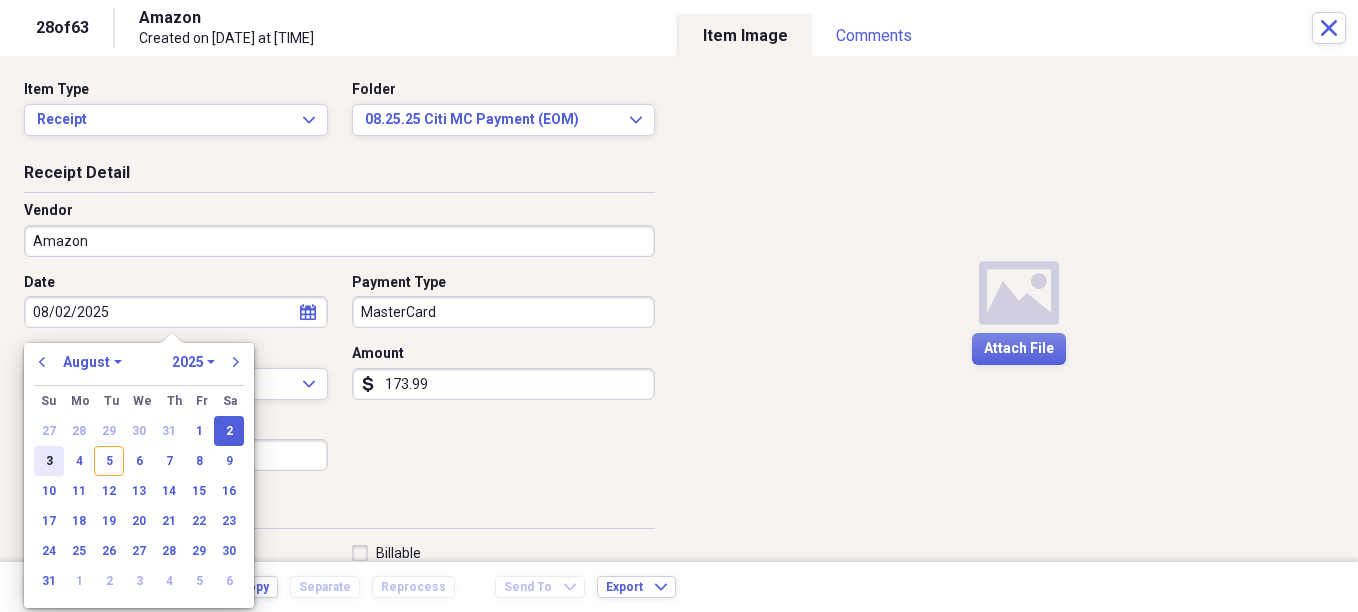 click on "3" at bounding box center [49, 461] 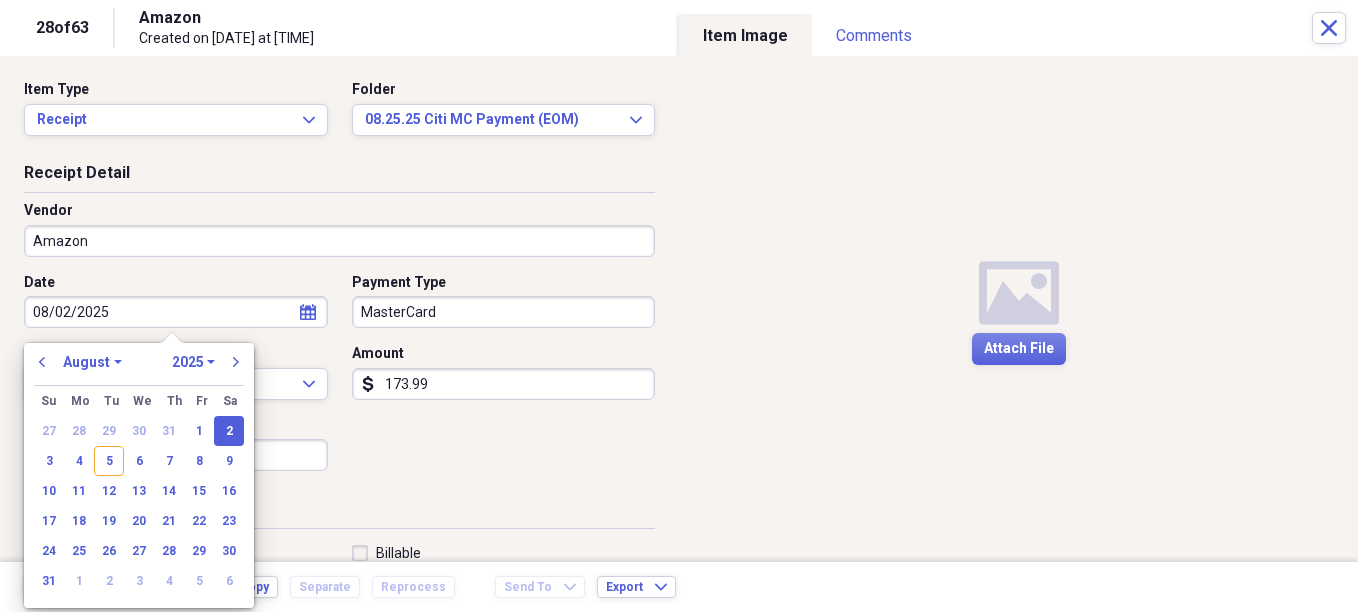 type on "08/03/2025" 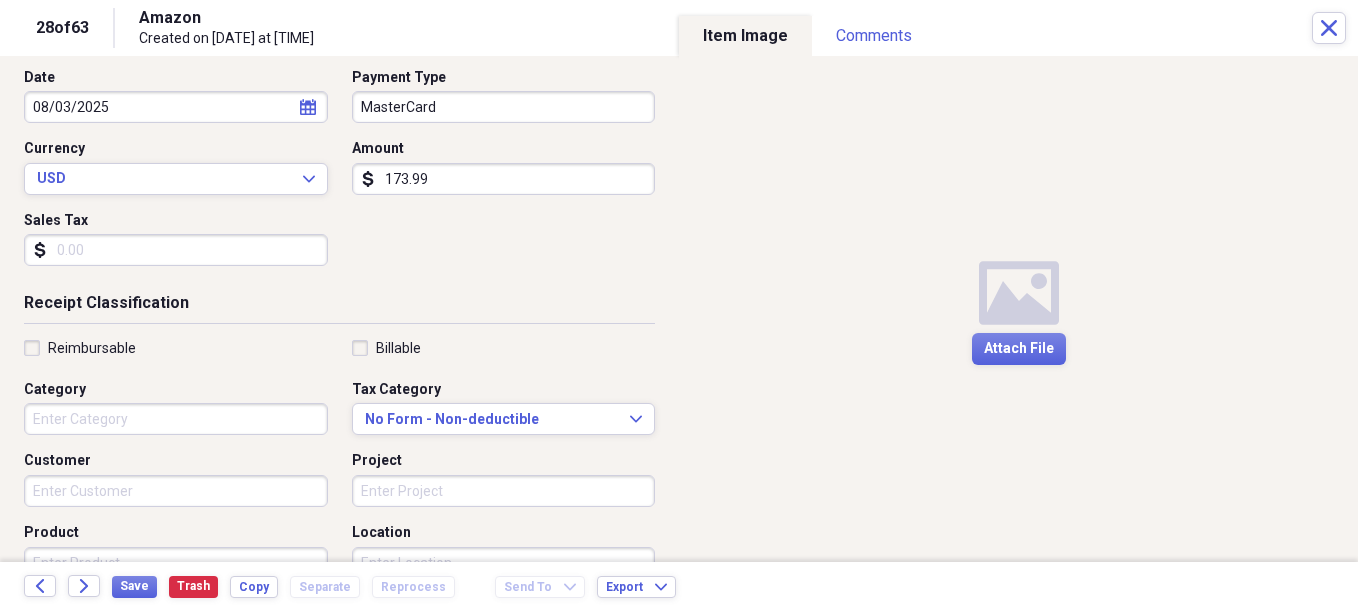scroll, scrollTop: 300, scrollLeft: 0, axis: vertical 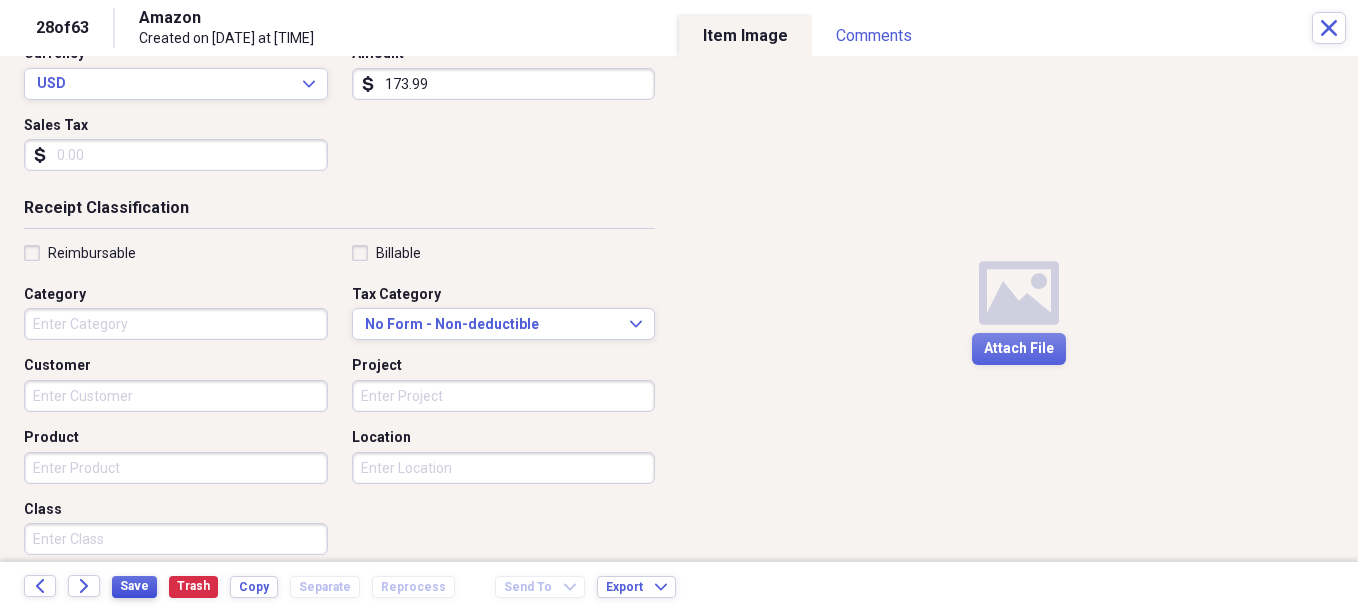 click on "Save" at bounding box center (134, 586) 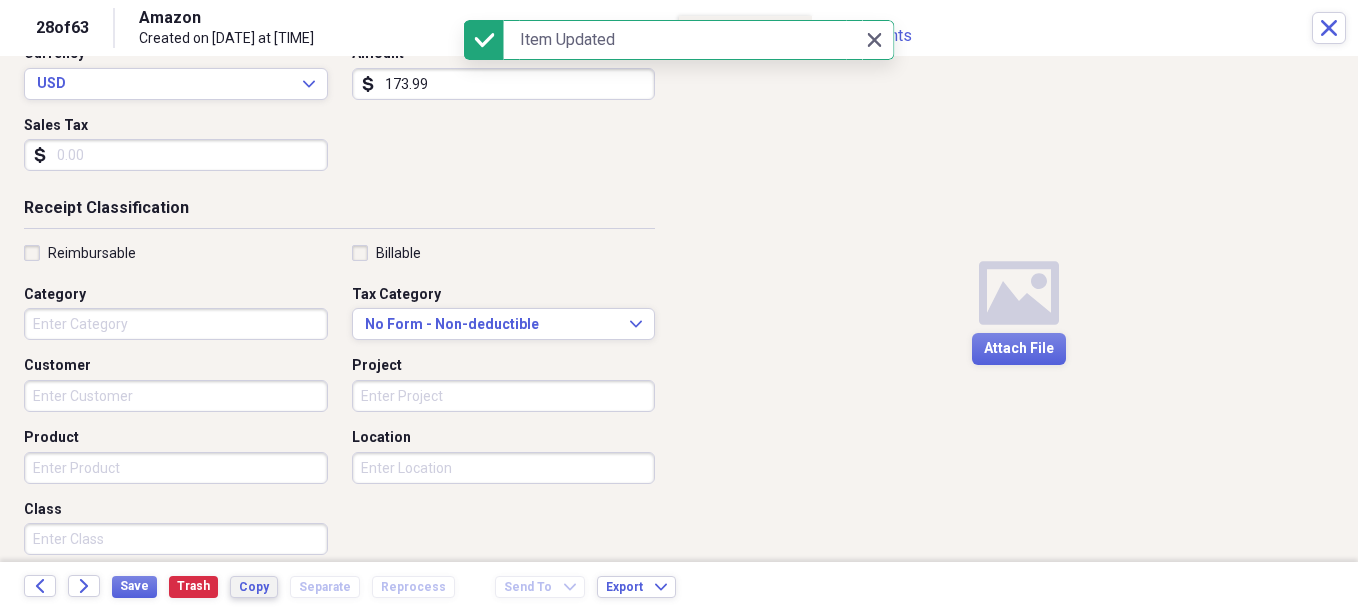 click on "Copy" at bounding box center (254, 587) 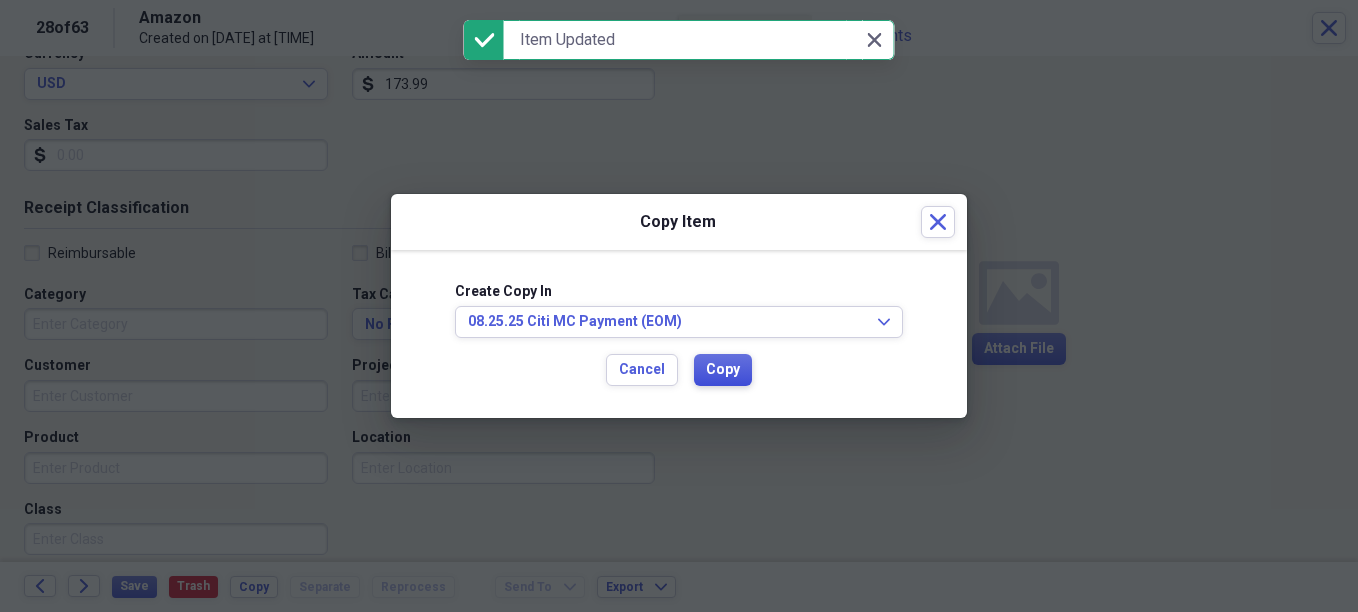 click on "Copy" at bounding box center [723, 370] 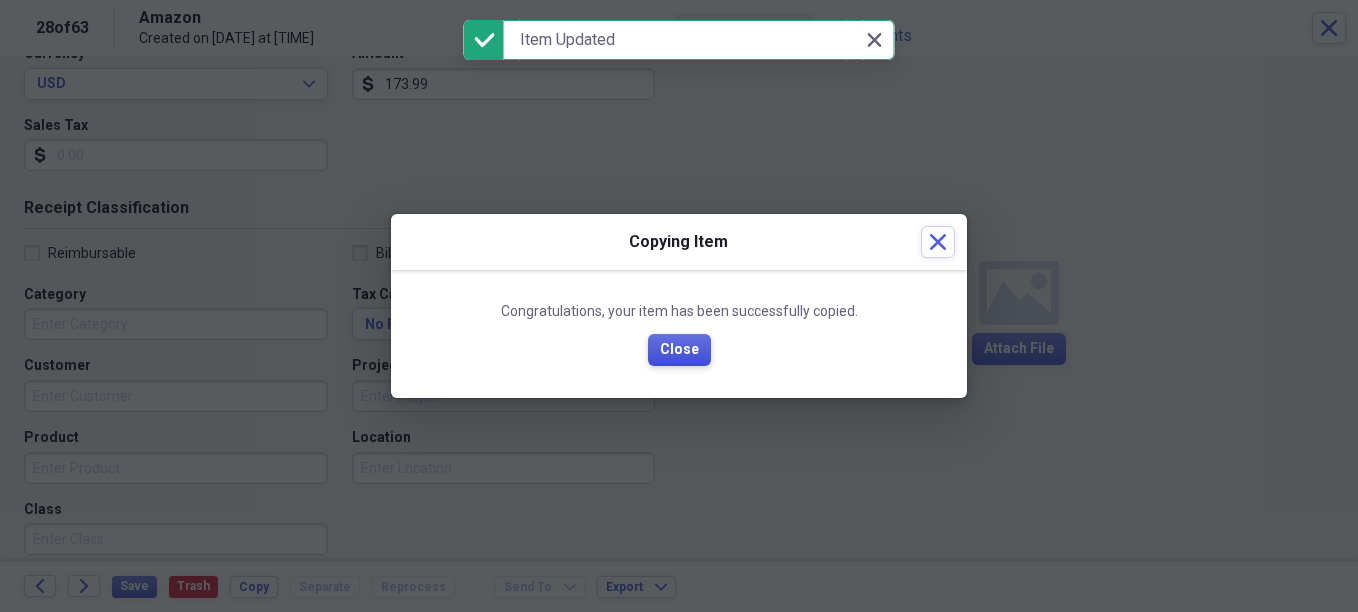 drag, startPoint x: 685, startPoint y: 338, endPoint x: 651, endPoint y: 325, distance: 36.40055 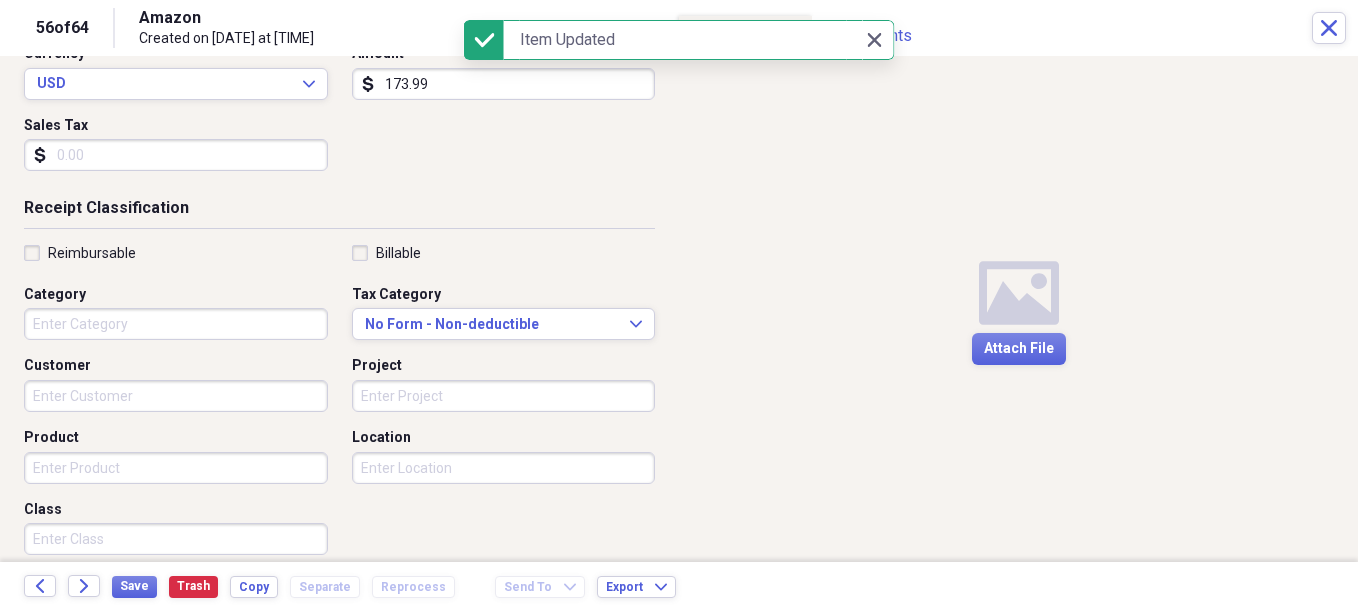 drag, startPoint x: 432, startPoint y: 87, endPoint x: 433, endPoint y: 111, distance: 24.020824 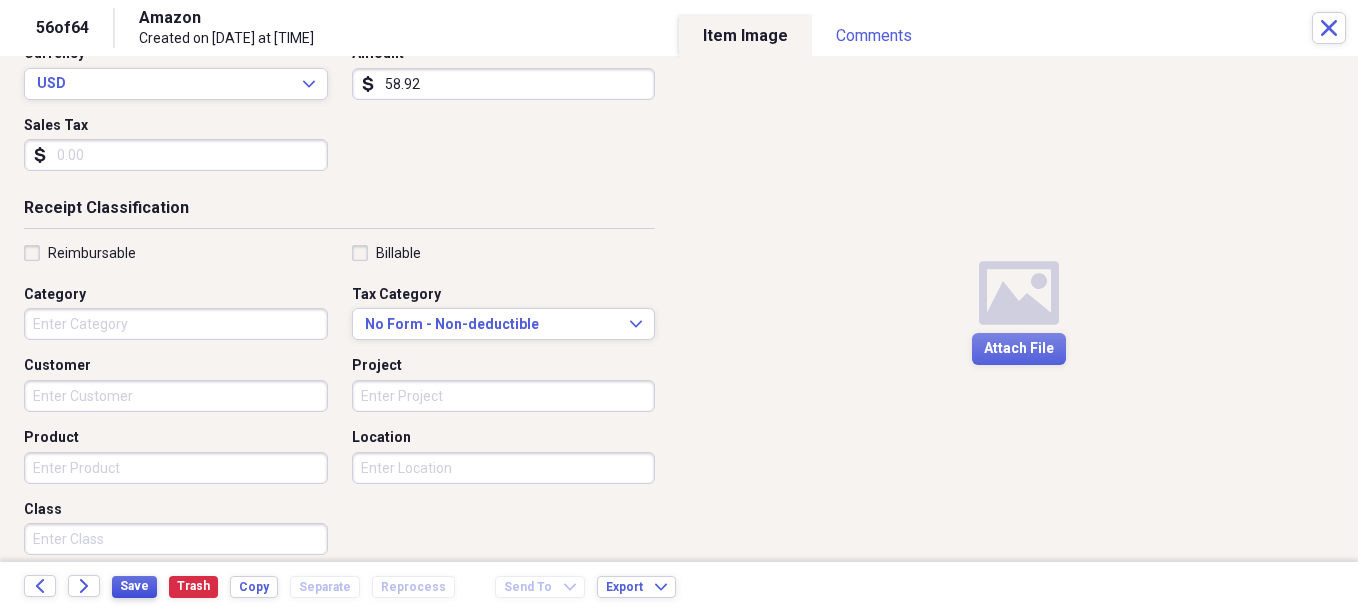 type on "58.92" 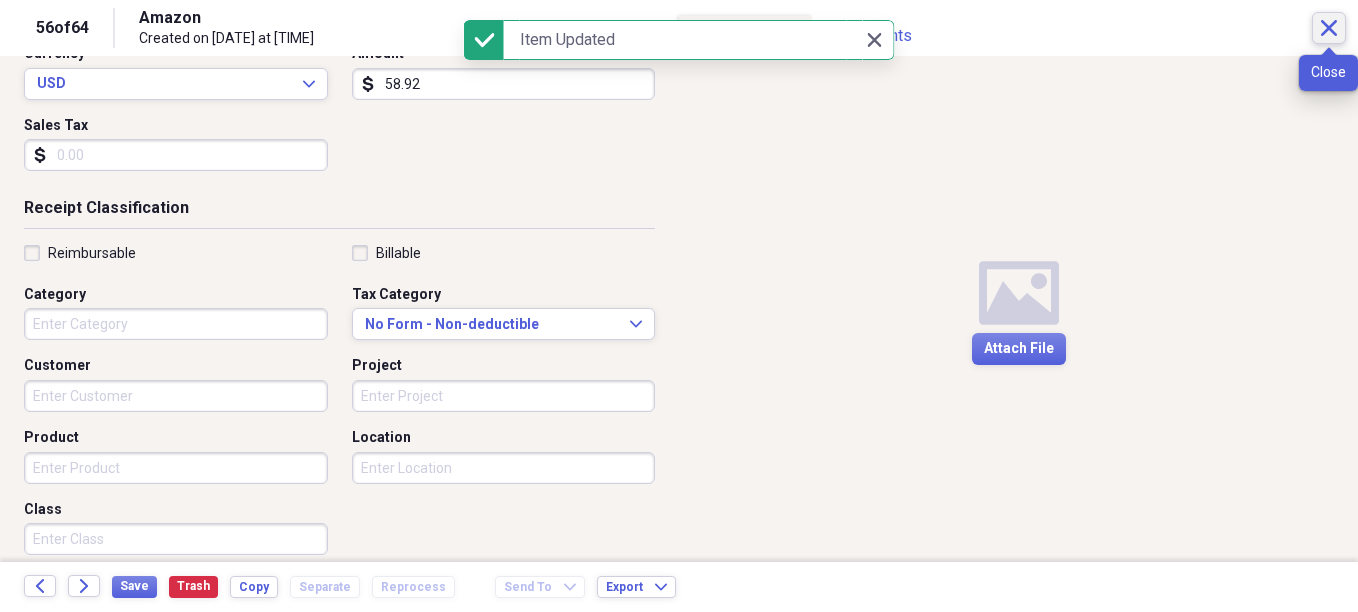 click on "Close" 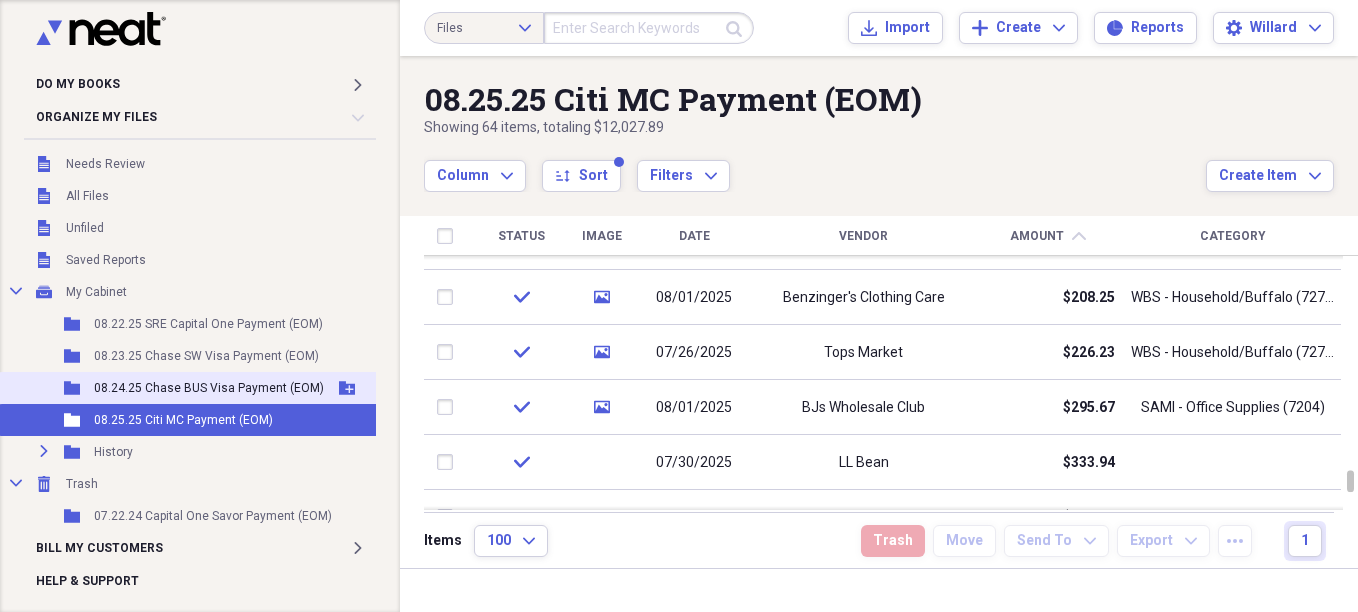 click on "08.24.25 Chase BUS Visa Payment (EOM)" at bounding box center [209, 388] 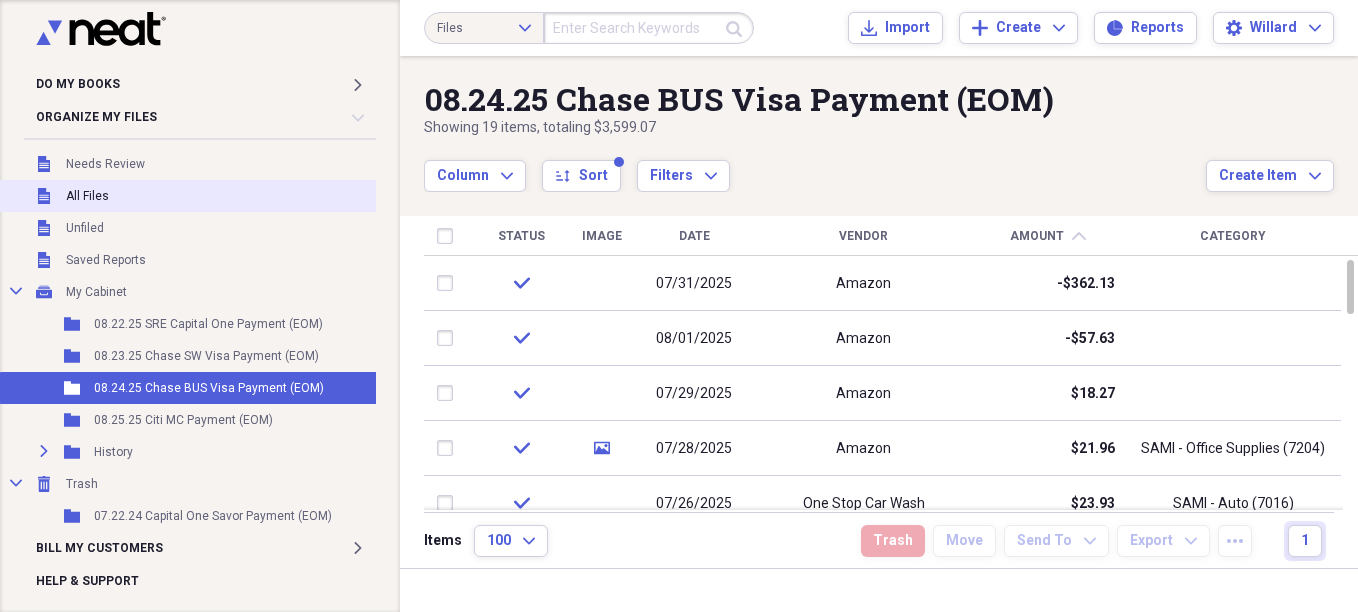 click on "Unfiled All Files" at bounding box center (192, 196) 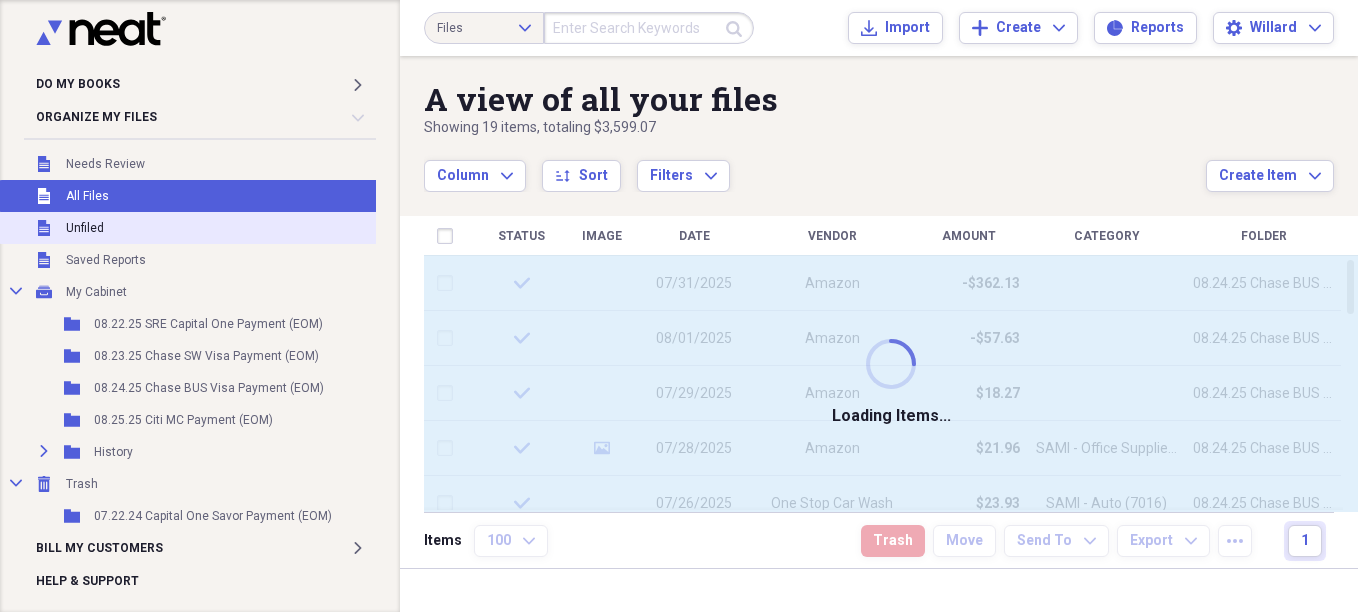 click on "Unfiled Unfiled" at bounding box center [192, 228] 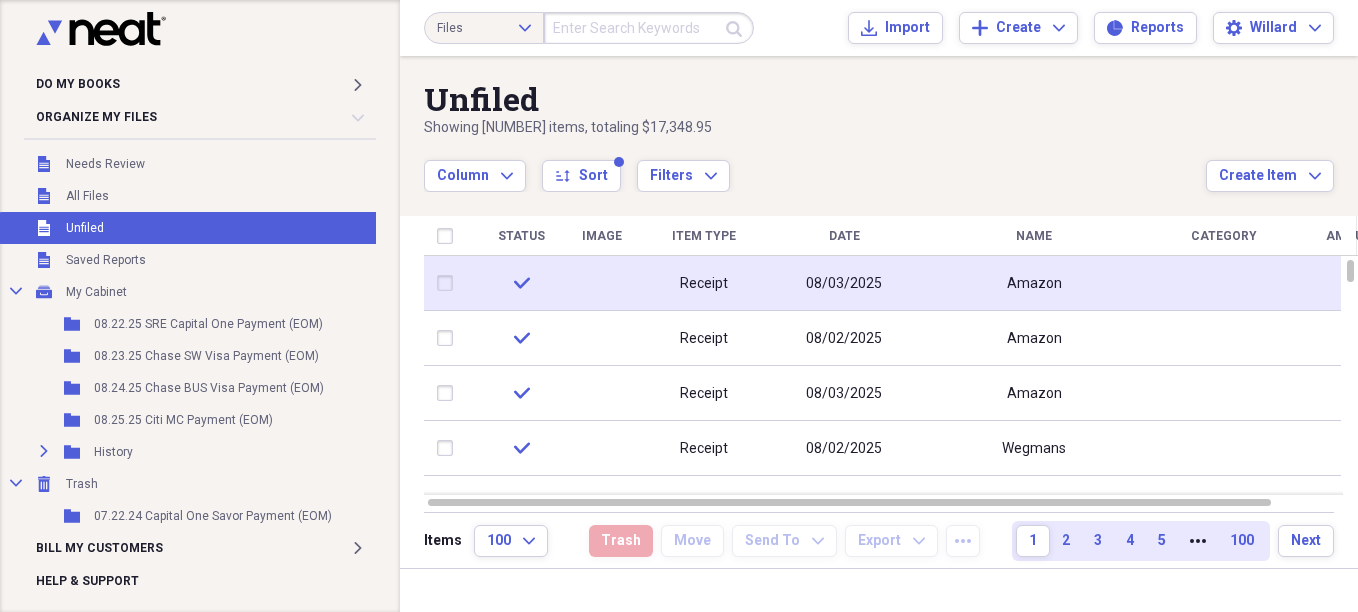 click at bounding box center [449, 283] 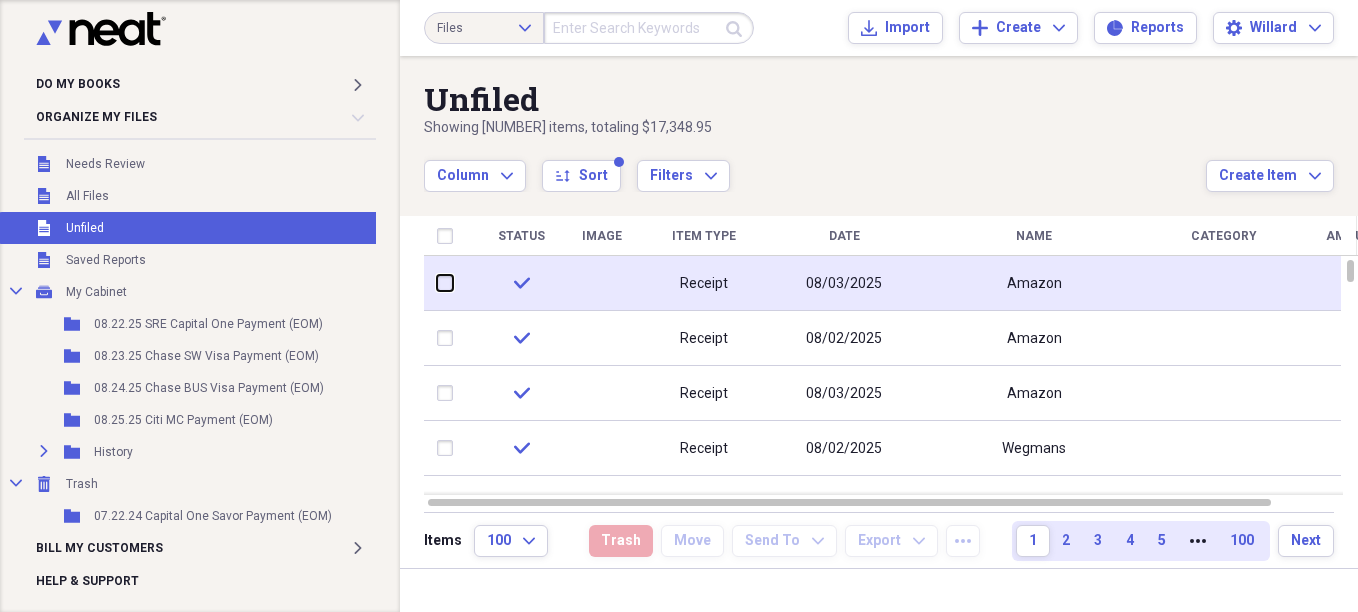 click at bounding box center [437, 283] 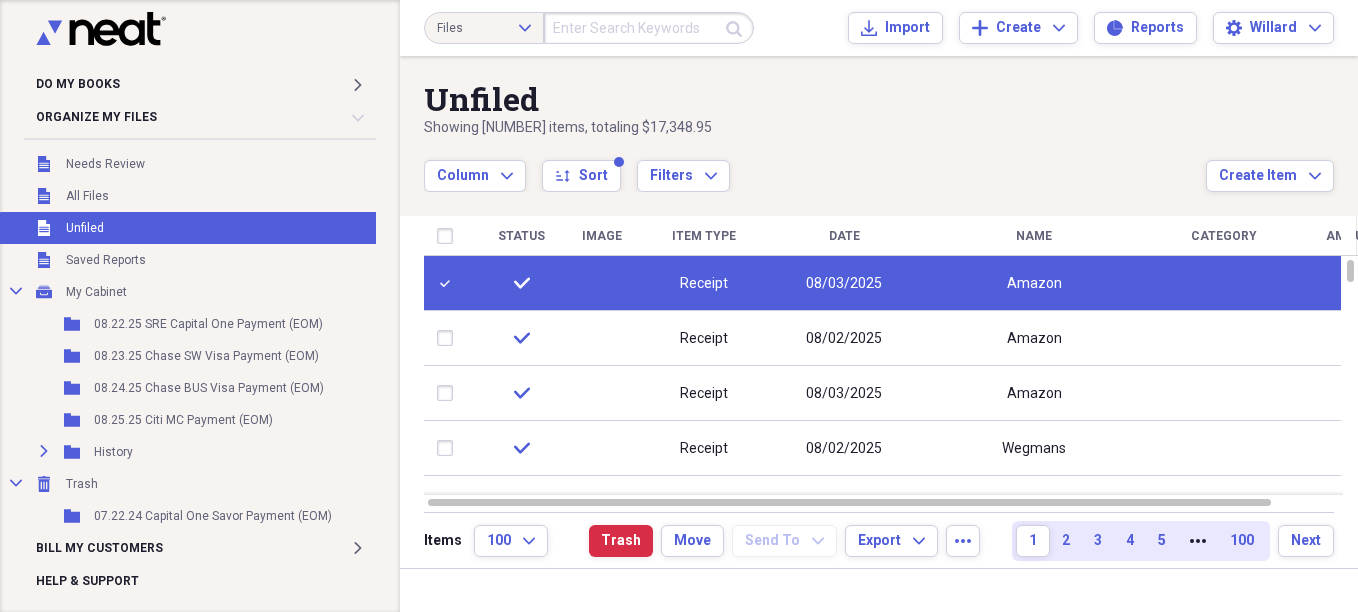 click on "Unfiled Unfiled" at bounding box center (192, 228) 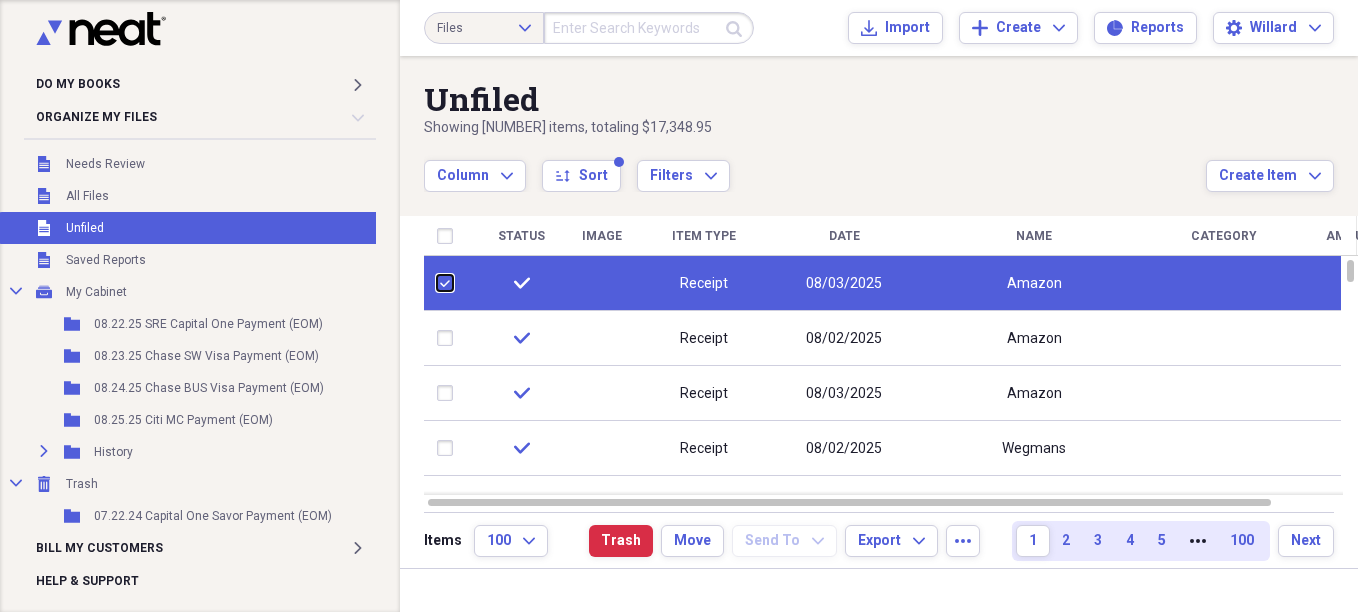 click at bounding box center [437, 283] 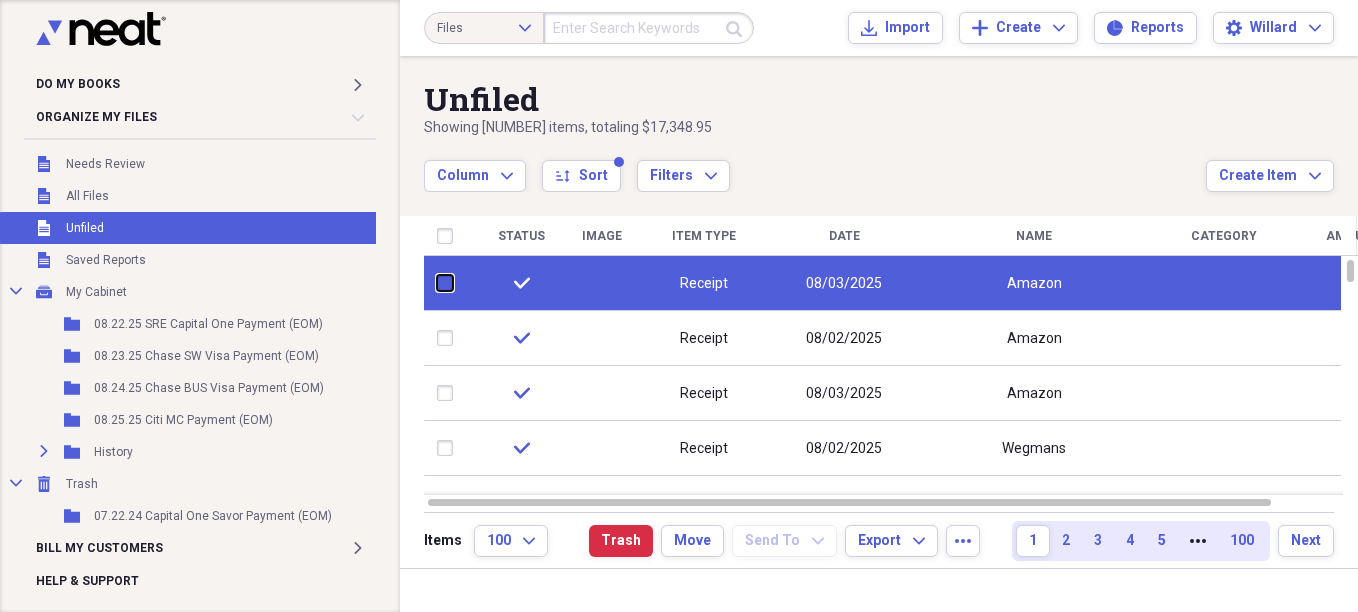 checkbox on "false" 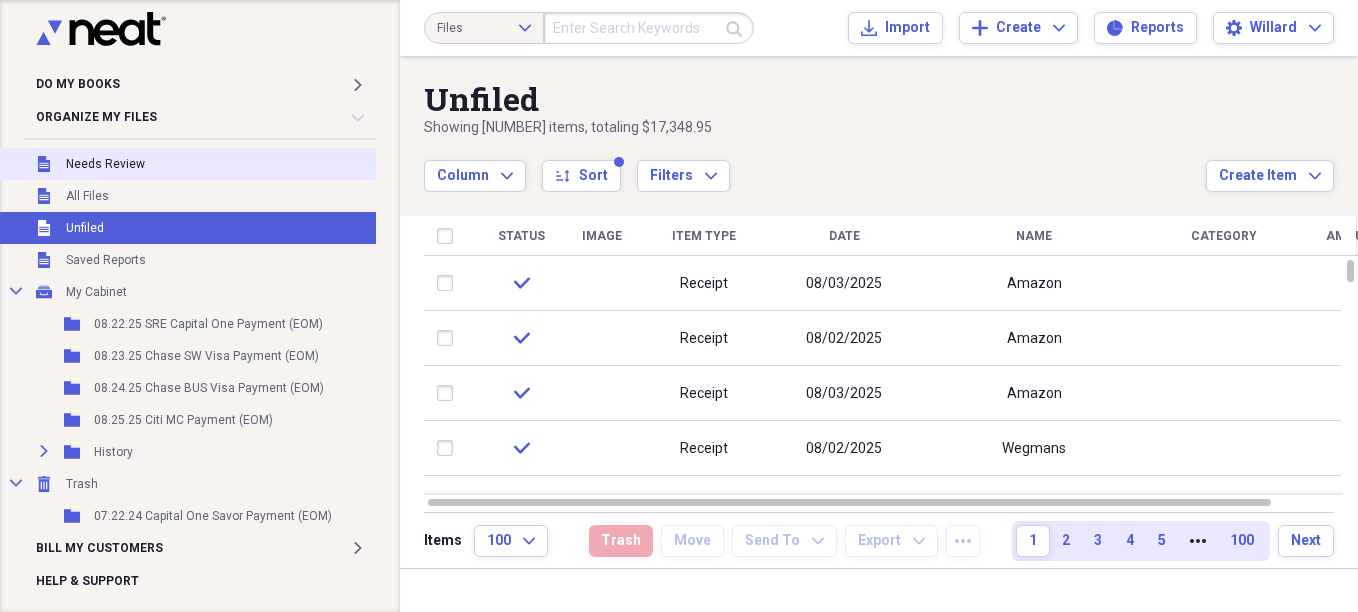 click on "Unfiled Needs Review" at bounding box center [192, 164] 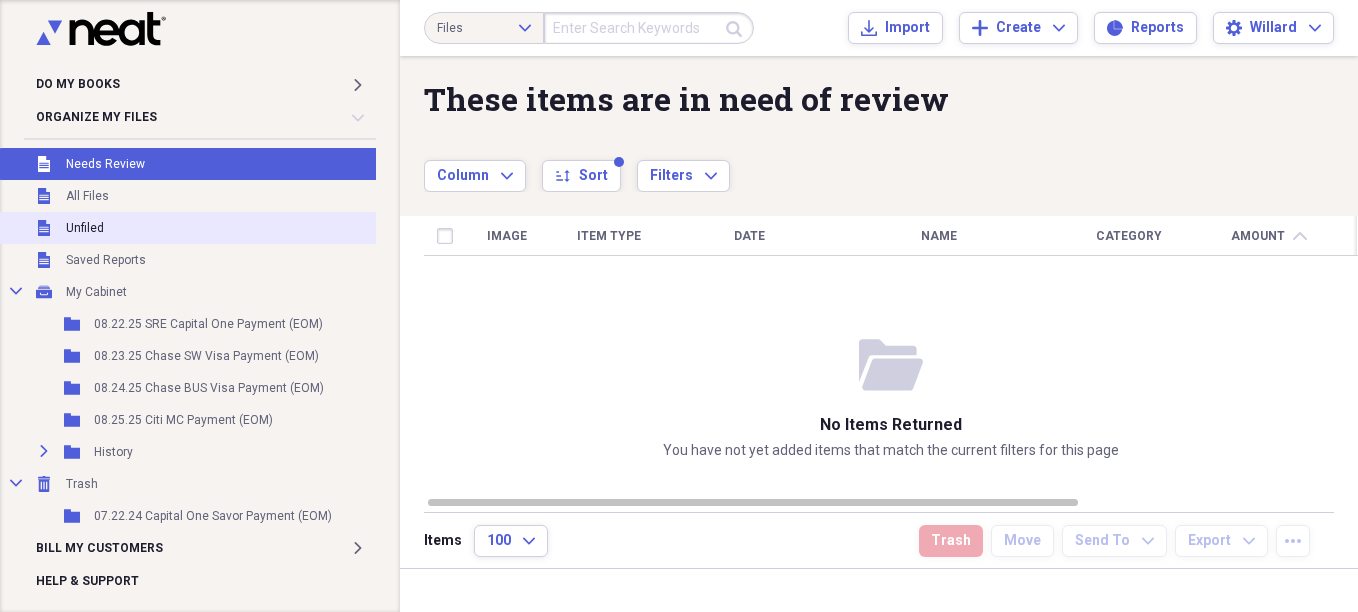 click on "Unfiled" at bounding box center [85, 228] 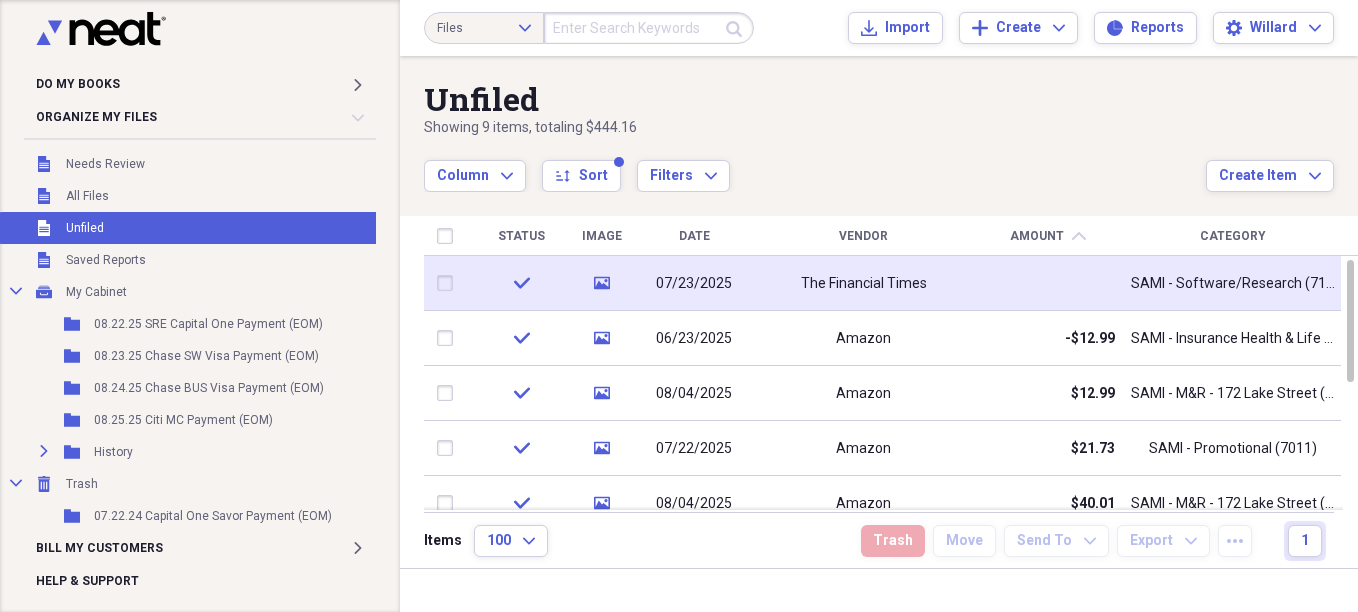 click at bounding box center [449, 283] 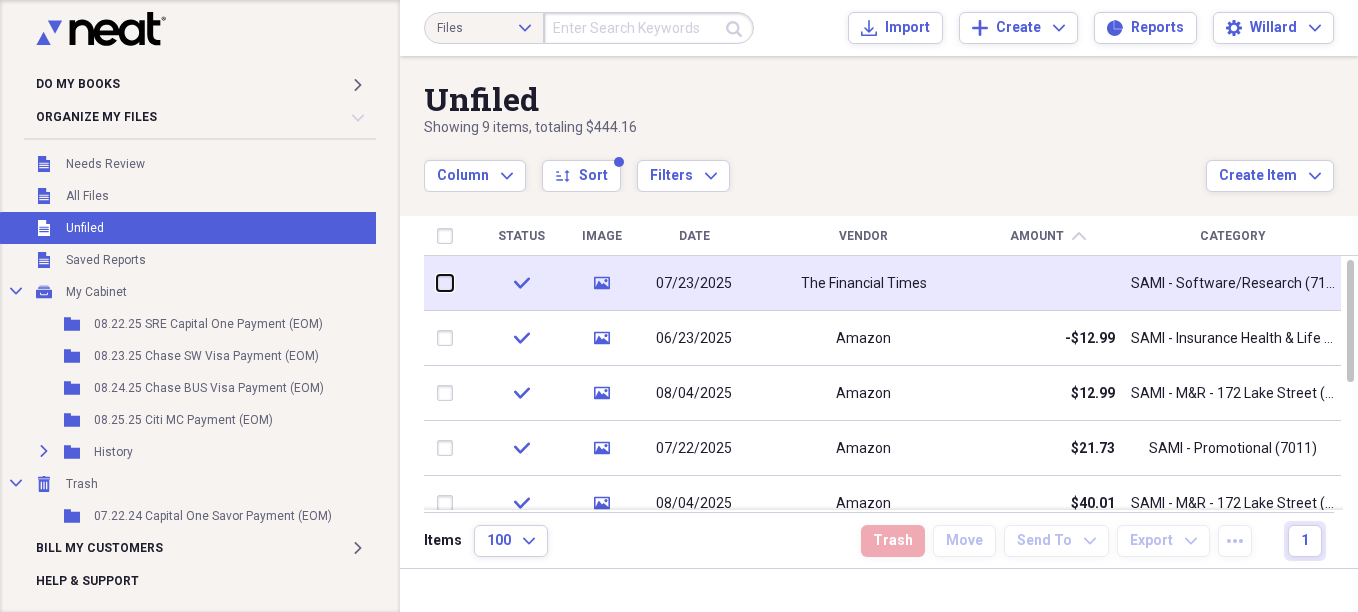 click at bounding box center [437, 283] 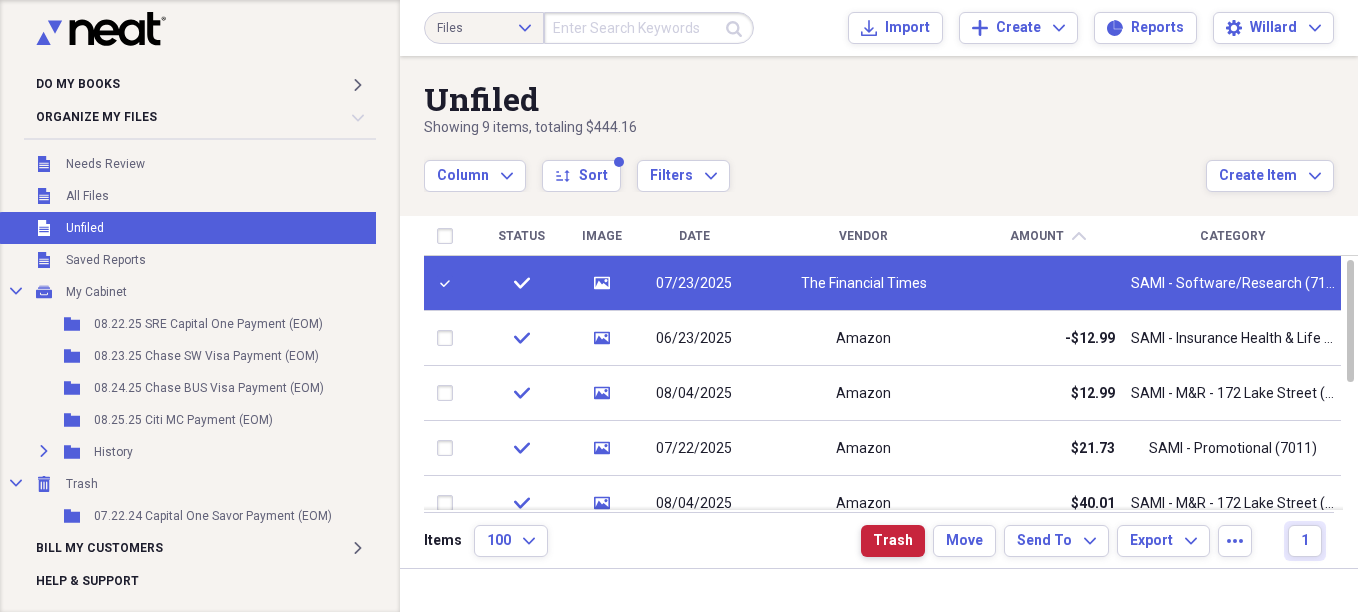 click on "Trash" at bounding box center [893, 541] 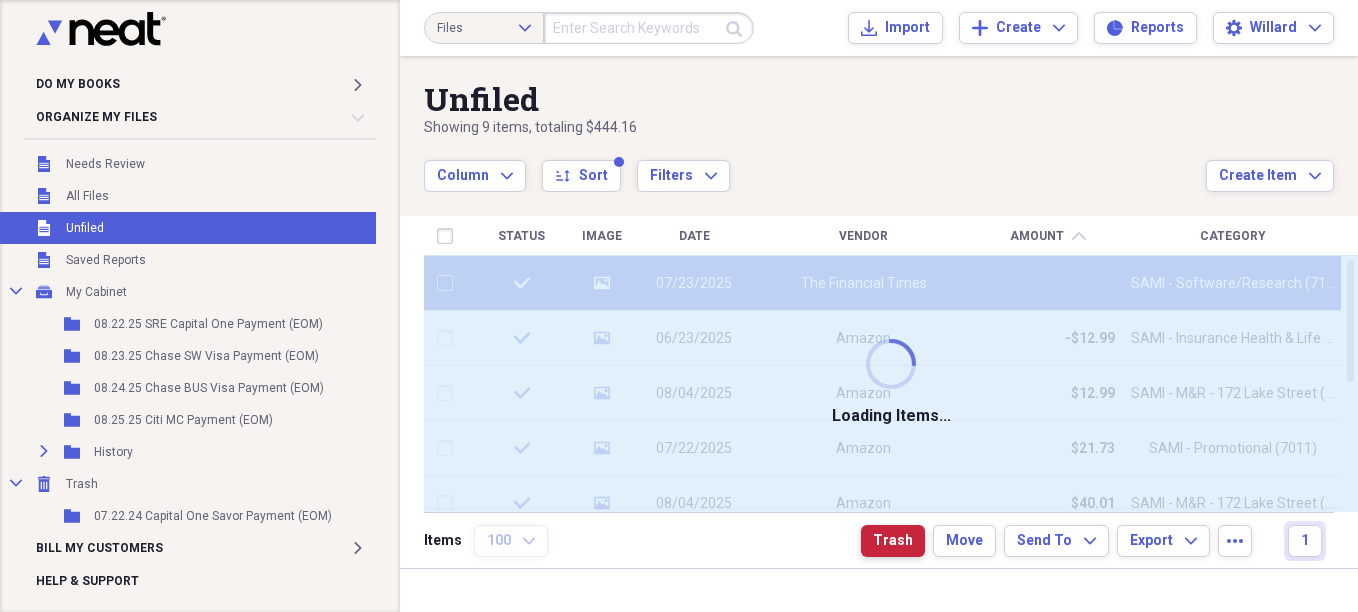 checkbox on "false" 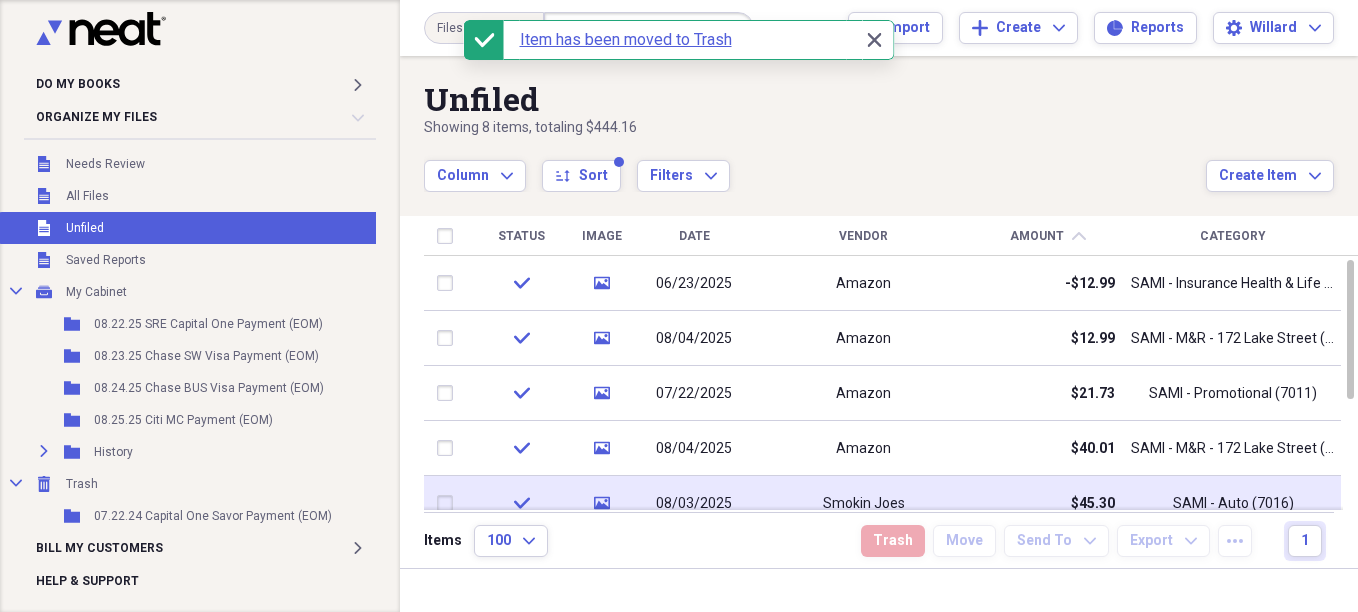 click at bounding box center (449, 503) 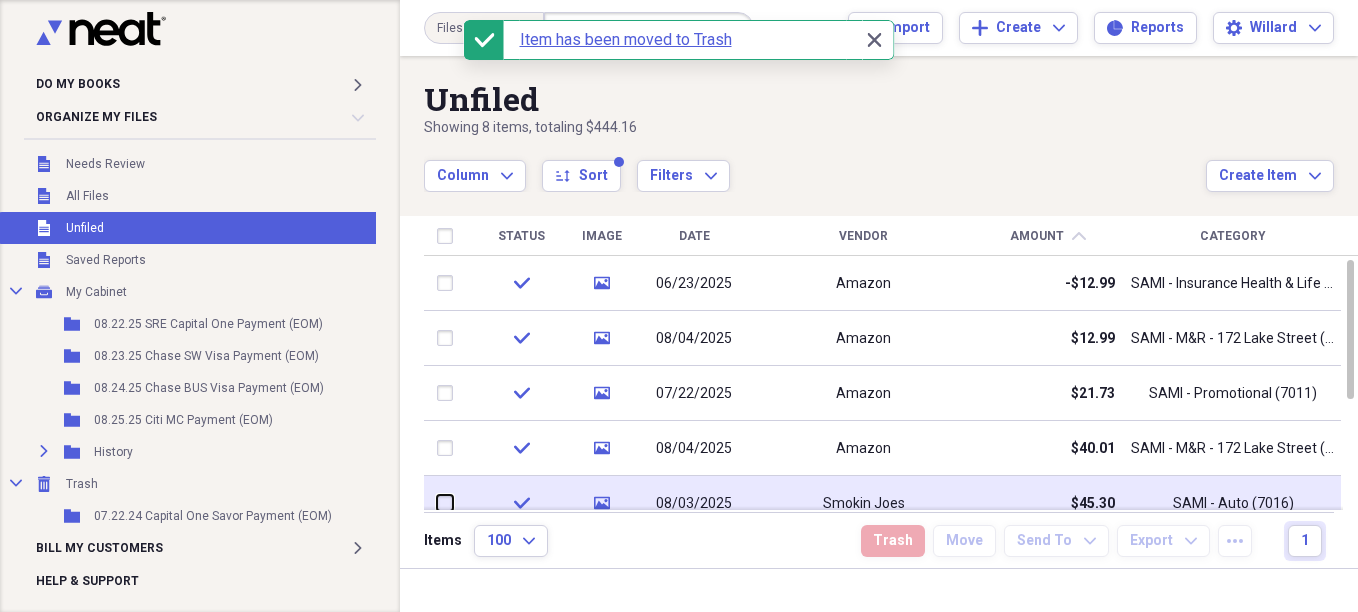 click at bounding box center [437, 503] 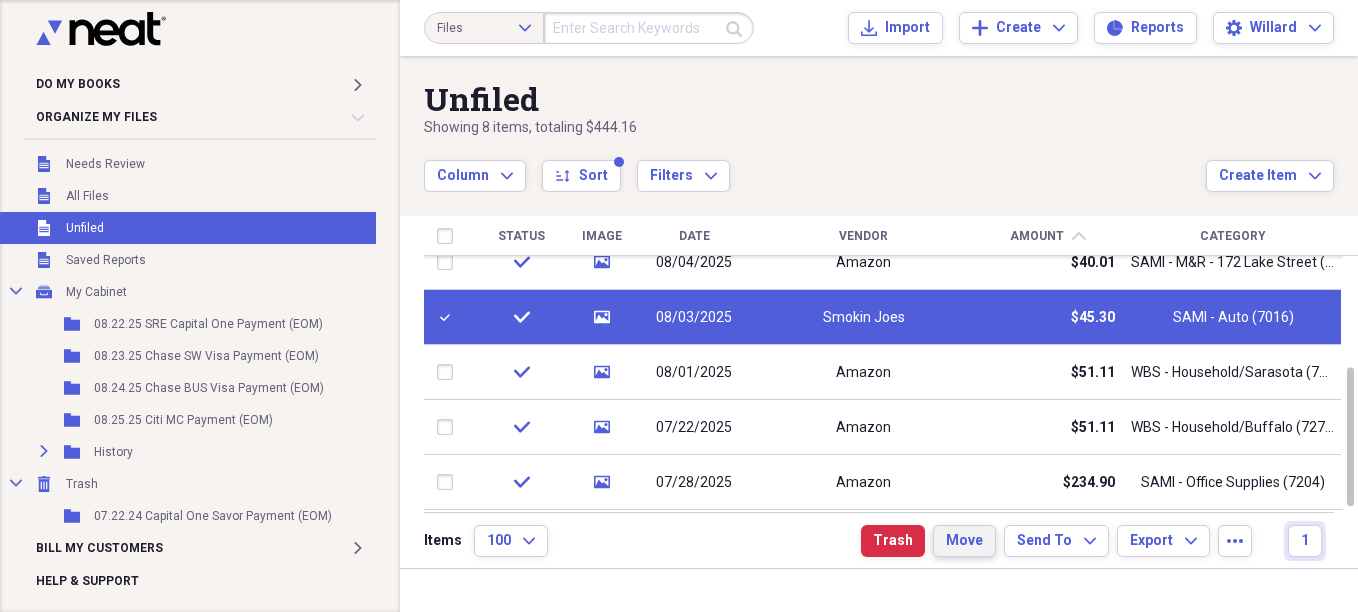 click on "Move" at bounding box center (964, 541) 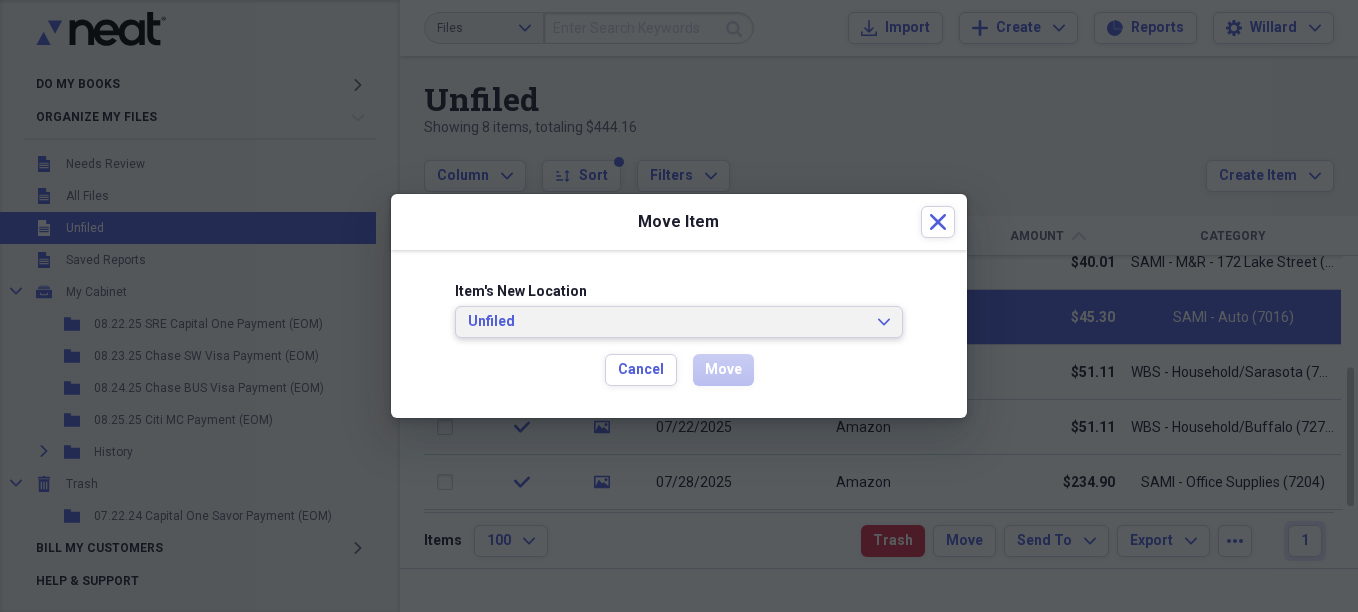 click on "Unfiled" at bounding box center (667, 322) 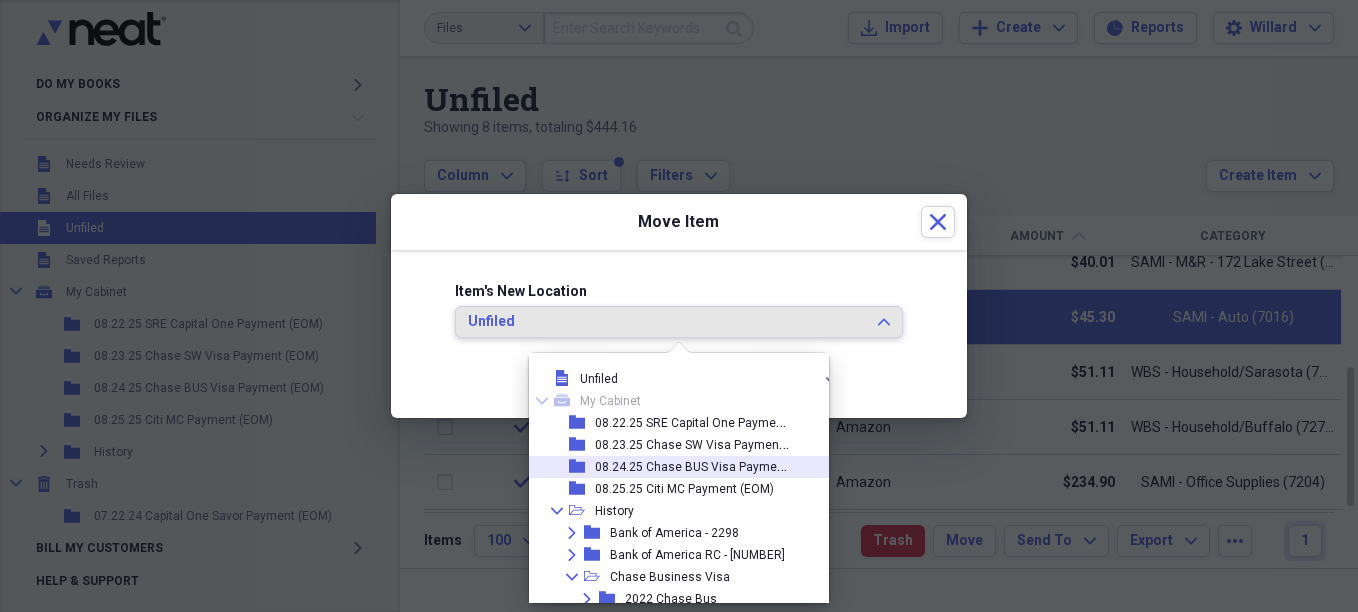 click on "08.24.25 Chase BUS Visa Payment (EOM)" at bounding box center [693, 467] 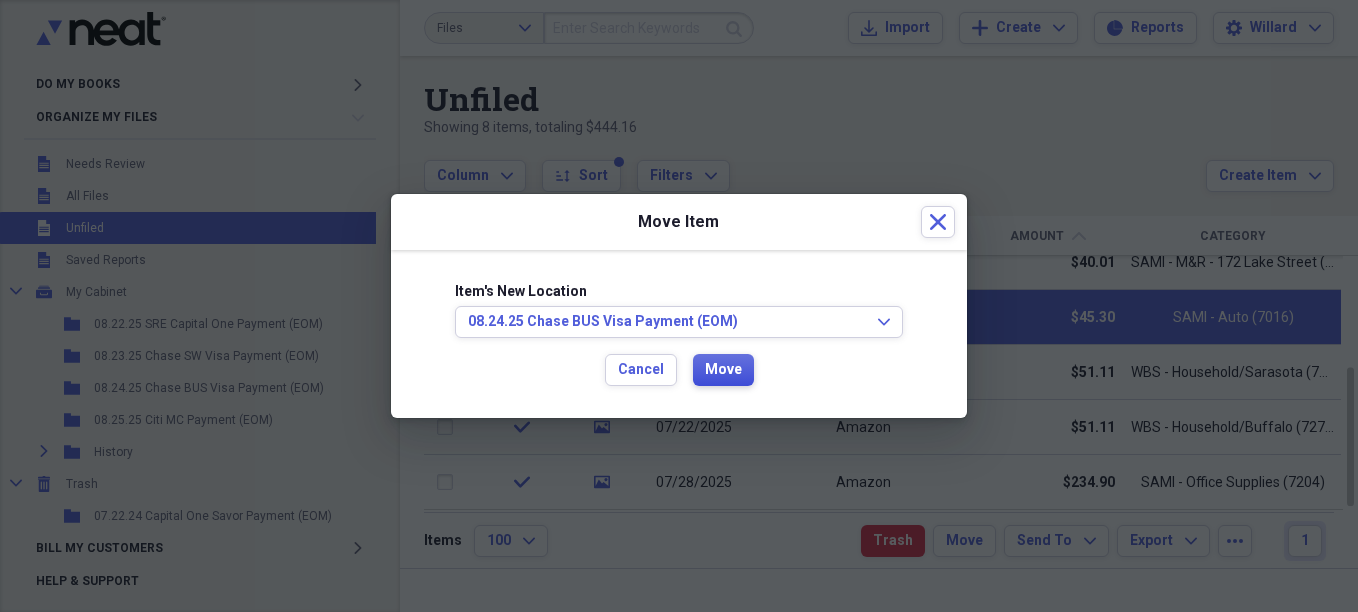 click on "Move" at bounding box center (723, 370) 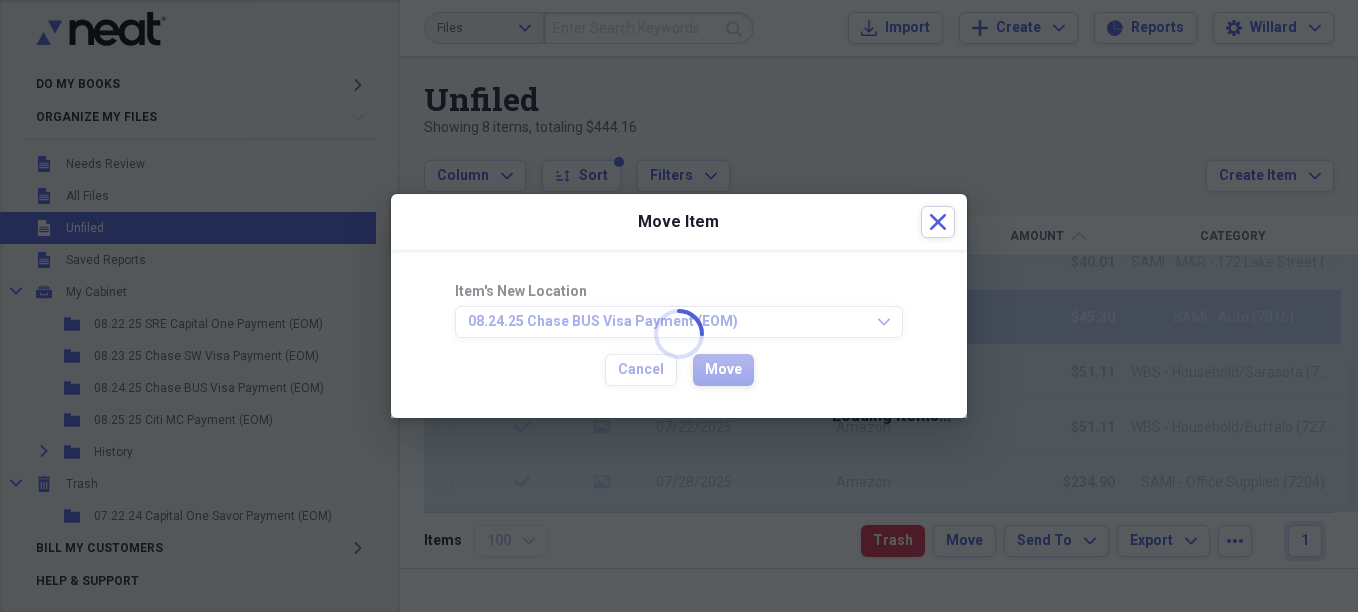 checkbox on "false" 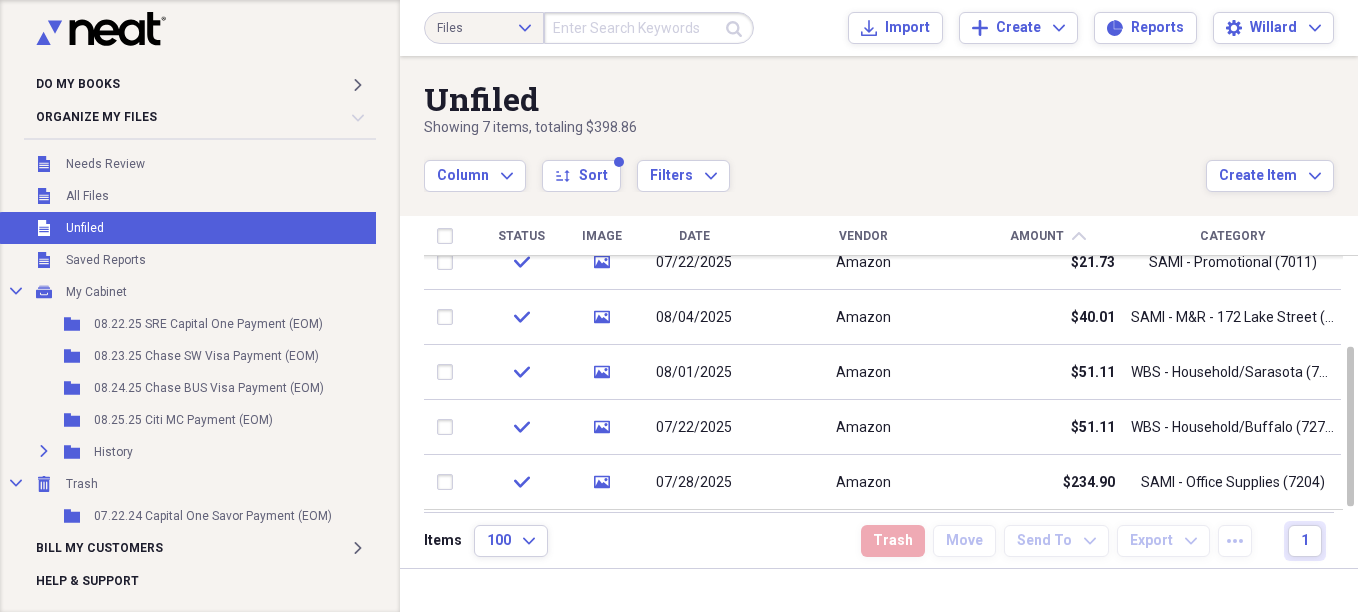 click on "Vendor" at bounding box center (863, 236) 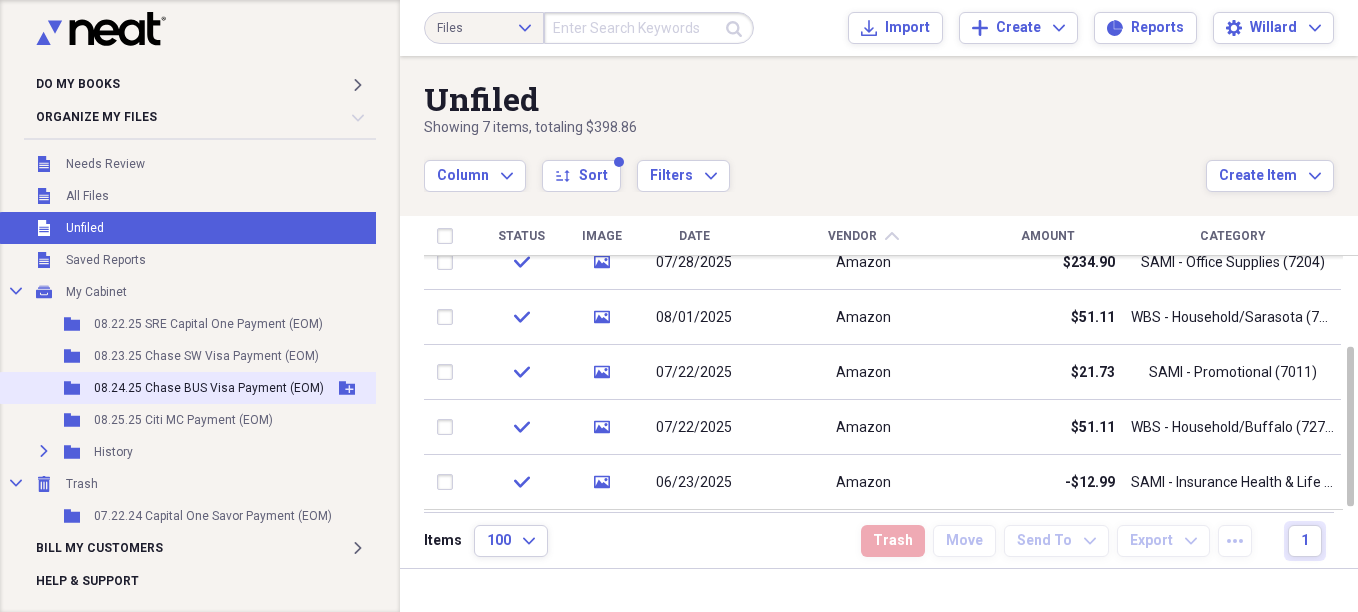 click on "08.24.25 Chase BUS Visa Payment (EOM)" at bounding box center (209, 388) 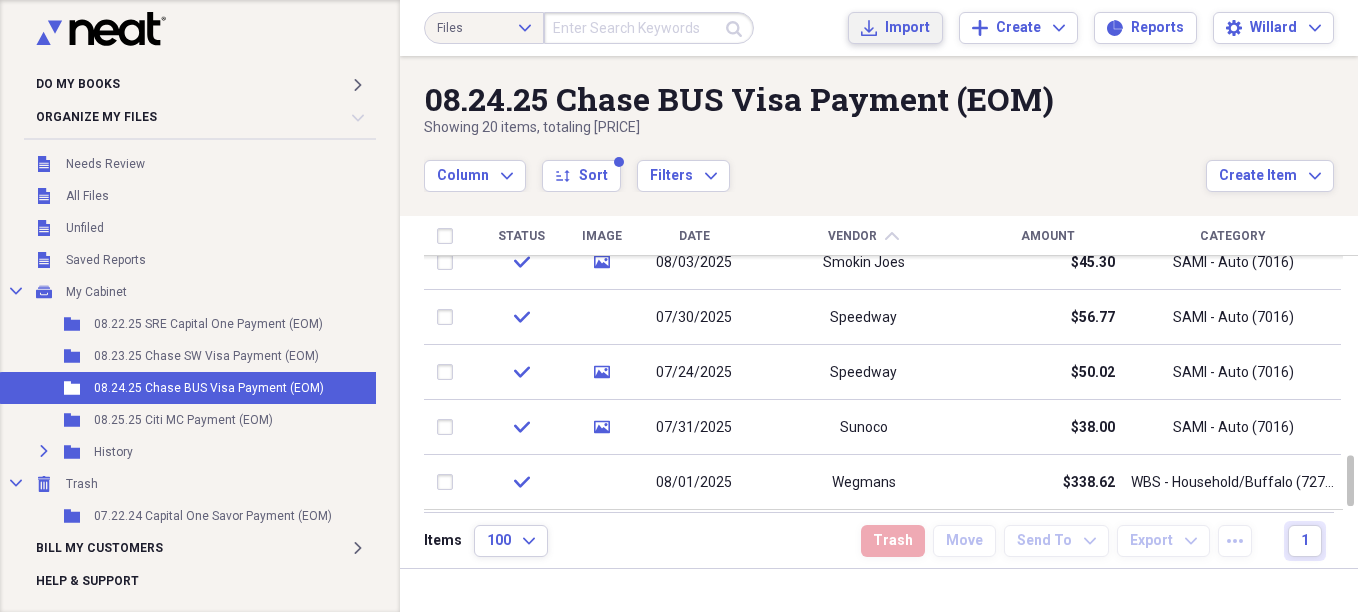 click on "Import" at bounding box center [907, 28] 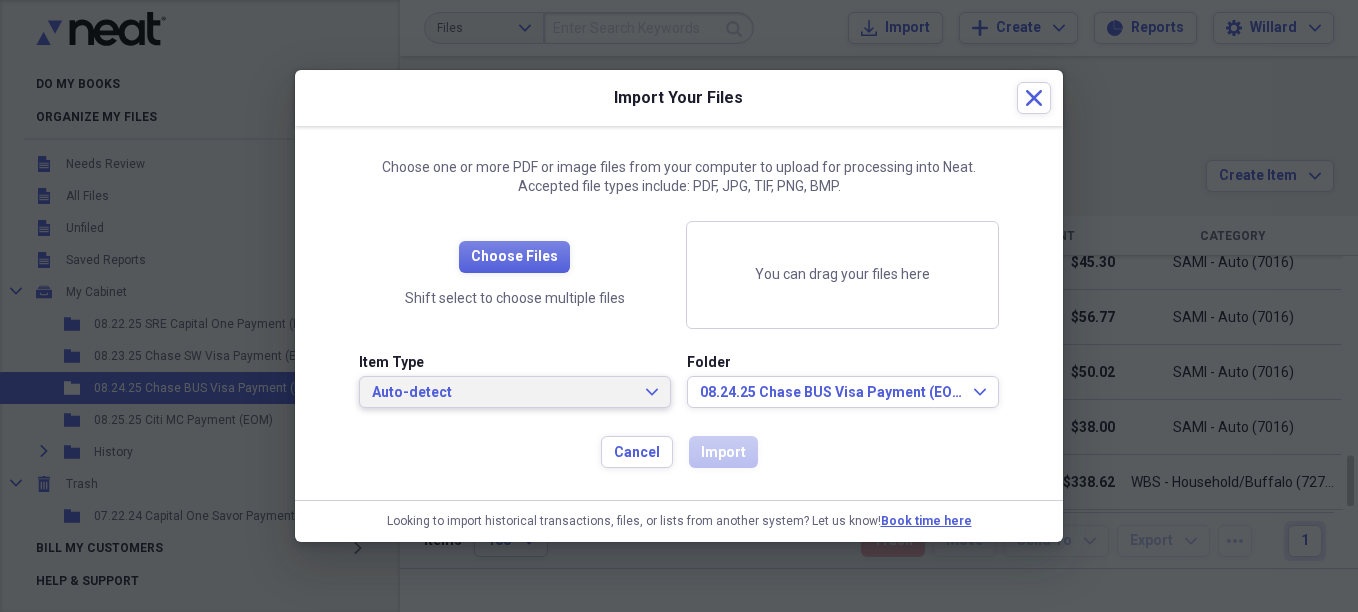click on "Auto-detect Expand" at bounding box center [515, 393] 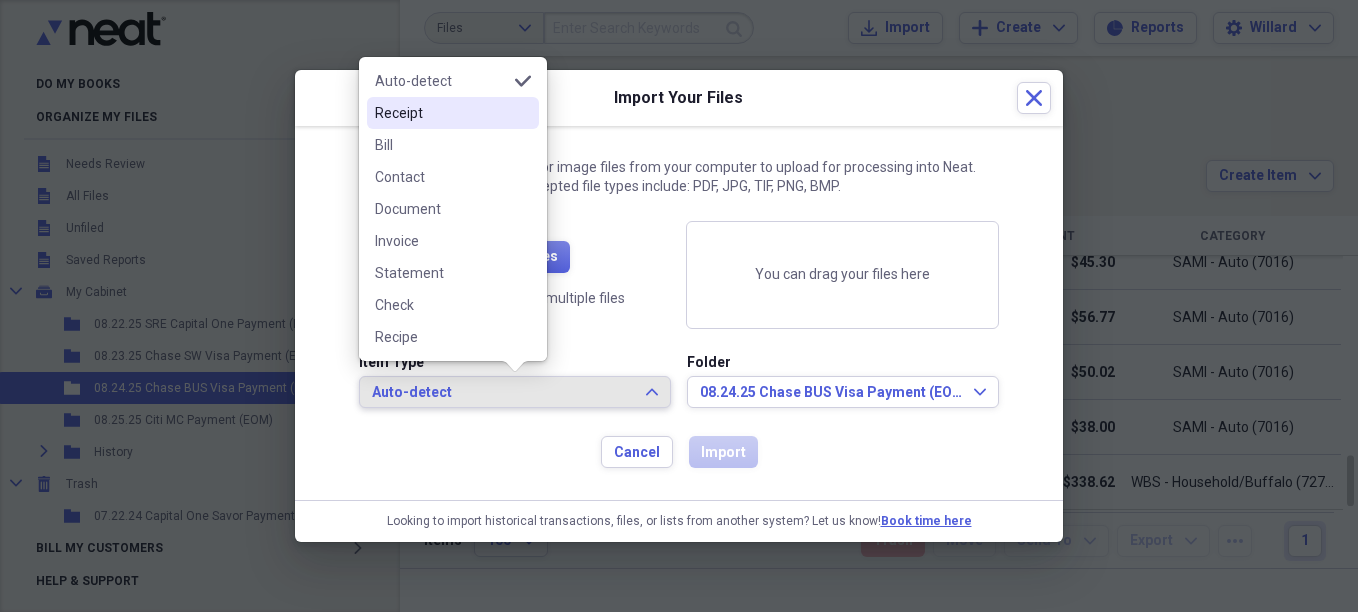 drag, startPoint x: 384, startPoint y: 111, endPoint x: 399, endPoint y: 110, distance: 15.033297 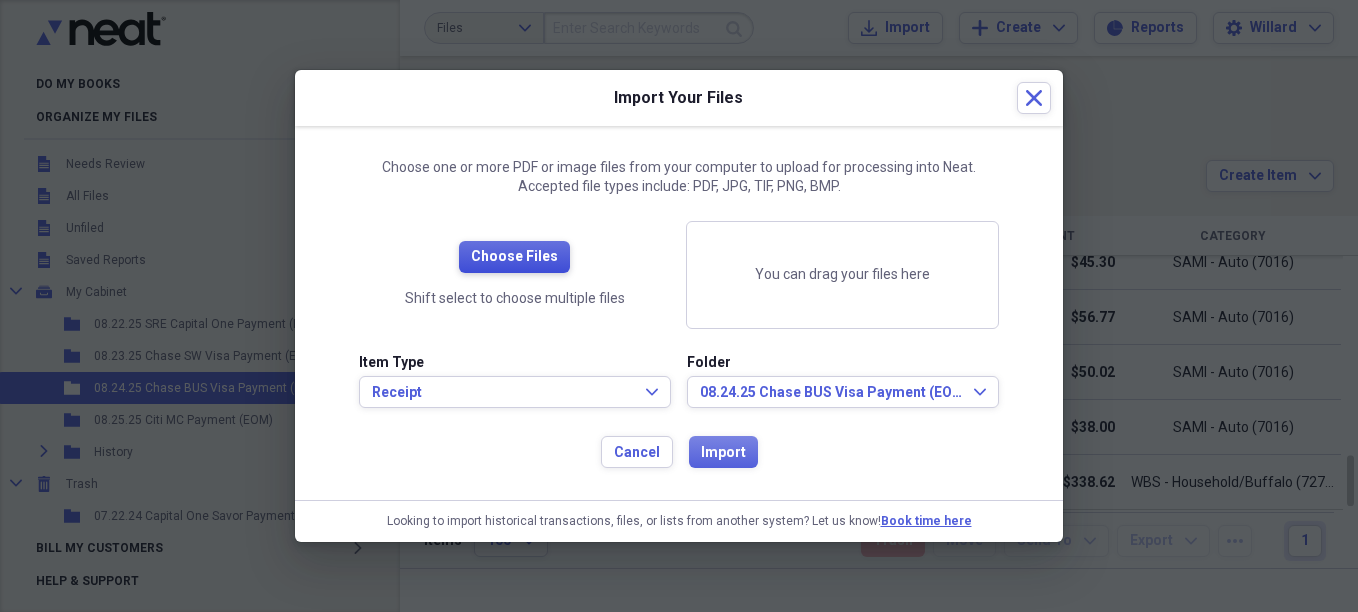 click on "Choose Files" at bounding box center (514, 257) 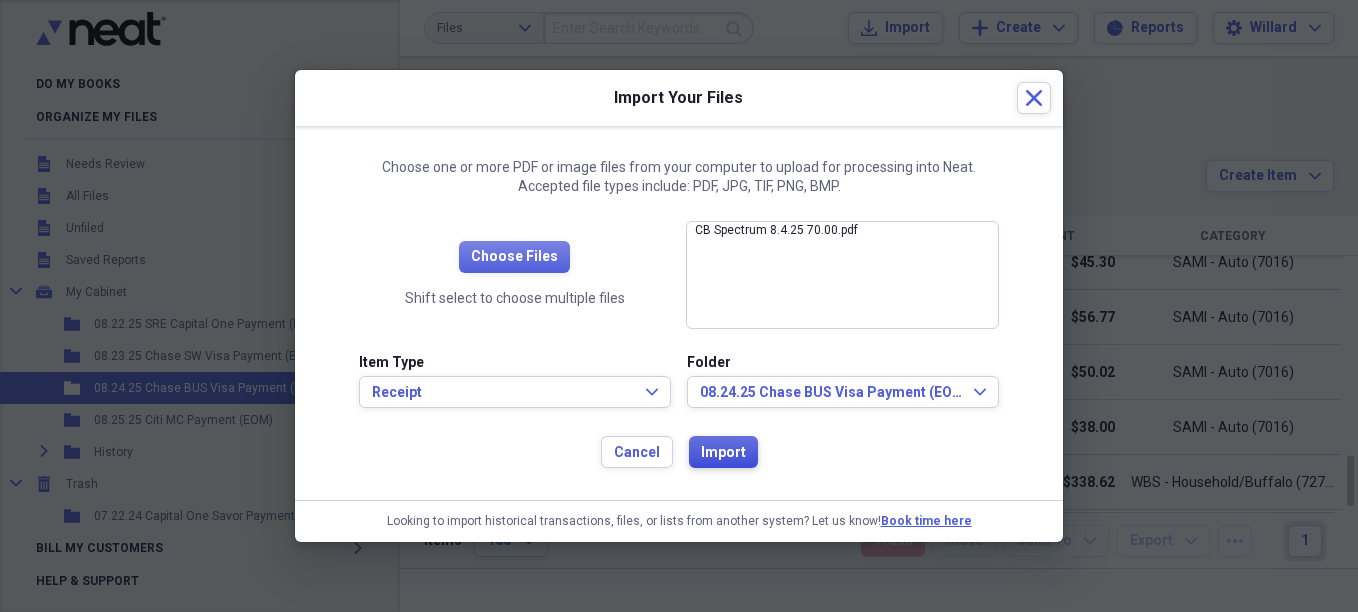click on "Import" at bounding box center (723, 453) 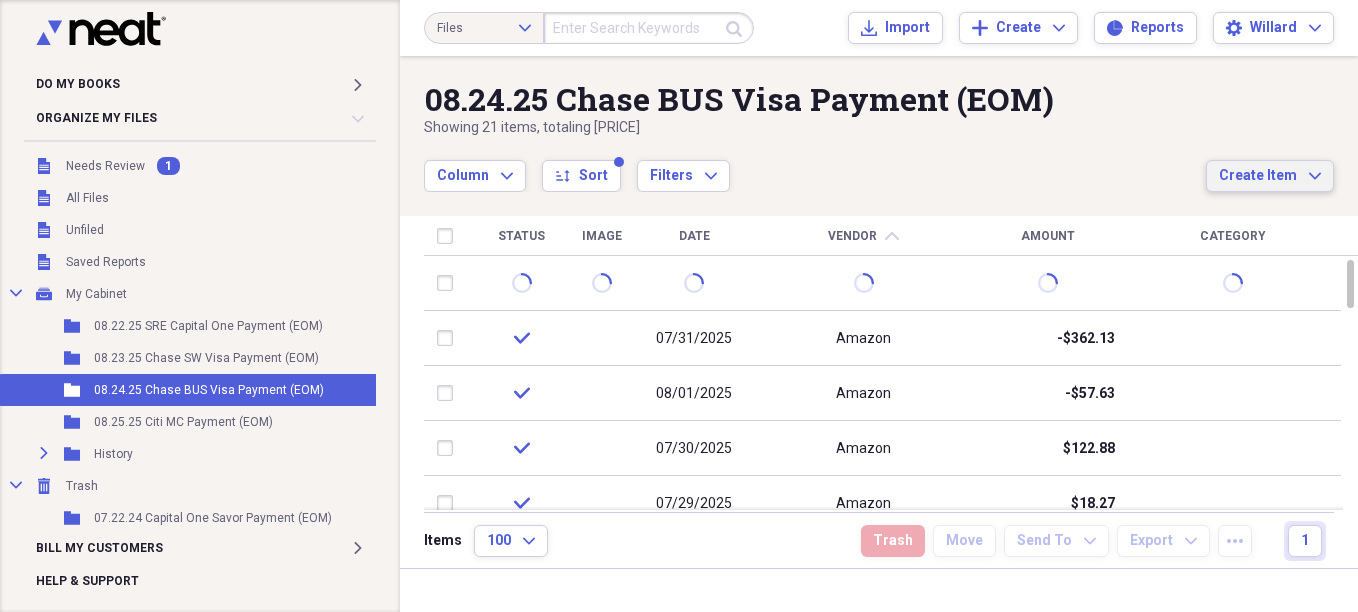 click on "Create Item Expand" at bounding box center [1270, 176] 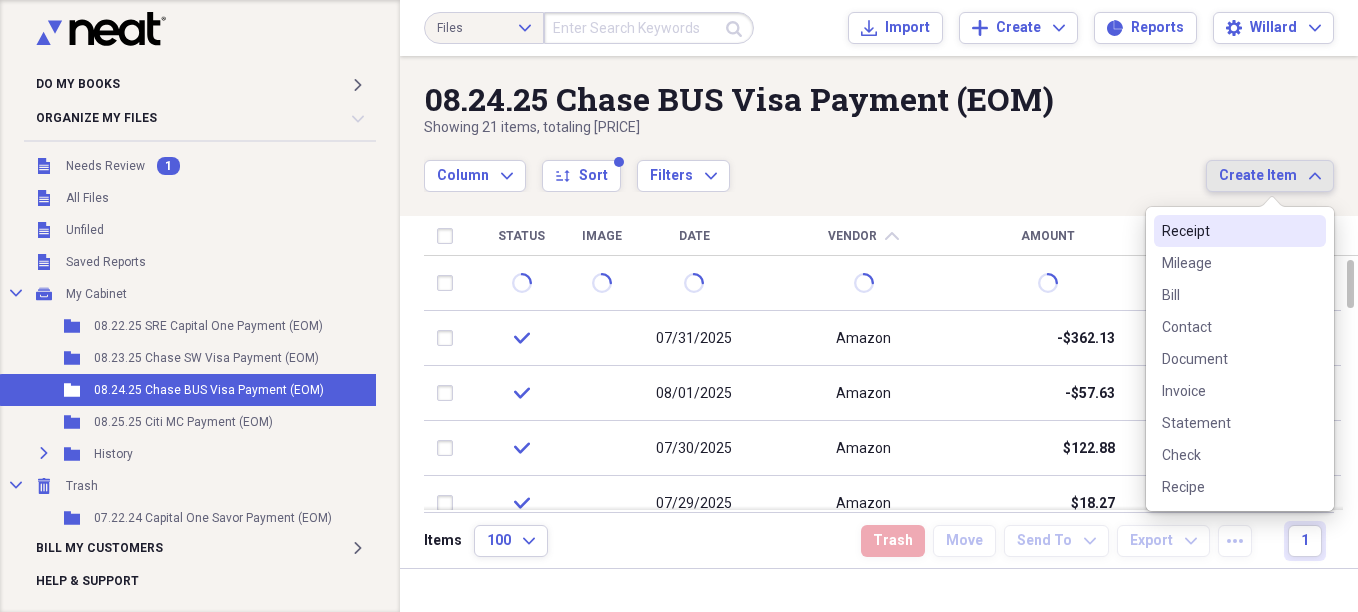click on "Receipt" at bounding box center (1228, 231) 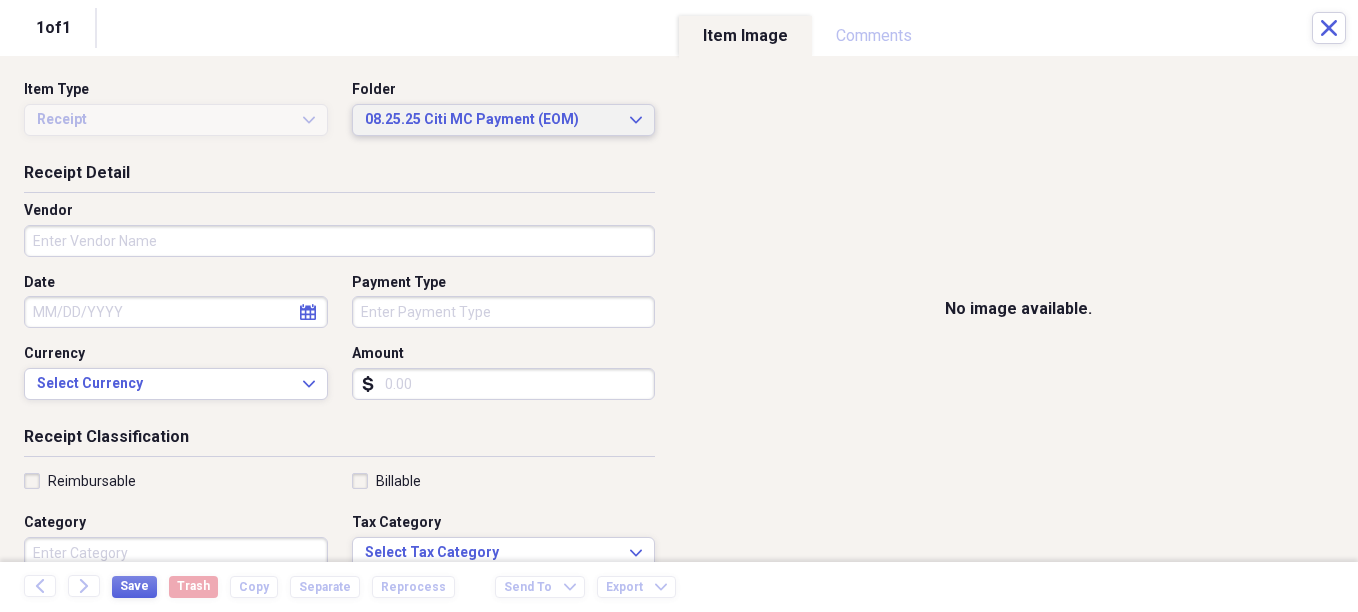 click on "08.25.25 Citi MC Payment (EOM)" at bounding box center [492, 120] 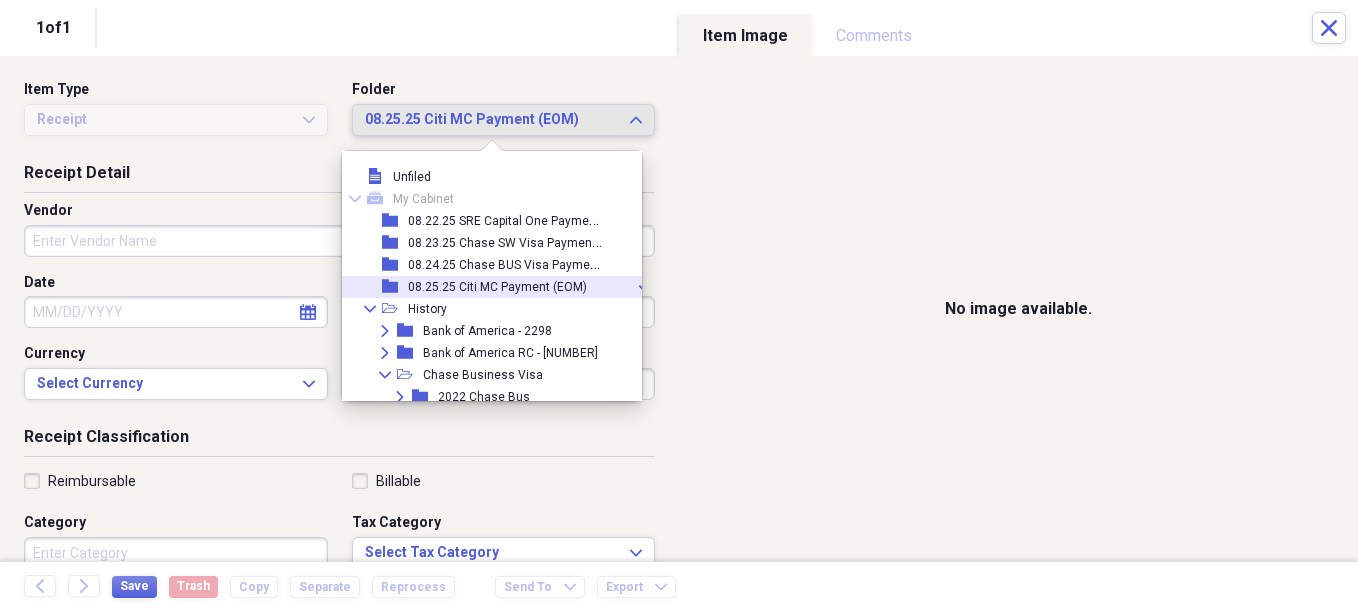 scroll, scrollTop: 19, scrollLeft: 0, axis: vertical 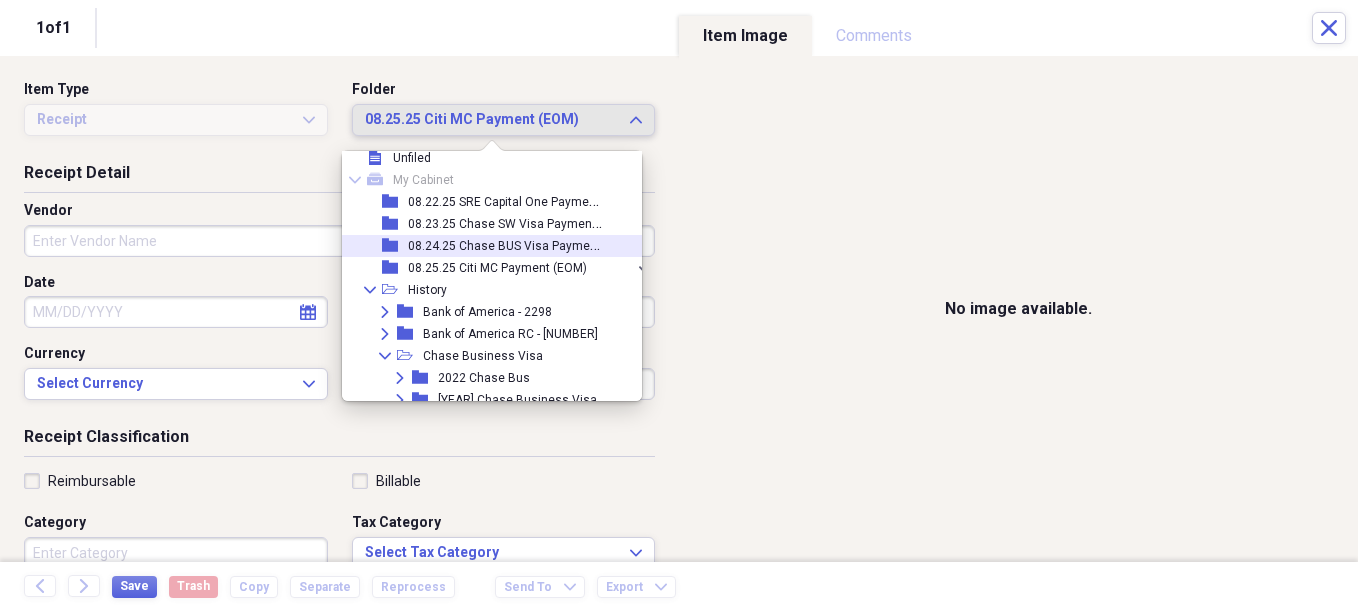 click on "08.24.25 Chase BUS Visa Payment (EOM)" at bounding box center (523, 244) 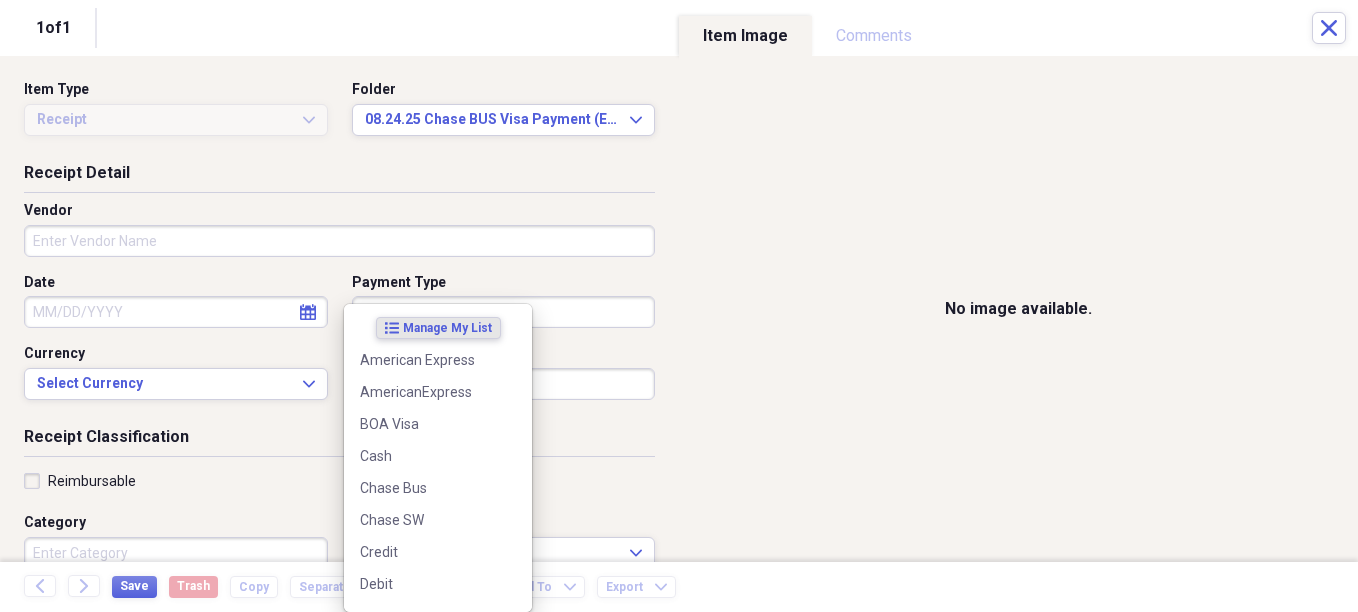 drag, startPoint x: 466, startPoint y: 304, endPoint x: 460, endPoint y: 323, distance: 19.924858 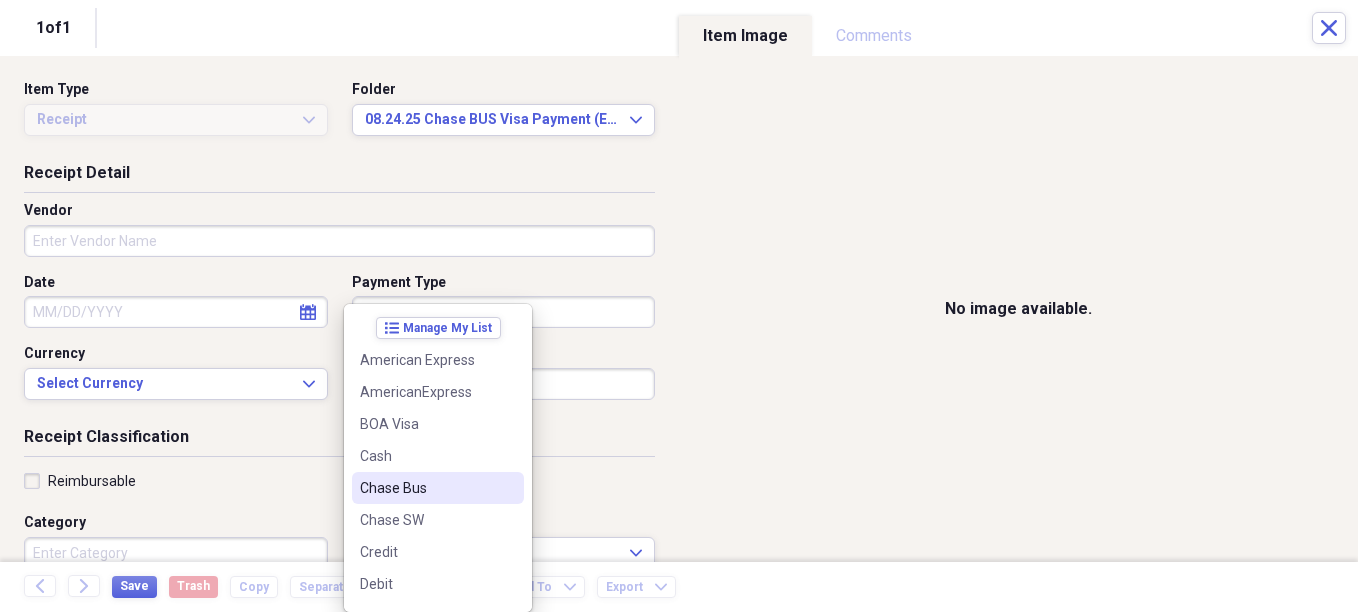 click on "Chase Bus" at bounding box center [426, 488] 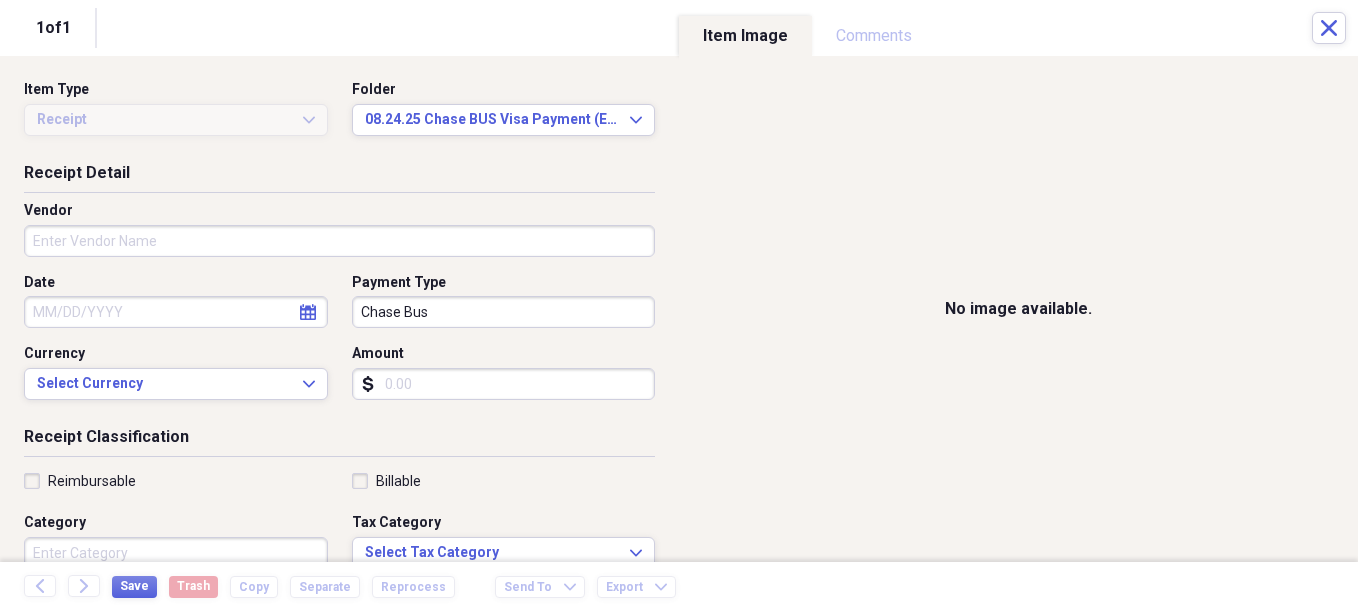 click on "Amount" at bounding box center [504, 384] 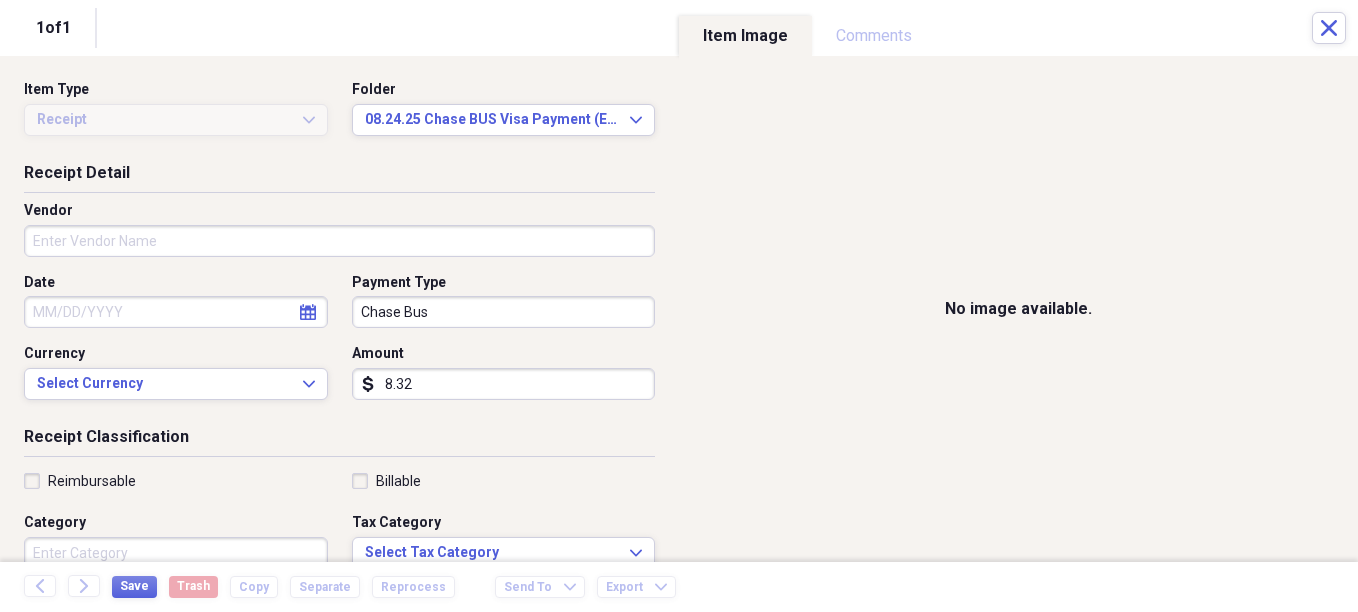 type on "8.32" 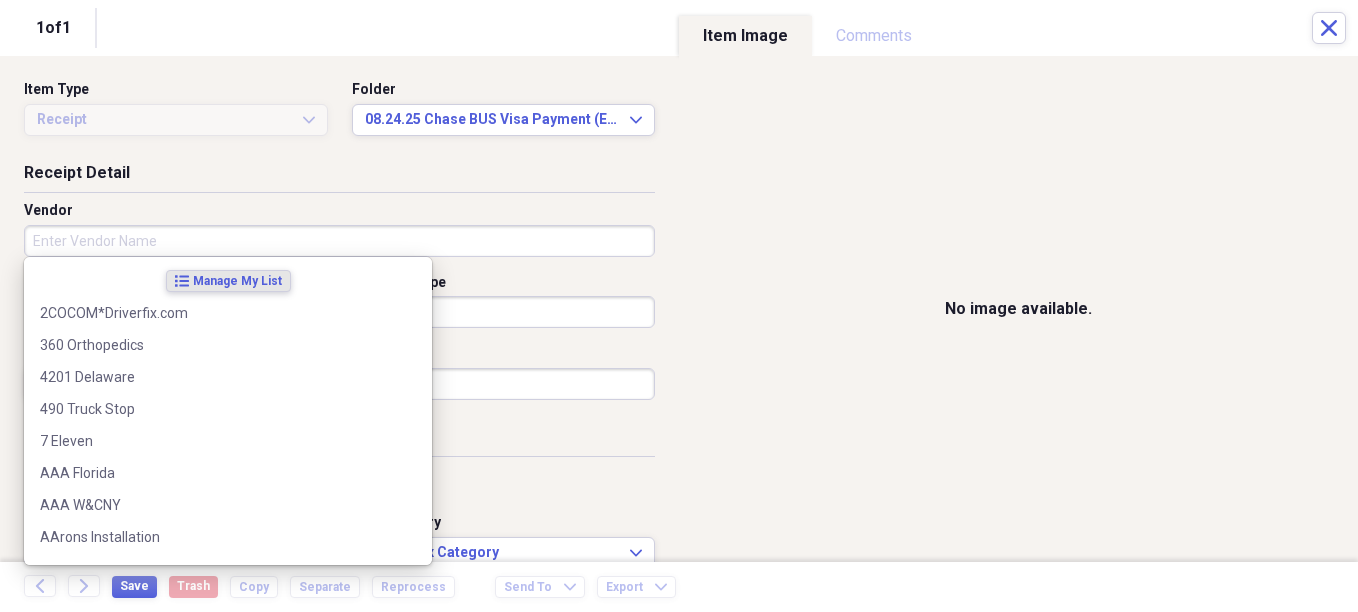 click on "Vendor" at bounding box center [339, 241] 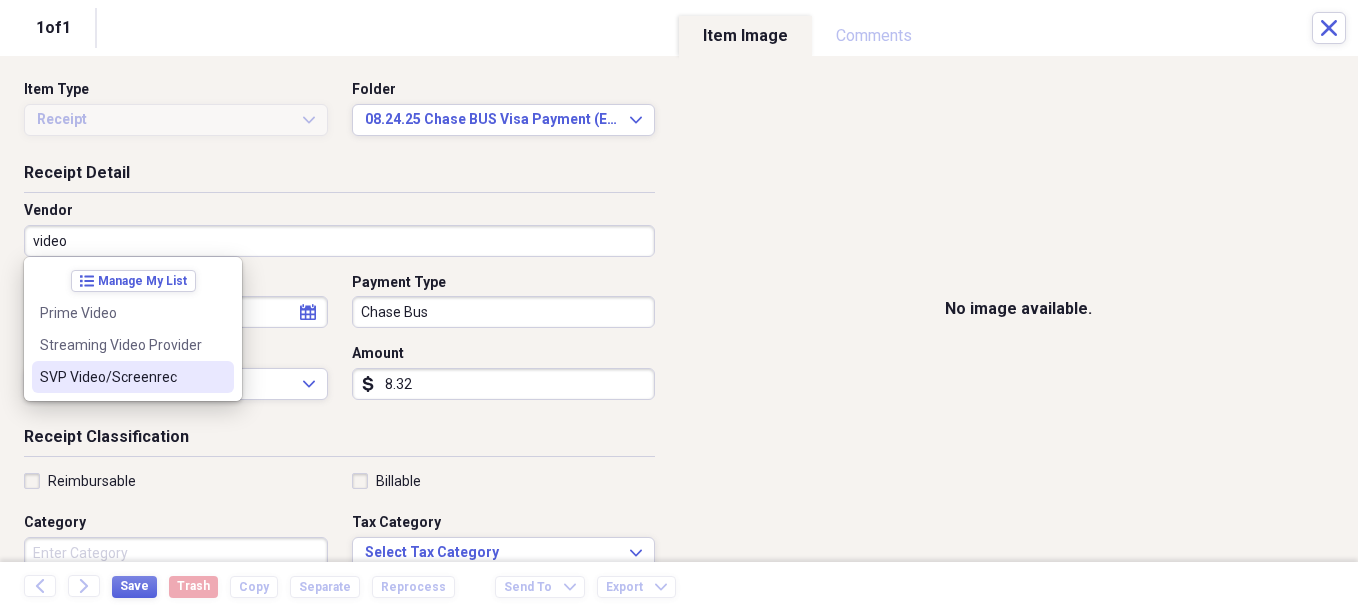 drag, startPoint x: 123, startPoint y: 369, endPoint x: 115, endPoint y: 360, distance: 12.0415945 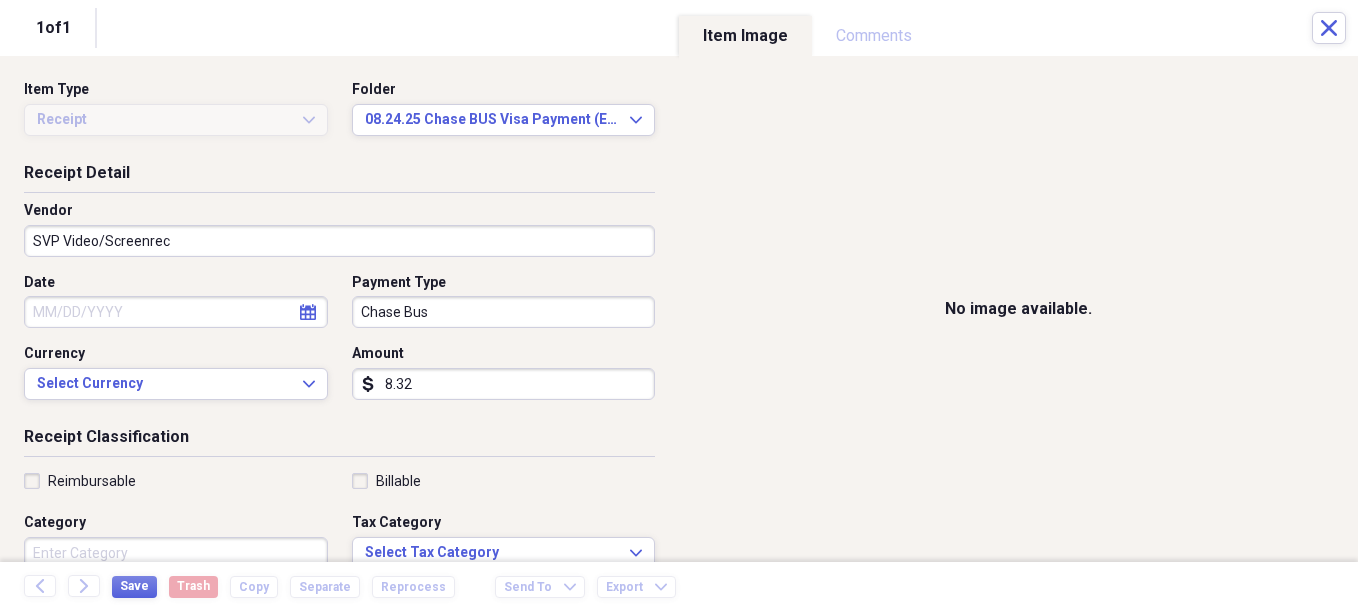 select on "7" 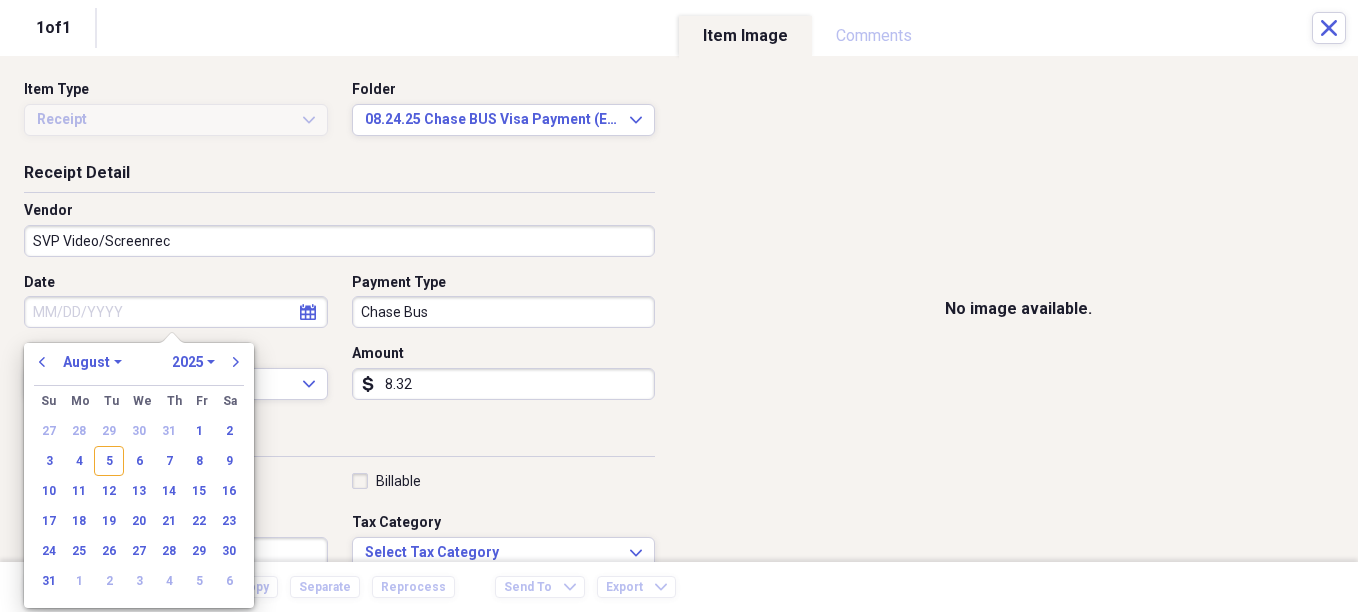 click on "Date" at bounding box center (176, 312) 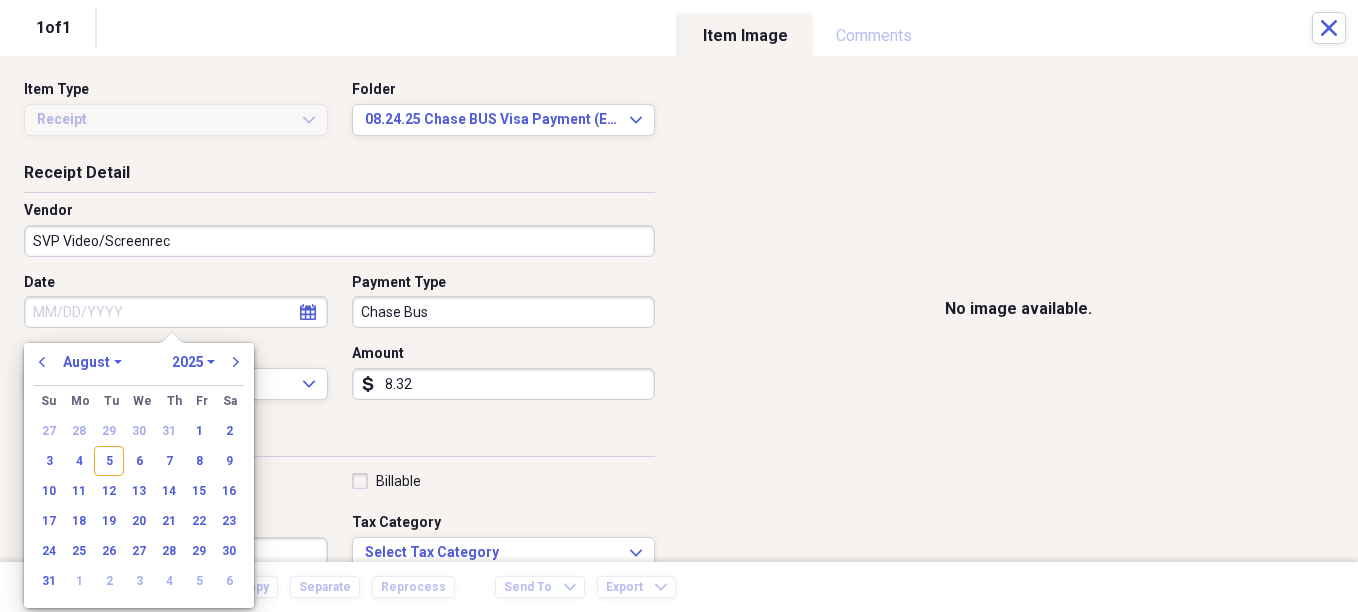click on "3" at bounding box center (49, 461) 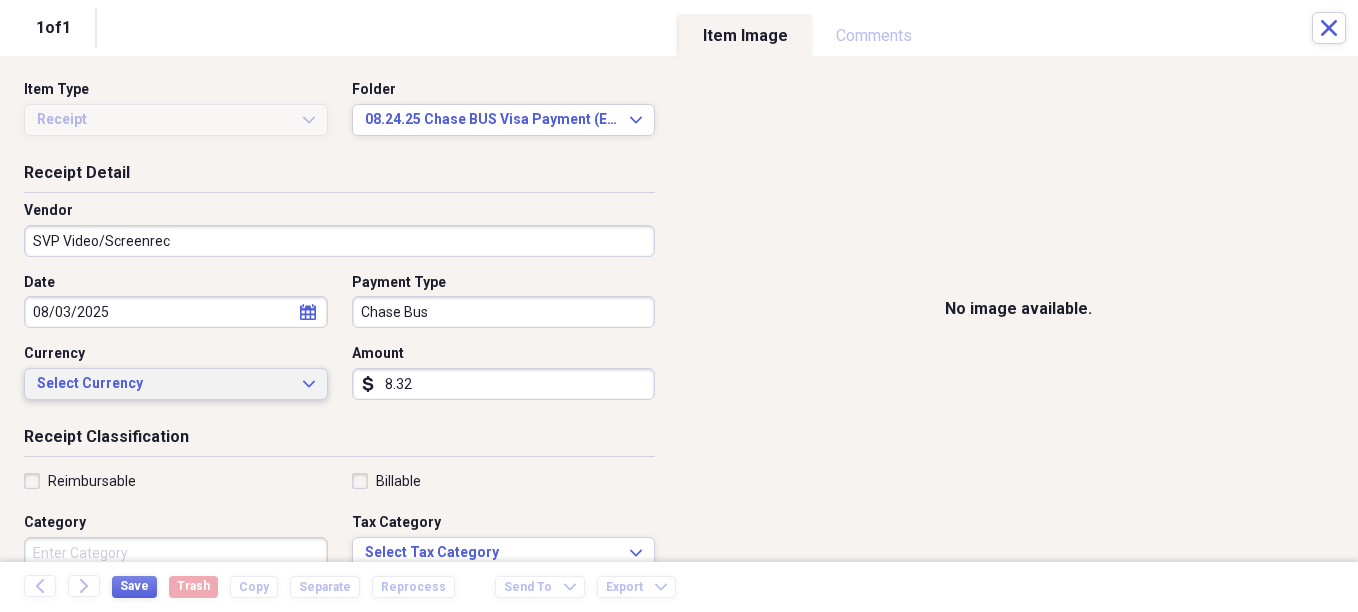 click on "Select Currency" at bounding box center [164, 384] 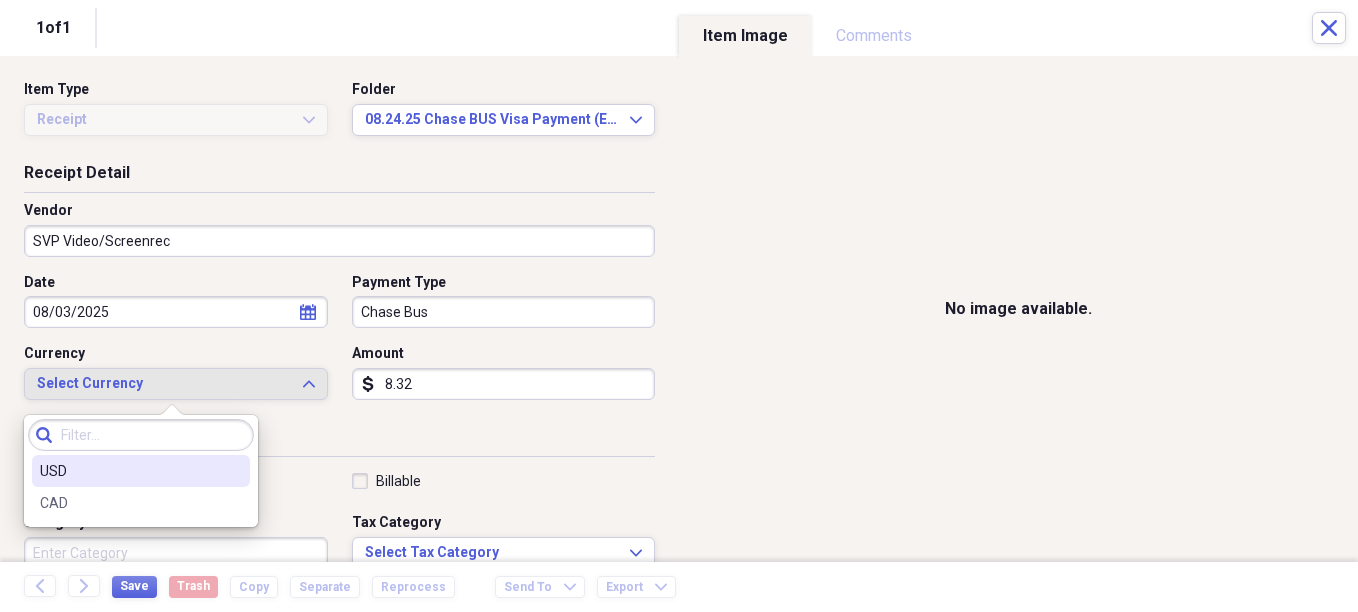 click on "USD" at bounding box center (129, 471) 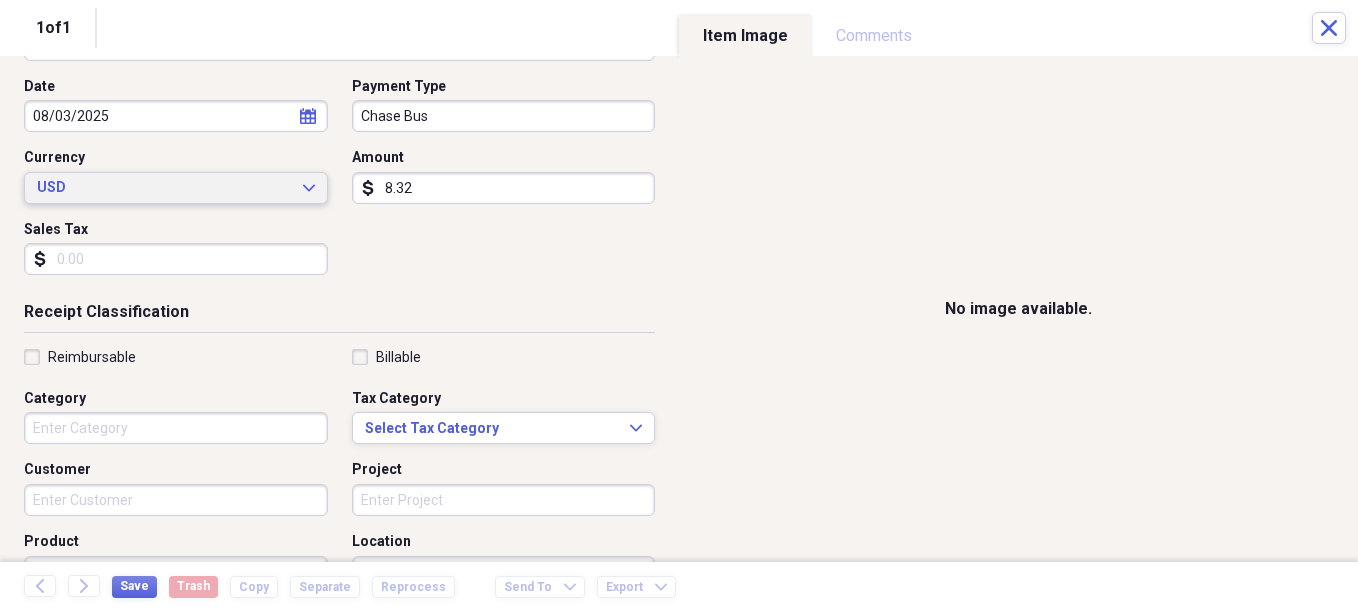 scroll, scrollTop: 200, scrollLeft: 0, axis: vertical 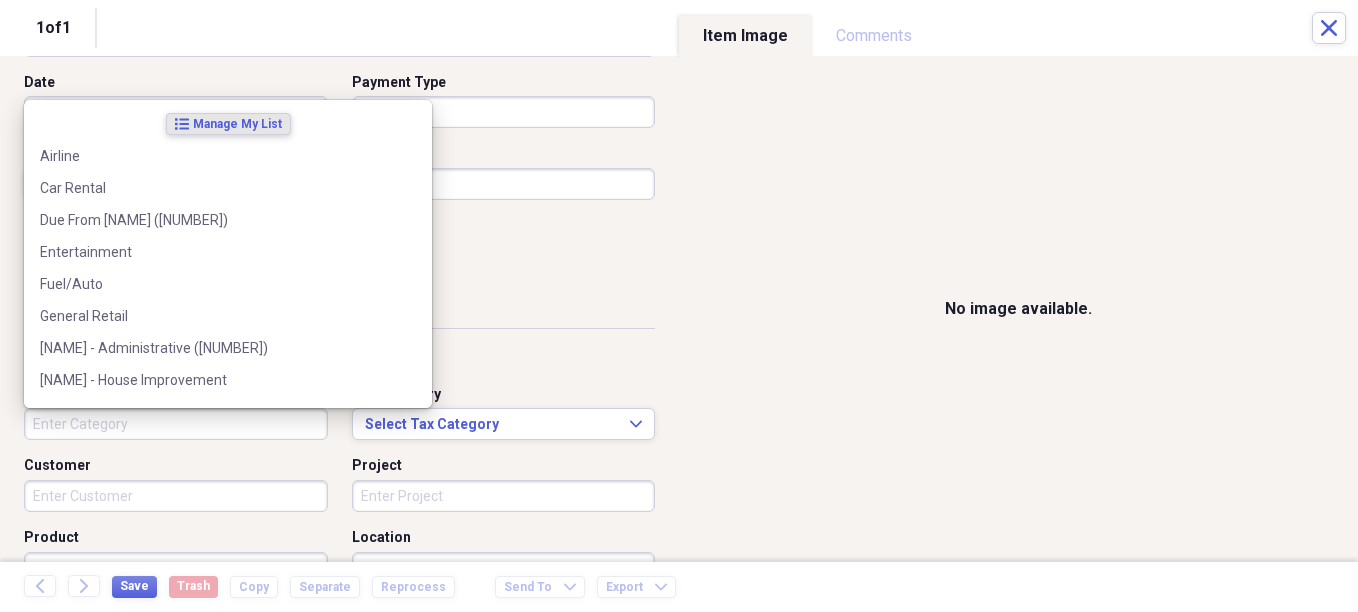 click on "Category" at bounding box center [176, 424] 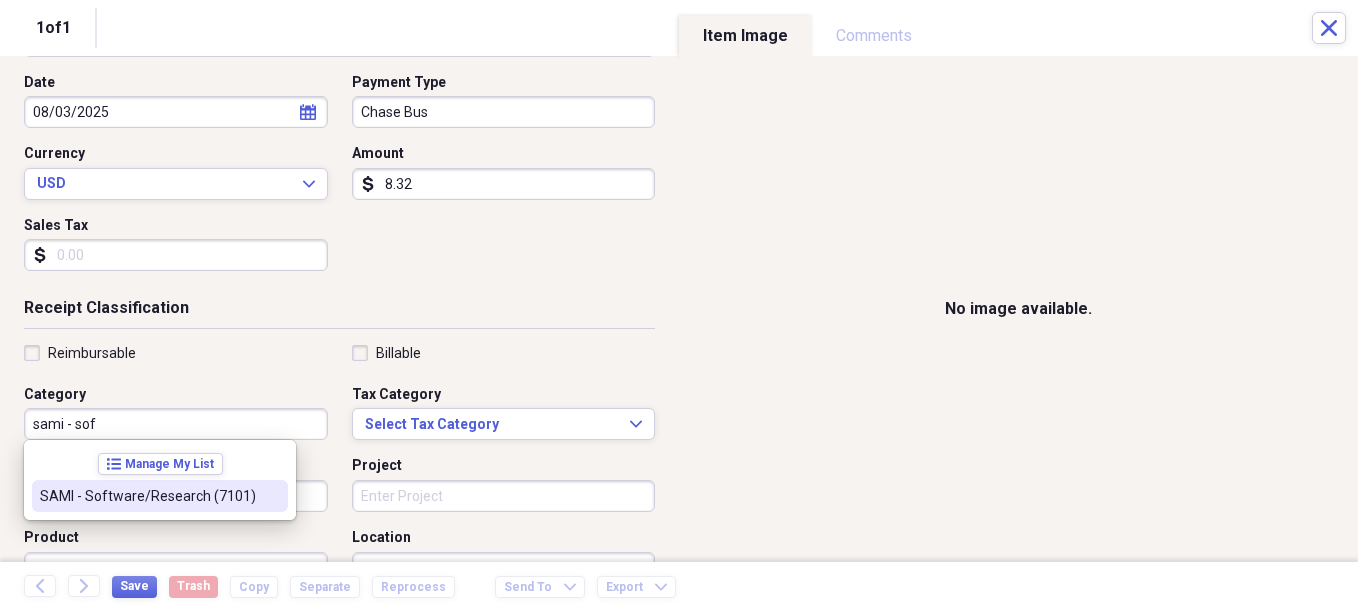 click on "SAMI - Software/Research (7101)" at bounding box center [148, 496] 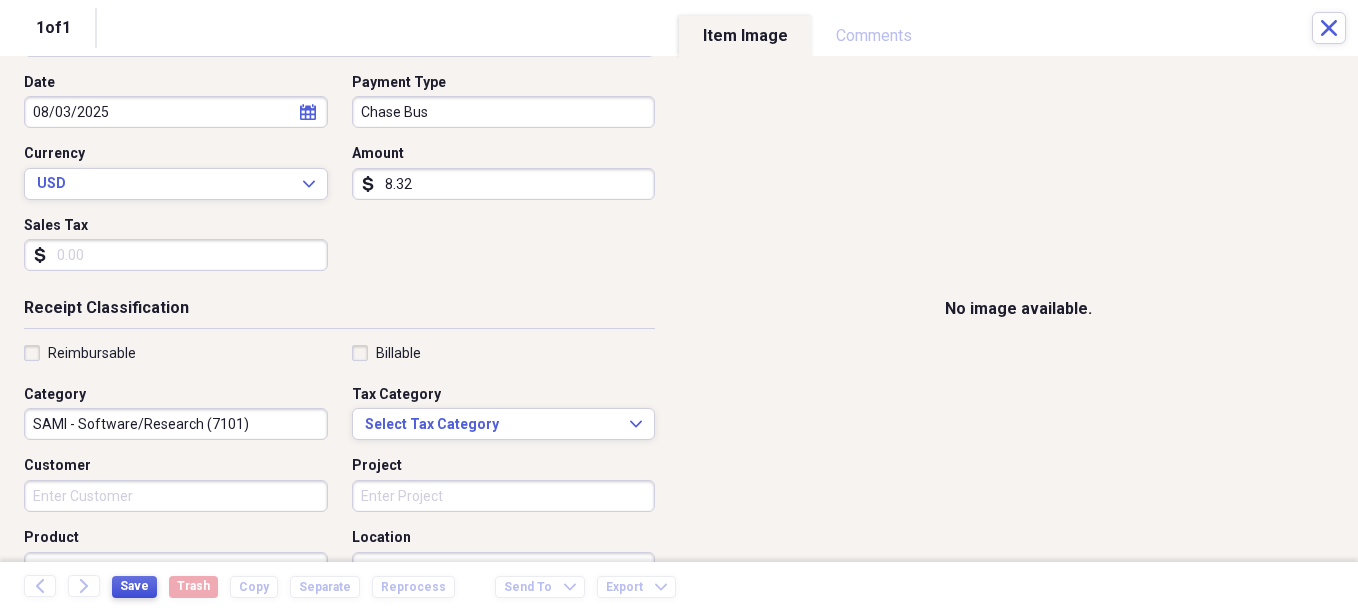 click on "Save" at bounding box center (134, 586) 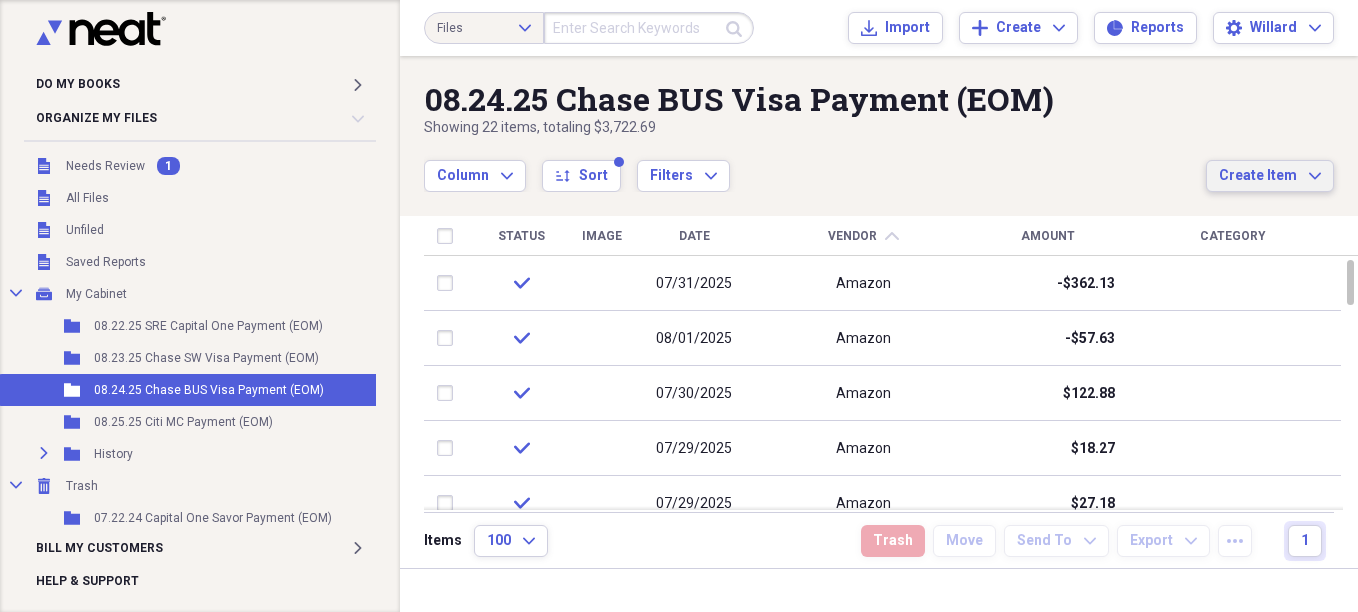 drag, startPoint x: 1321, startPoint y: 178, endPoint x: 1314, endPoint y: 190, distance: 13.892444 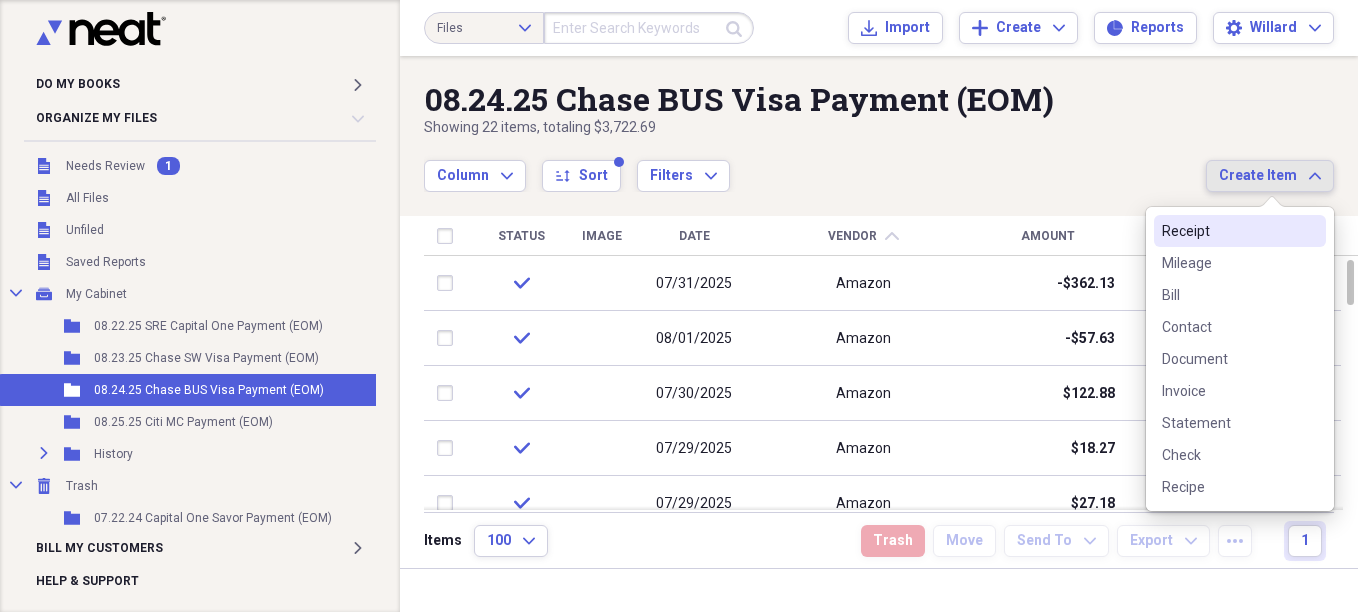click on "Receipt" at bounding box center (1240, 231) 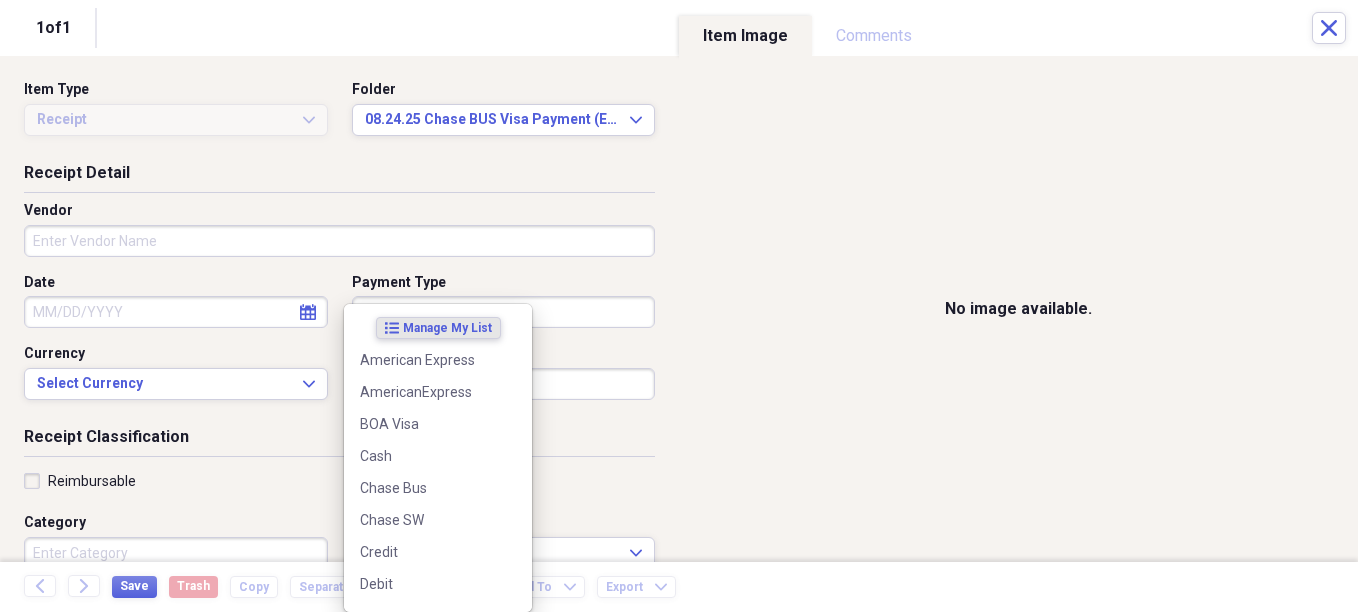 click on "Payment Type" at bounding box center [504, 312] 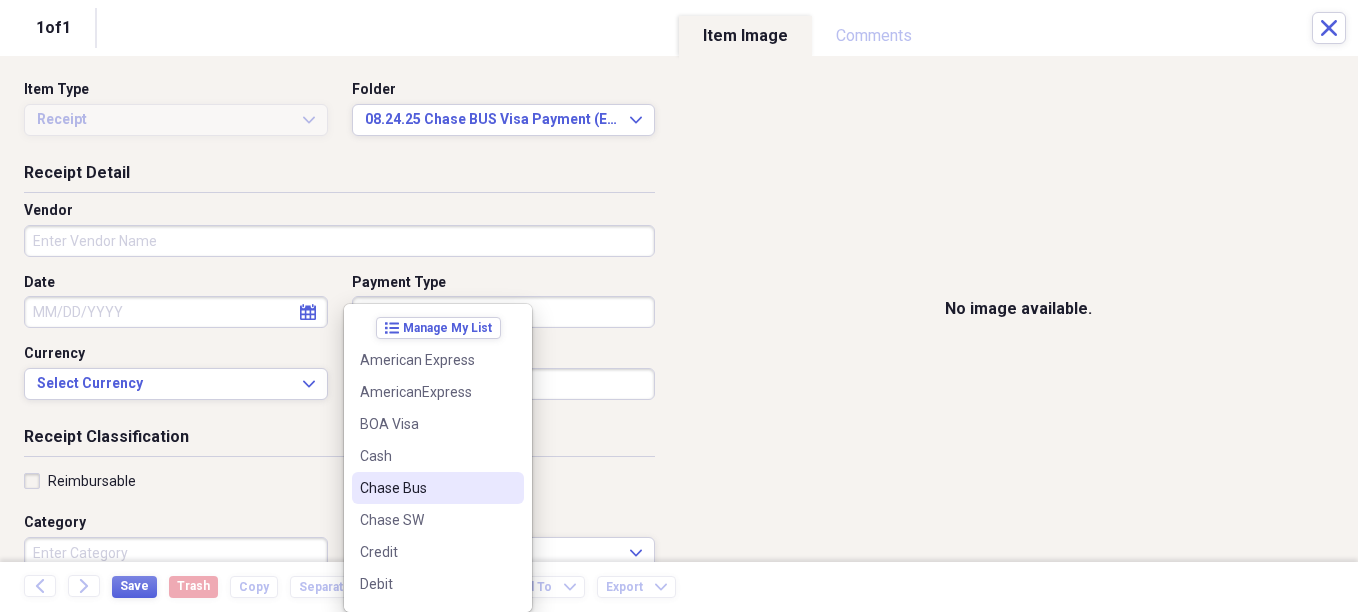 drag, startPoint x: 402, startPoint y: 482, endPoint x: 397, endPoint y: 449, distance: 33.37664 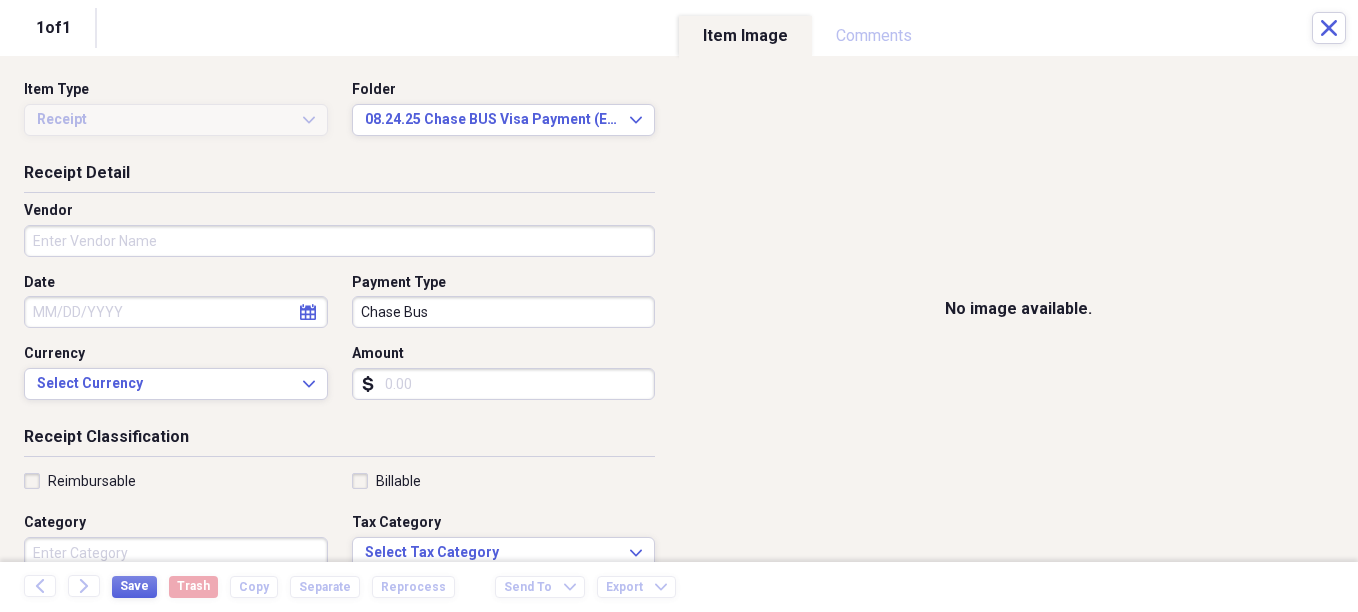 click on "Amount" at bounding box center [504, 384] 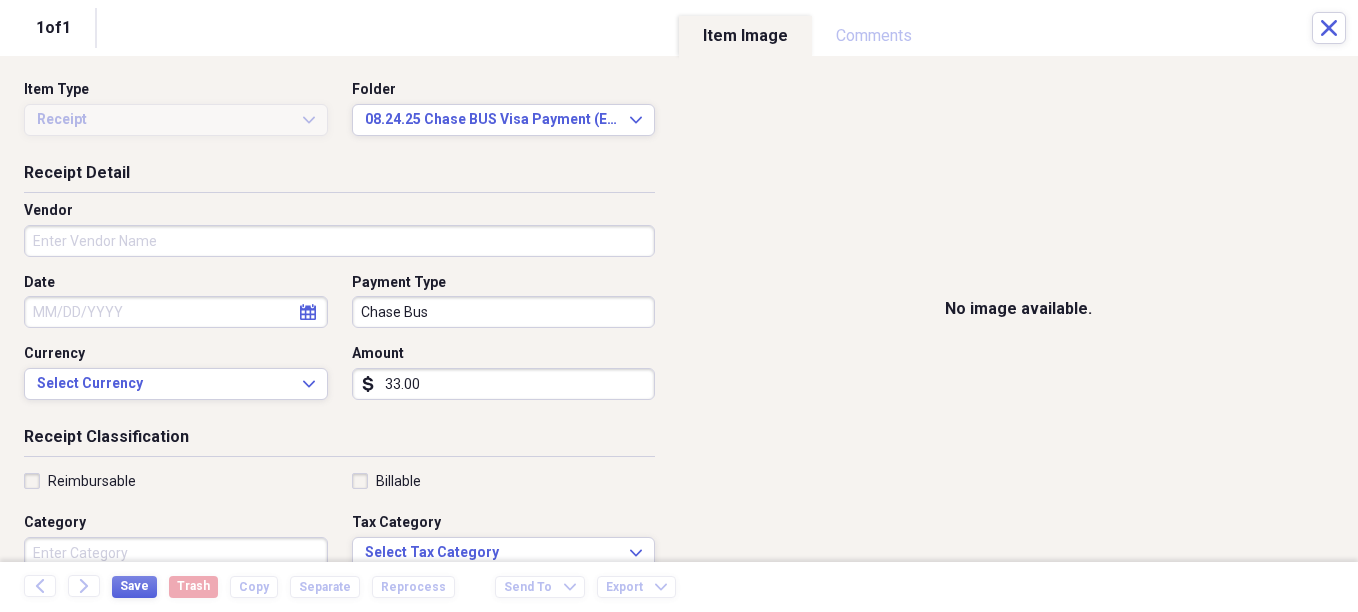 type on "33.00" 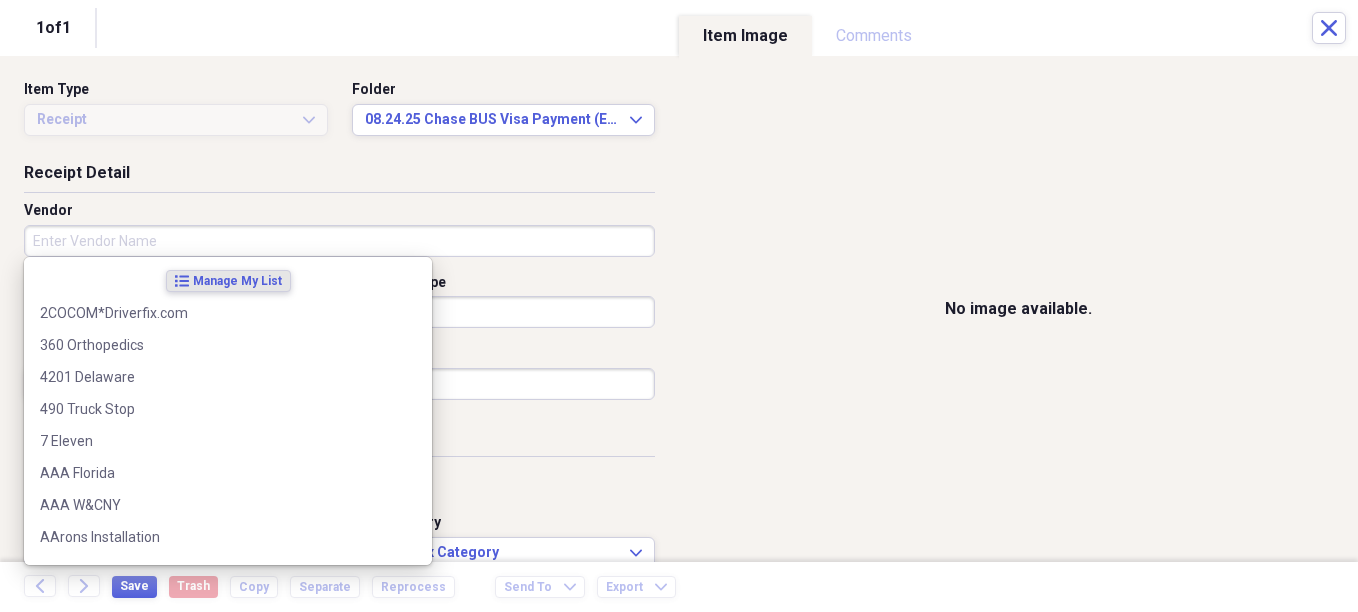 click on "Vendor" at bounding box center (339, 241) 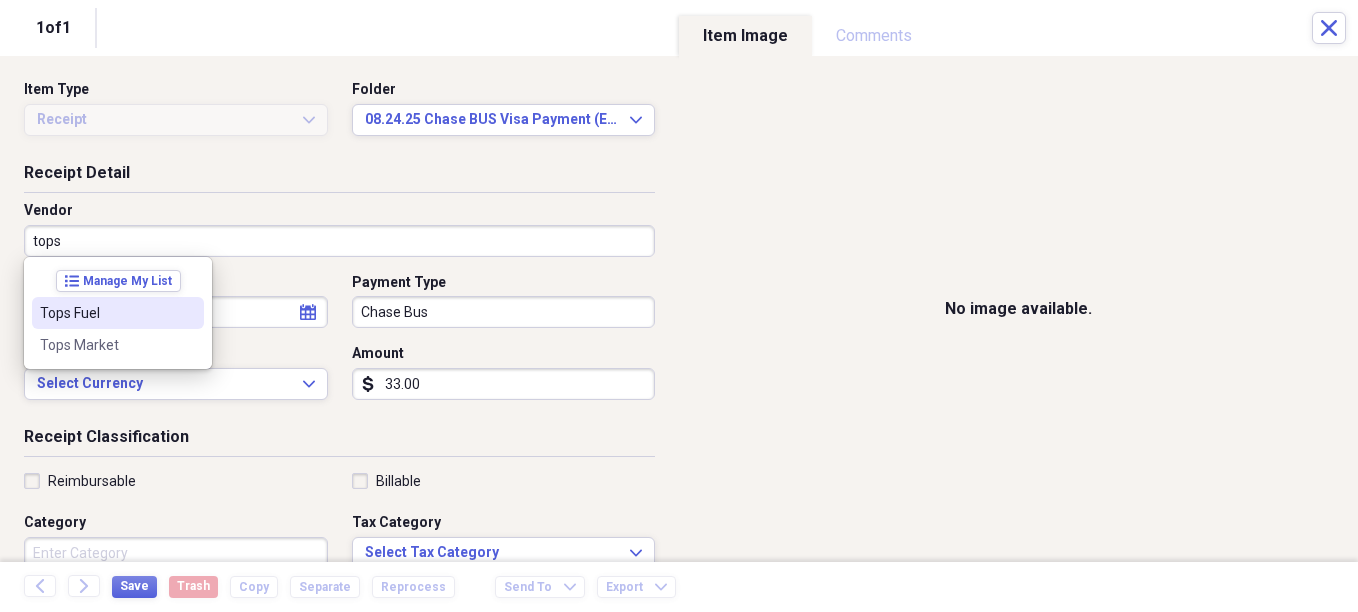 click on "Tops Fuel" at bounding box center (106, 313) 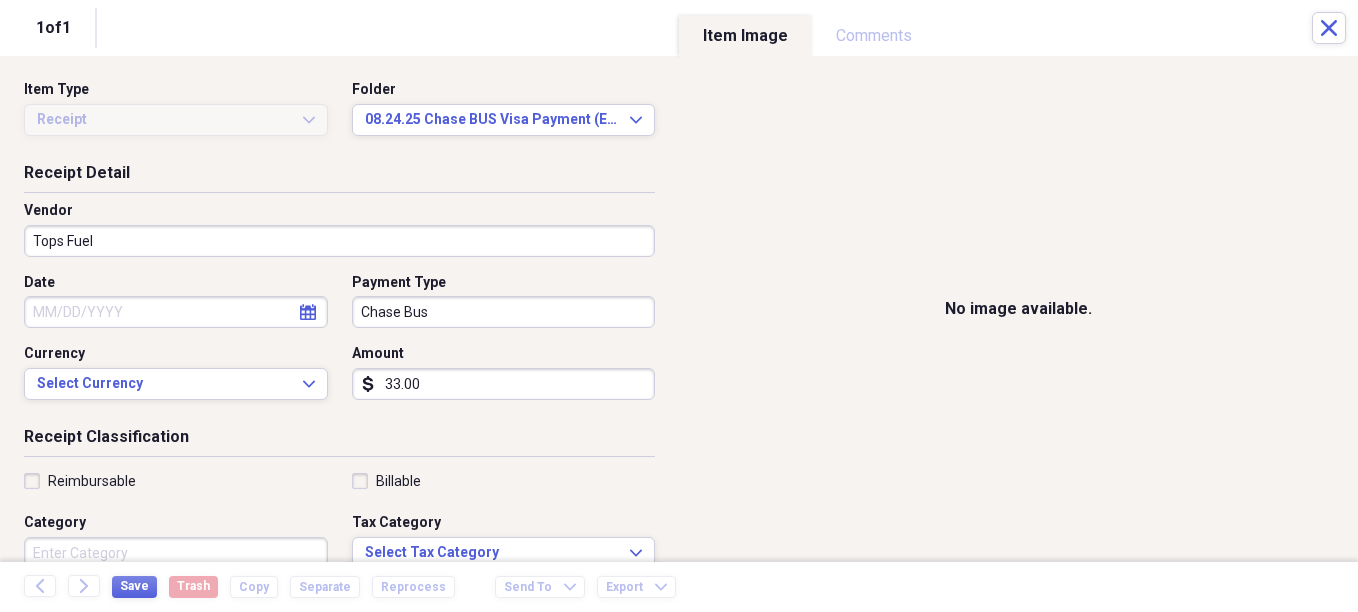 click on "Date" at bounding box center [176, 312] 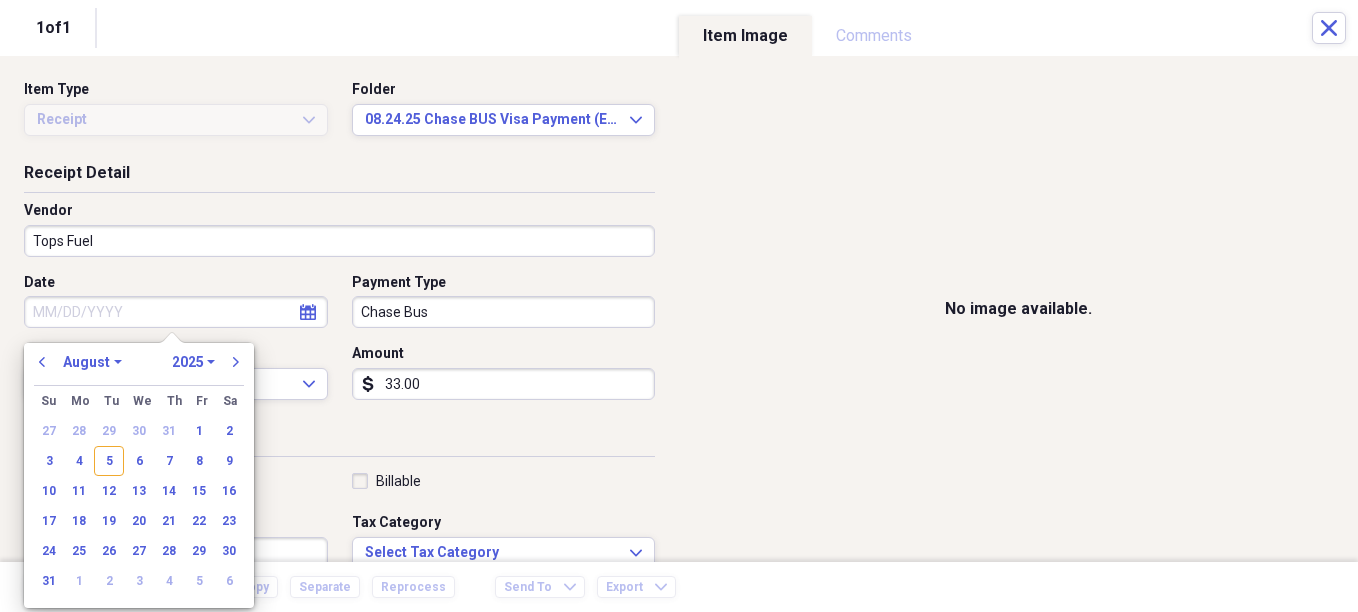 click on "3" at bounding box center [49, 461] 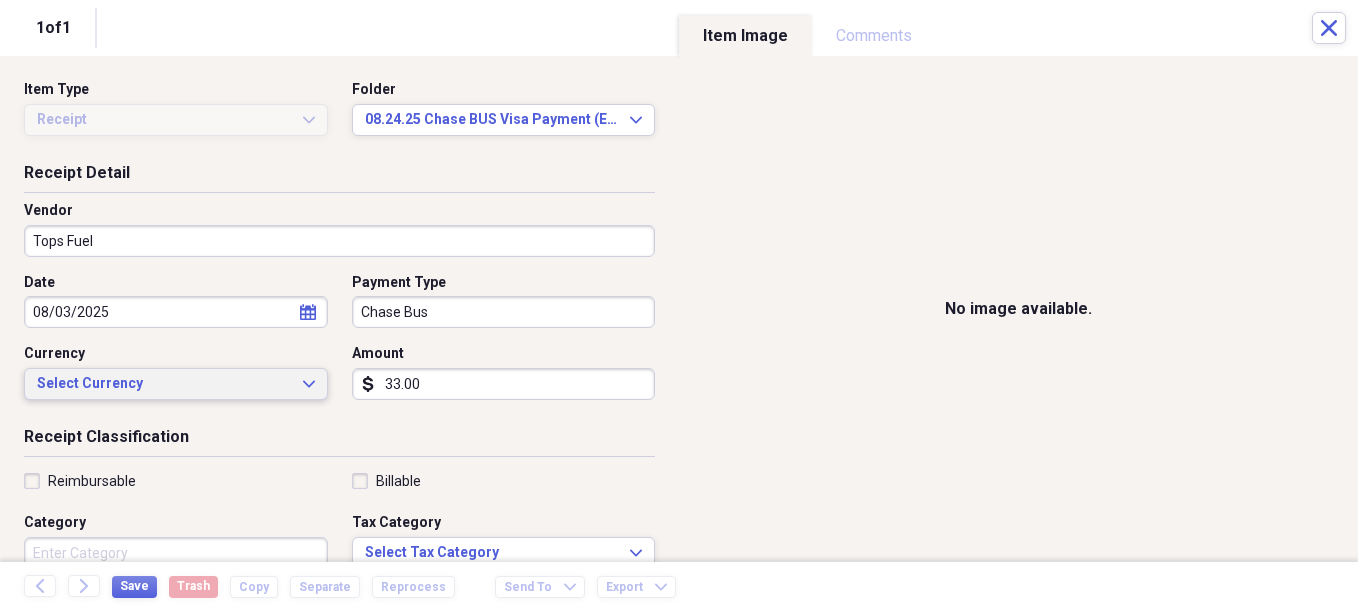 click on "Select Currency" at bounding box center [164, 384] 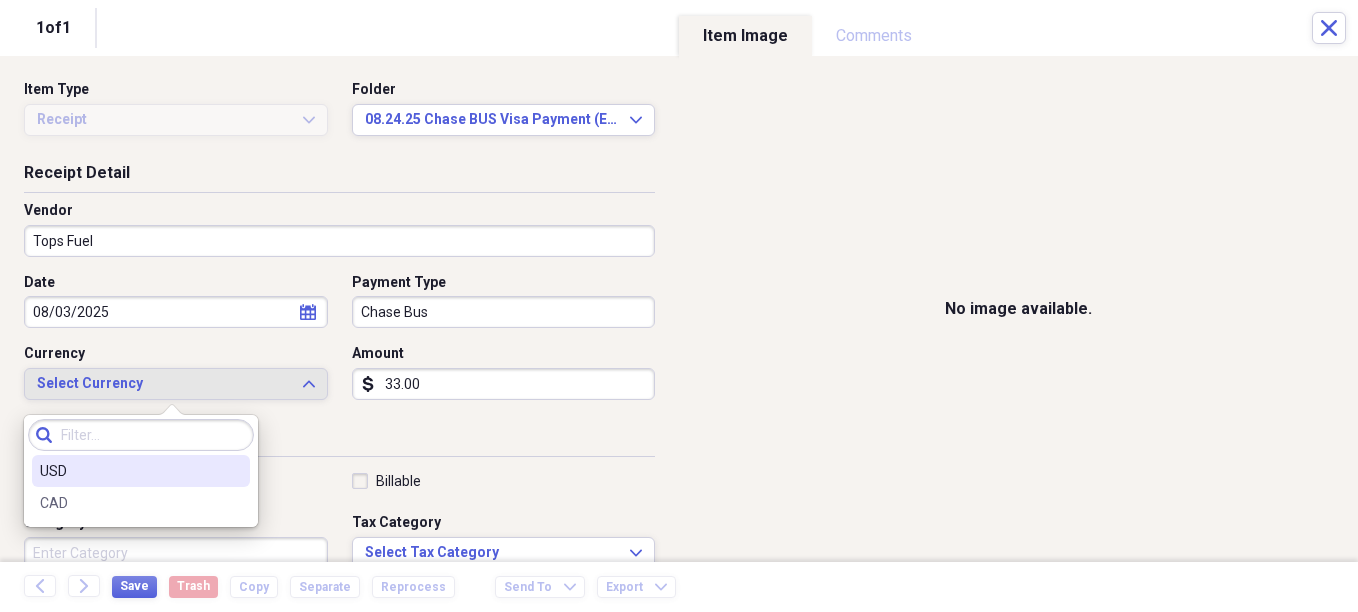 click on "USD" at bounding box center (129, 471) 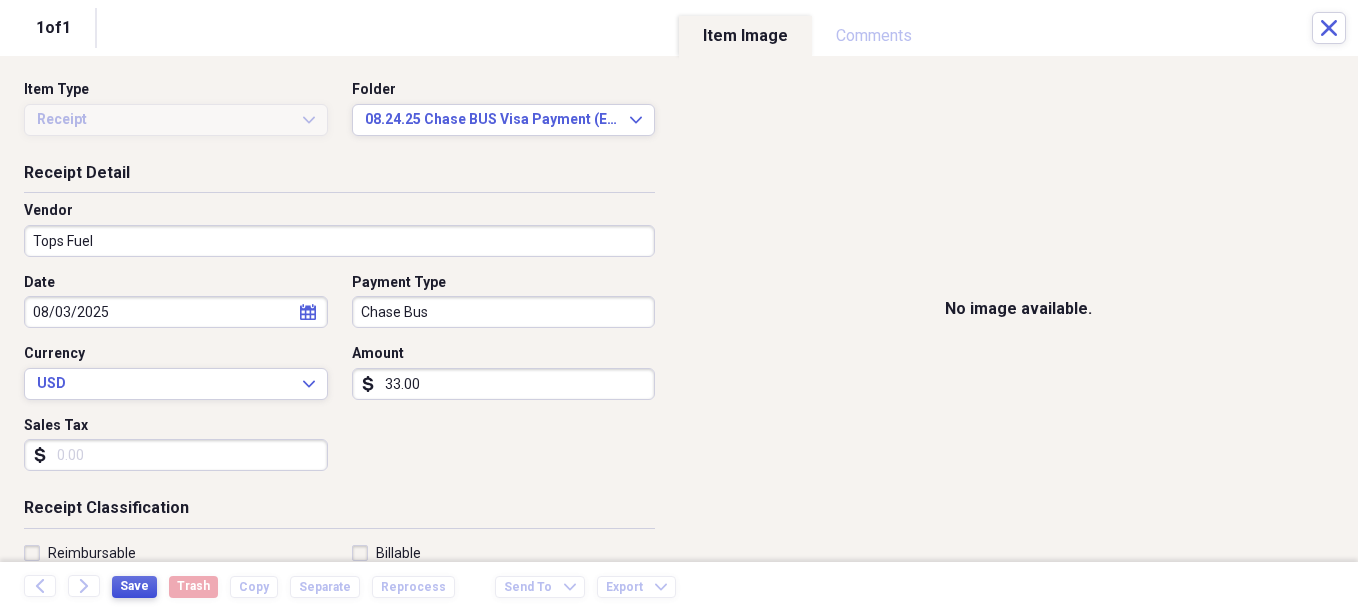click on "Save" at bounding box center [134, 586] 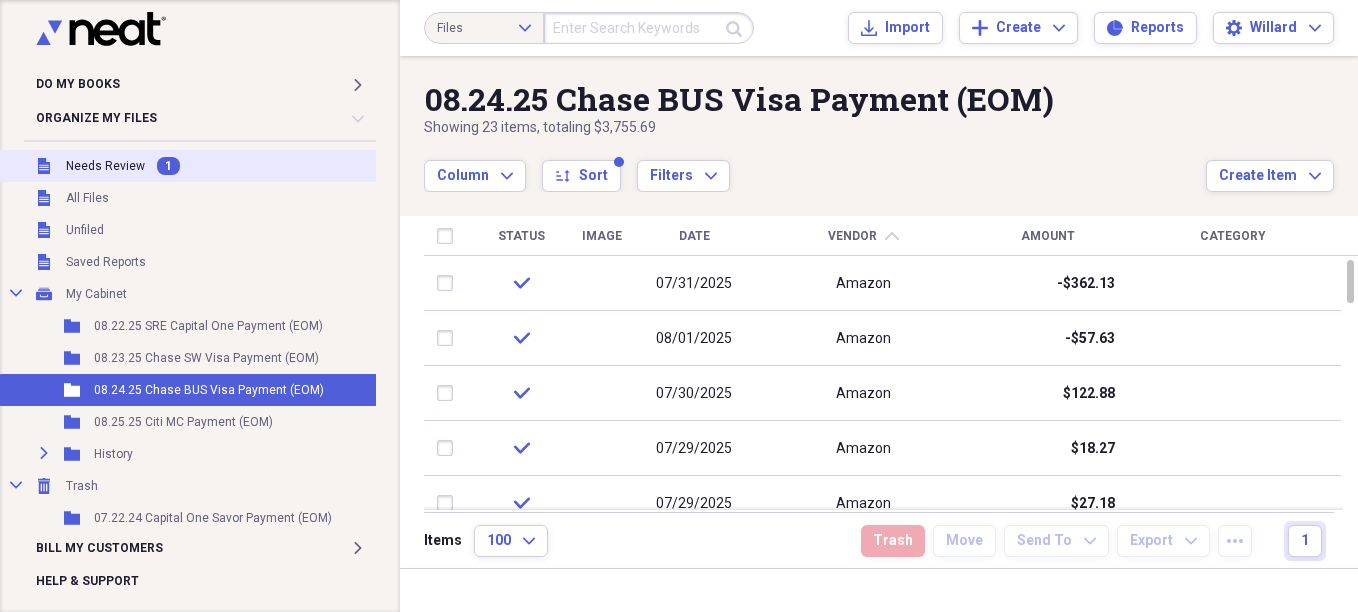 click on "Needs Review" at bounding box center (105, 166) 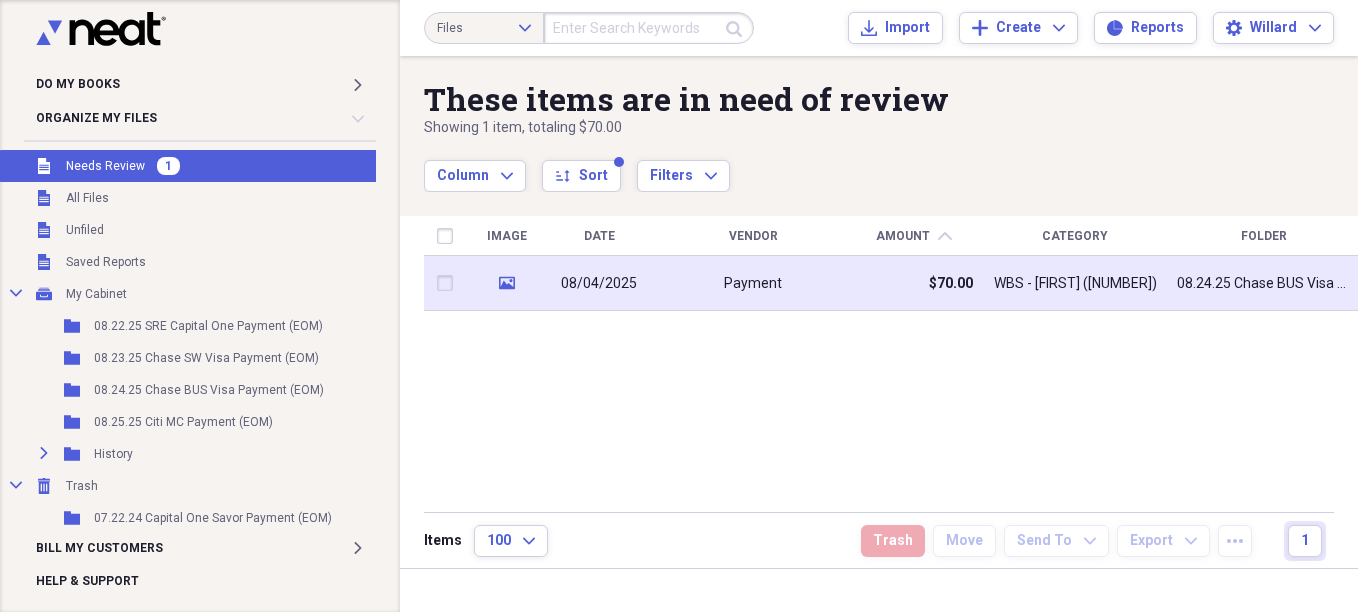 click on "Payment" at bounding box center [753, 284] 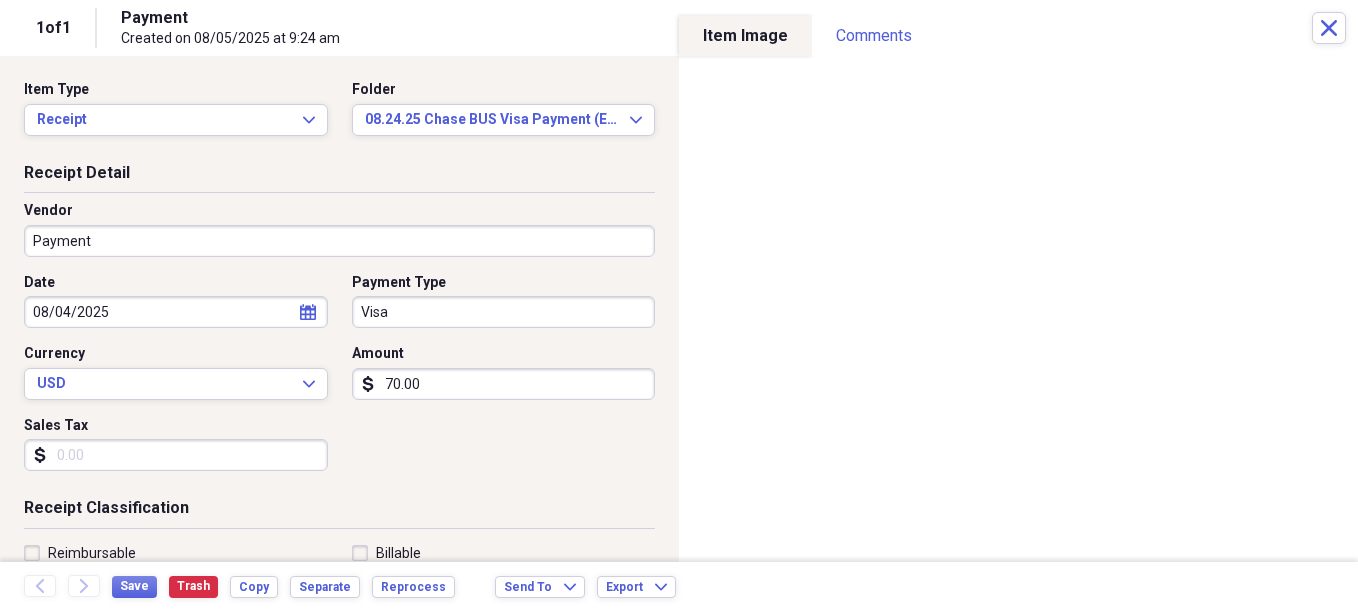 click on "Do My Books Expand Organize My Files Collapse Unfiled Needs Review Unfiled All Files Unfiled Unfiled Unfiled Saved Reports Collapse My Cabinet My Cabinet Add Folder Folder [DATE] SRE Capital One Payment (EOM) Add Folder Folder [DATE] Chase SW Visa Payment (EOM) Add Folder Folder [DATE] Chase BUS Visa Payment (EOM) Add Folder Folder [DATE] Citi MC Payment (EOM) Add Folder Expand Folder History Add Folder Collapse Trash Trash Folder [DATE] Capital One Savor Payment (EOM) Bill My Customers Expand Help & Support Files Expand Submit Import Import Add Create Expand Reports Reports Settings [NAME] Expand These items are in need of review Showing 1 item , totaling [PRICE] Column Expand sort Sort Filters Expand Create Item Expand Image Date Vendor Amount chevron-up Category Folder media [DATE] Payment [PRICE] WBS - [NAME] ([NUMBER]) [DATE] Chase BUS Visa Payment (EOM) Items 100 Expand Trash Move Send To Expand Export Expand more 1 1 of 1 Payment Created on [DATE] at [TIME] Close Item Type Receipt USD" at bounding box center (679, 306) 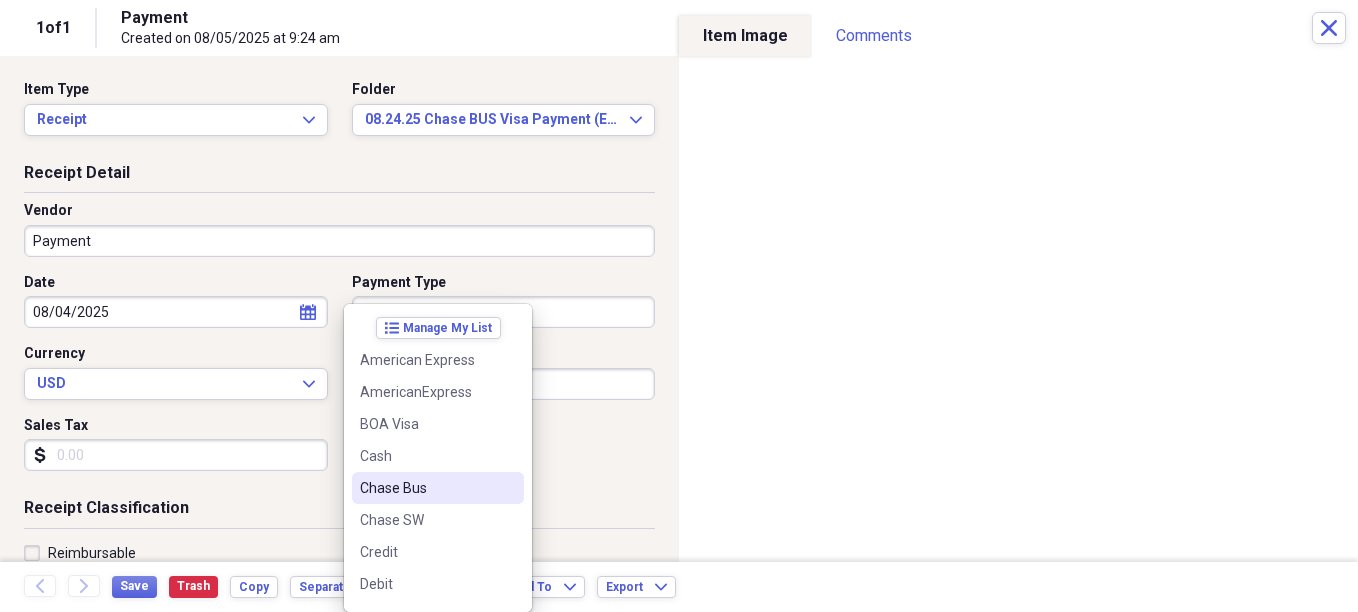 click on "Chase Bus" at bounding box center [426, 488] 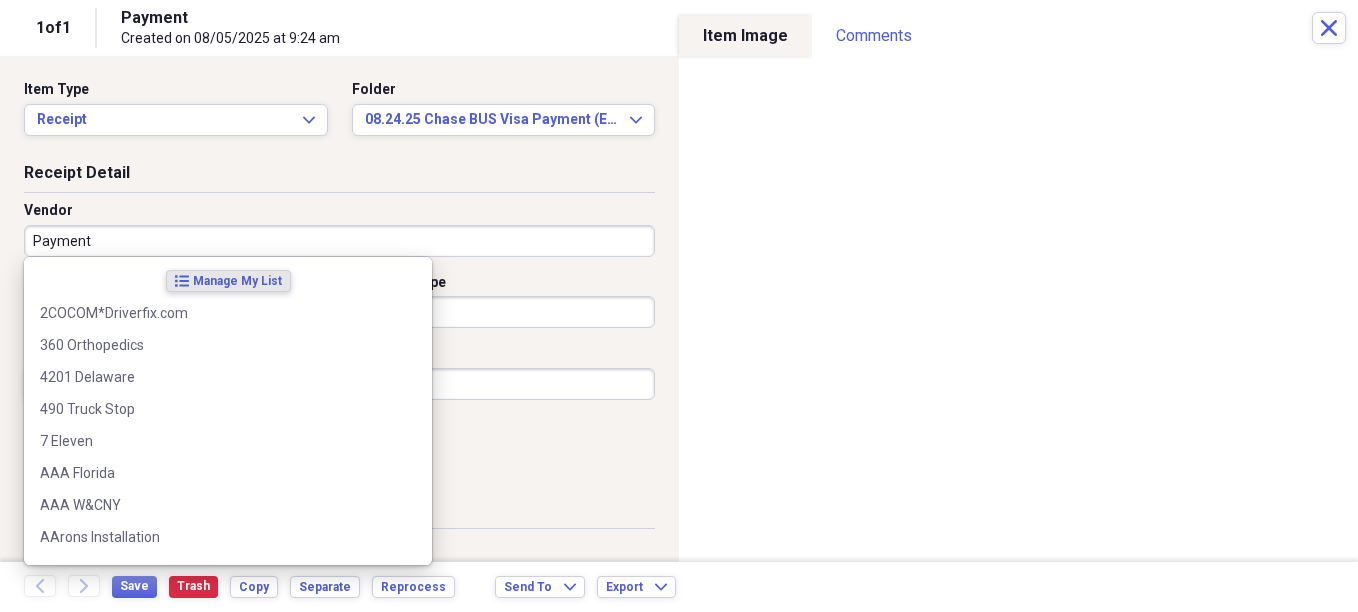 click on "Payment" at bounding box center [339, 241] 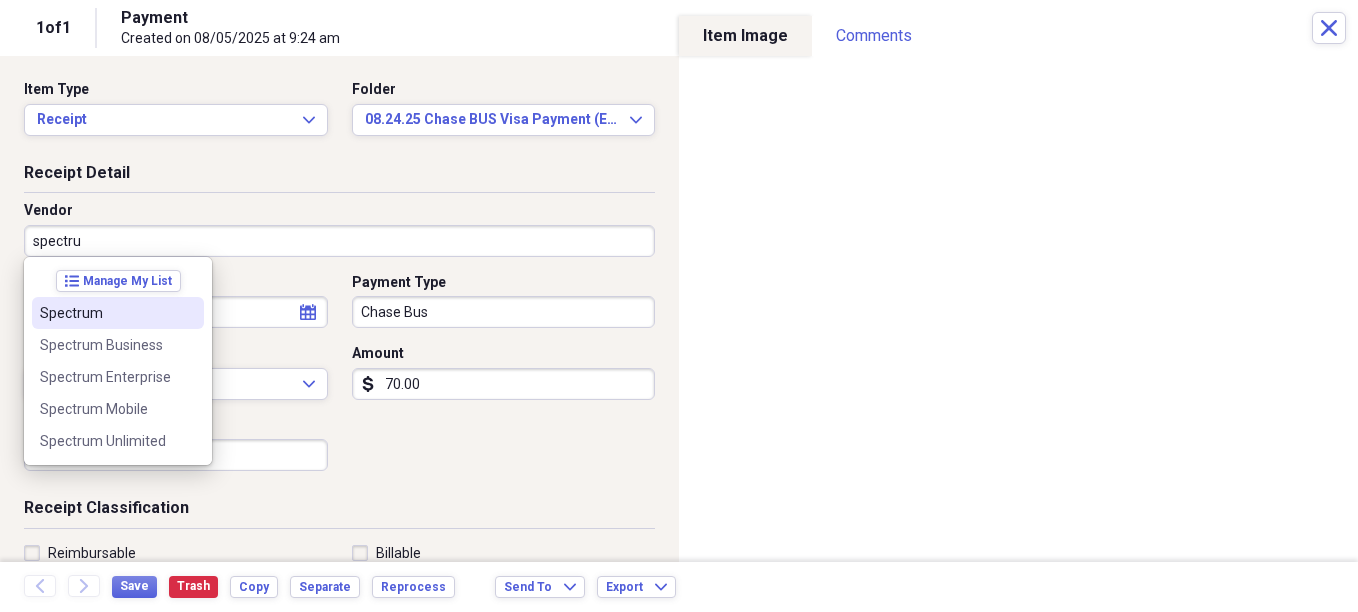 click on "Spectrum" at bounding box center [106, 313] 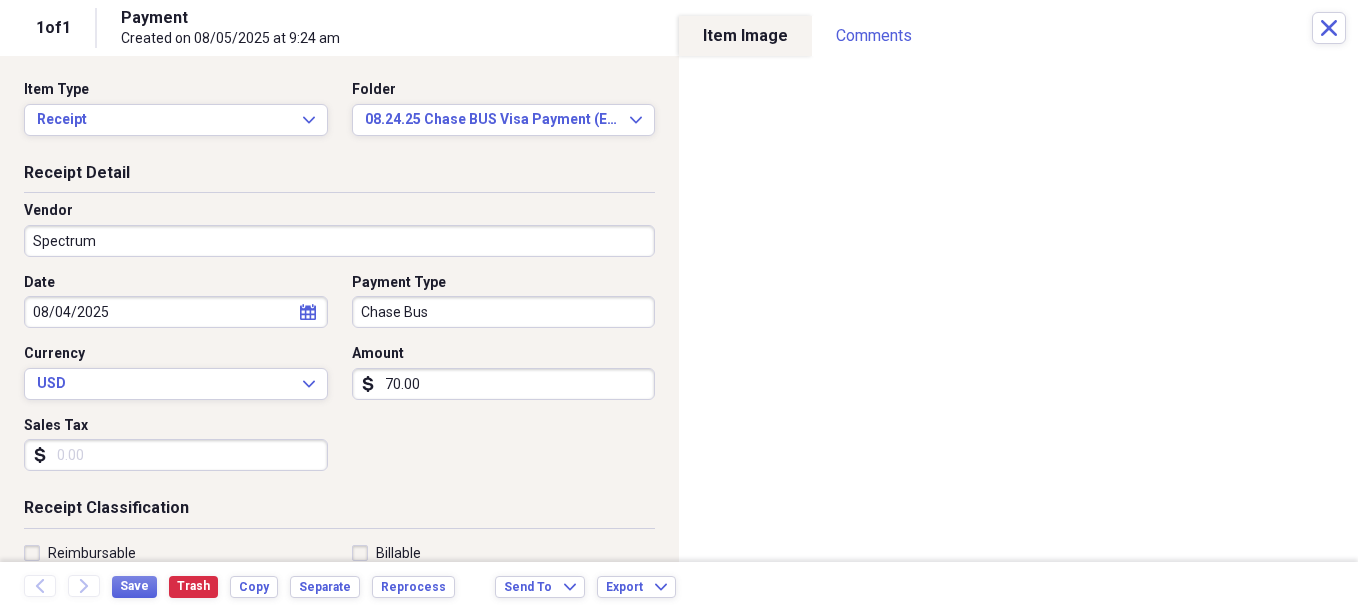 type on "SRE - Telephone and Internet (6003)" 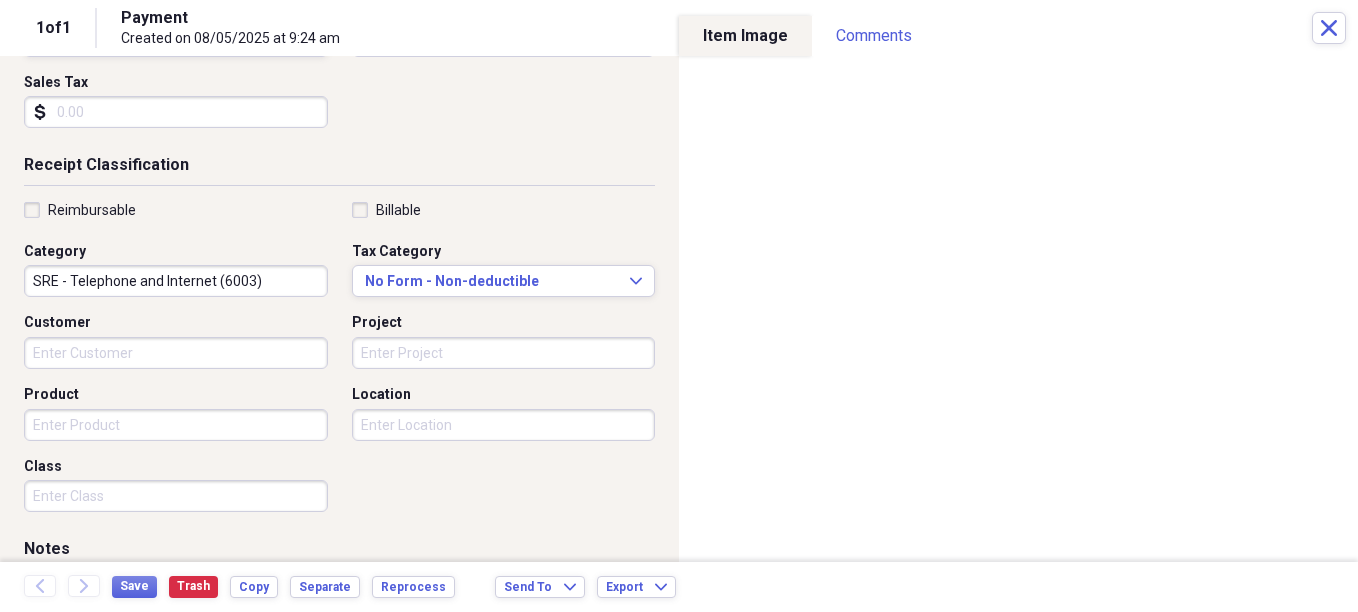 scroll, scrollTop: 400, scrollLeft: 0, axis: vertical 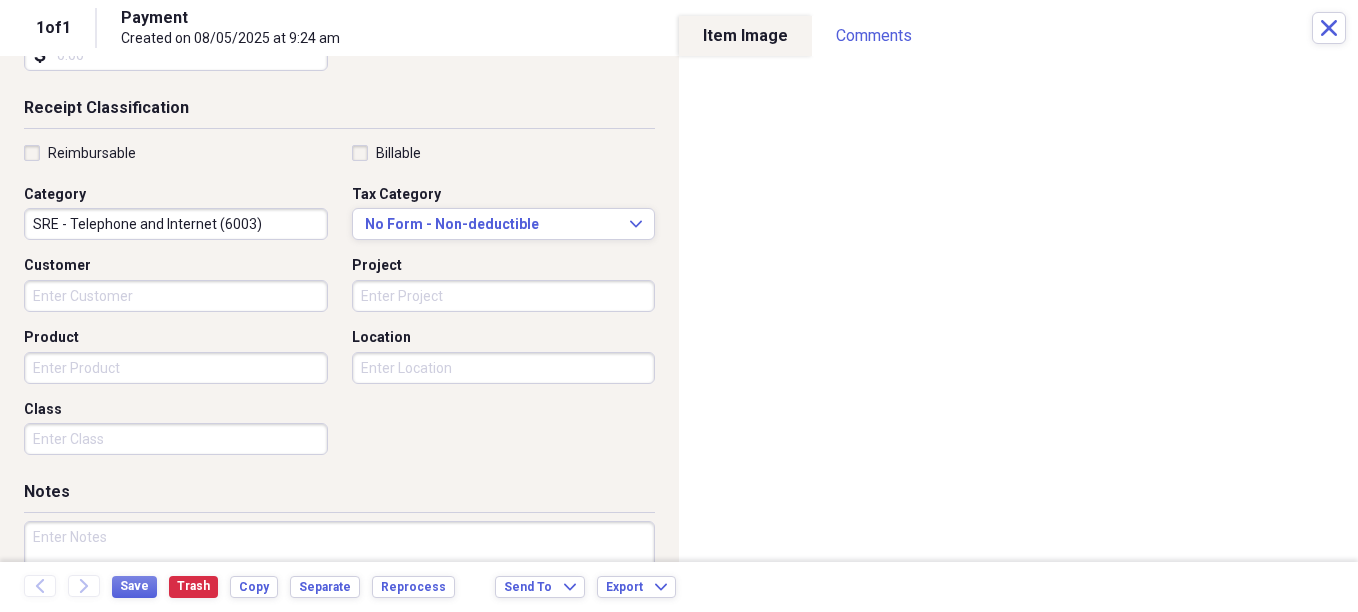 click on "Class" at bounding box center [176, 439] 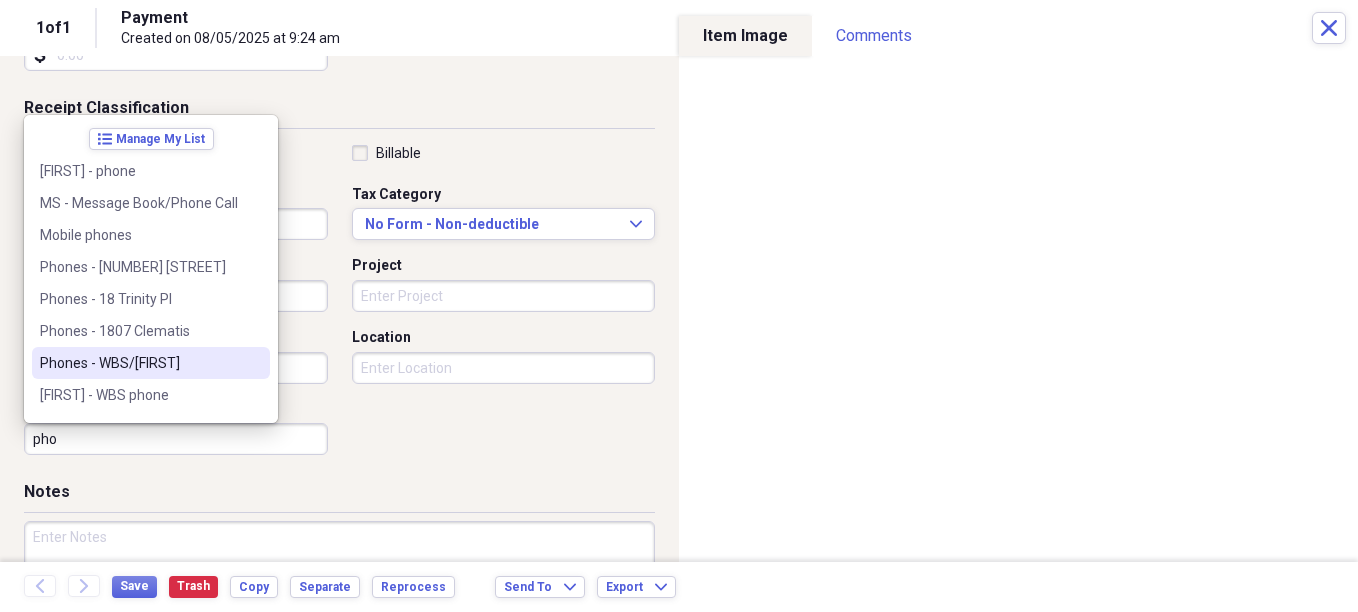 click on "Phones - WBS/[FIRST]" at bounding box center [139, 363] 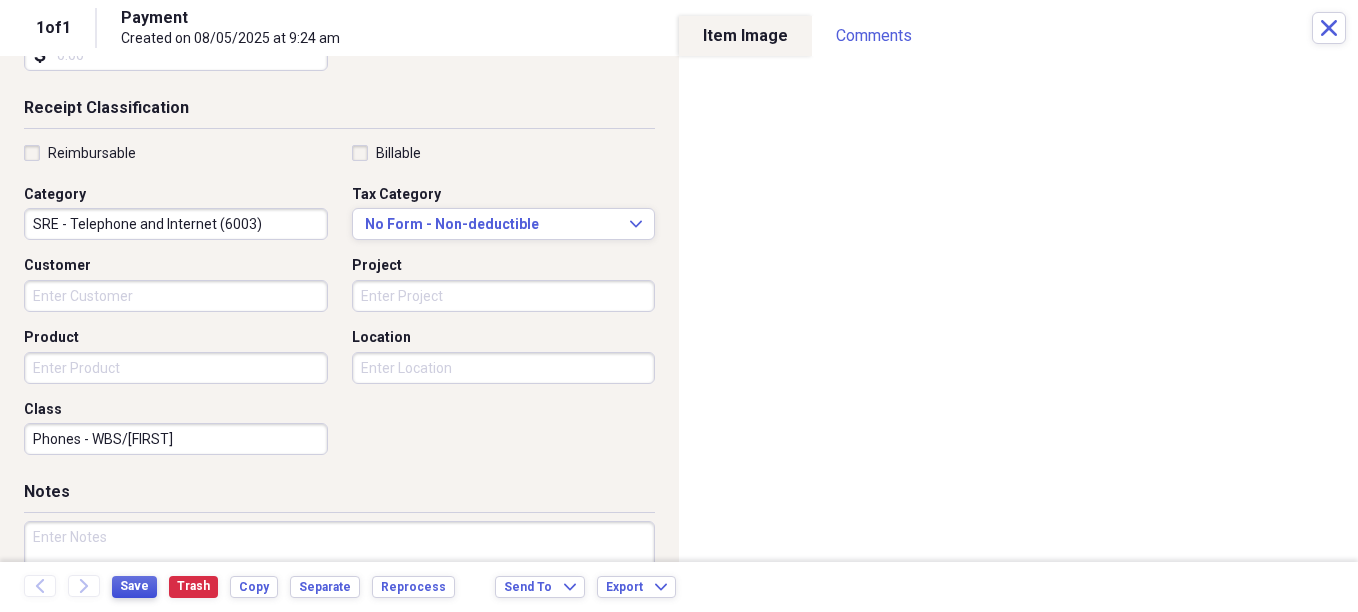 click on "Save" at bounding box center (134, 586) 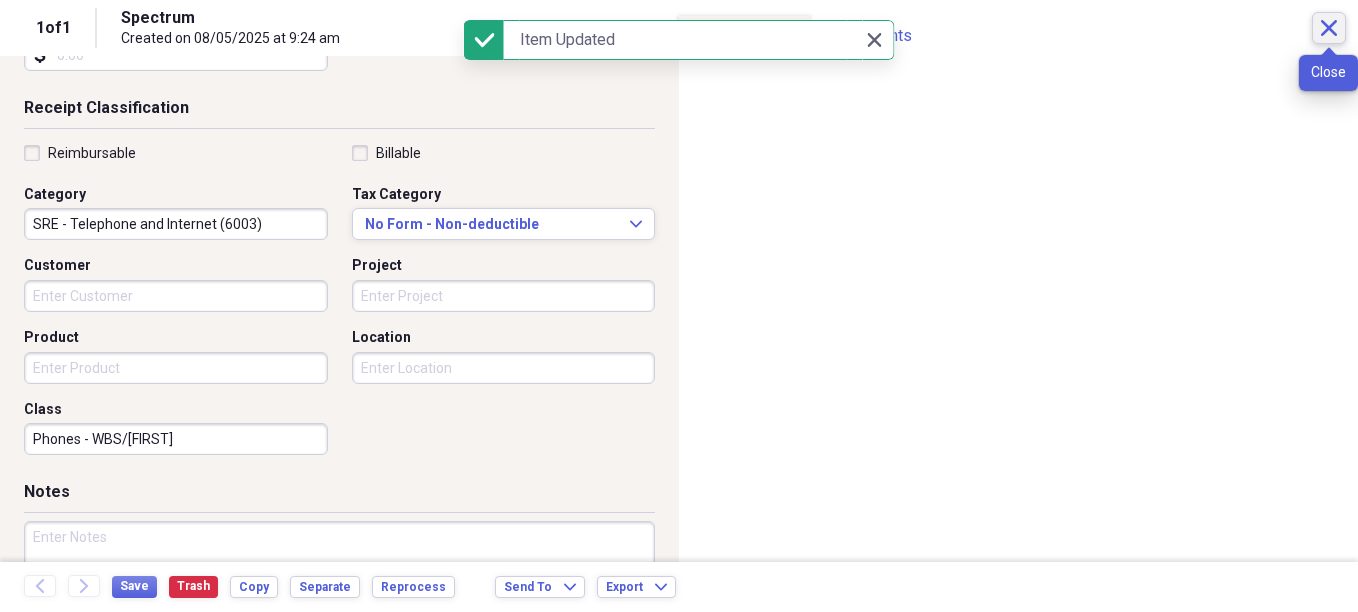 click on "Close" 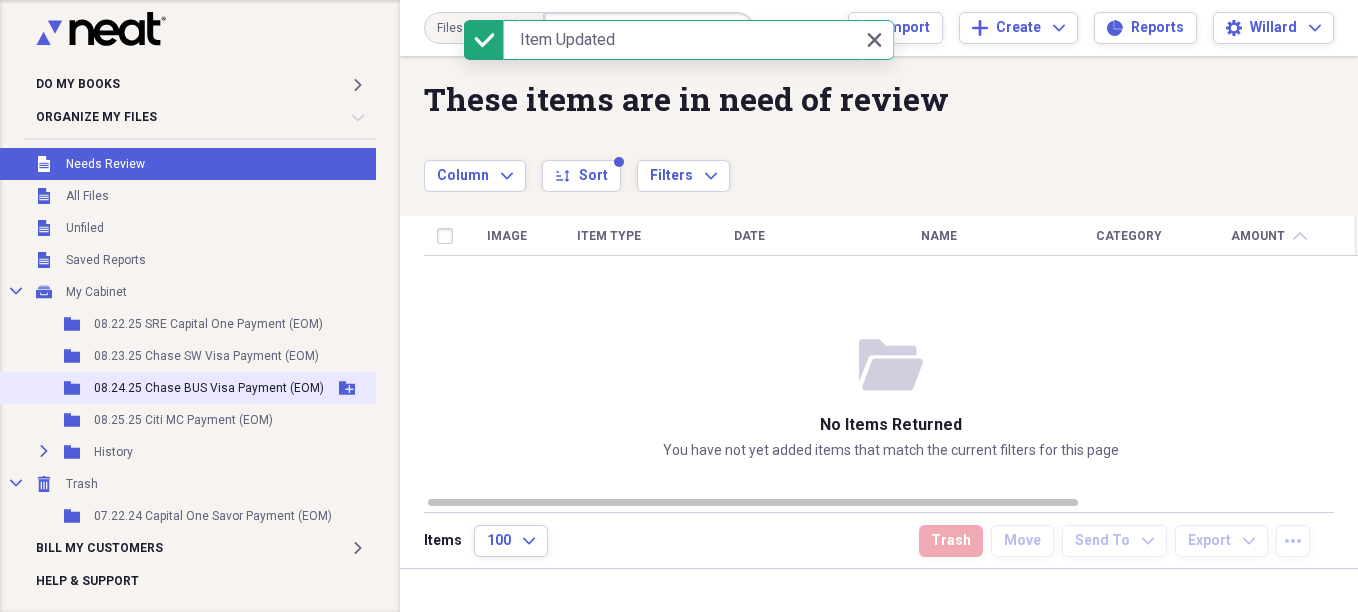 click on "Folder [DATE] Chase BUS Visa Payment (EOM) Add Folder" at bounding box center [192, 388] 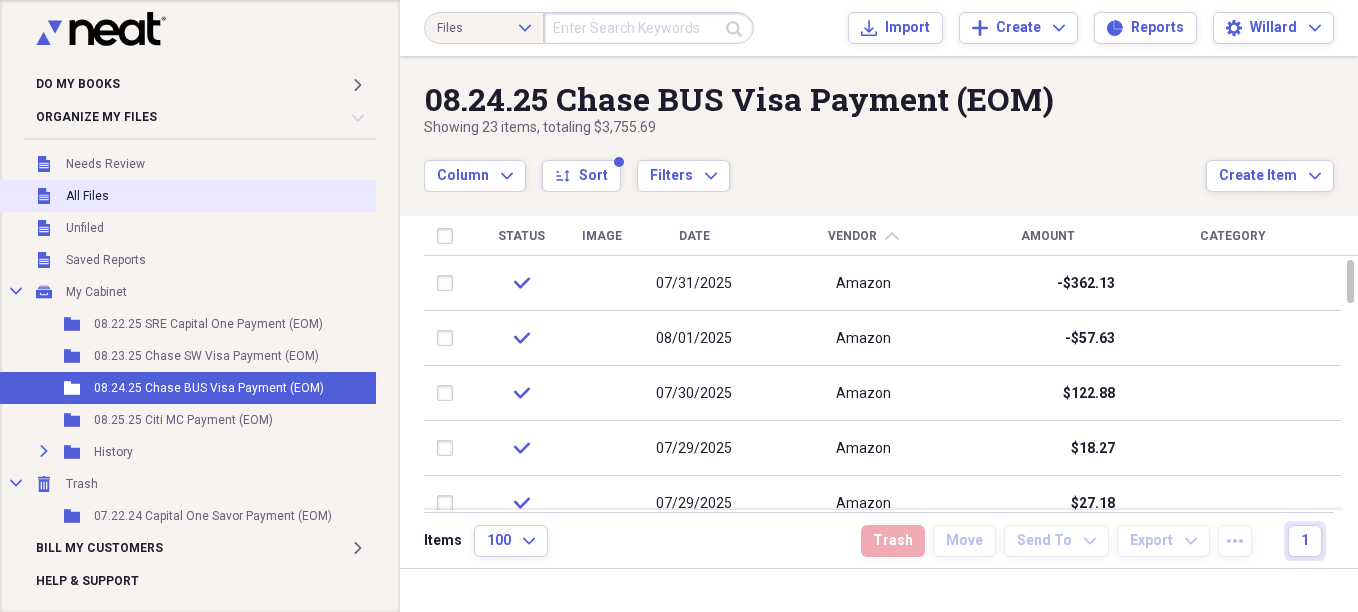 click on "All Files" at bounding box center (87, 196) 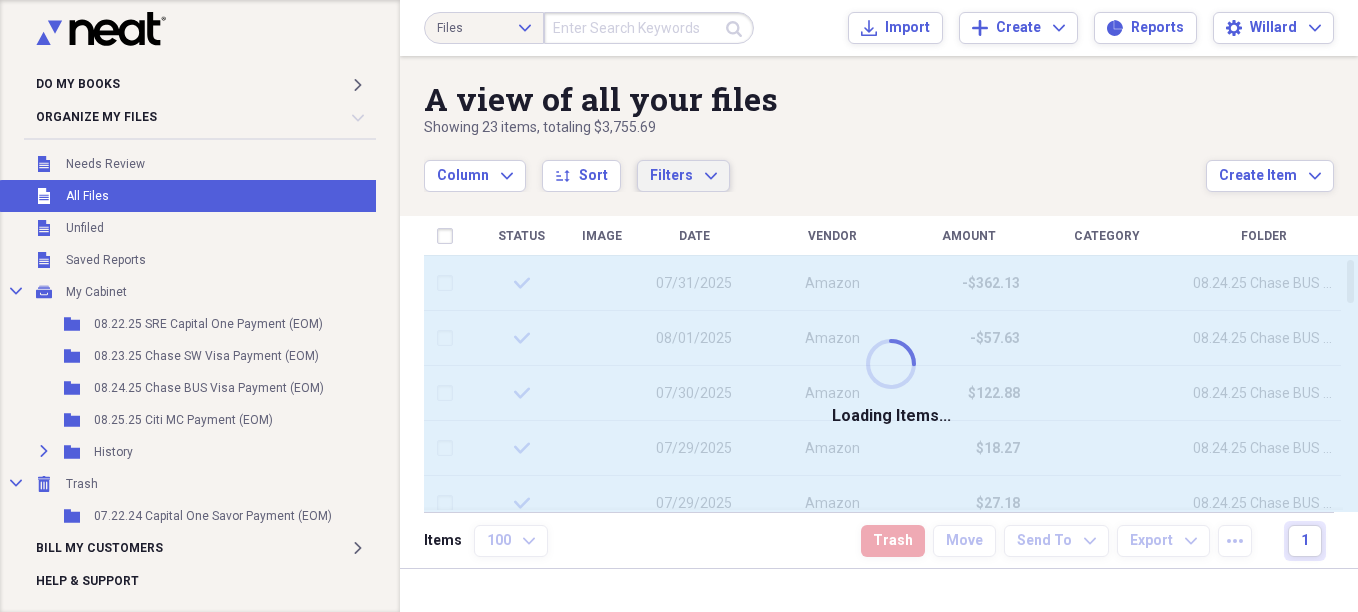 click on "Expand" 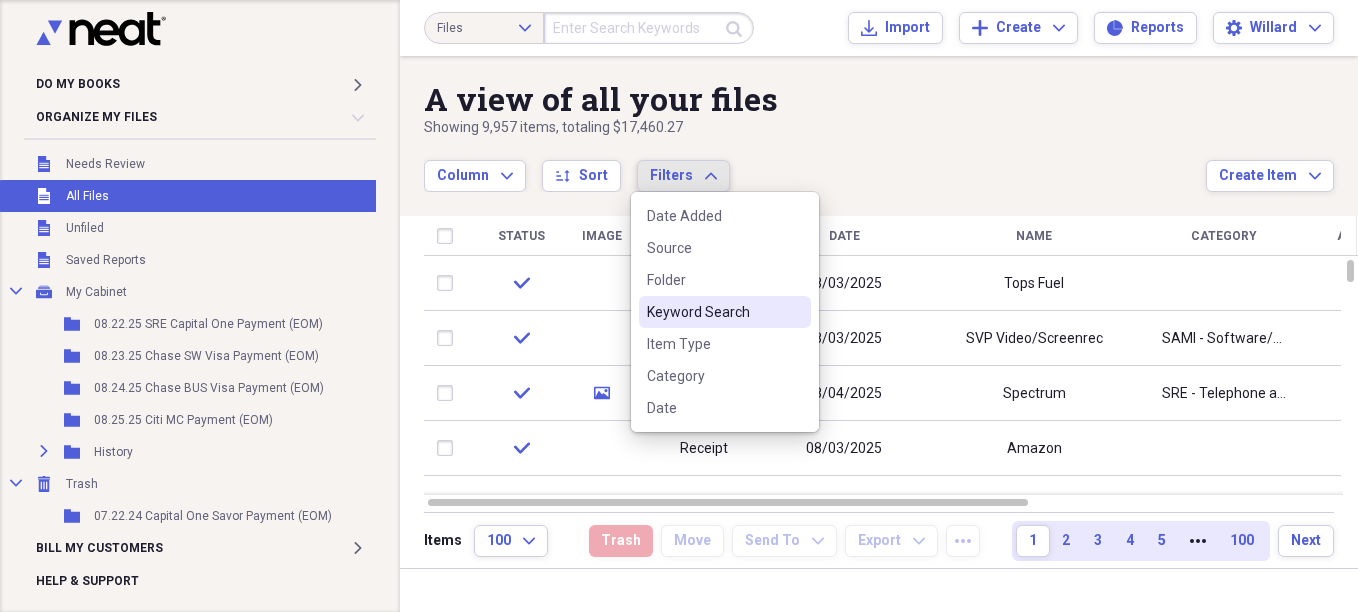 click on "Keyword Search" at bounding box center [725, 312] 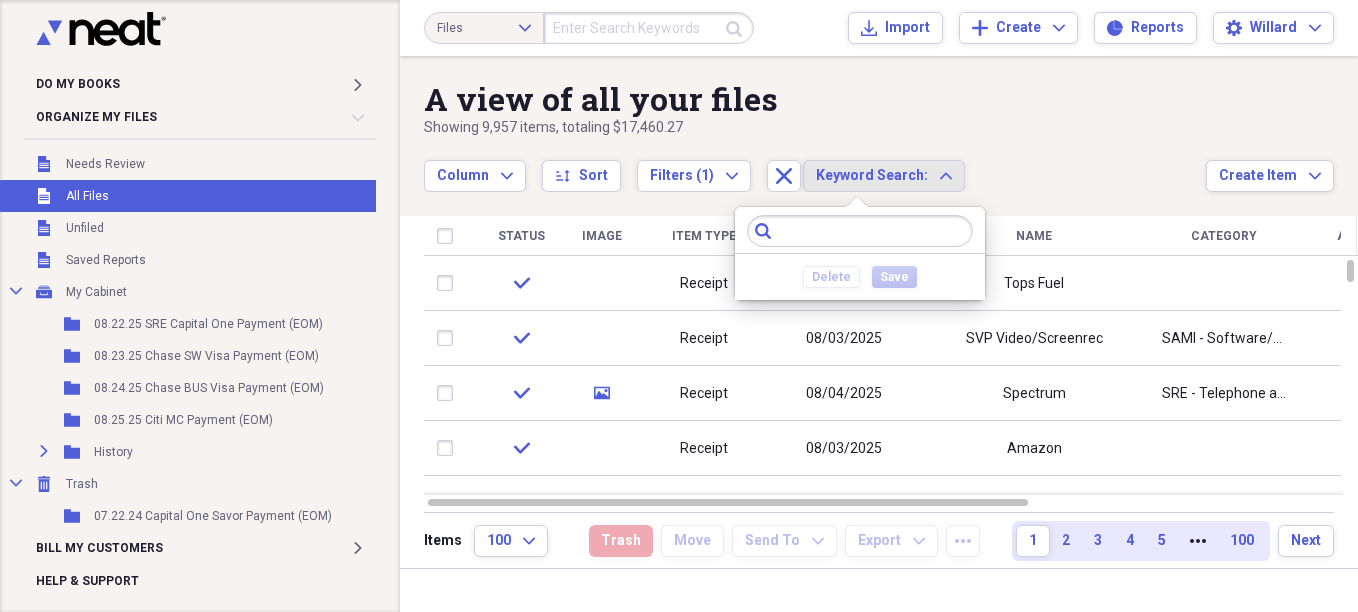 click at bounding box center [860, 231] 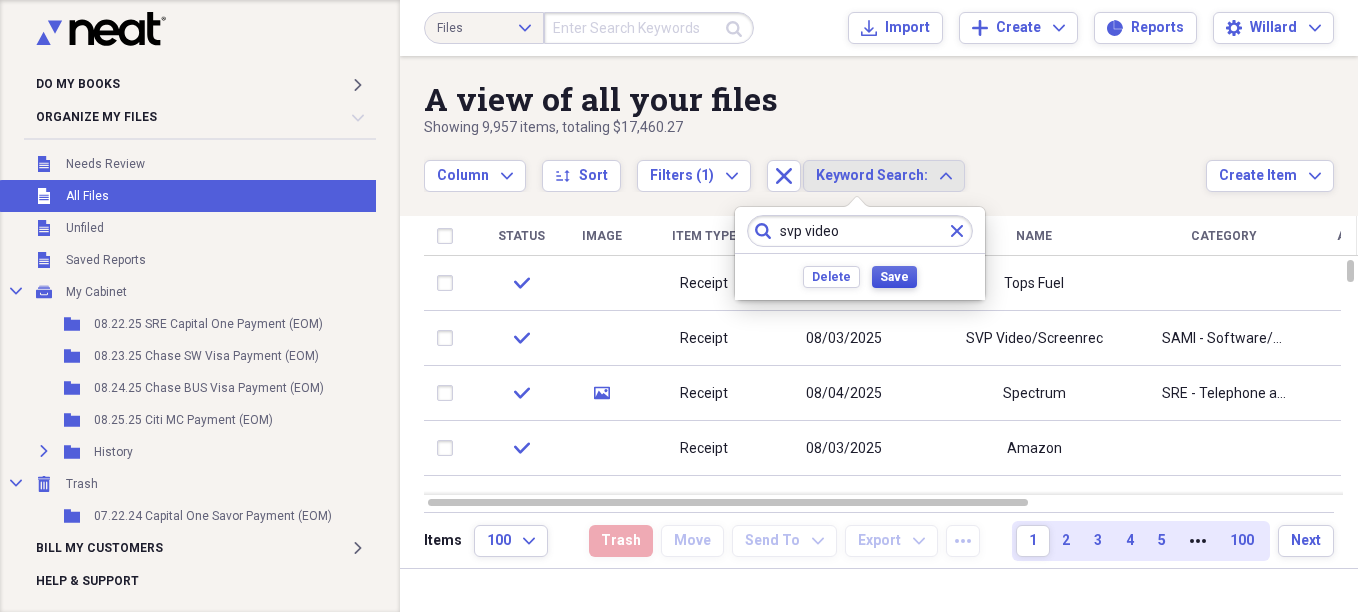 type on "svp video" 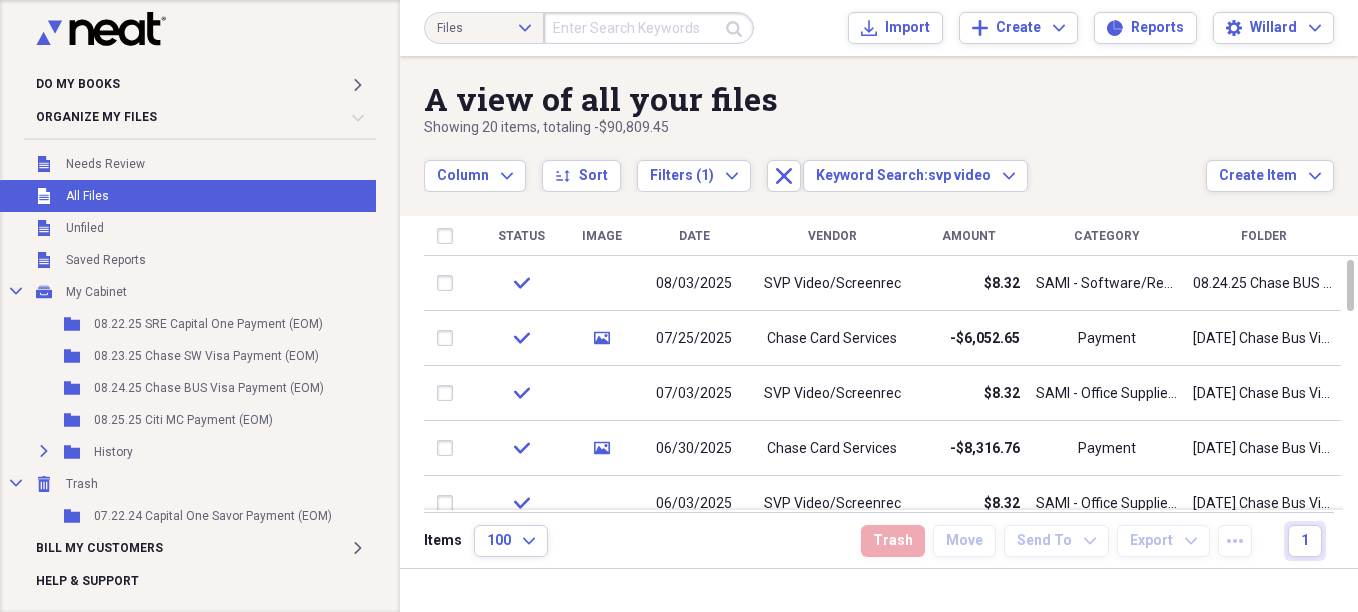 click on "Vendor" at bounding box center [832, 236] 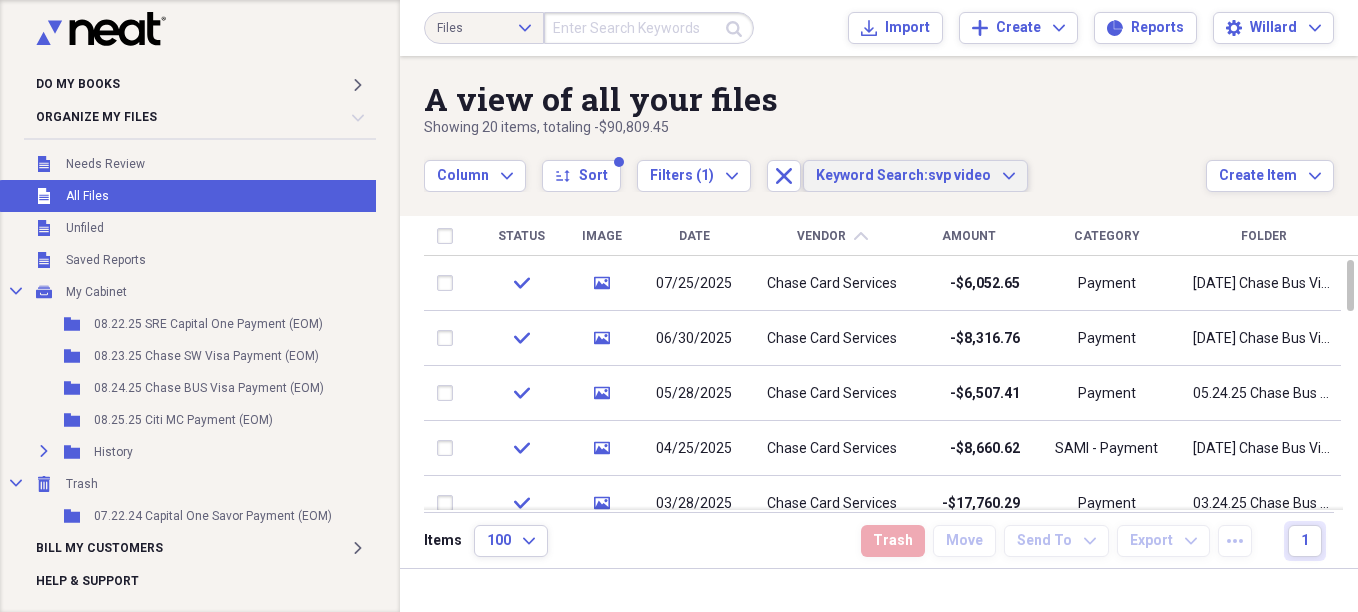 click on "Expand" 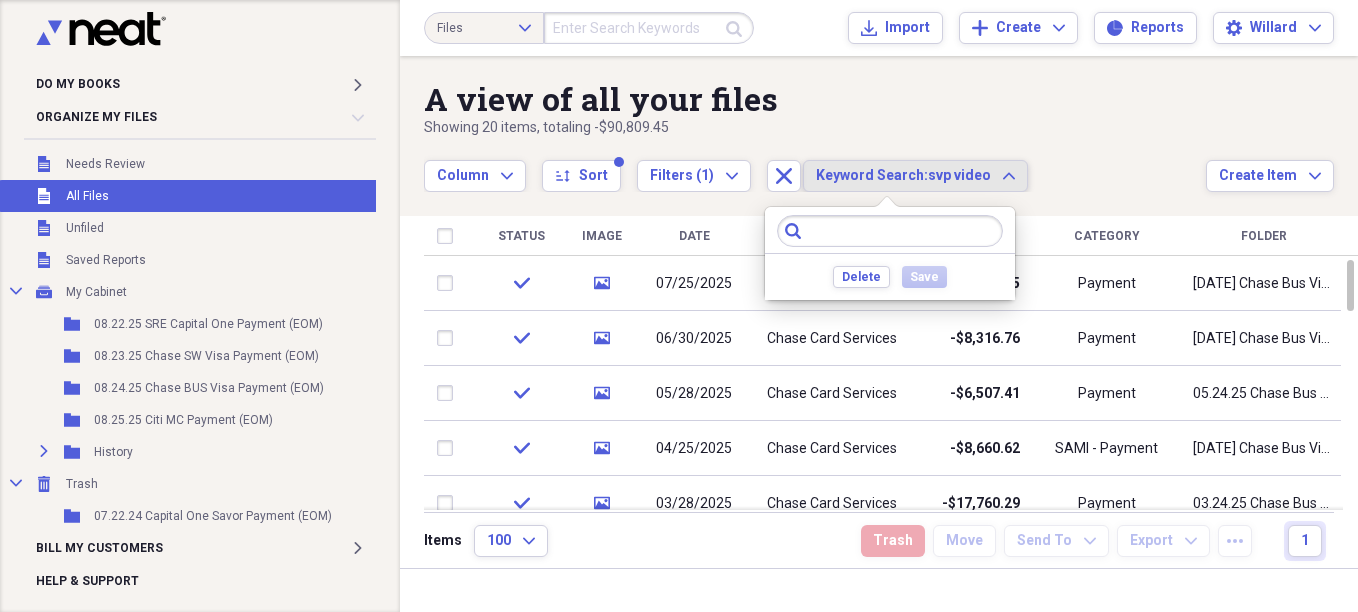 click on "Close" 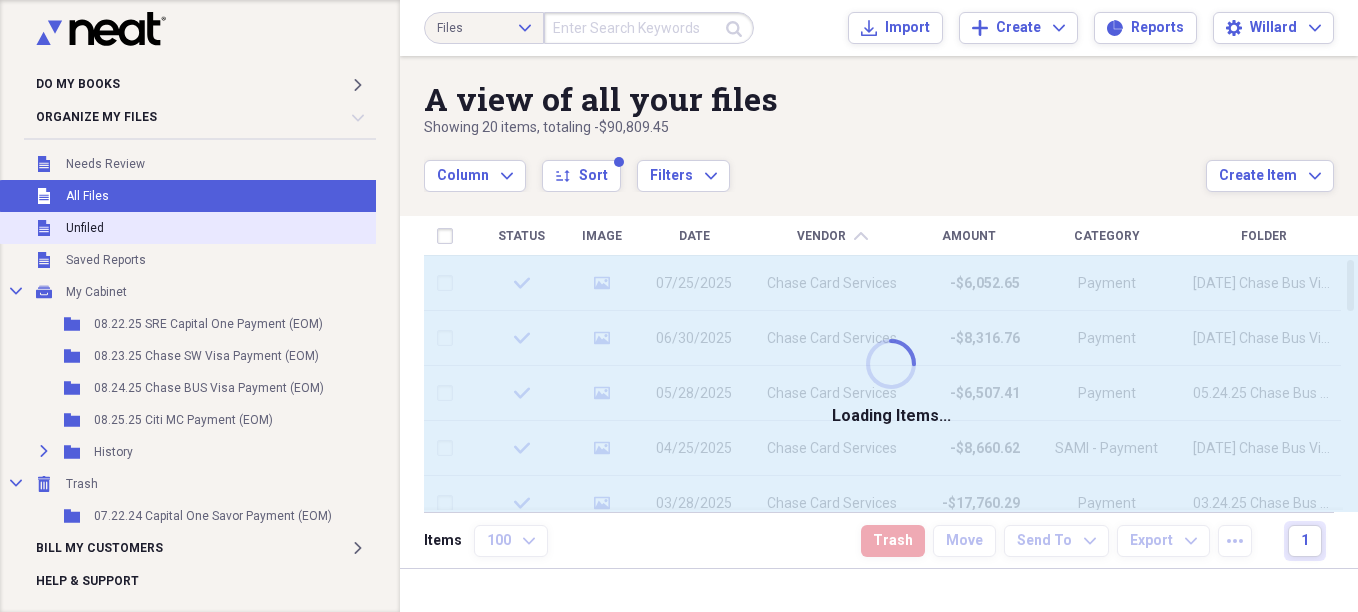 drag, startPoint x: 95, startPoint y: 222, endPoint x: 106, endPoint y: 215, distance: 13.038404 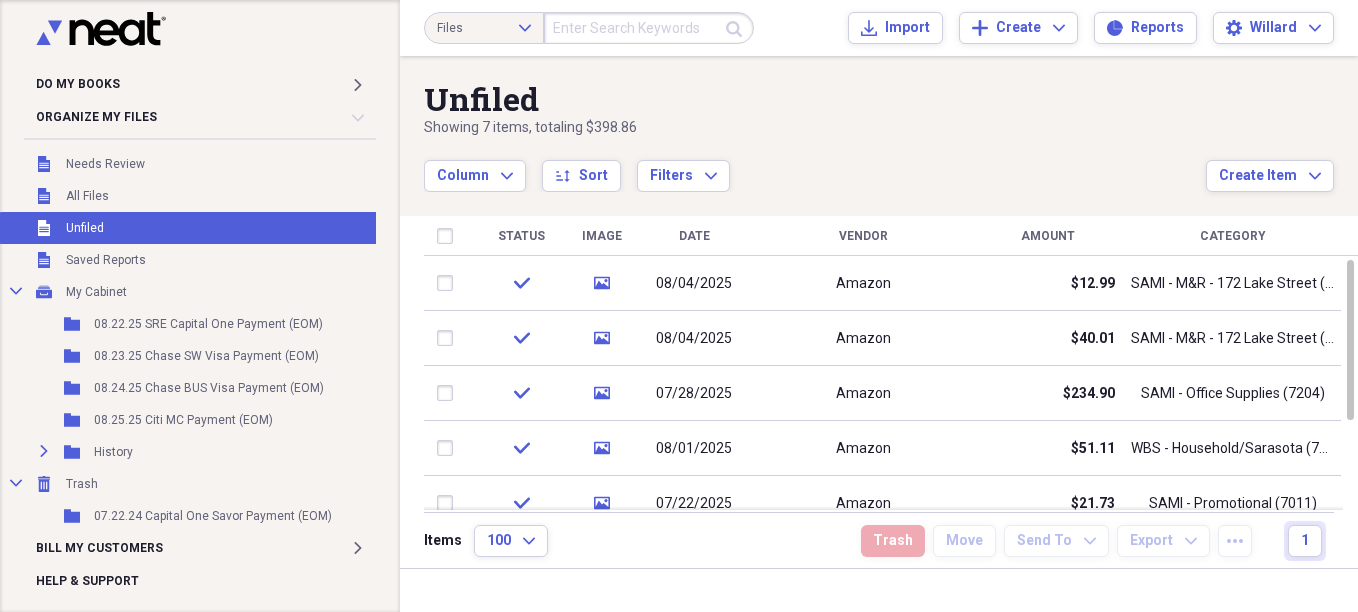 click on "Date" at bounding box center [694, 236] 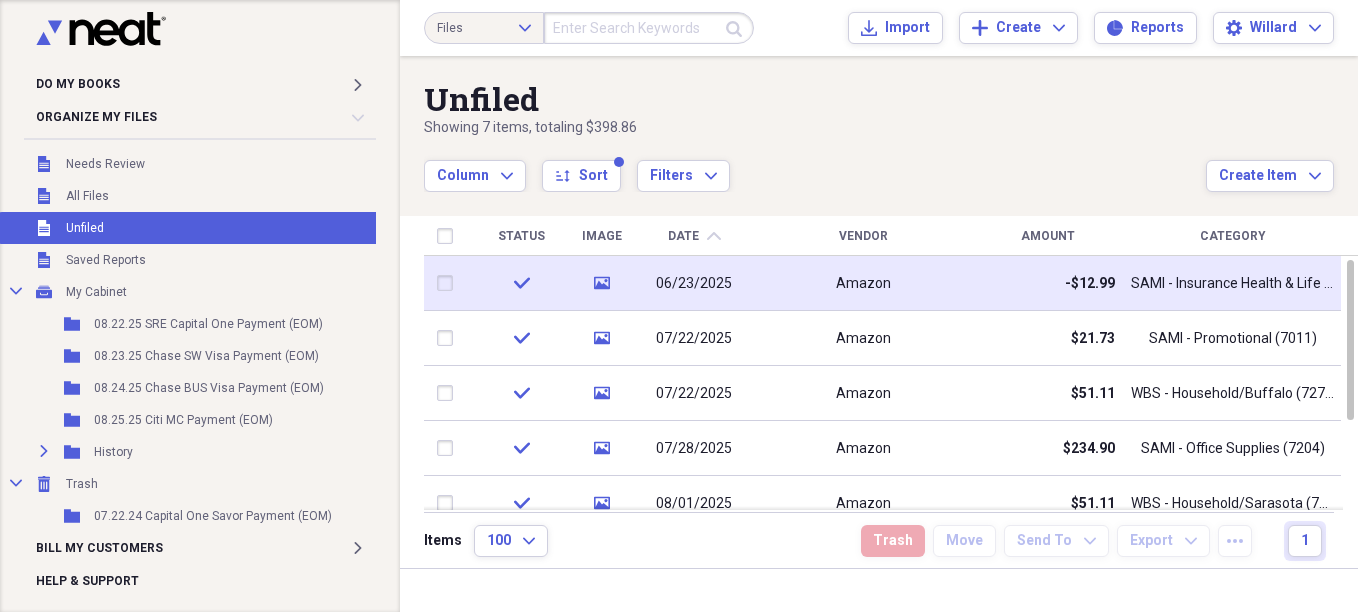 click at bounding box center [449, 283] 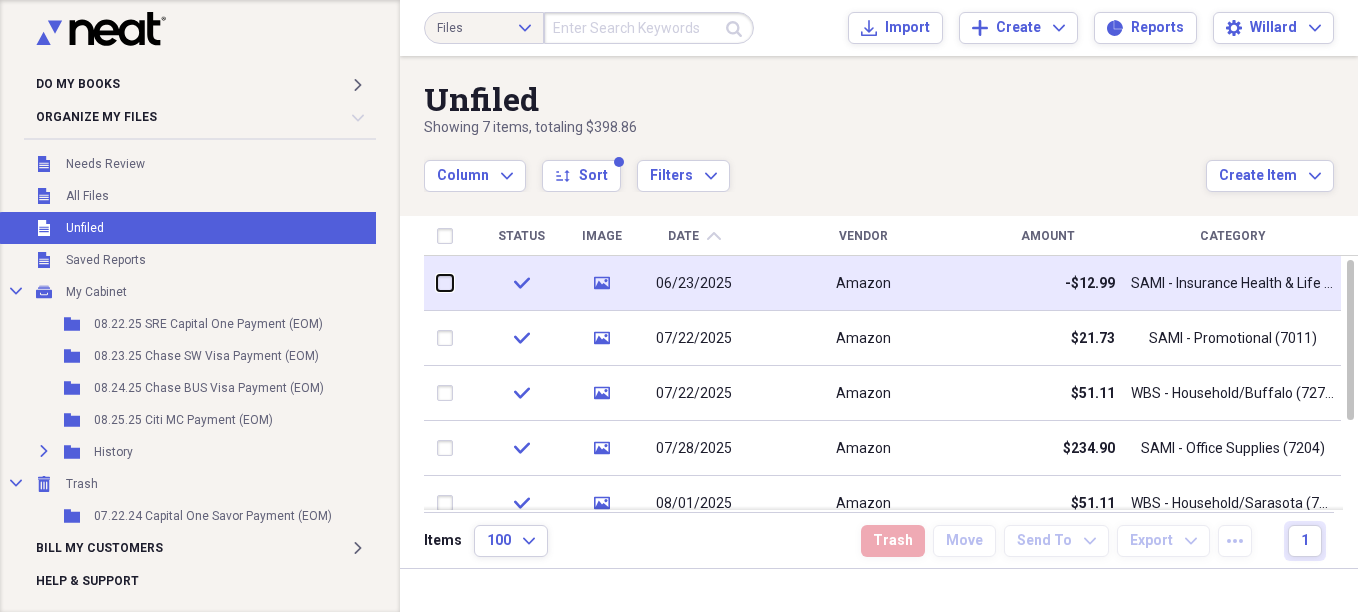 click at bounding box center [437, 283] 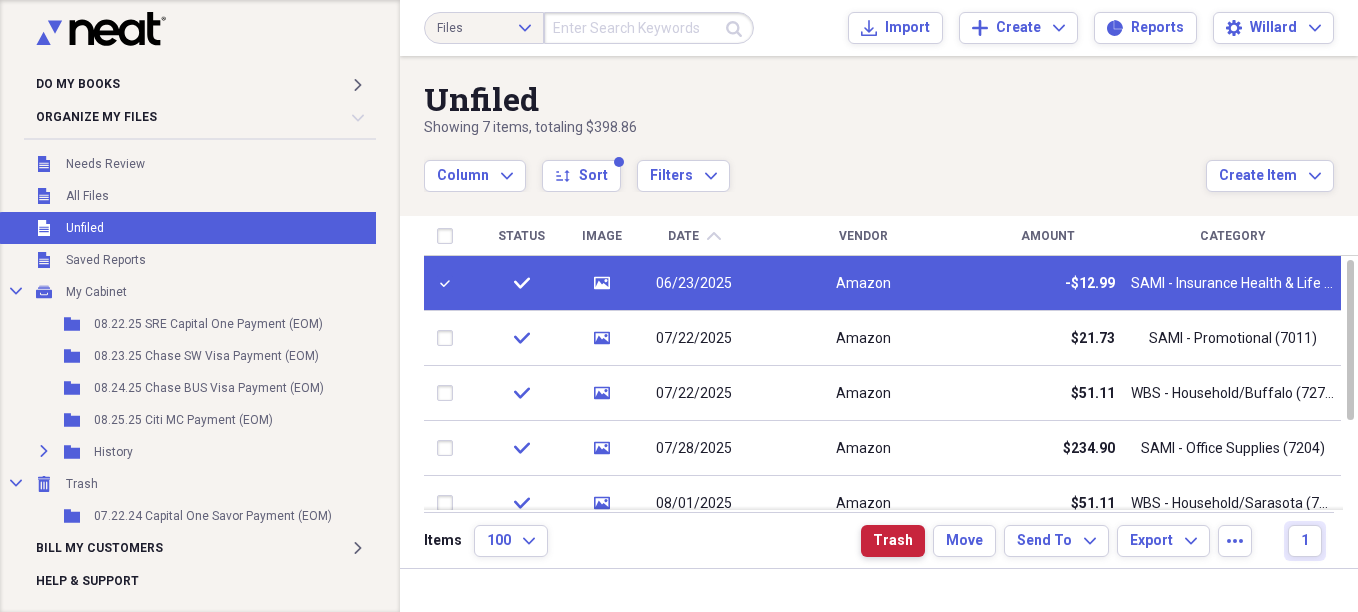 drag, startPoint x: 908, startPoint y: 532, endPoint x: 917, endPoint y: 524, distance: 12.0415945 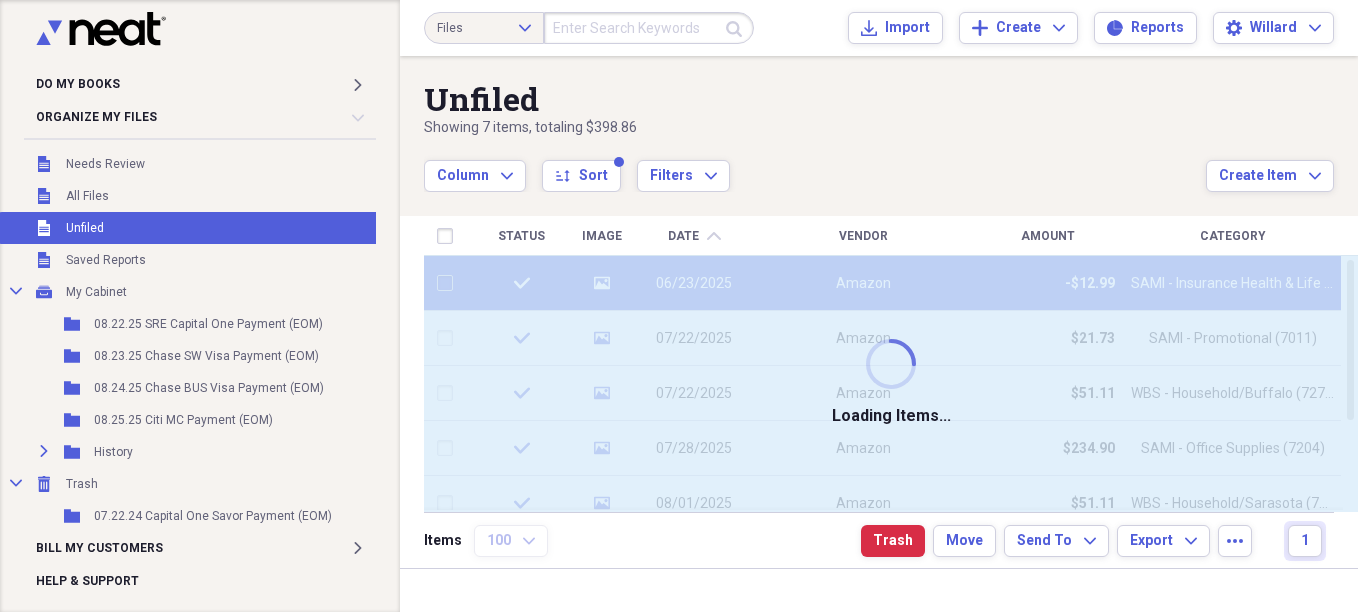 checkbox on "false" 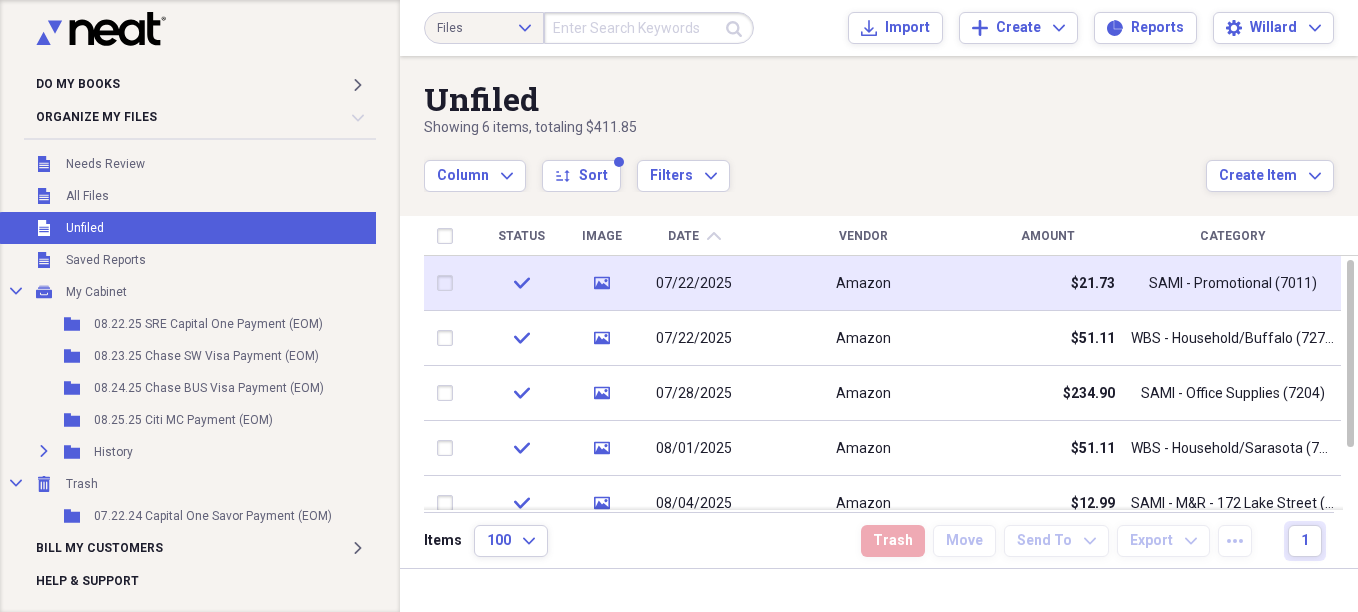 click on "07/22/2025" at bounding box center (694, 284) 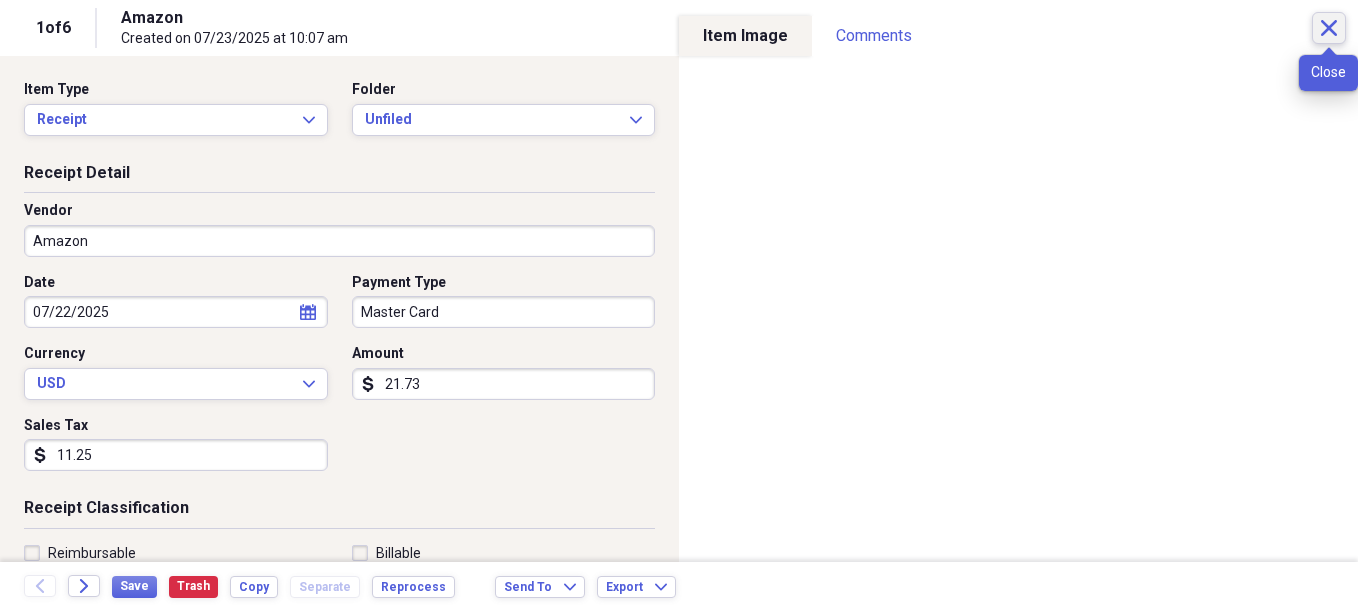 click on "Close" 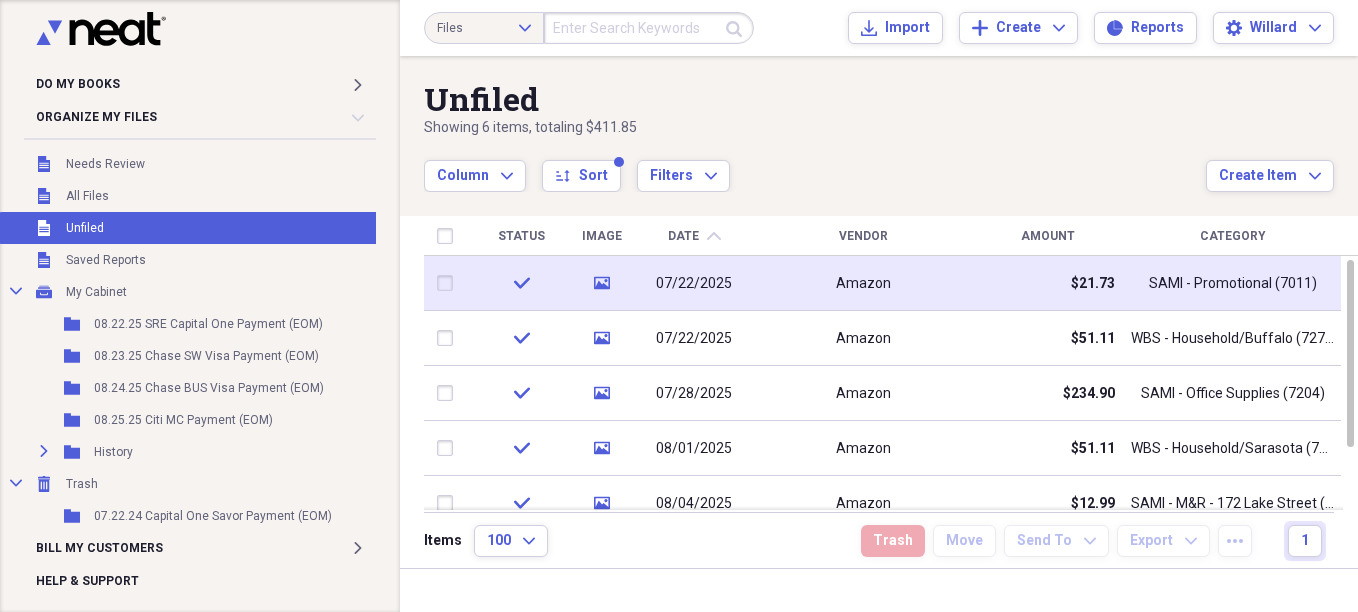 click on "Amazon" at bounding box center [863, 284] 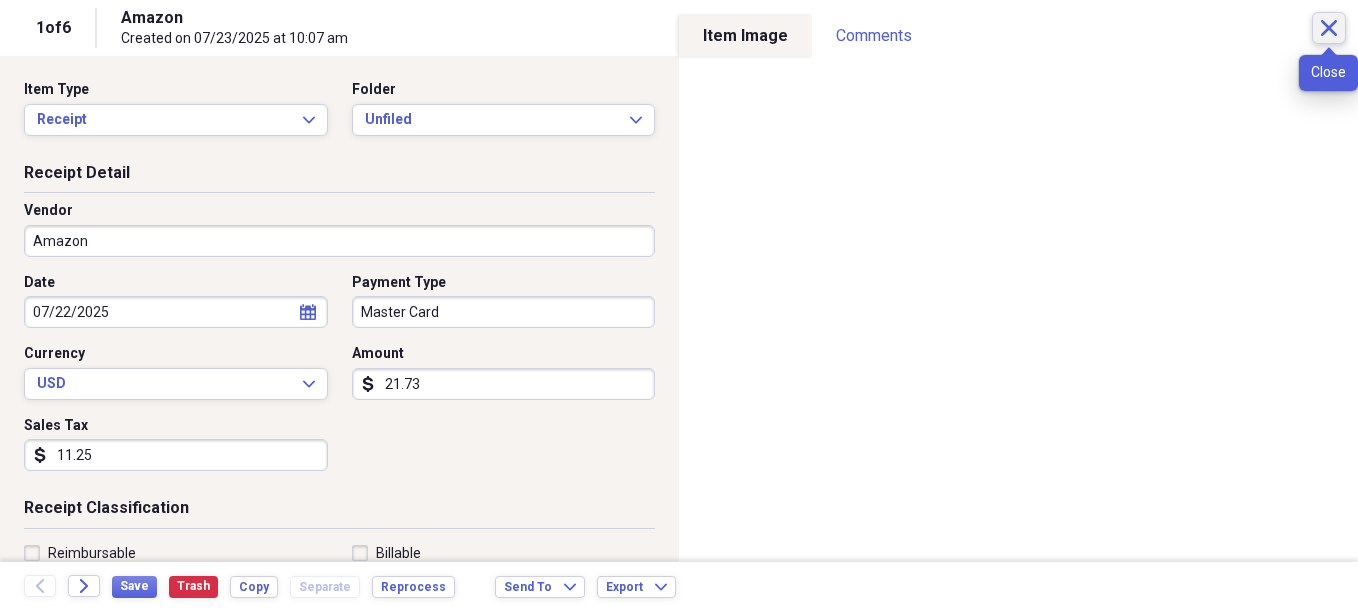 click 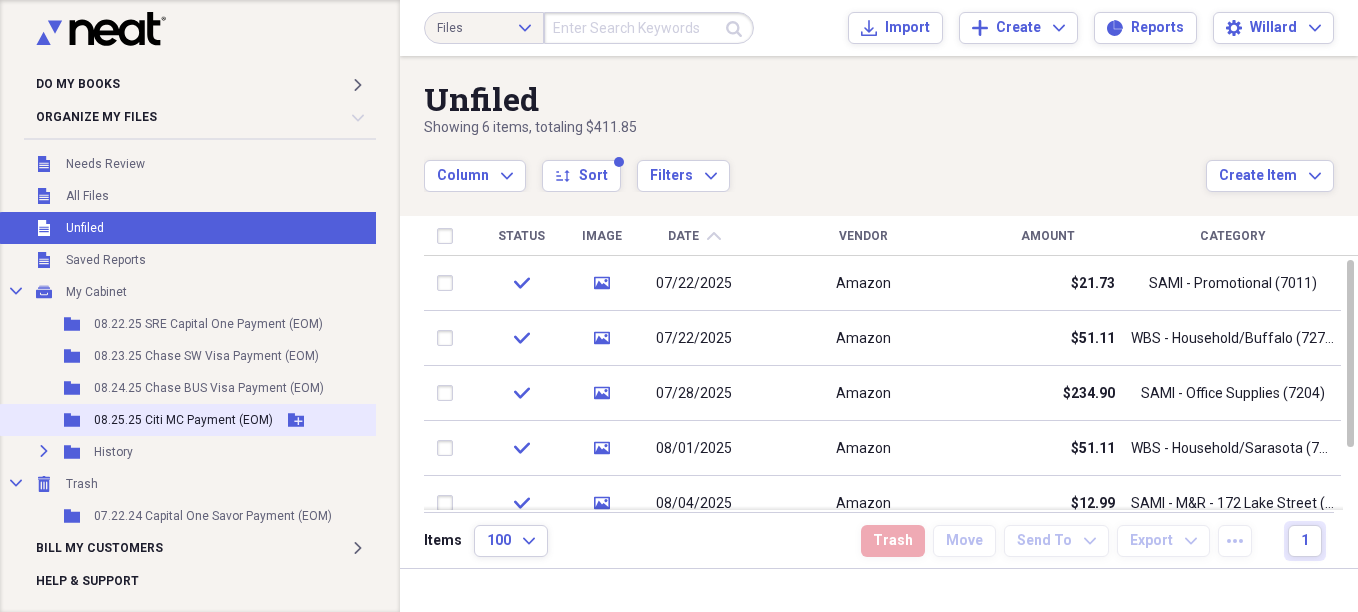 click on "Folder 08.25.25 Citi MC Payment (EOM) Add Folder" at bounding box center [192, 420] 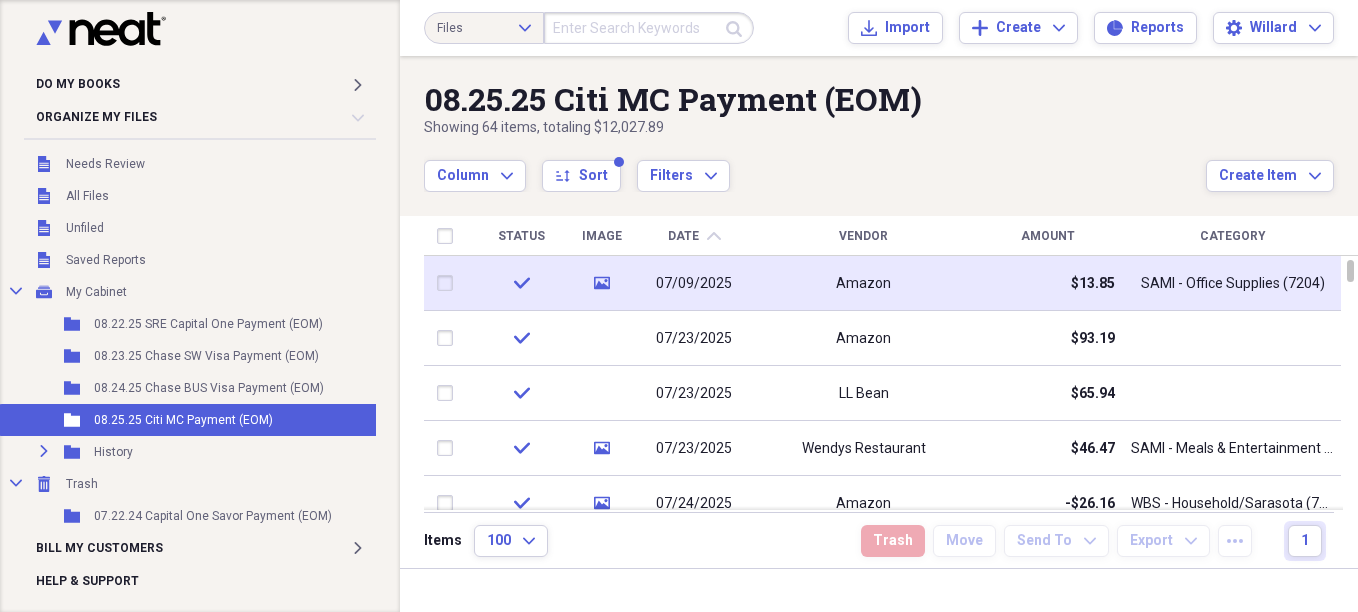 click on "07/09/2025" at bounding box center (694, 284) 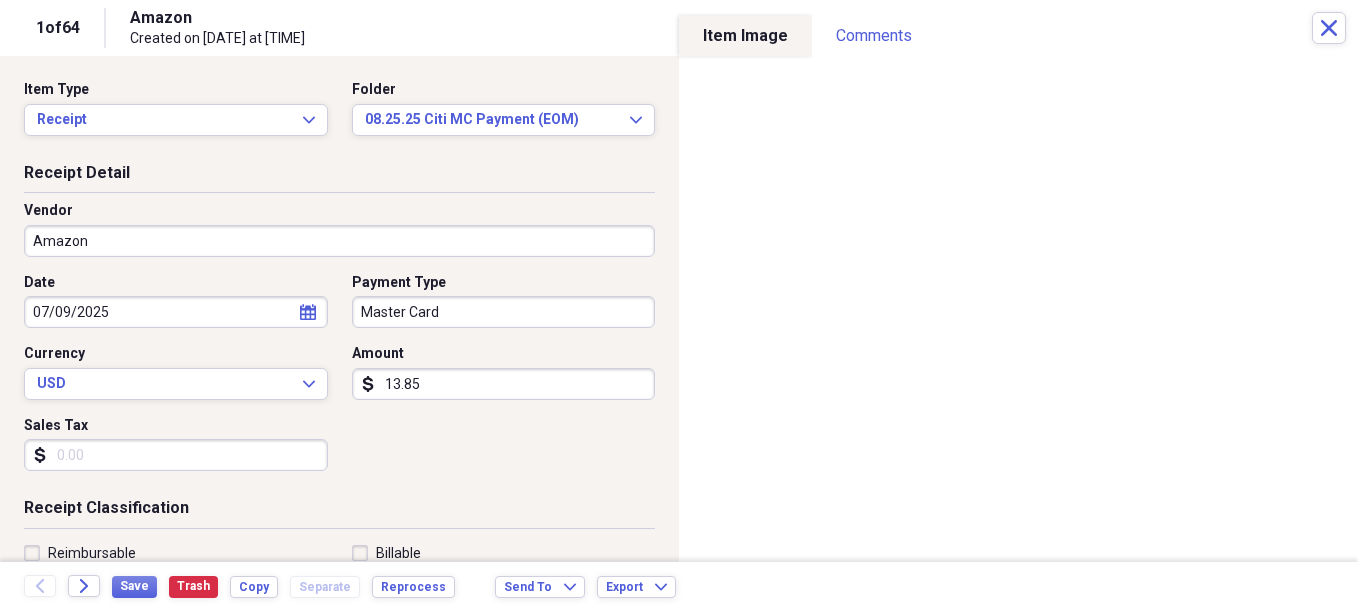 click 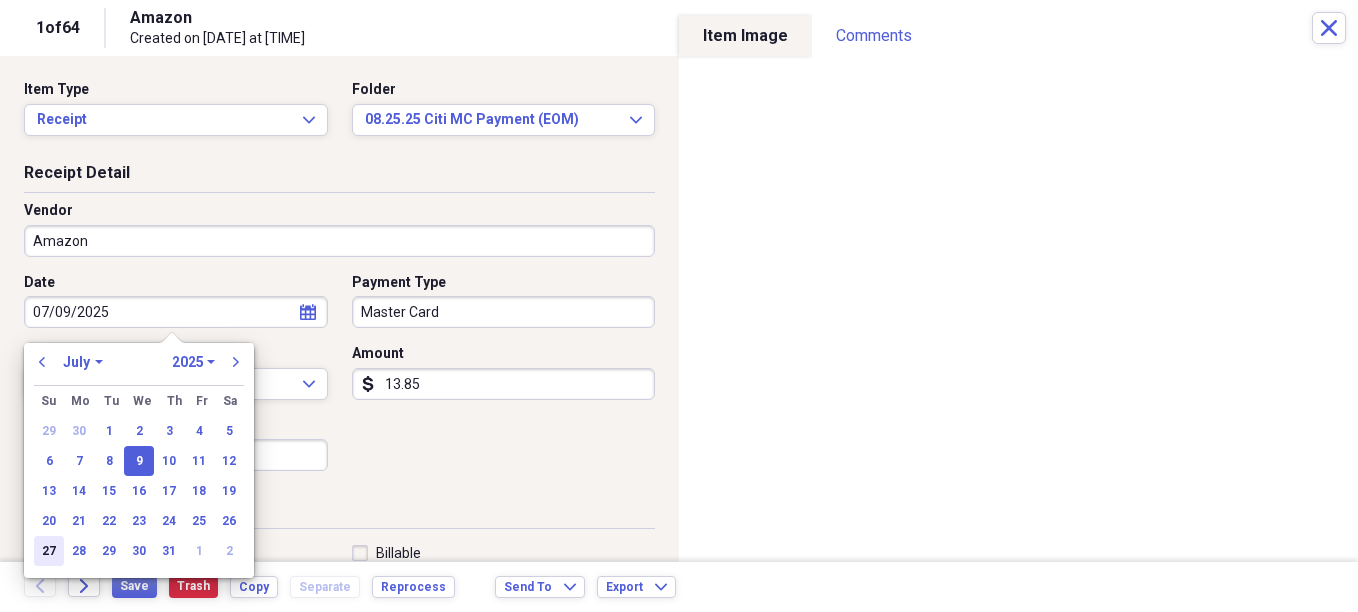 click on "27" at bounding box center [49, 551] 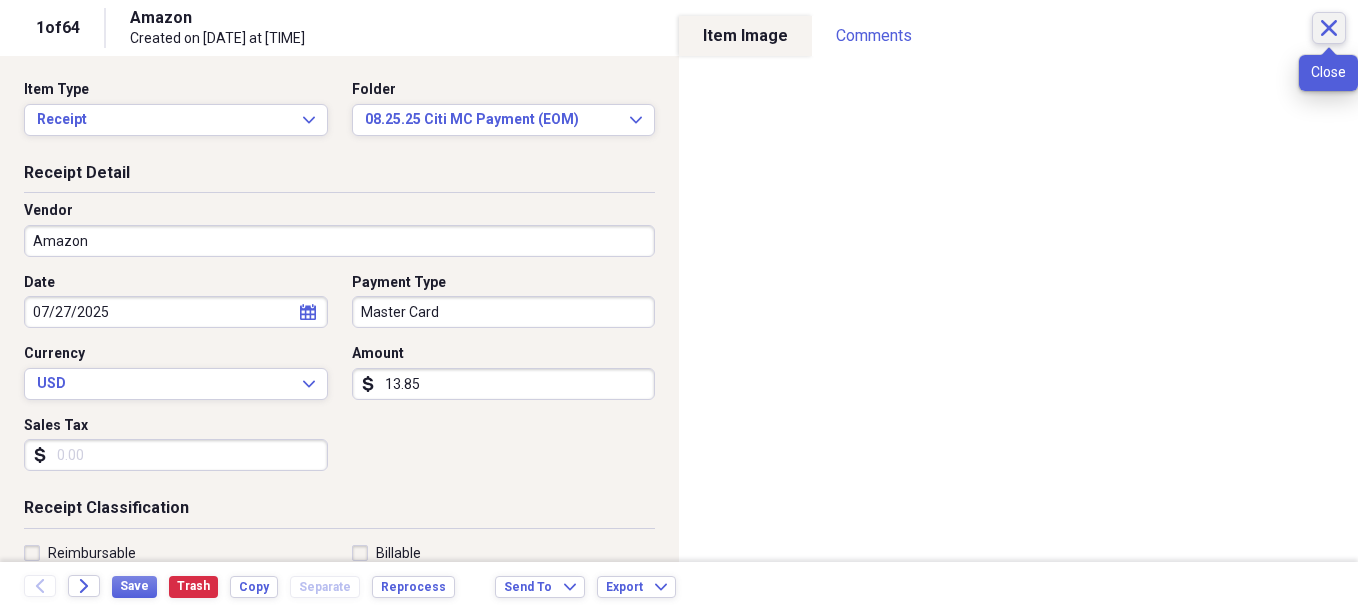 click on "Close" 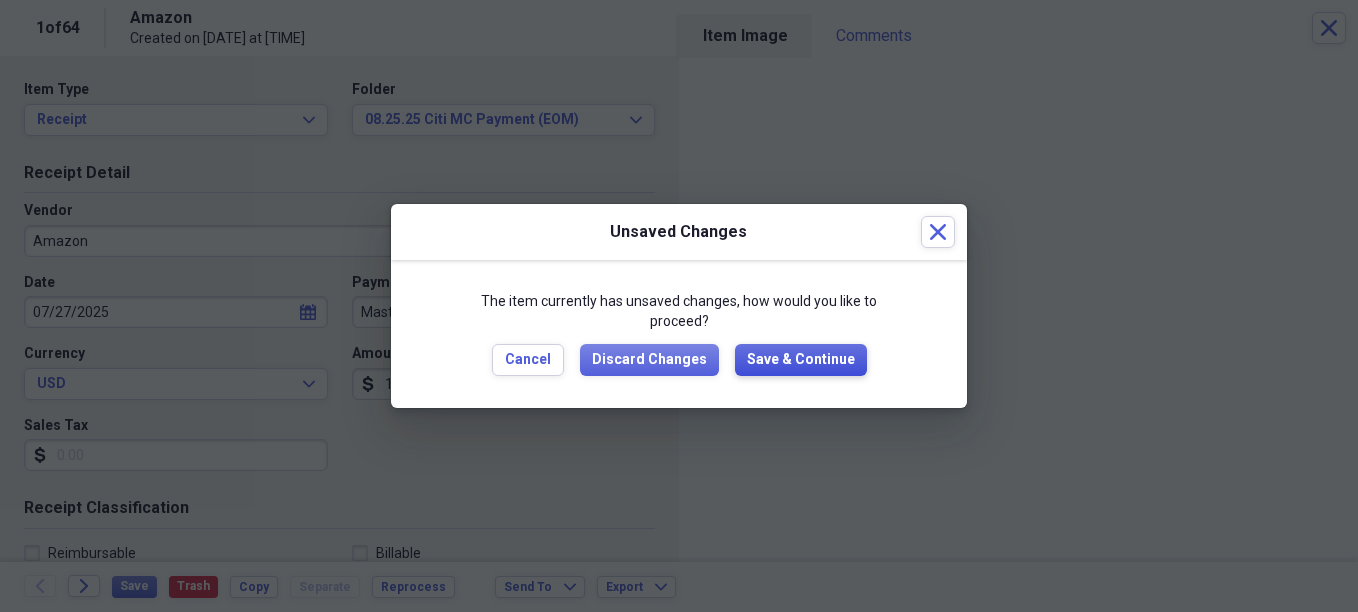 click on "Save & Continue" at bounding box center [801, 360] 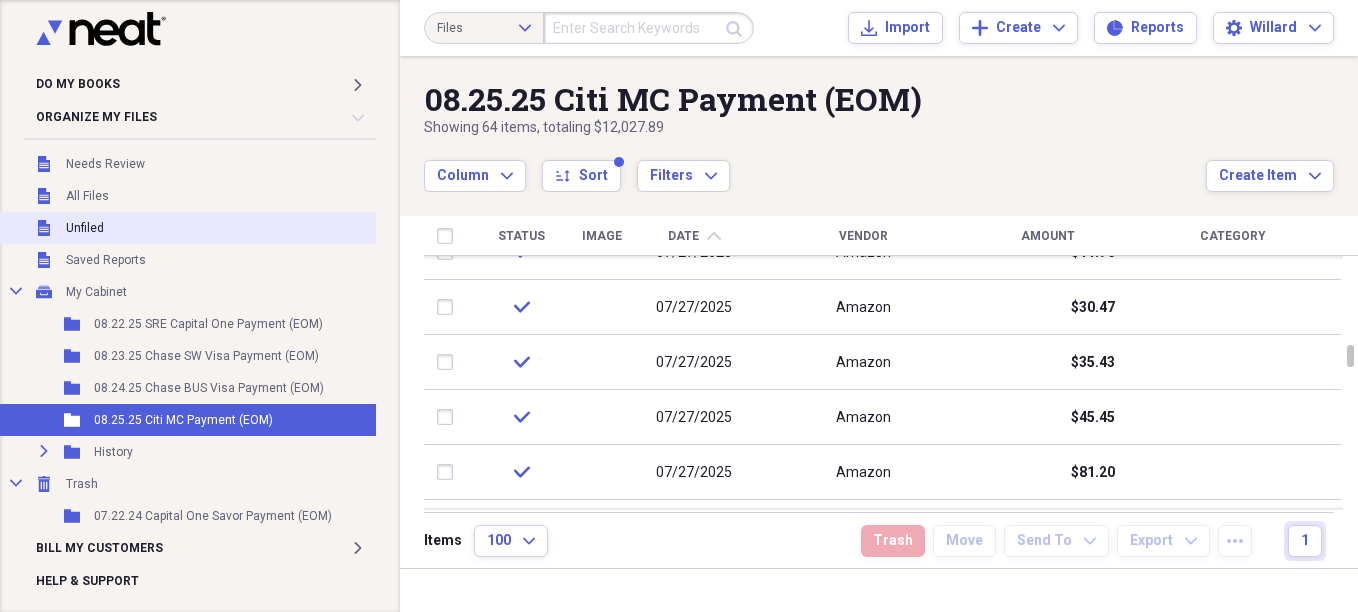 click on "Unfiled" at bounding box center [85, 228] 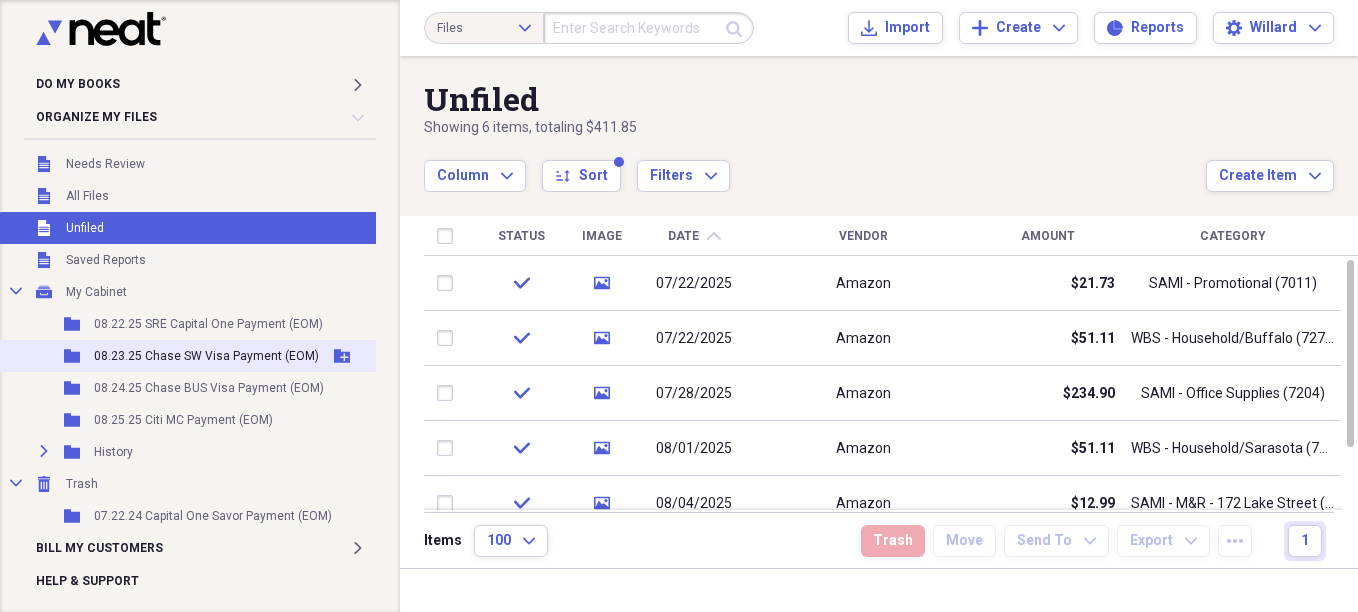 scroll, scrollTop: 15, scrollLeft: 0, axis: vertical 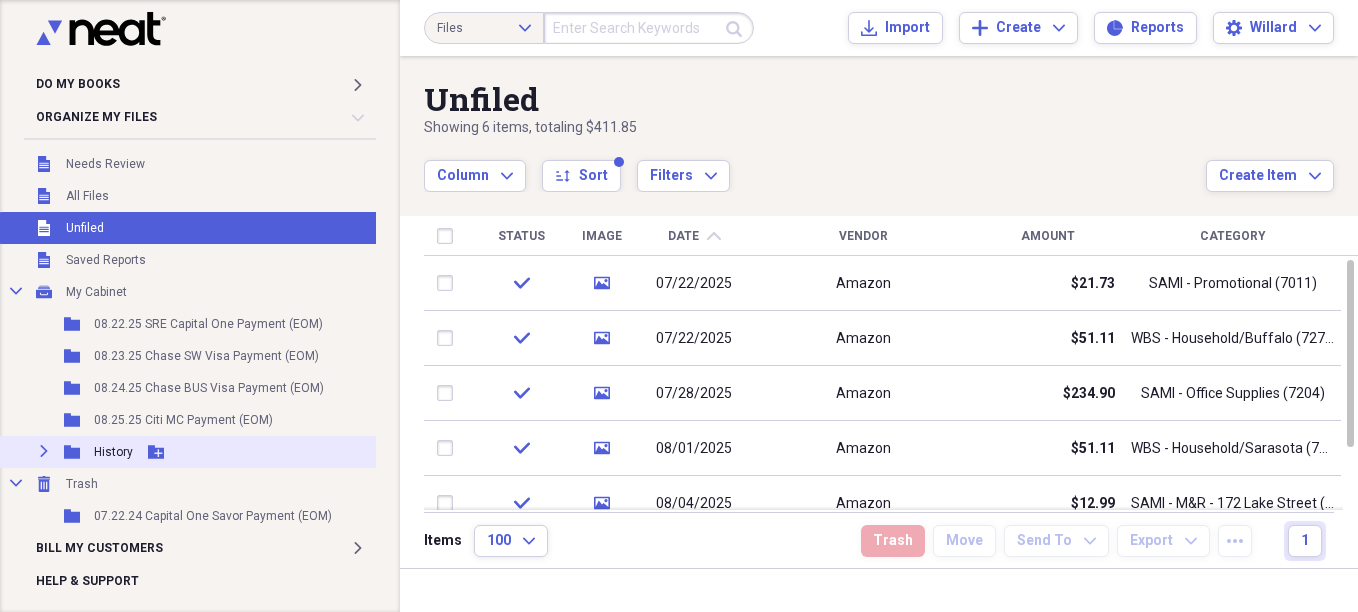 click 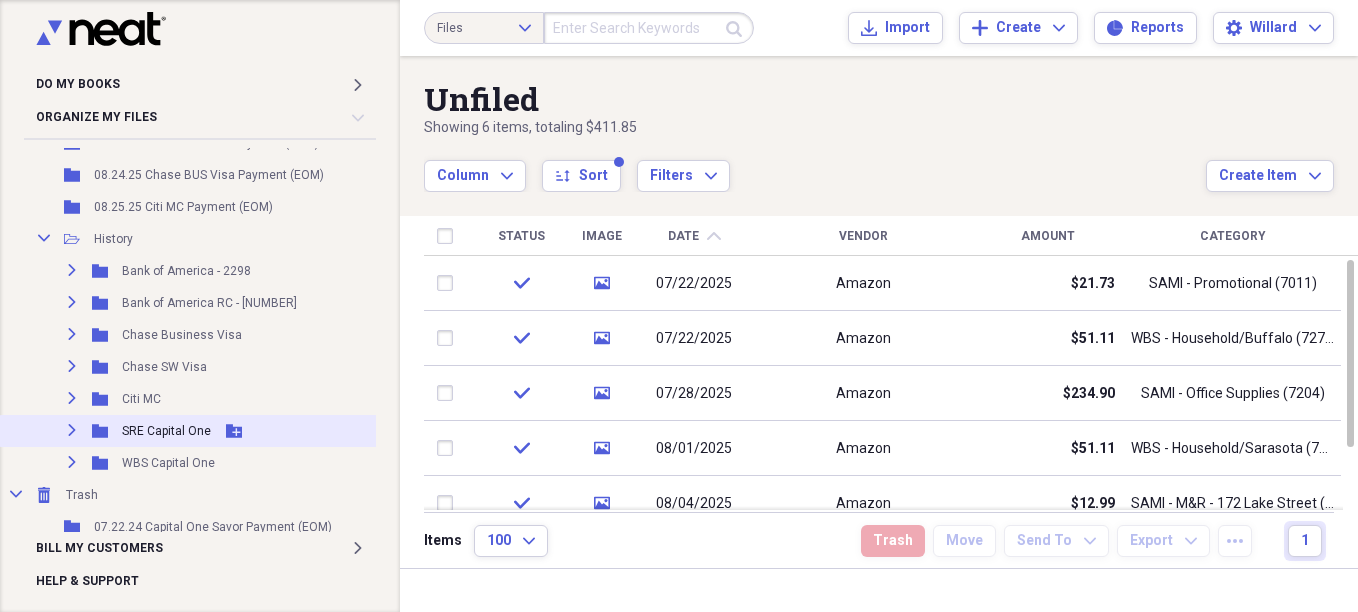 scroll, scrollTop: 239, scrollLeft: 0, axis: vertical 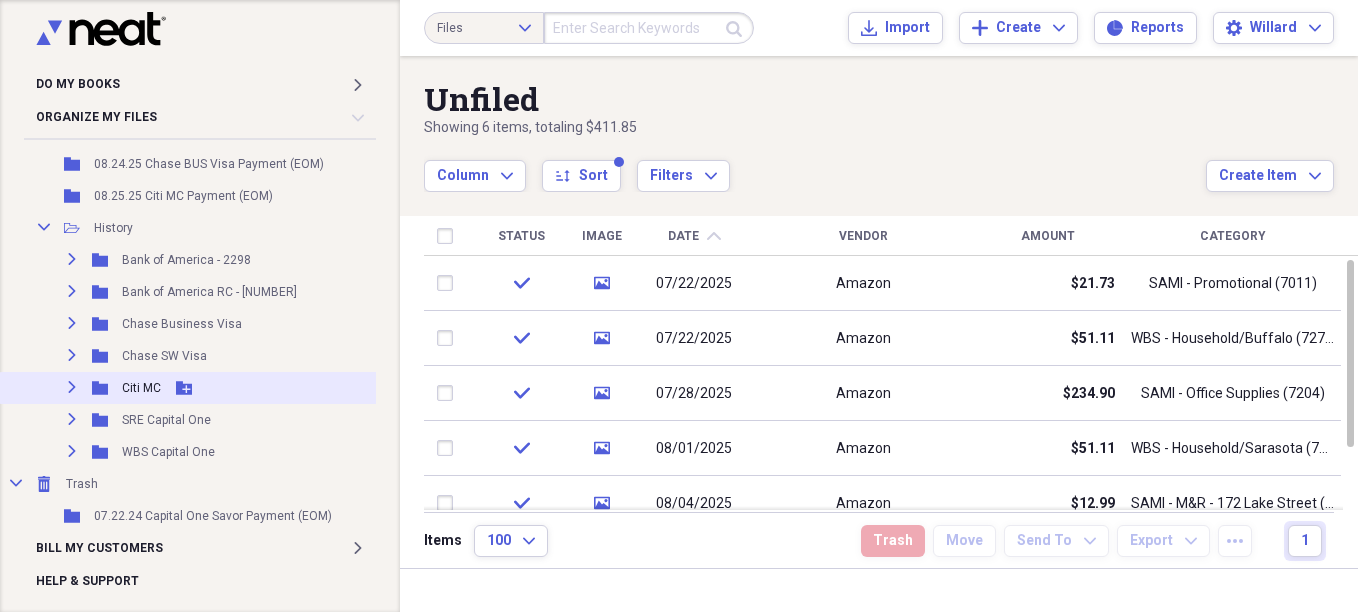 click on "Expand" 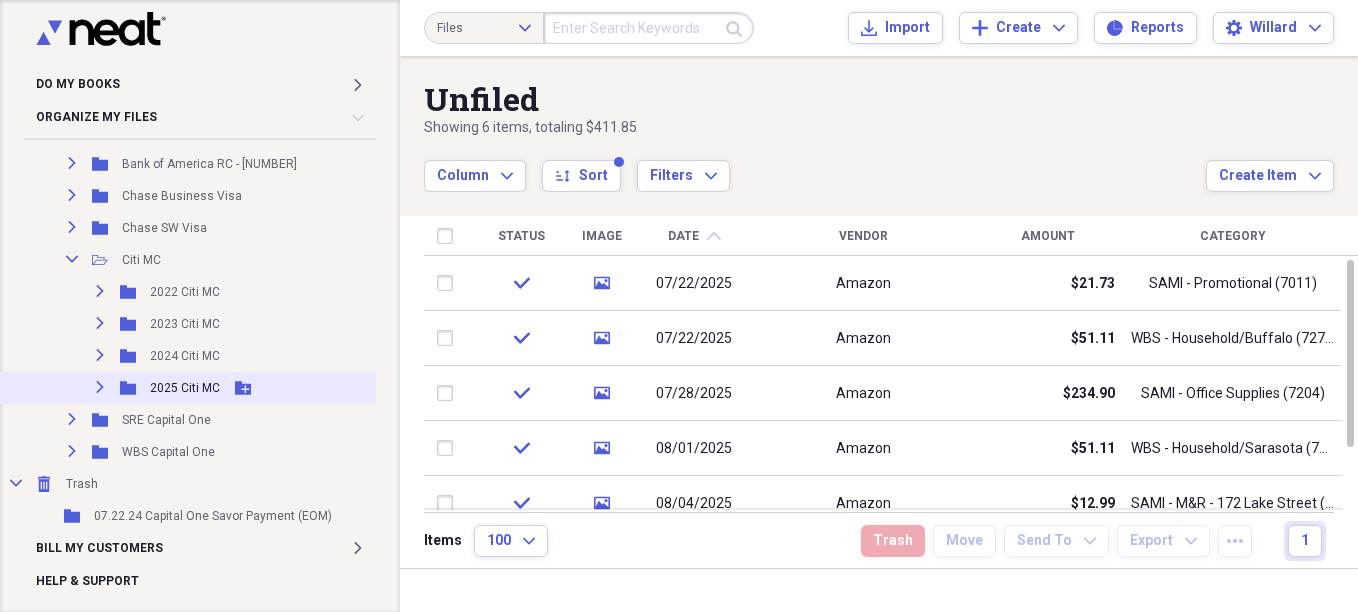 scroll, scrollTop: 367, scrollLeft: 0, axis: vertical 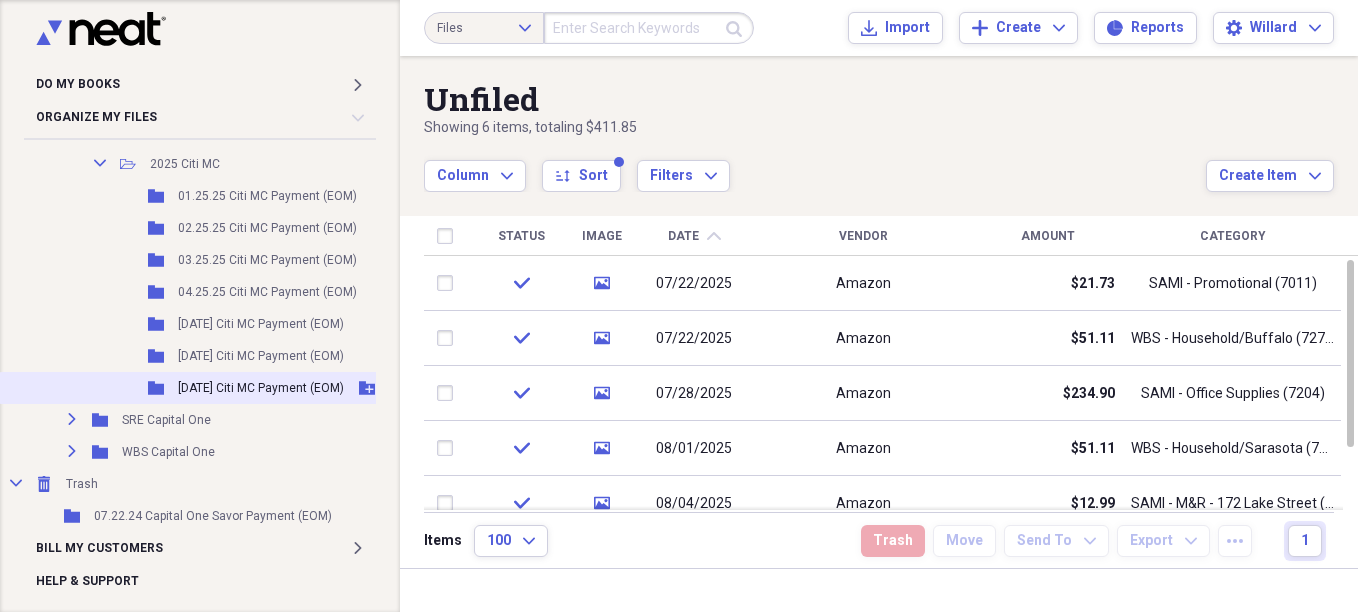 click on "Folder 07.25.25 Citi MC Payment (EOM) Add Folder" at bounding box center (209, 388) 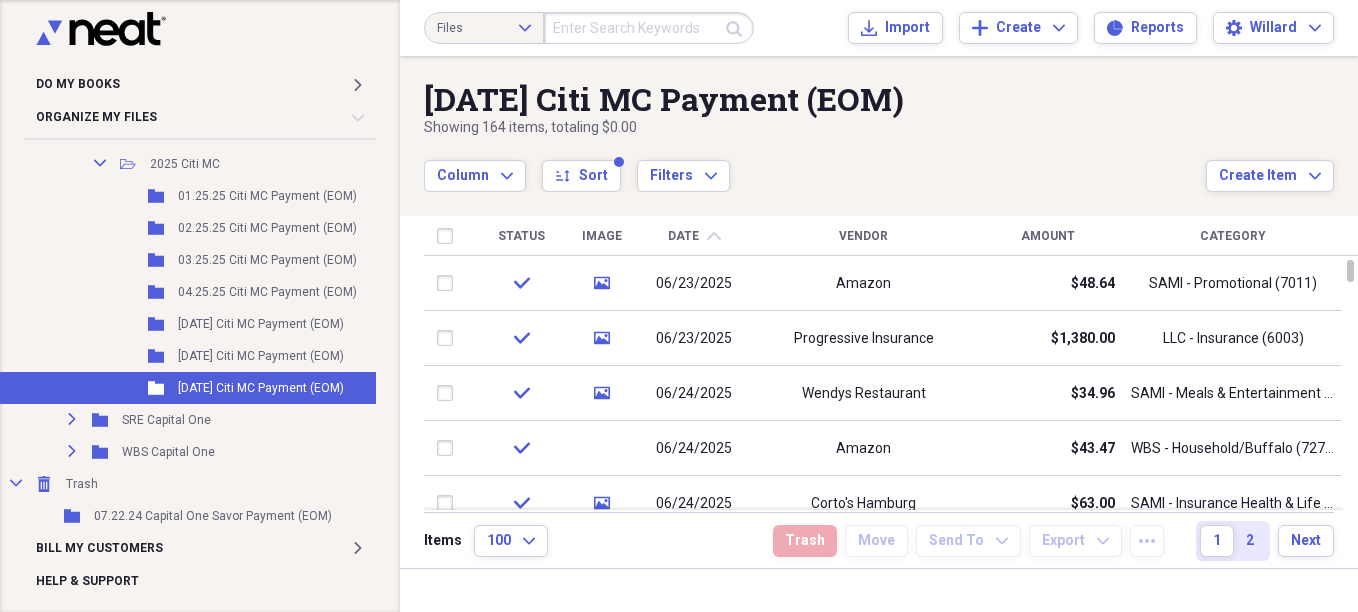 click on "Amount" at bounding box center [1048, 236] 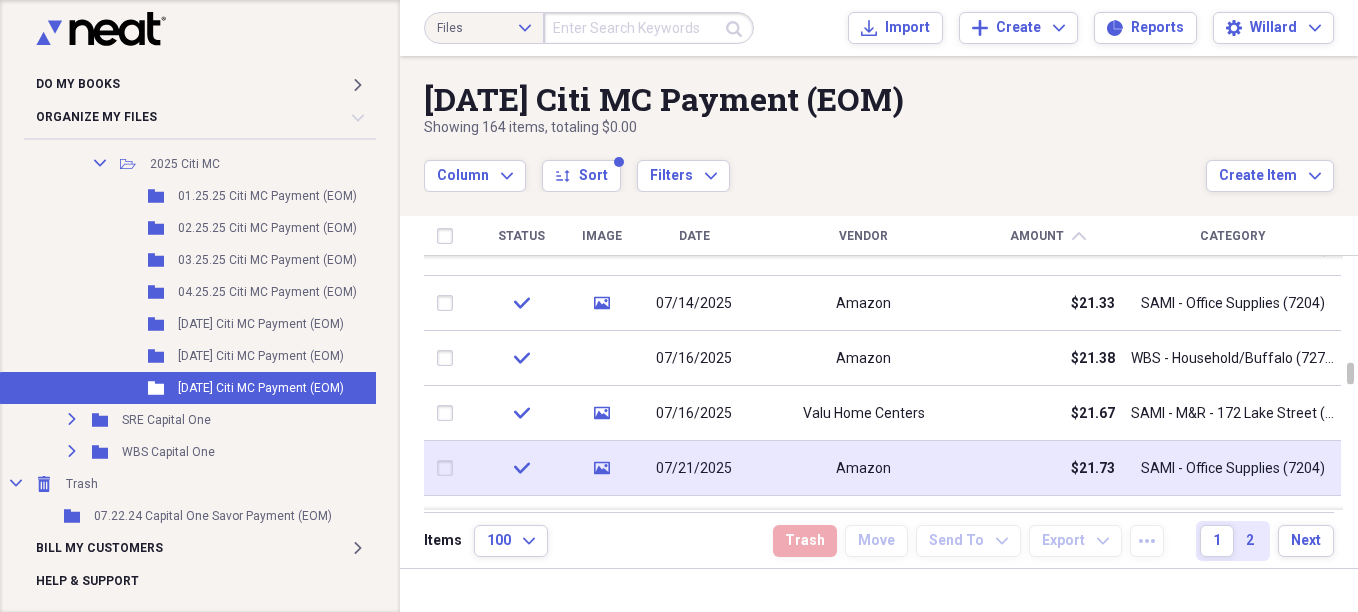 click on "Amazon" at bounding box center [863, 469] 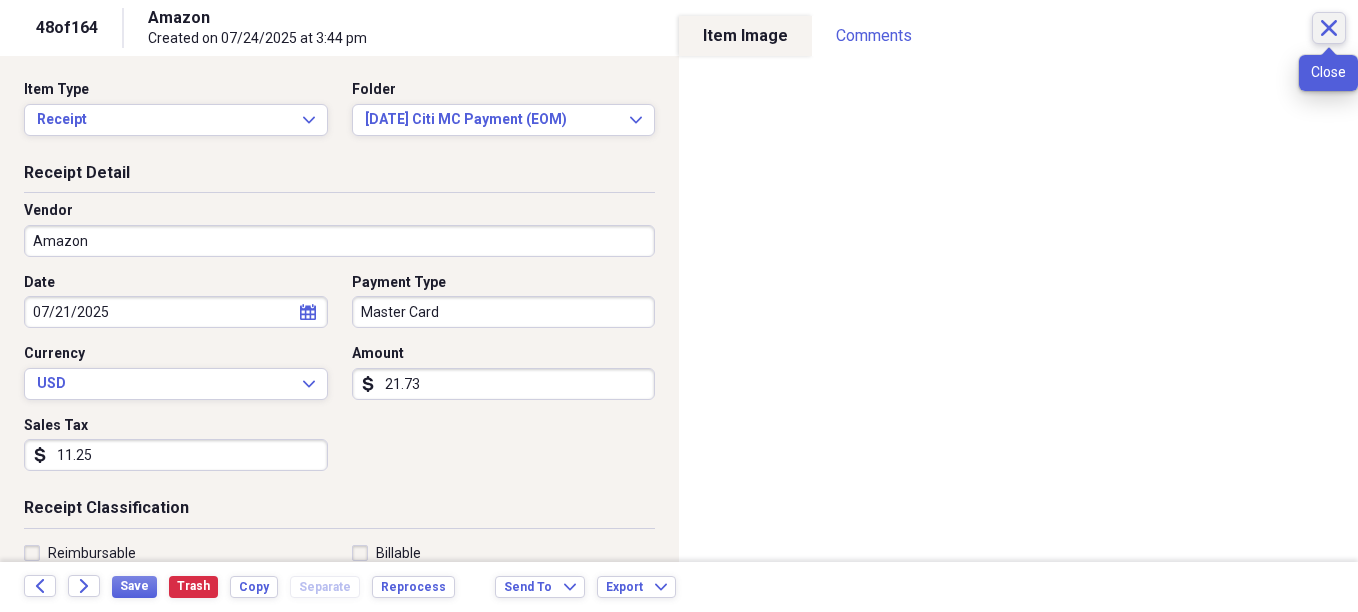 click 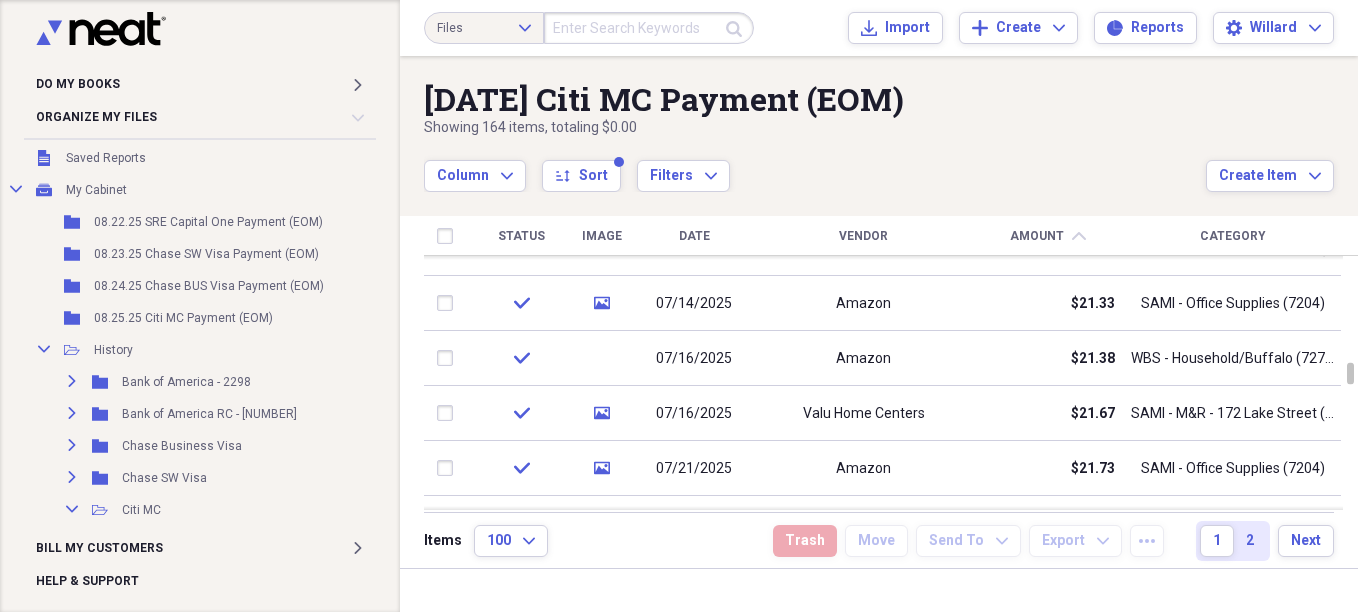 scroll, scrollTop: 91, scrollLeft: 0, axis: vertical 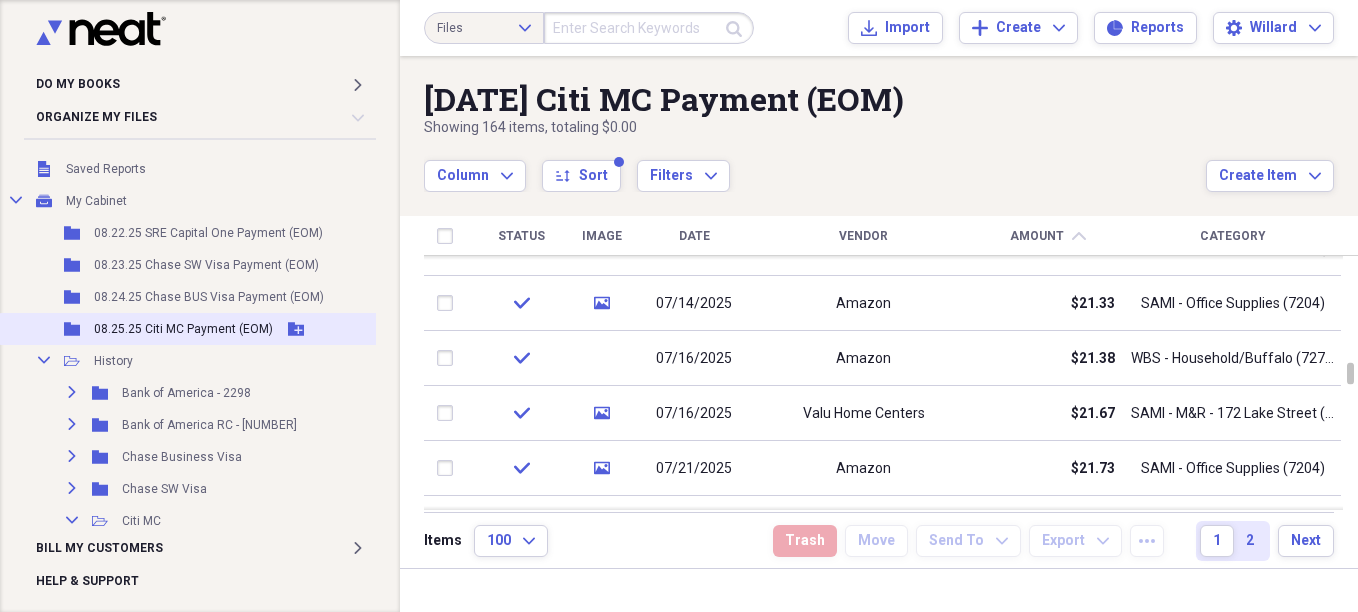 click on "Folder 08.25.25 Citi MC Payment (EOM) Add Folder" at bounding box center (209, 329) 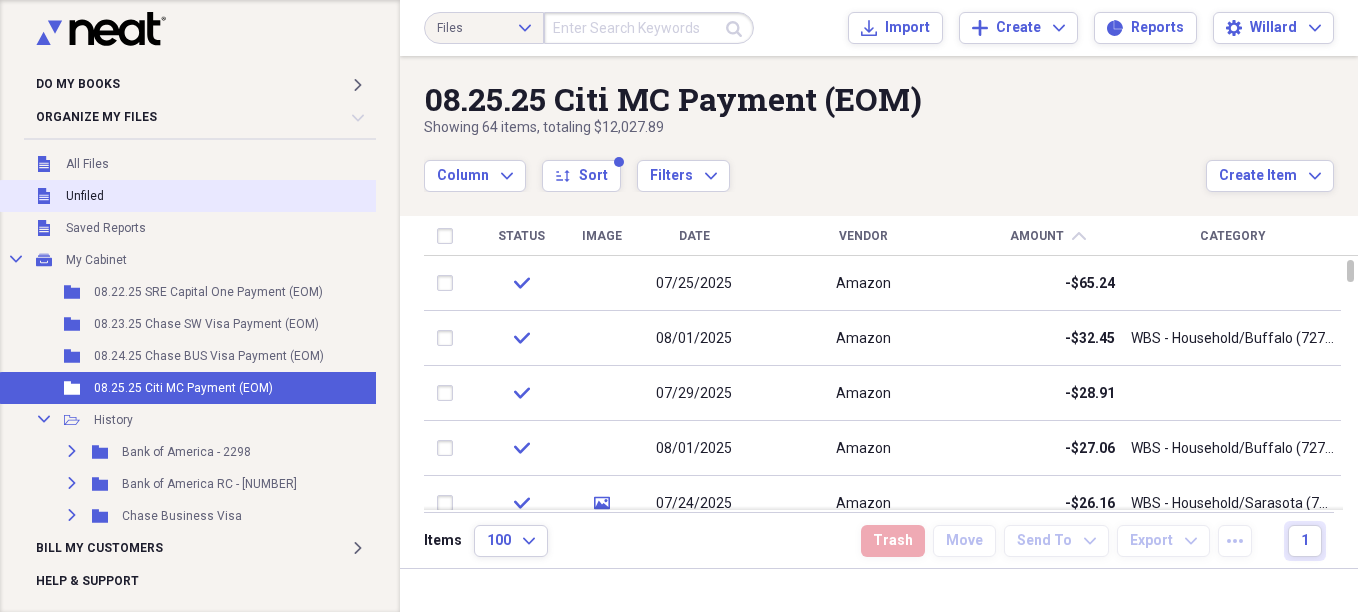 scroll, scrollTop: 0, scrollLeft: 0, axis: both 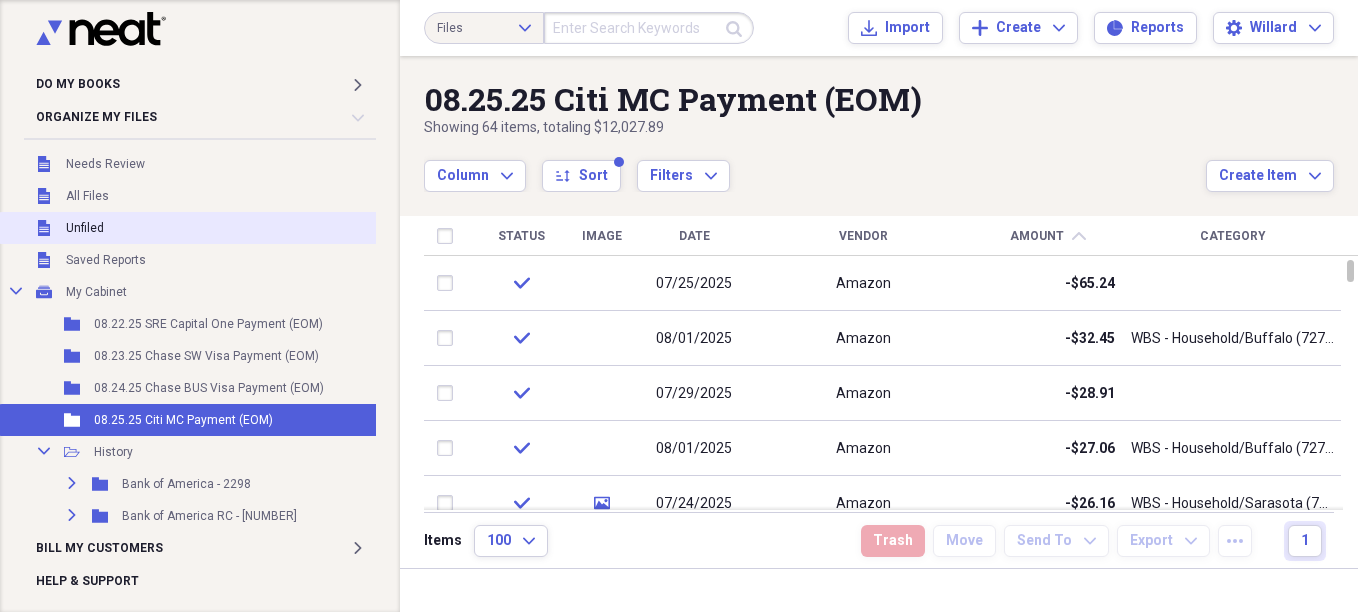 click on "Unfiled" at bounding box center [85, 228] 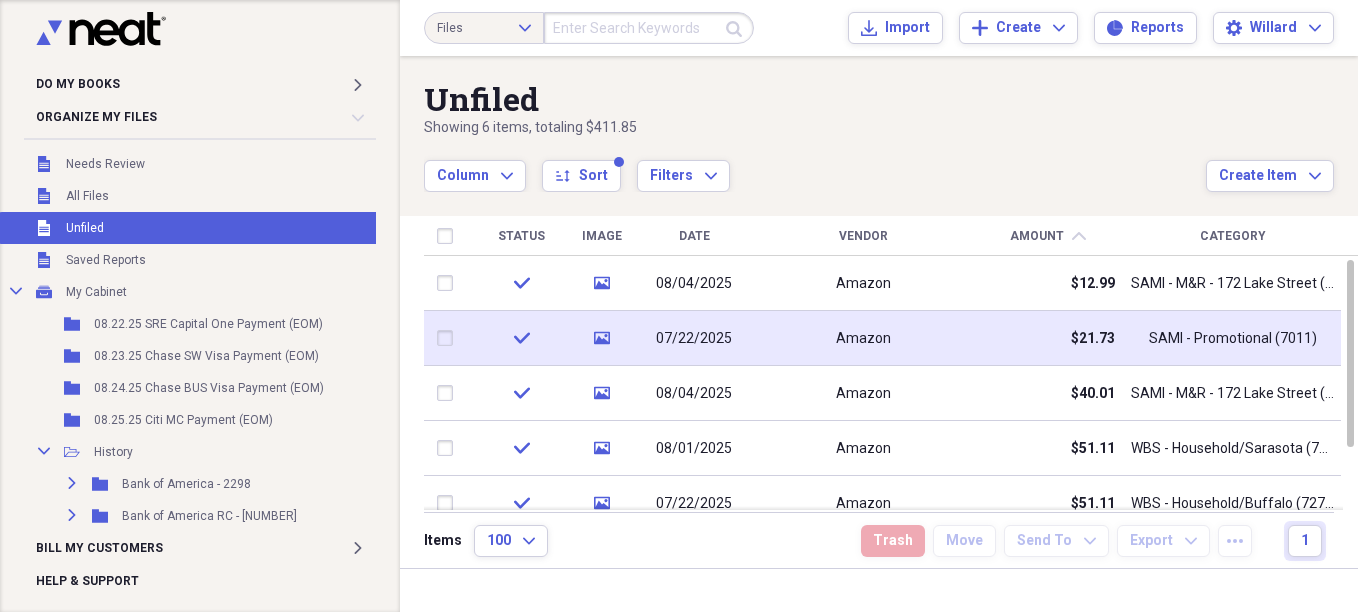 click at bounding box center [449, 338] 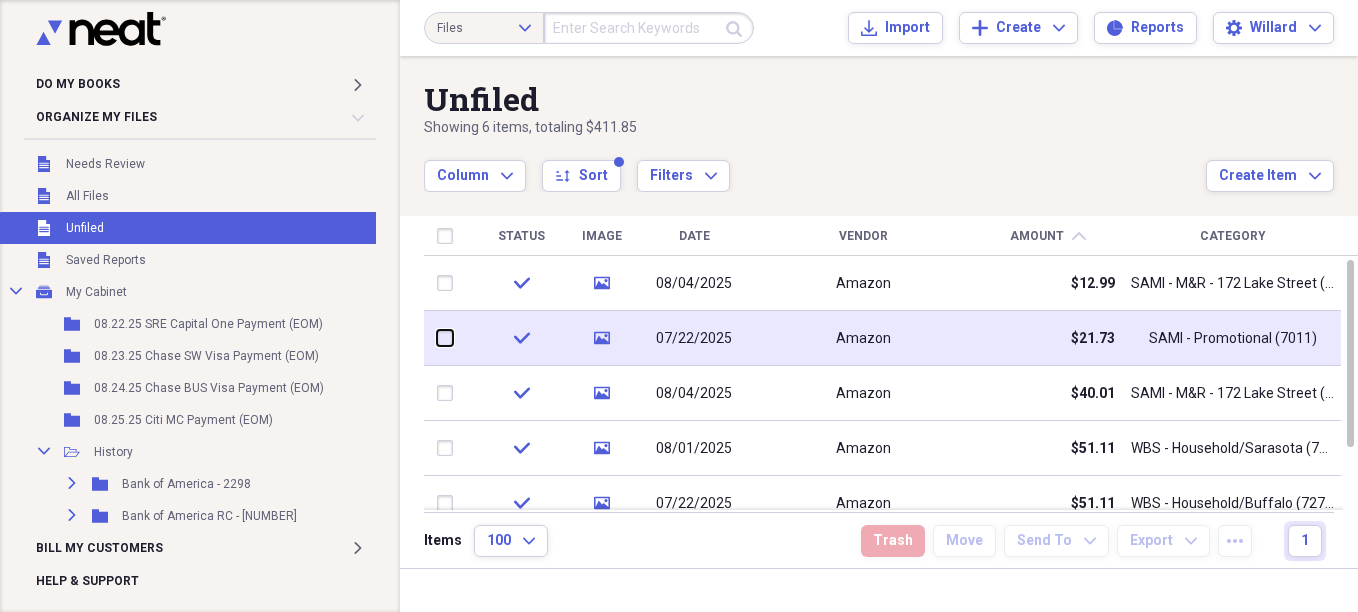 click at bounding box center [437, 338] 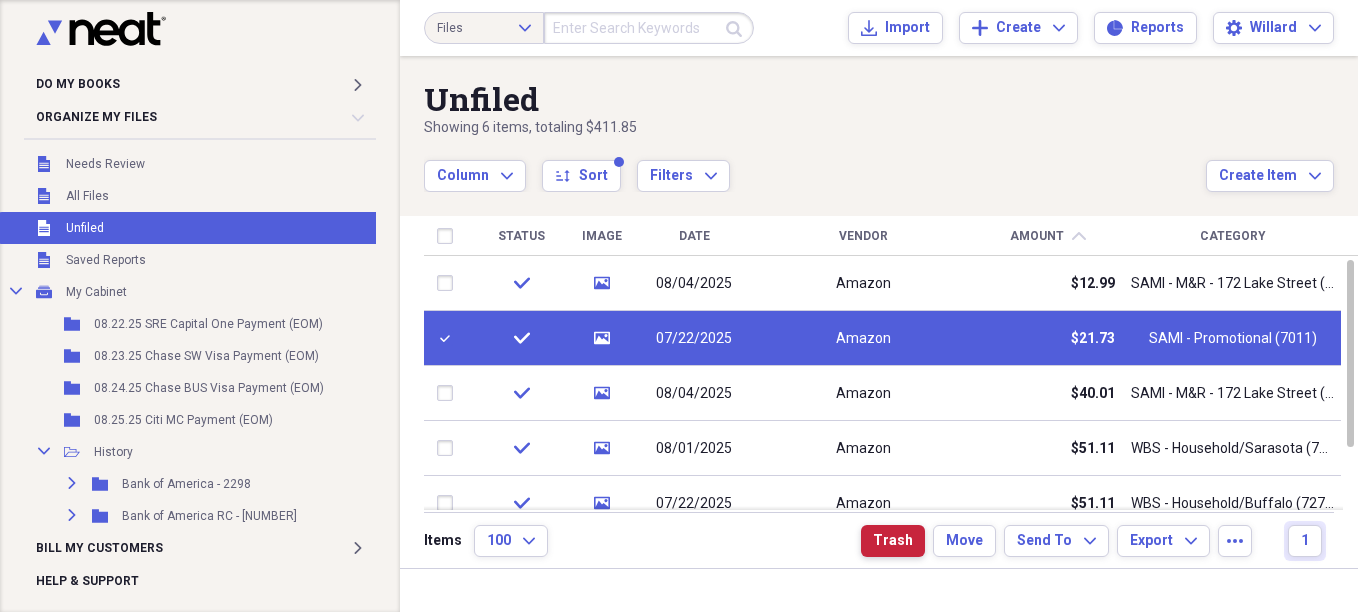 click on "Trash" at bounding box center [893, 541] 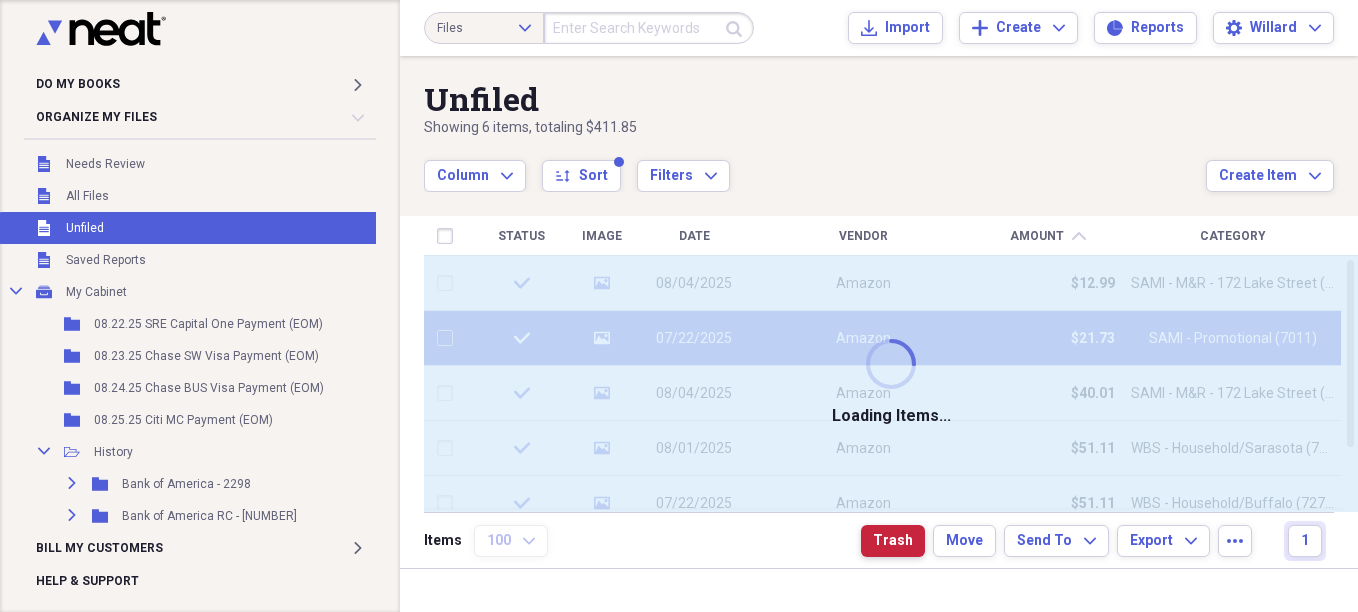 checkbox on "false" 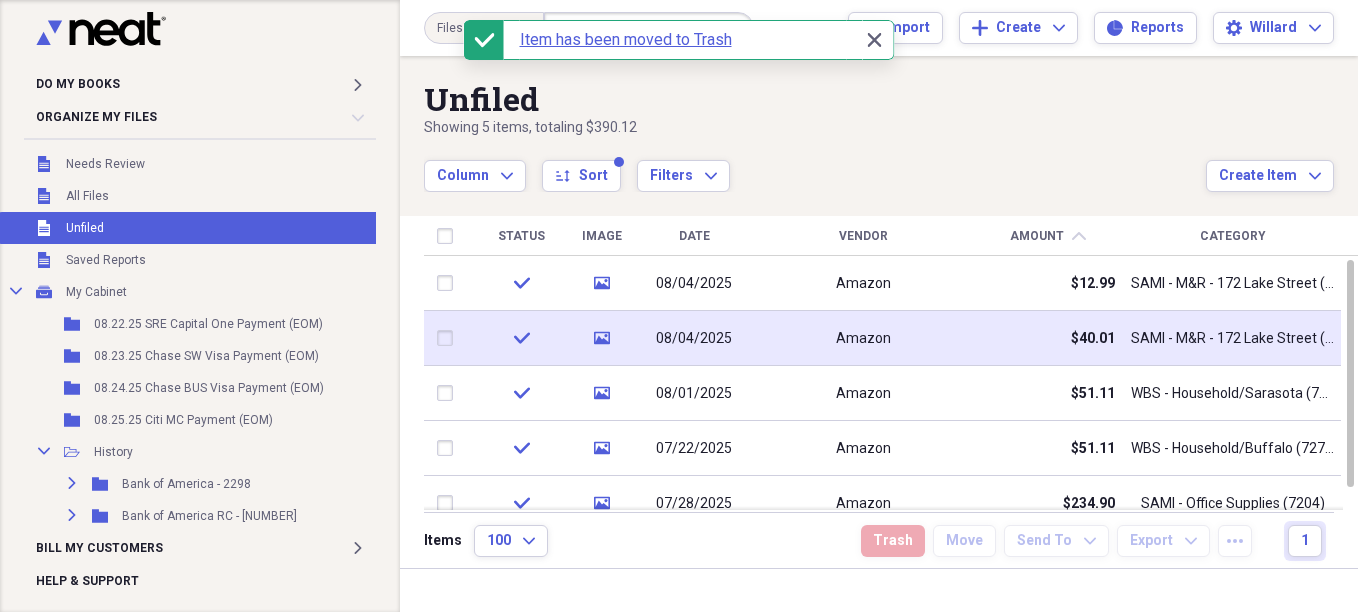 click on "Amazon" at bounding box center [863, 339] 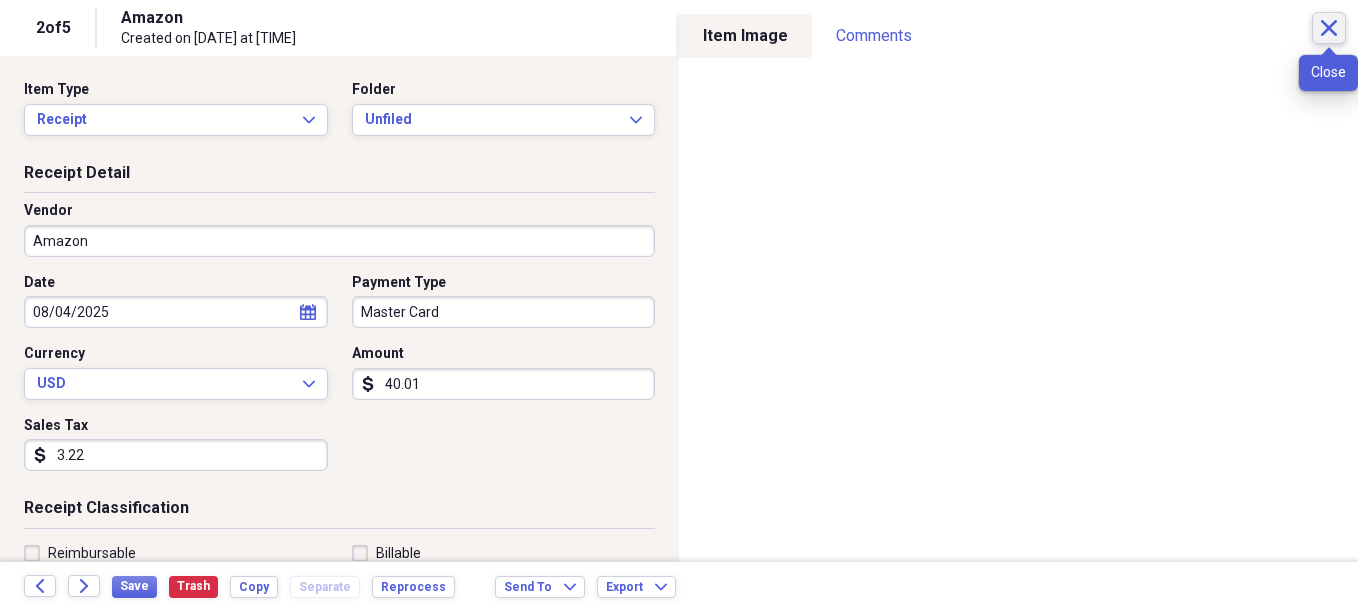 click on "Close" 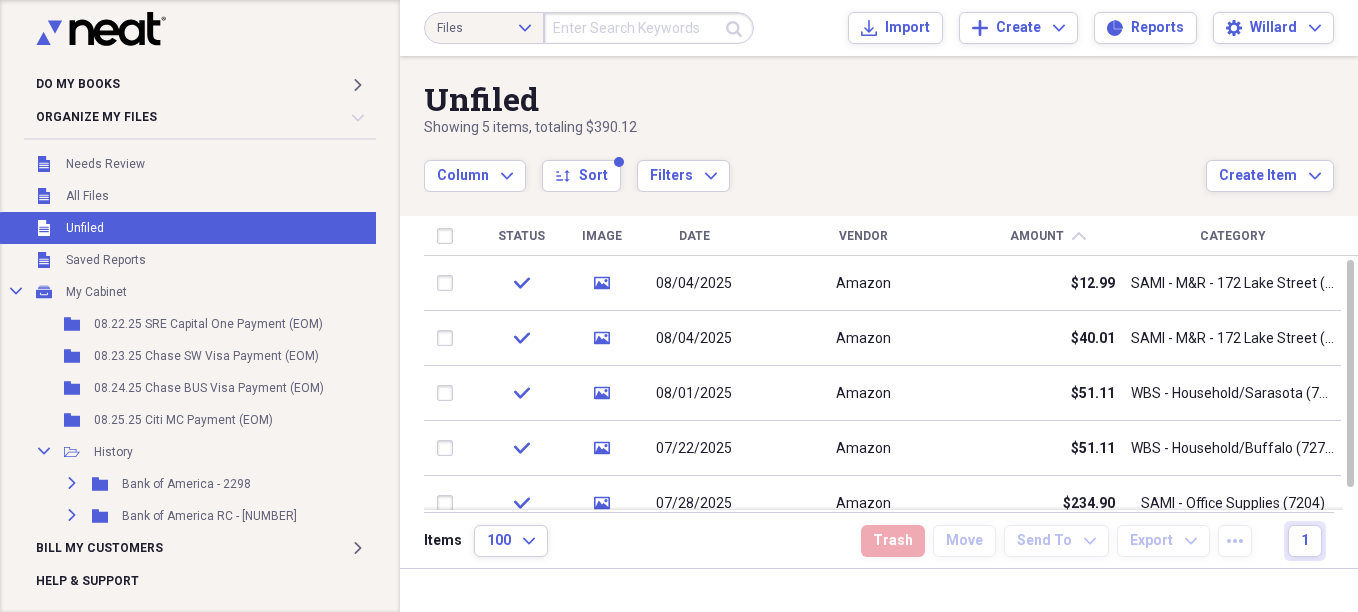 click on "Date" at bounding box center [694, 236] 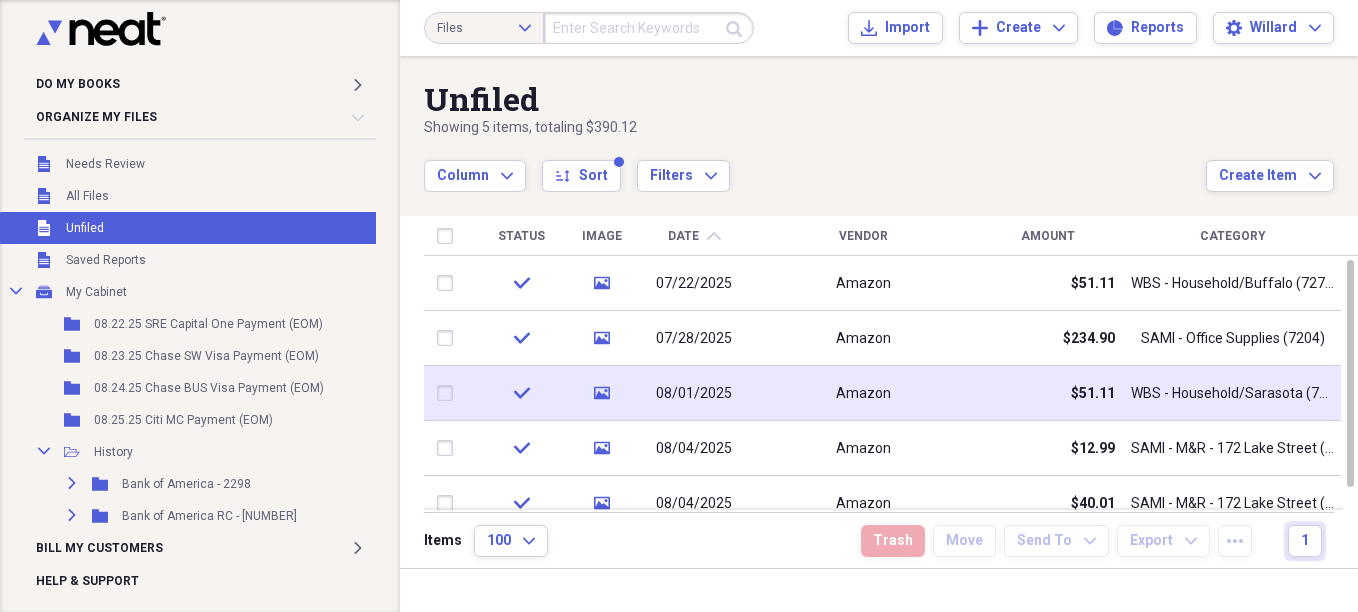 click on "08/01/2025" at bounding box center [694, 394] 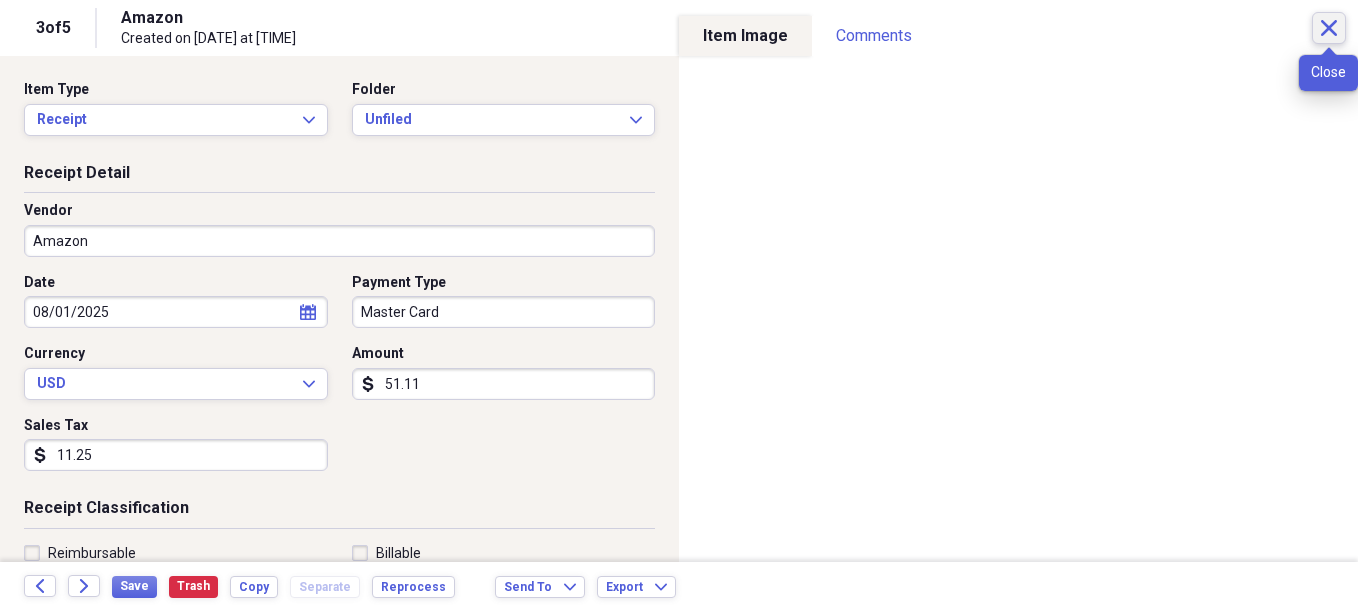 click 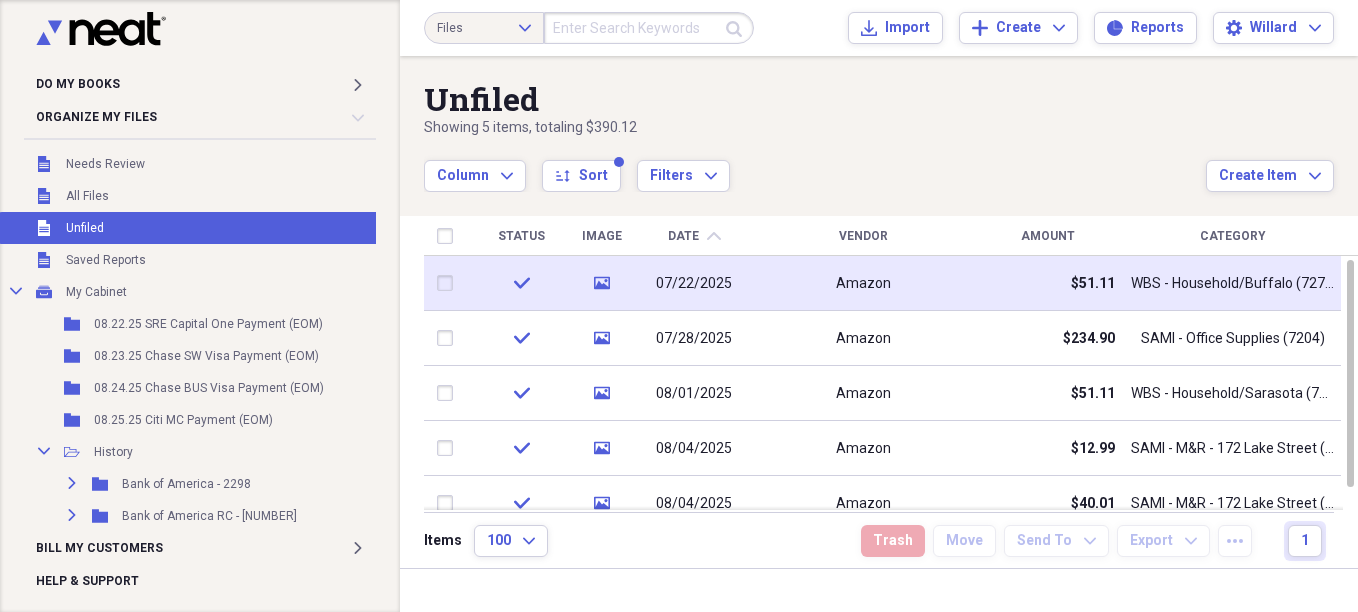 click at bounding box center (449, 283) 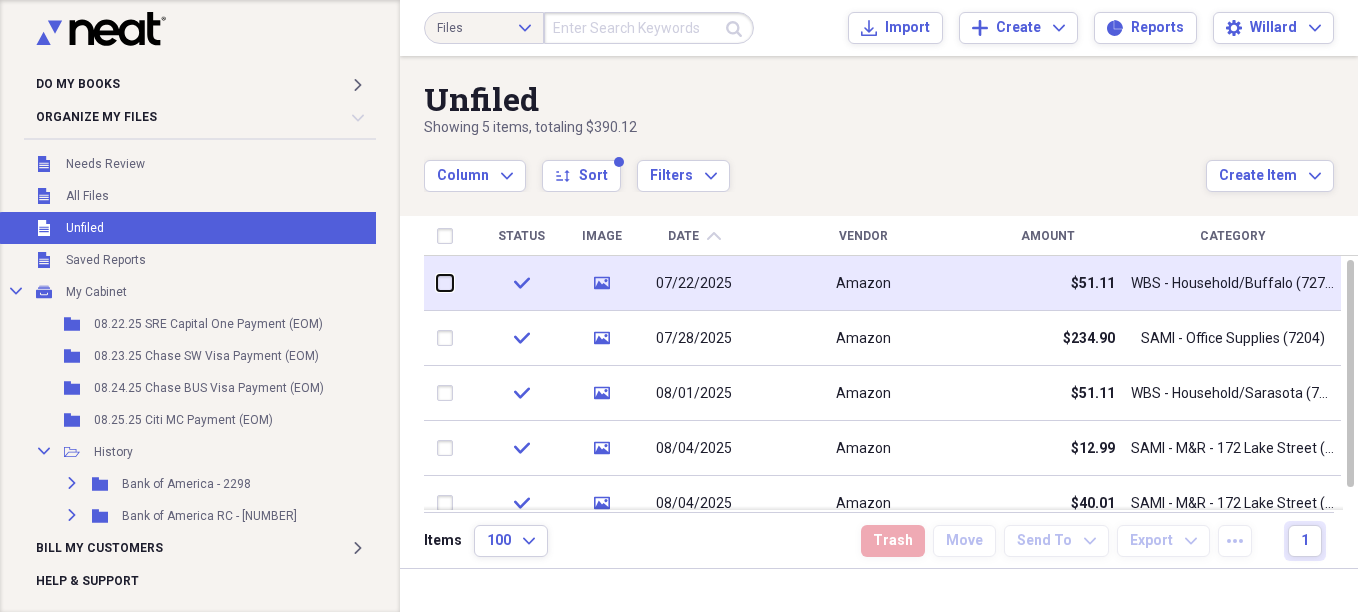 click at bounding box center (437, 283) 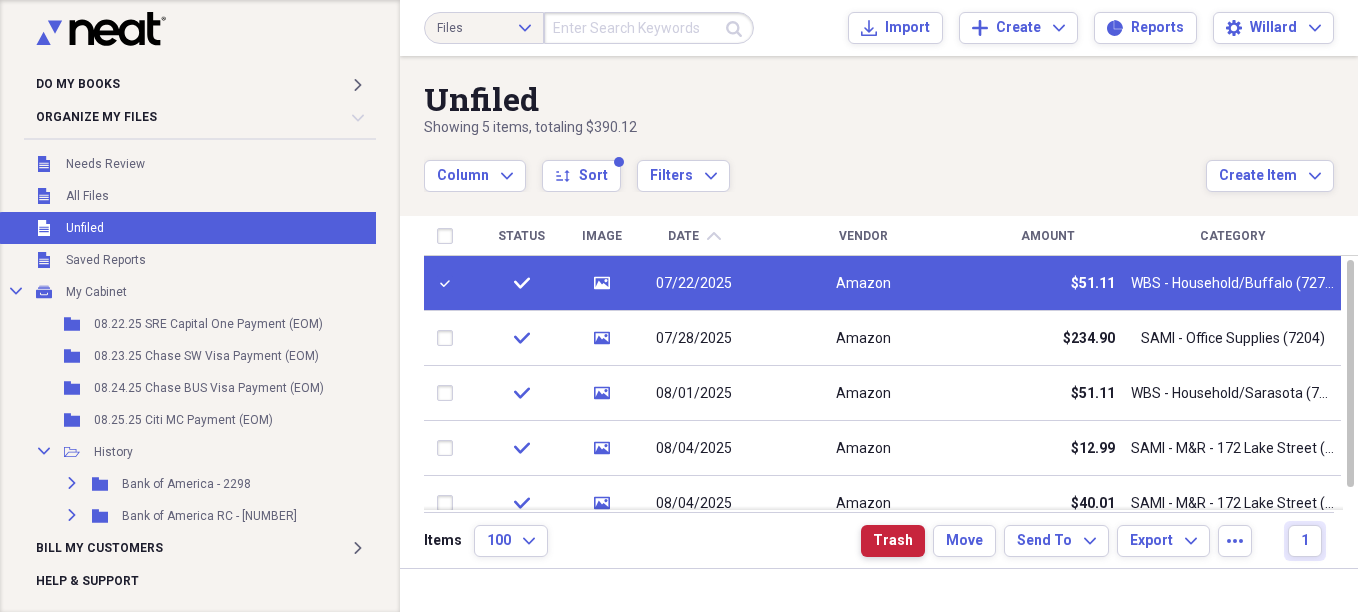 drag, startPoint x: 900, startPoint y: 534, endPoint x: 889, endPoint y: 529, distance: 12.083046 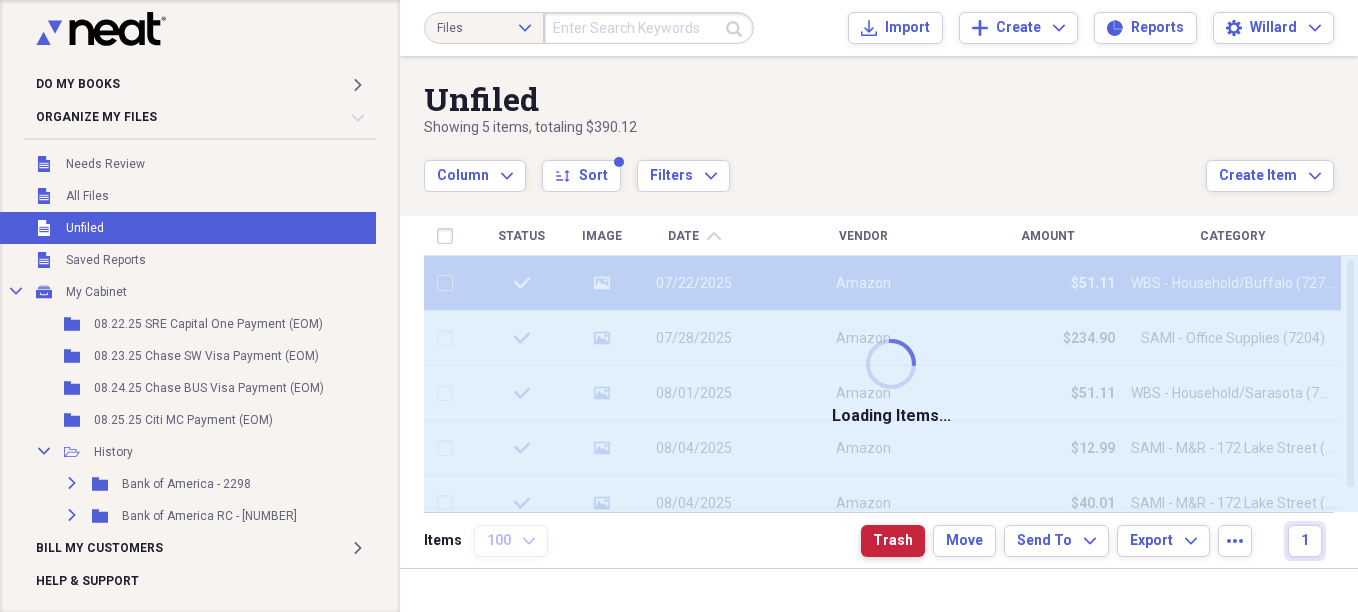 checkbox on "false" 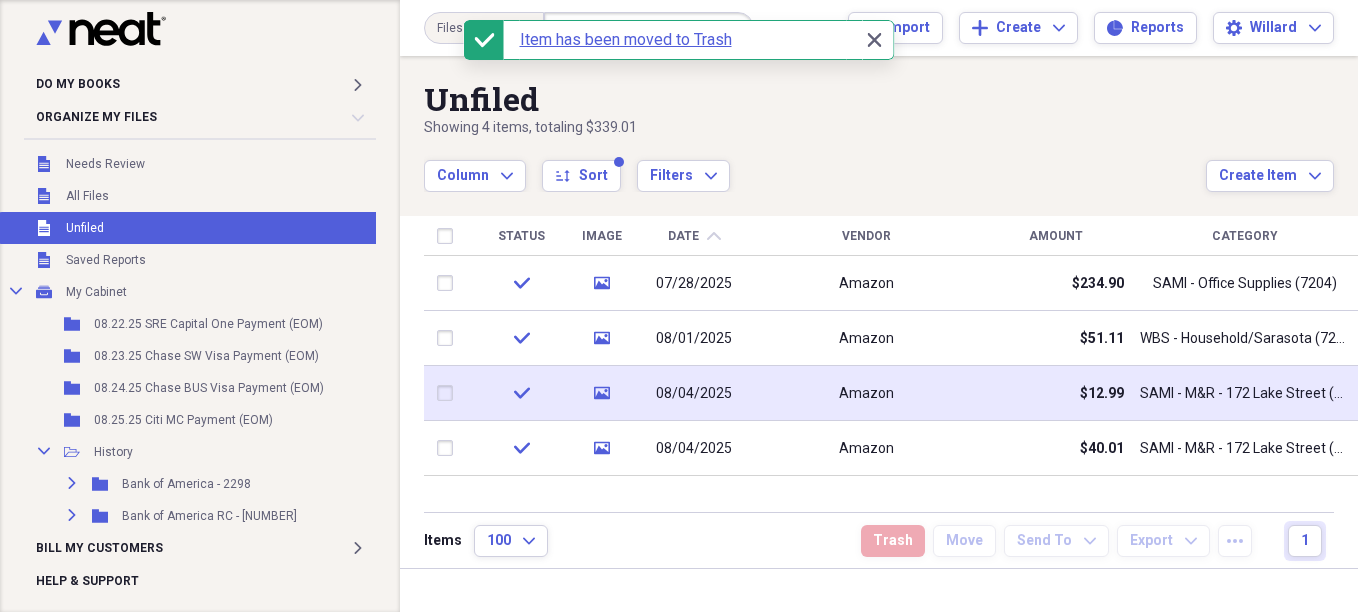 click on "Amazon" at bounding box center (866, 393) 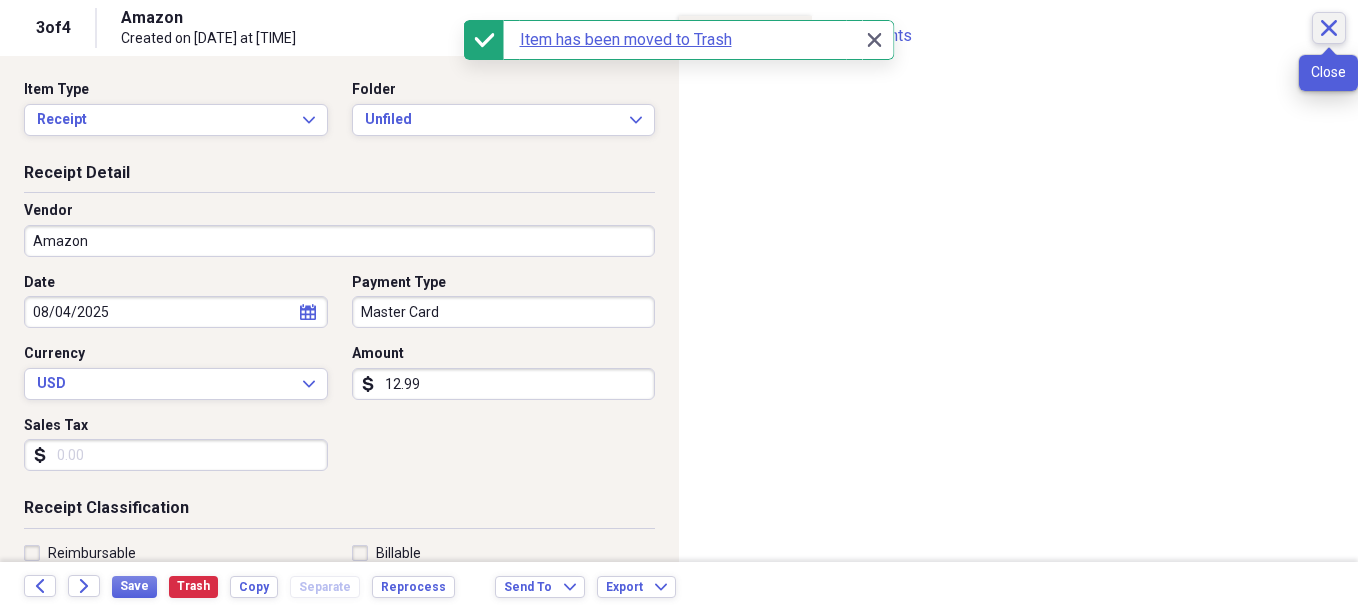 click 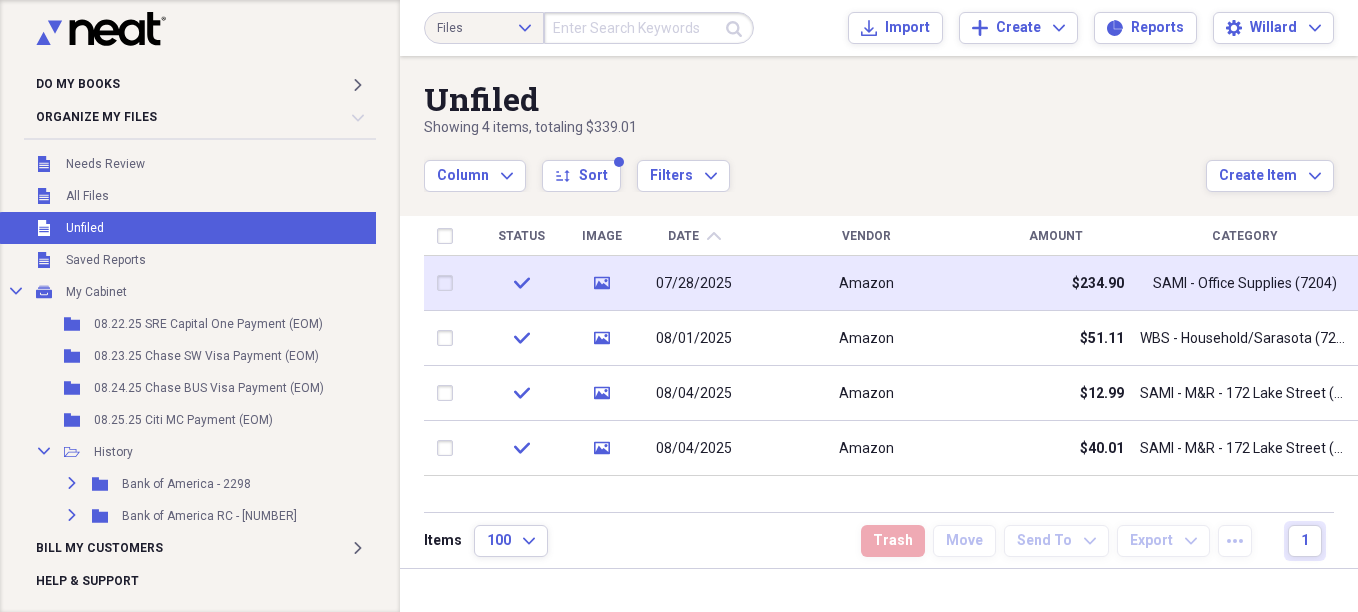 click on "07/28/2025" at bounding box center [694, 284] 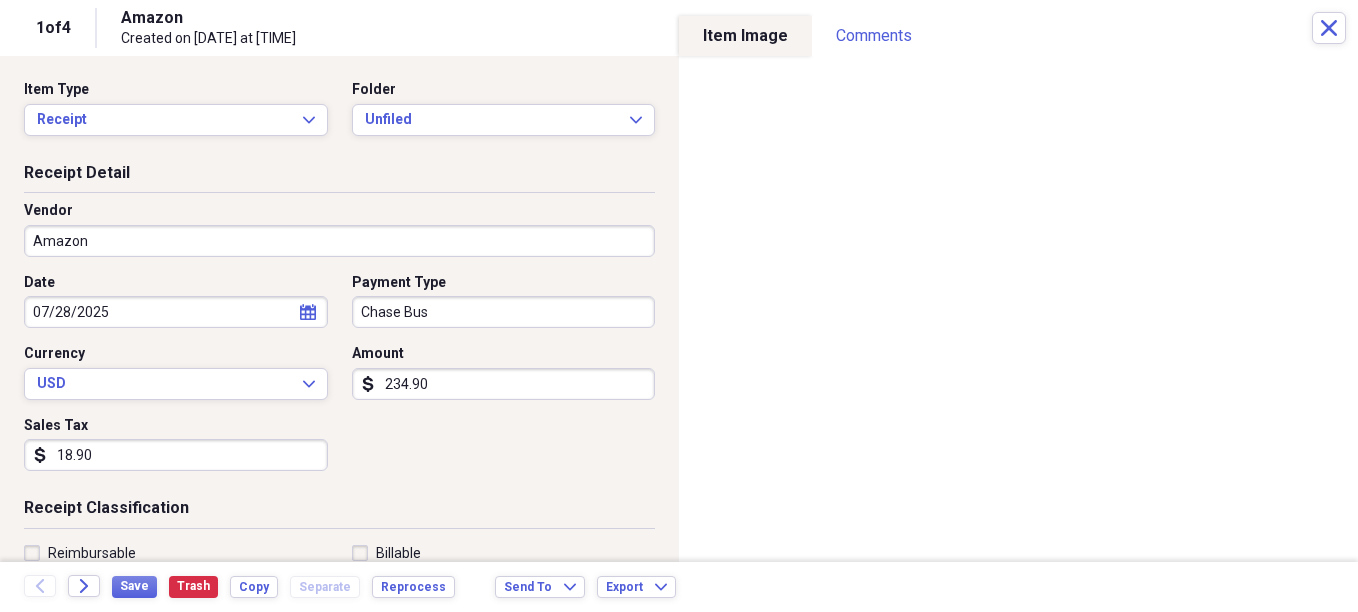 click on "calendar" 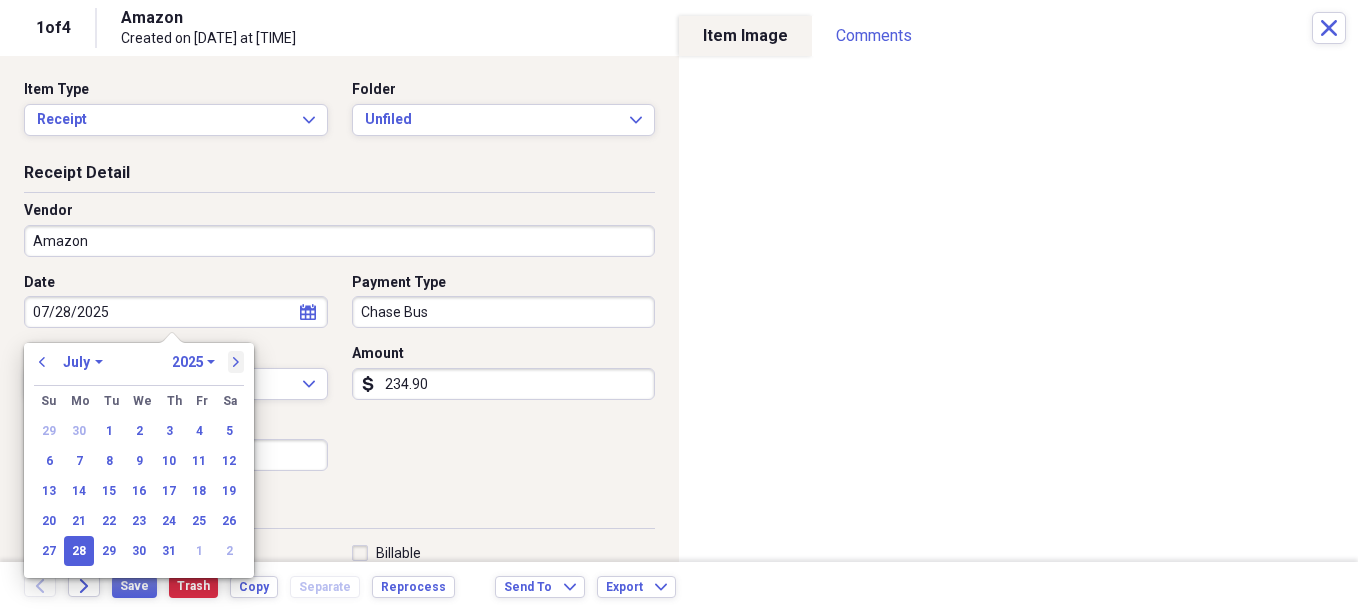 click on "next" at bounding box center (236, 362) 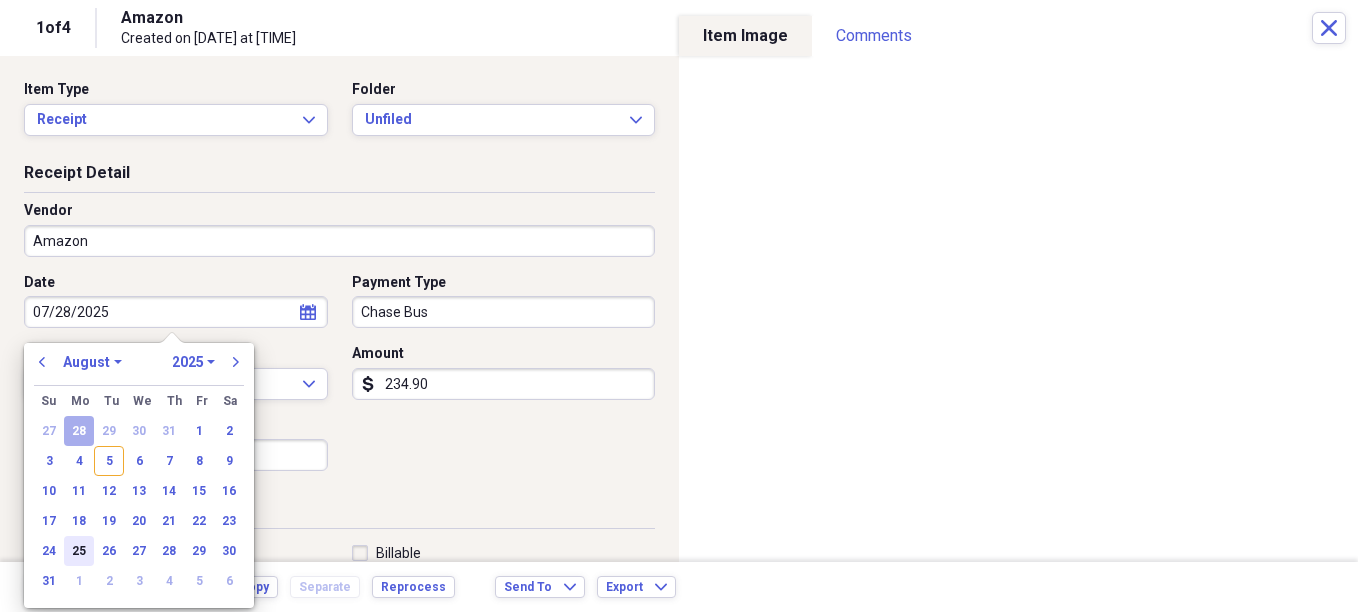 click on "25" at bounding box center (79, 551) 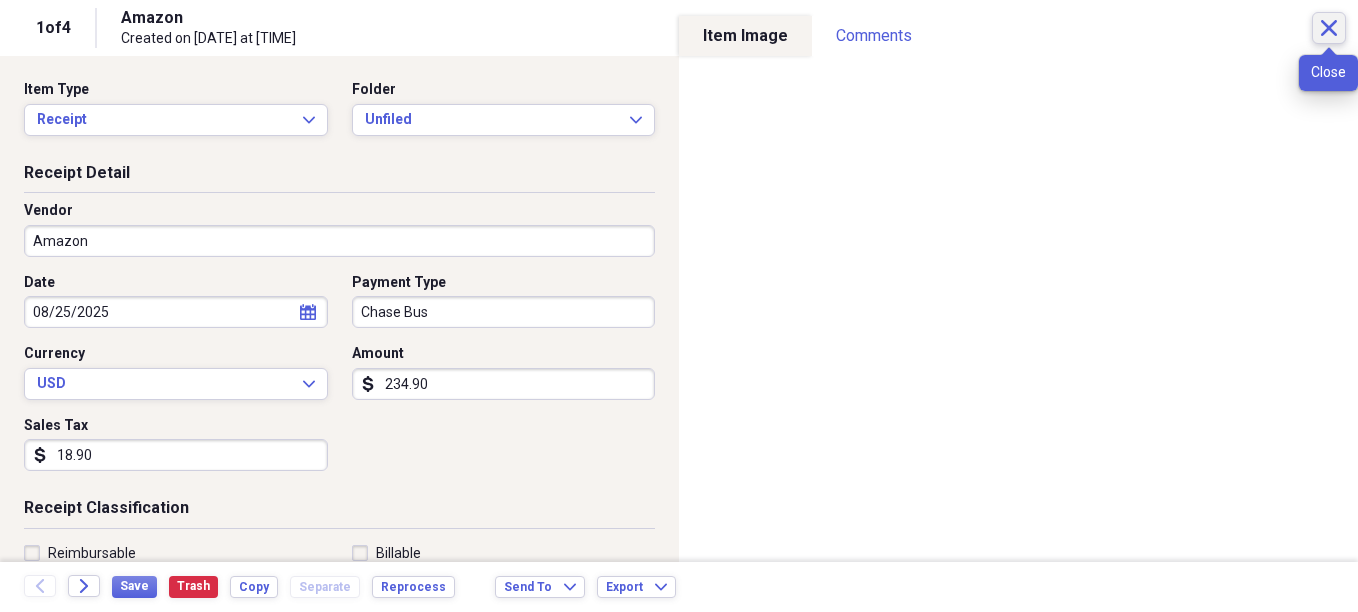 click on "Close" 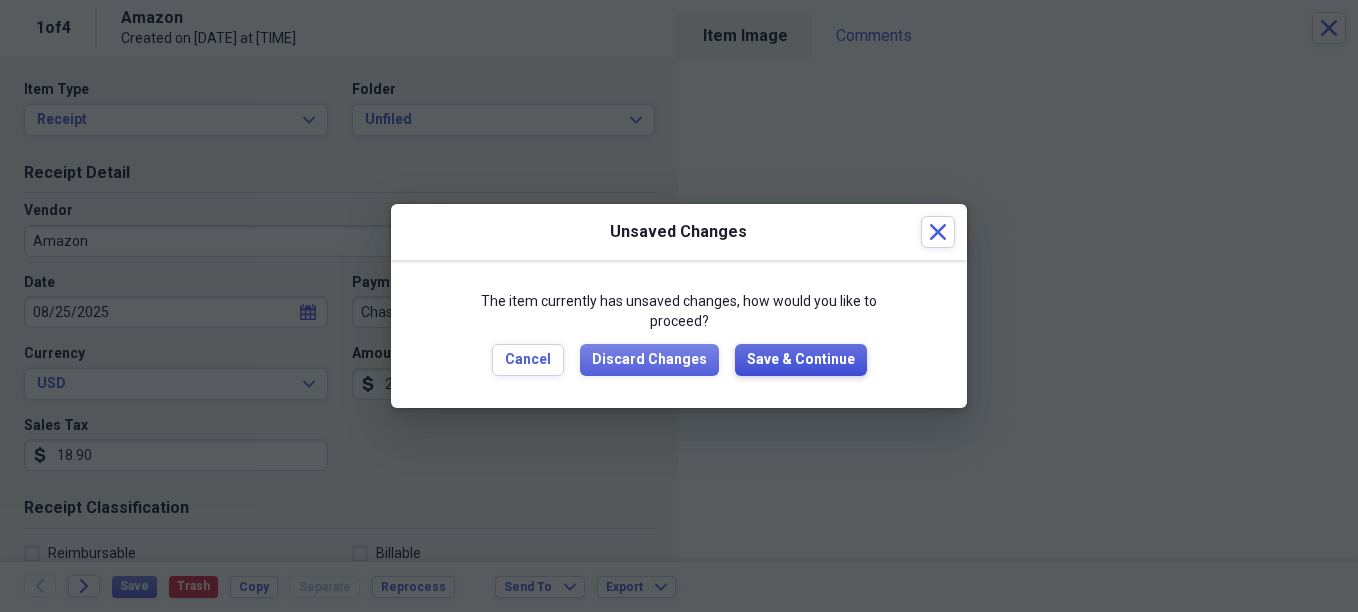 click on "Save & Continue" at bounding box center [801, 360] 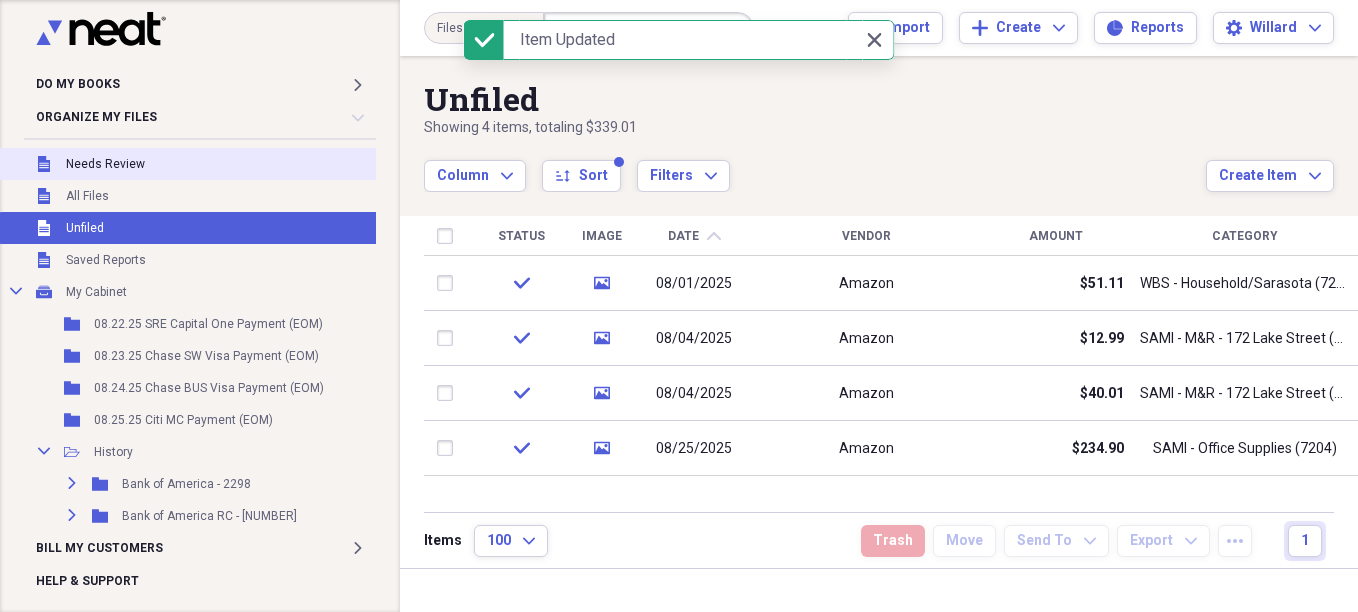 click on "Needs Review" at bounding box center [105, 164] 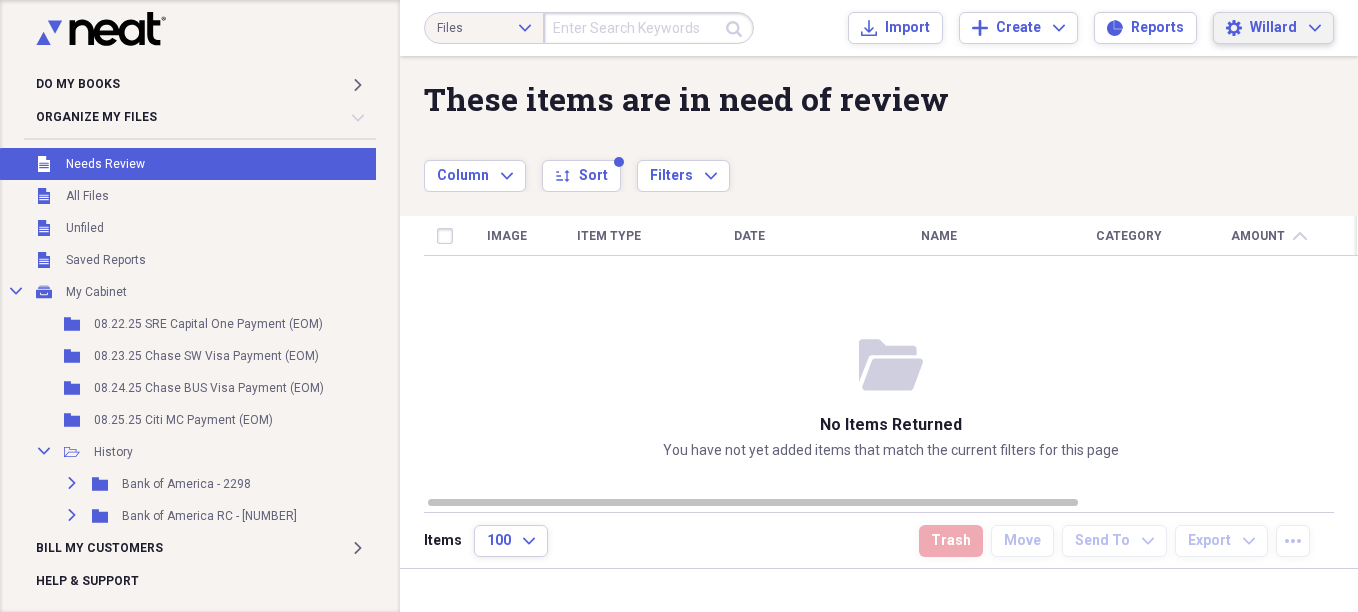 click on "[FIRST] Expand" at bounding box center (1285, 28) 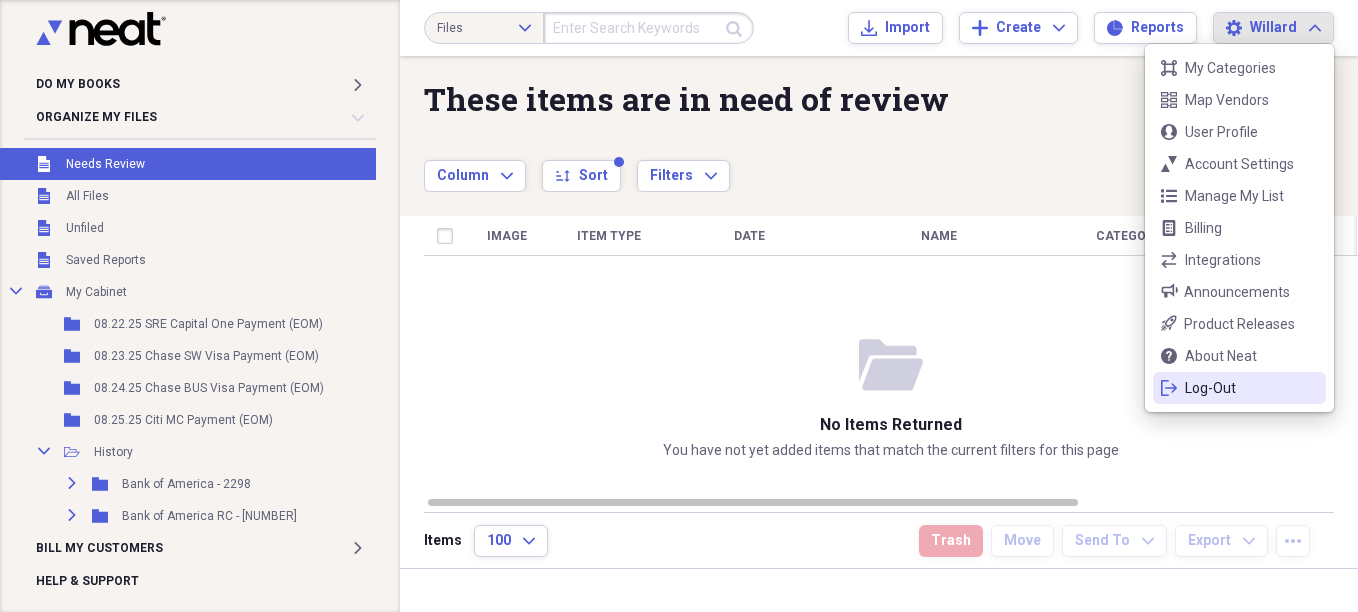 click on "Log-Out" at bounding box center [1239, 388] 